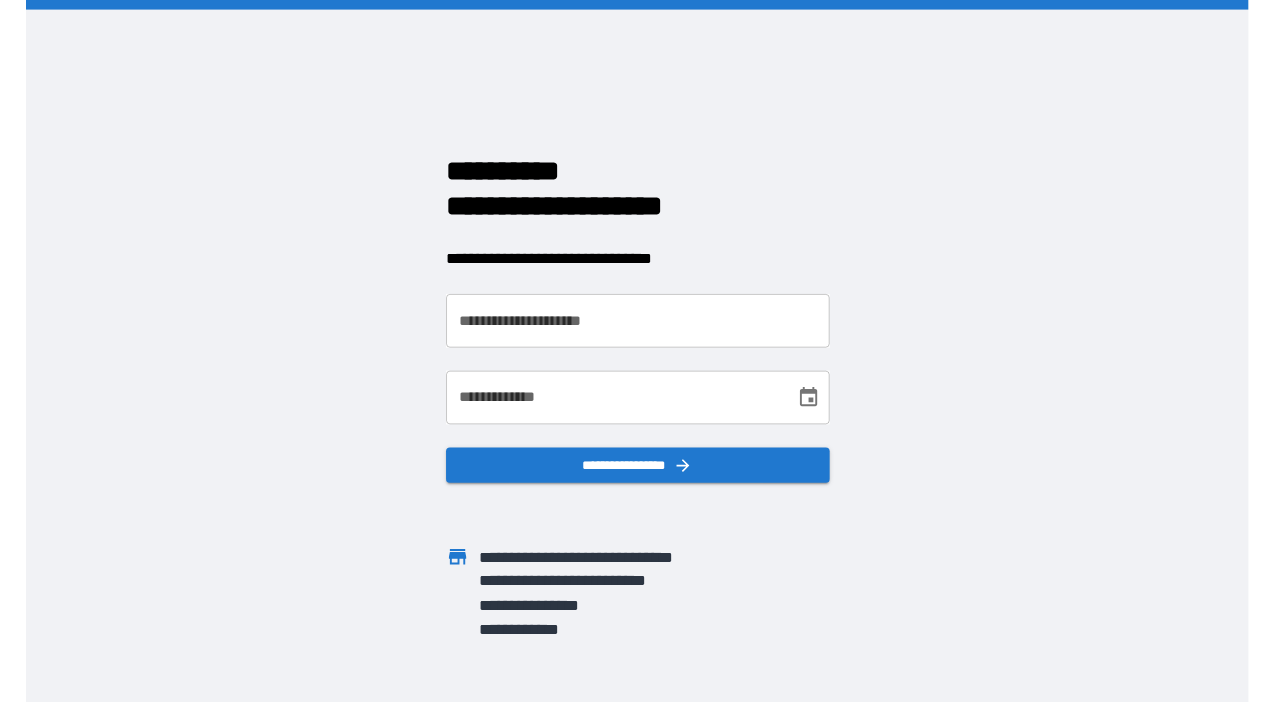 scroll, scrollTop: 0, scrollLeft: 0, axis: both 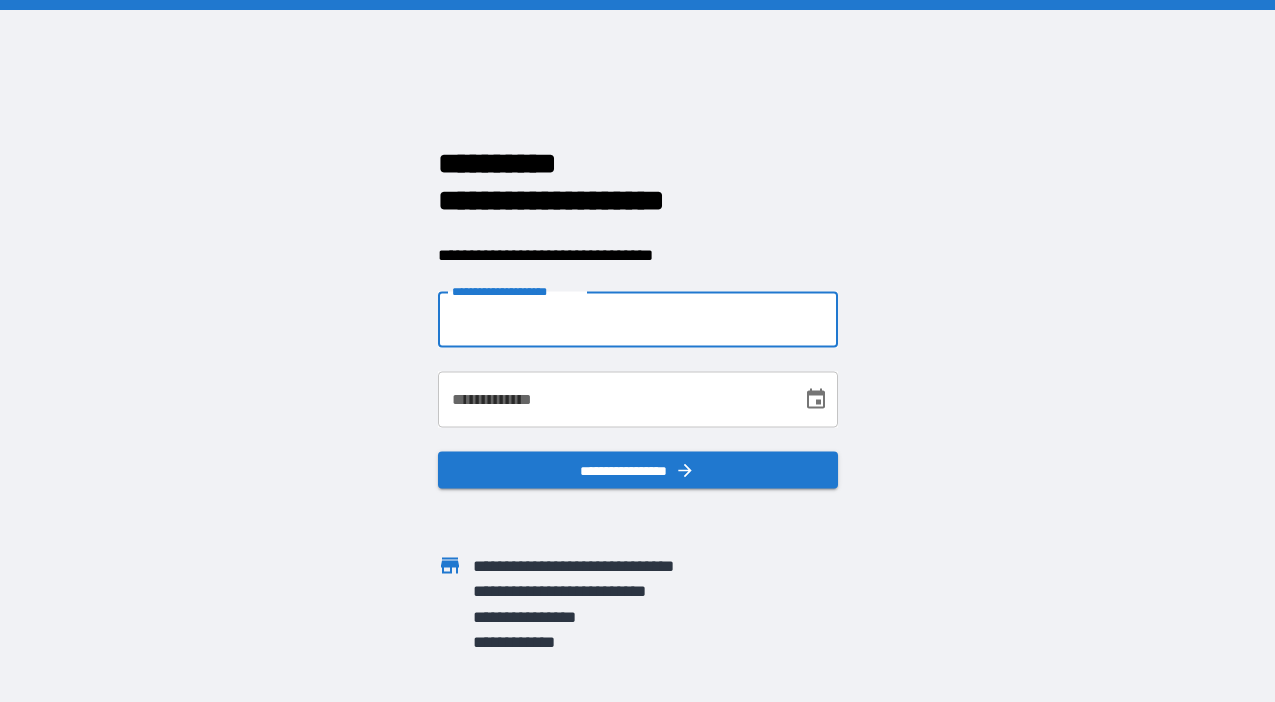 click on "**********" at bounding box center (638, 320) 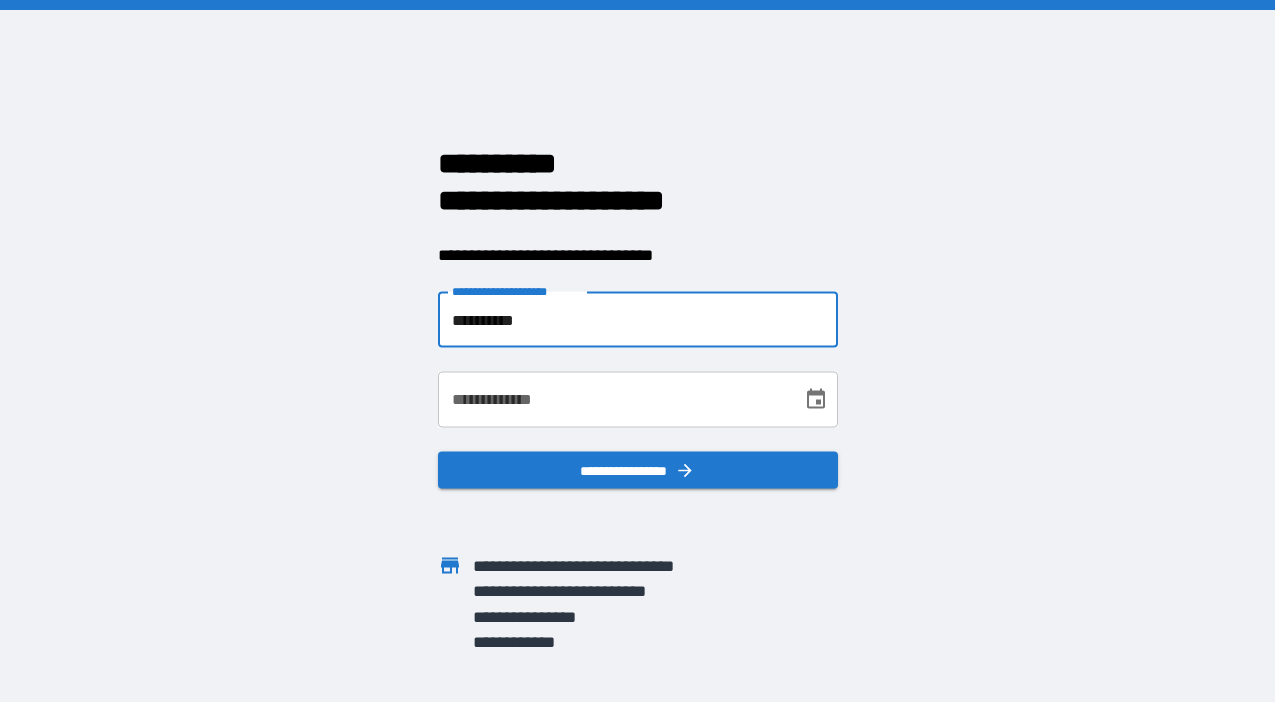 type on "**********" 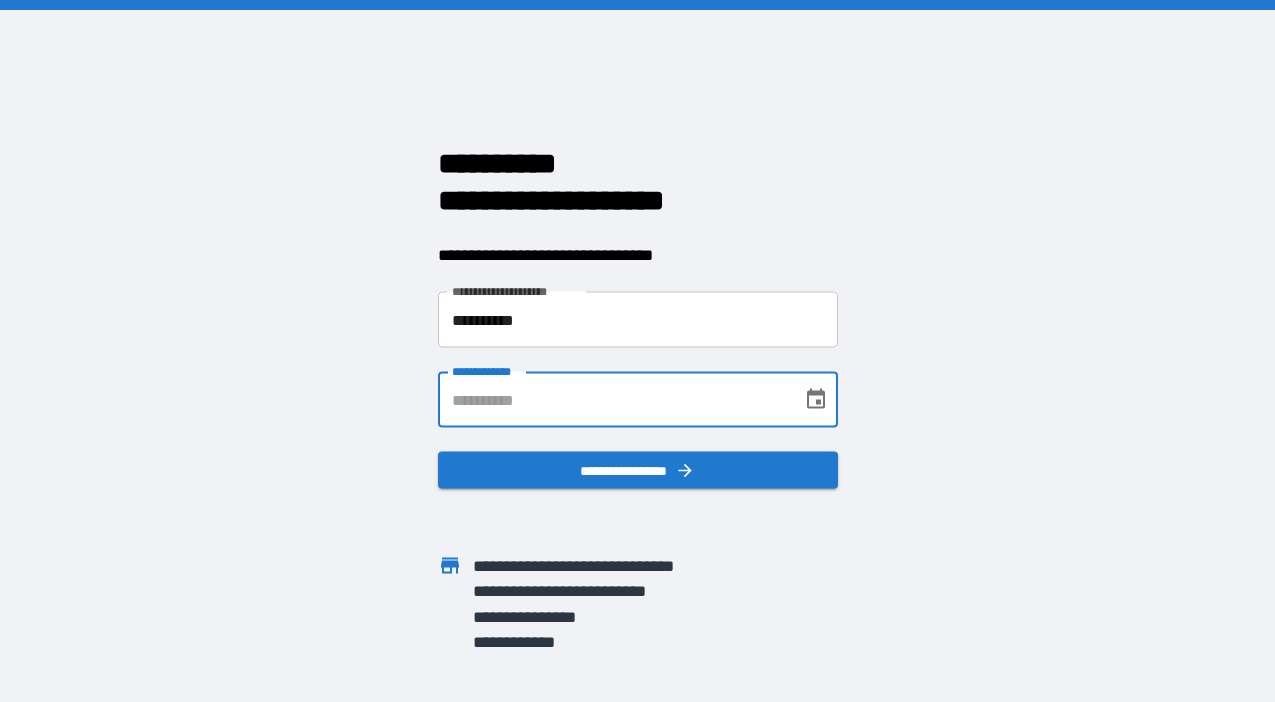 click on "**********" at bounding box center [613, 400] 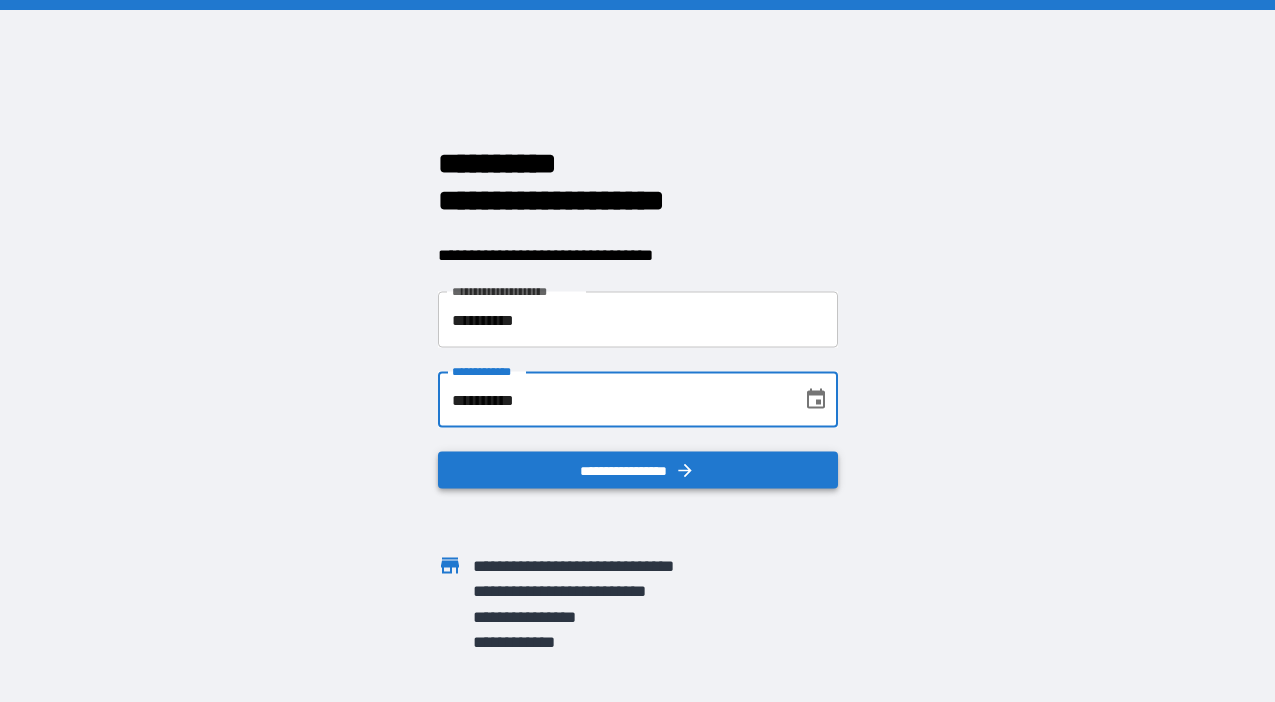 type on "**********" 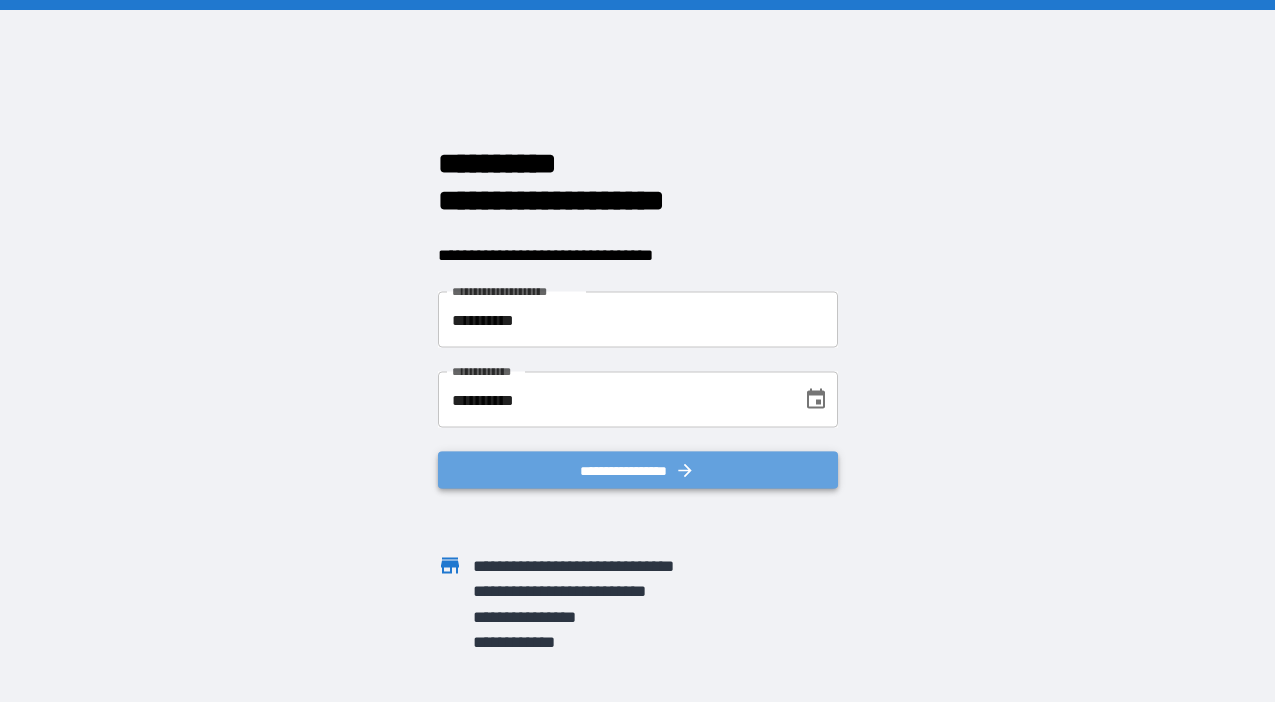 click on "**********" at bounding box center (638, 470) 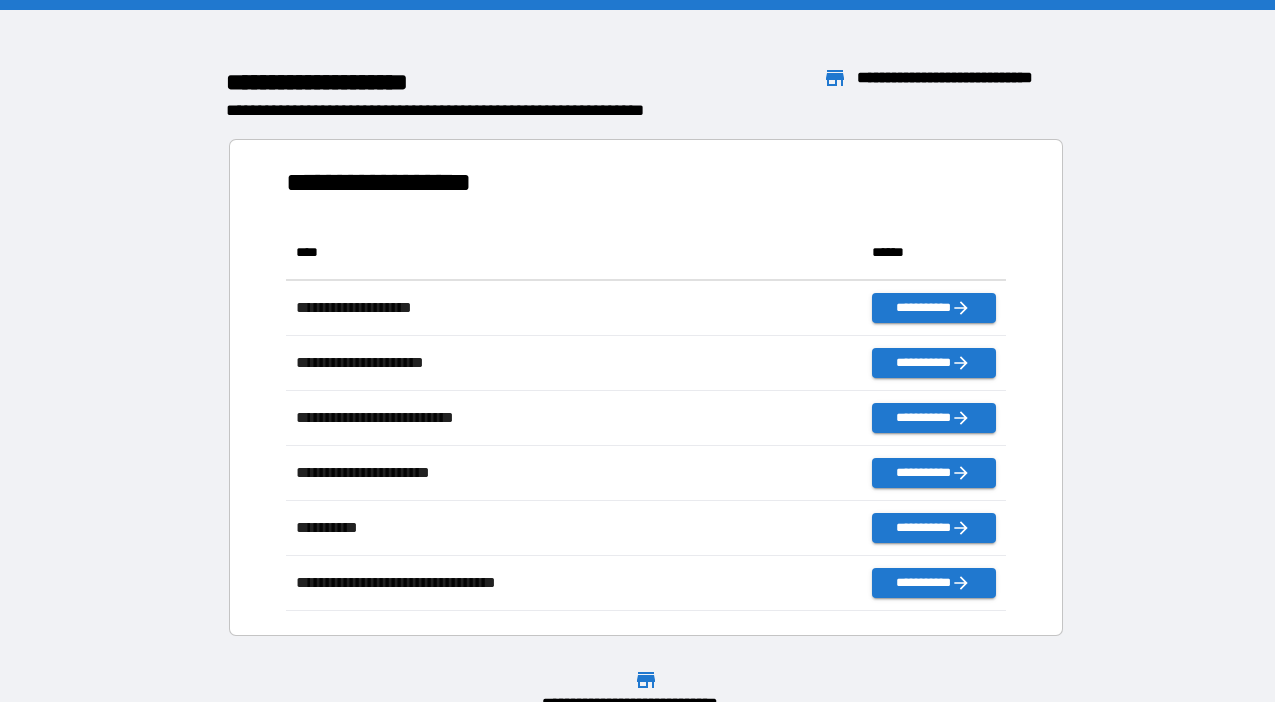 scroll, scrollTop: 1, scrollLeft: 1, axis: both 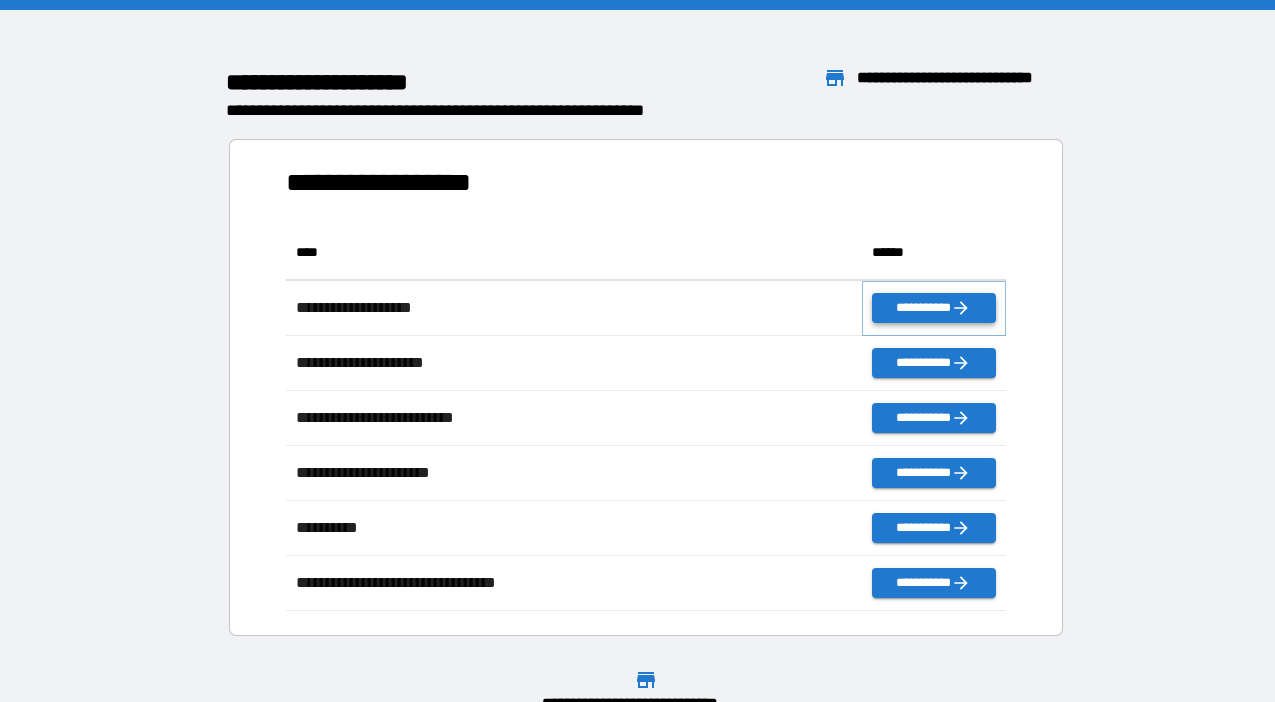 click on "**********" at bounding box center (934, 308) 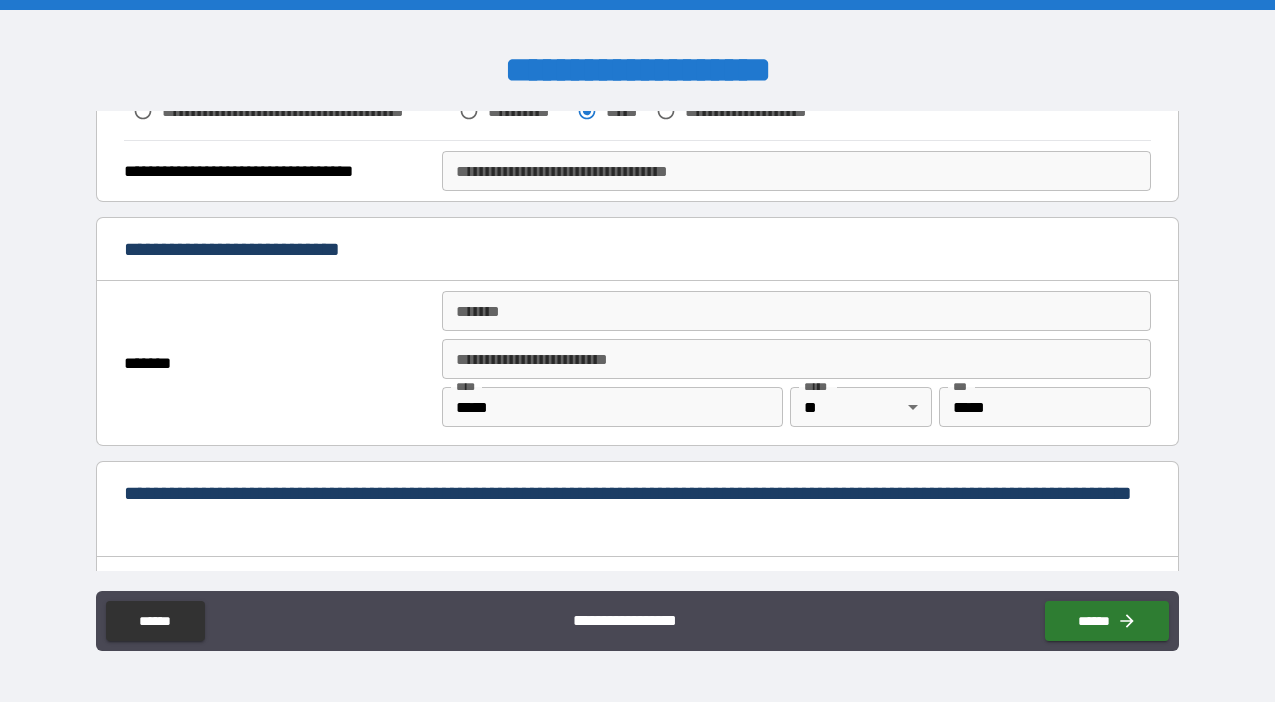 scroll, scrollTop: 370, scrollLeft: 0, axis: vertical 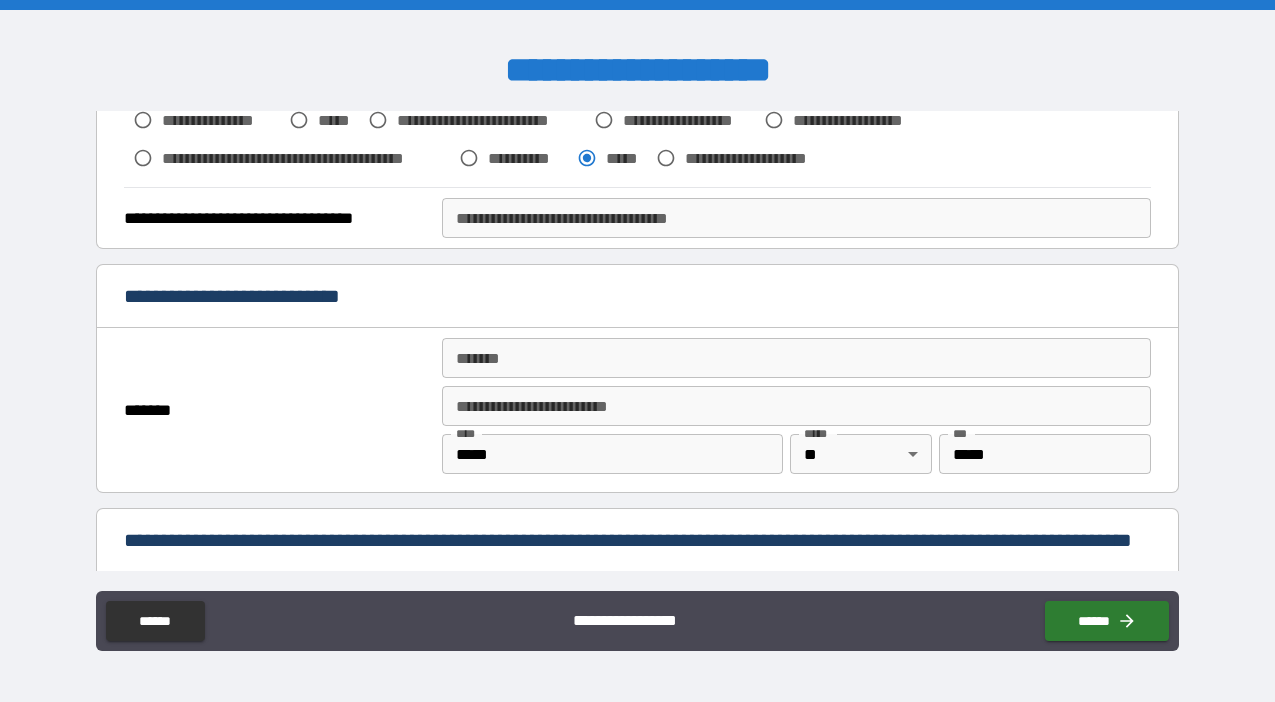 click on "**********" at bounding box center [638, 217] 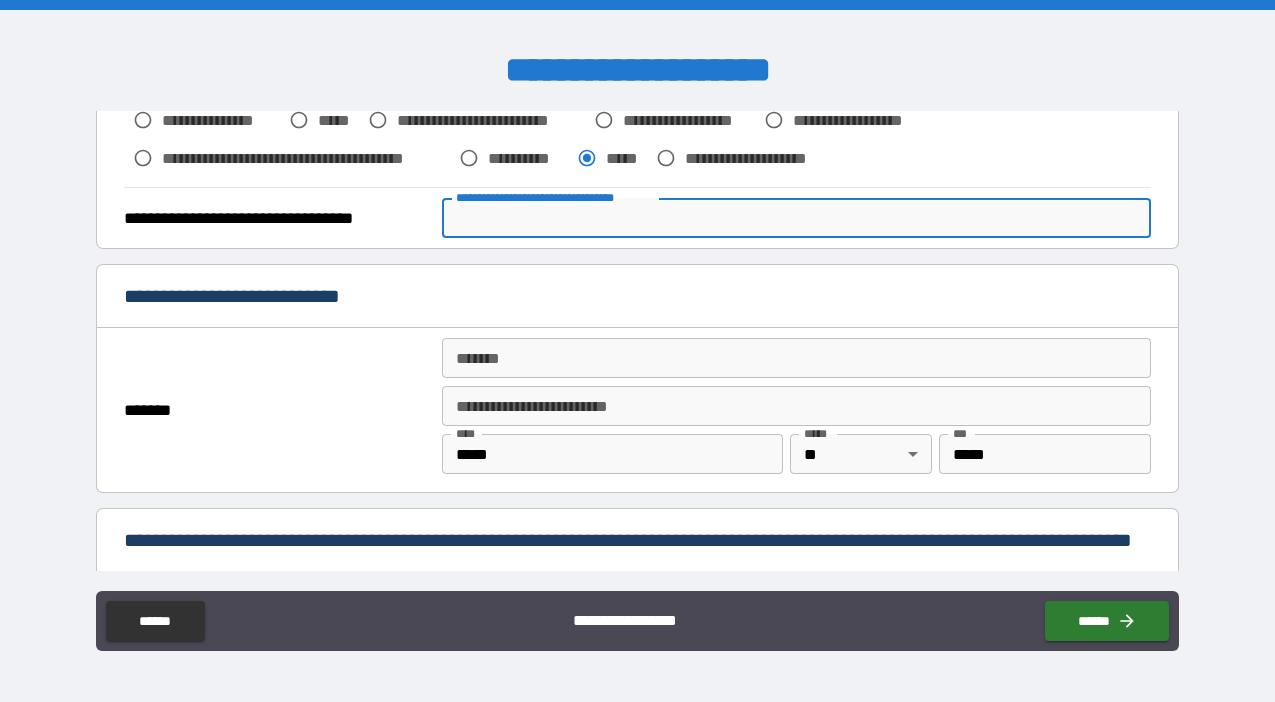 click on "**********" at bounding box center [796, 218] 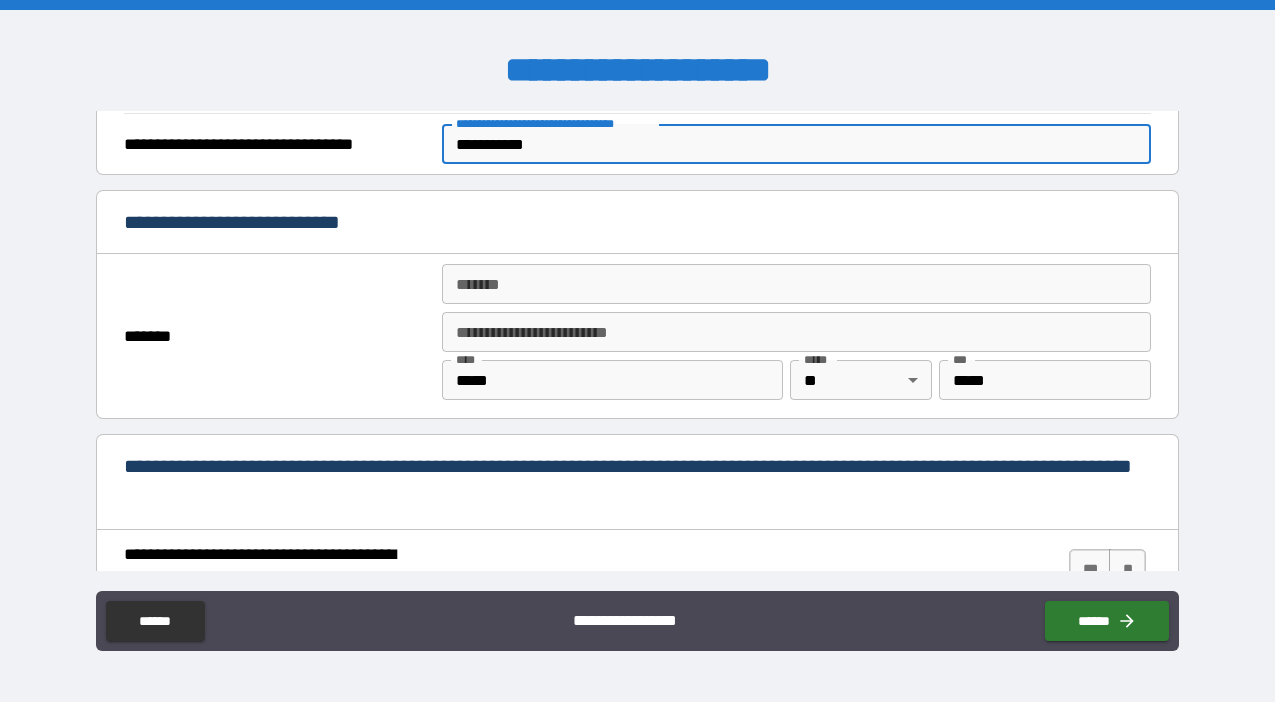 scroll, scrollTop: 445, scrollLeft: 0, axis: vertical 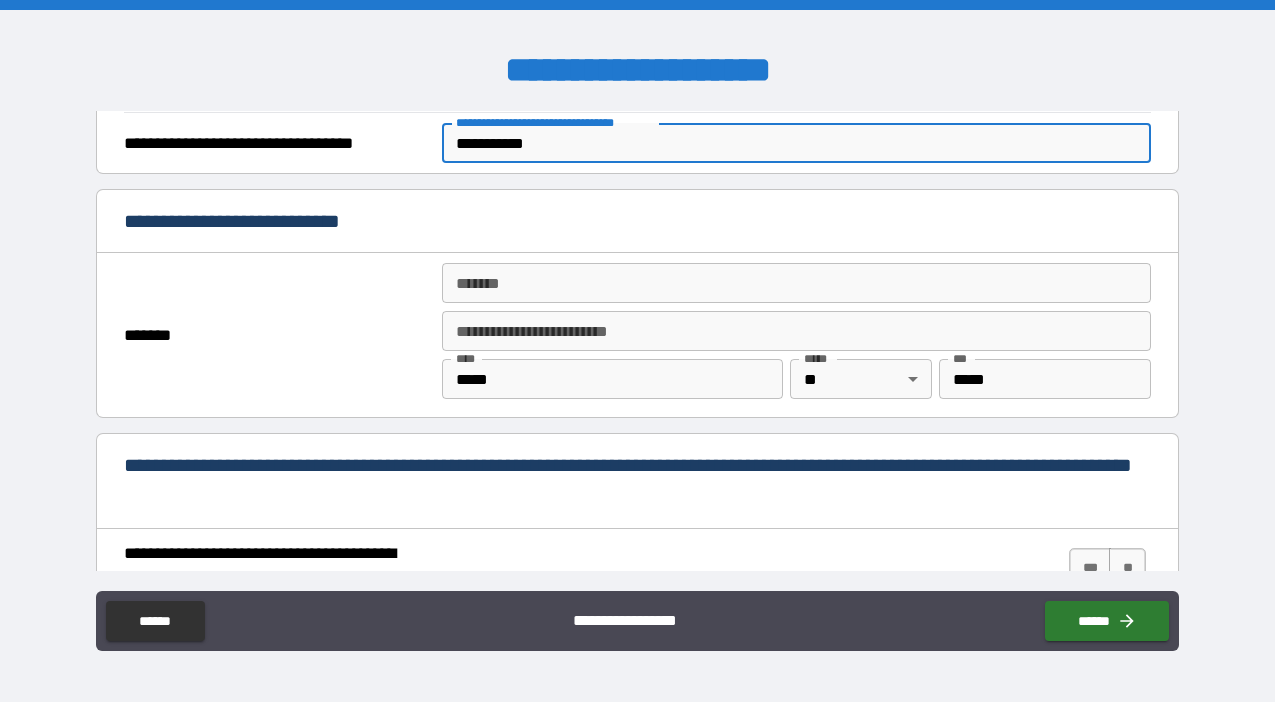 drag, startPoint x: 562, startPoint y: 145, endPoint x: 399, endPoint y: 152, distance: 163.15024 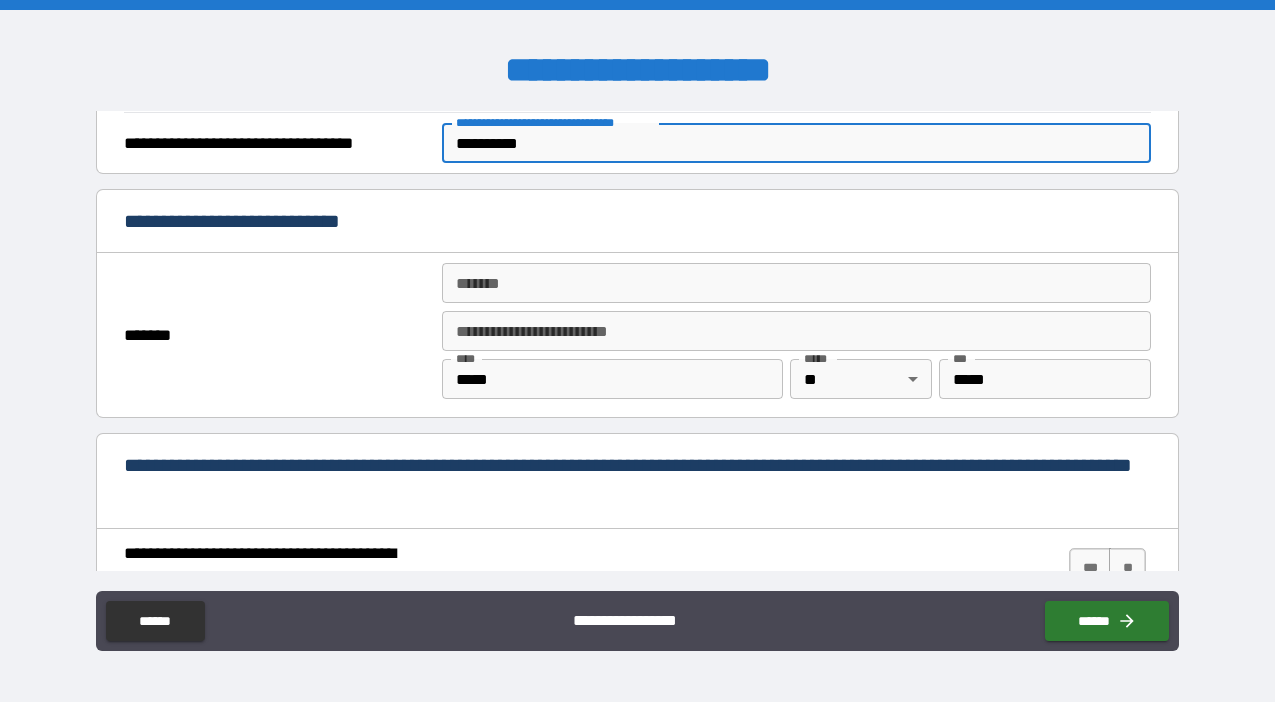 type on "**********" 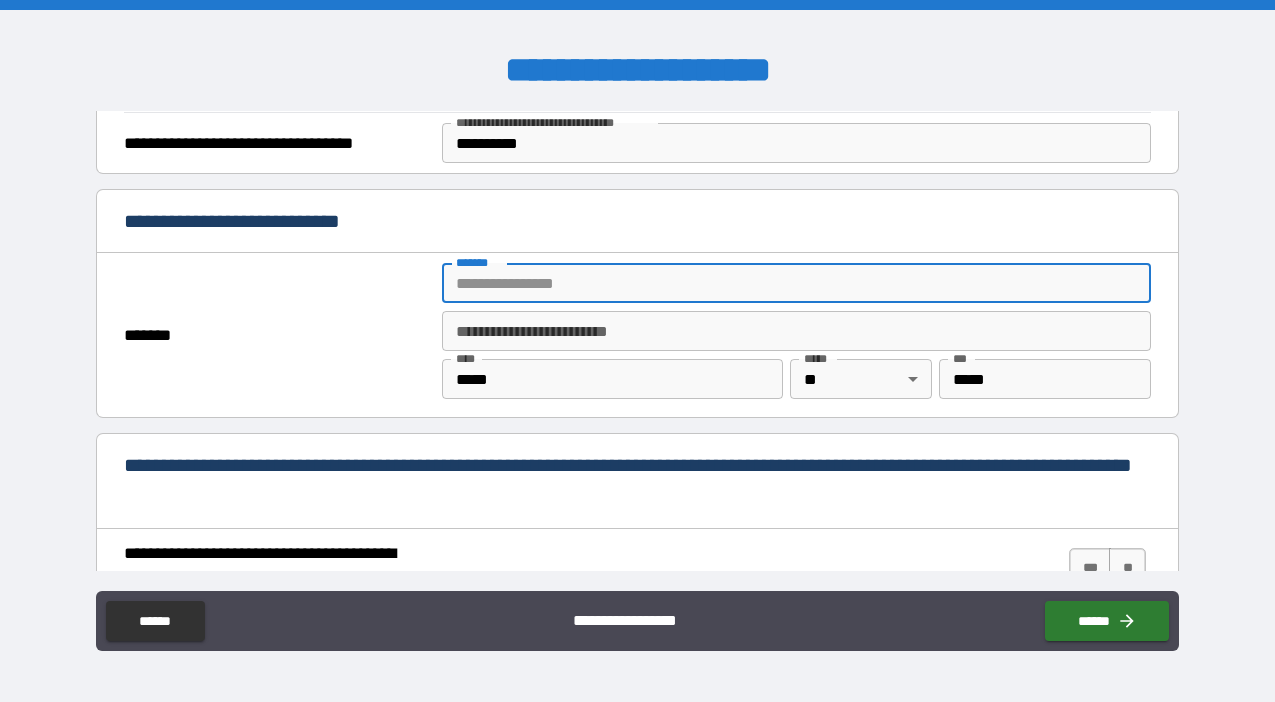 click on "*******" at bounding box center (796, 283) 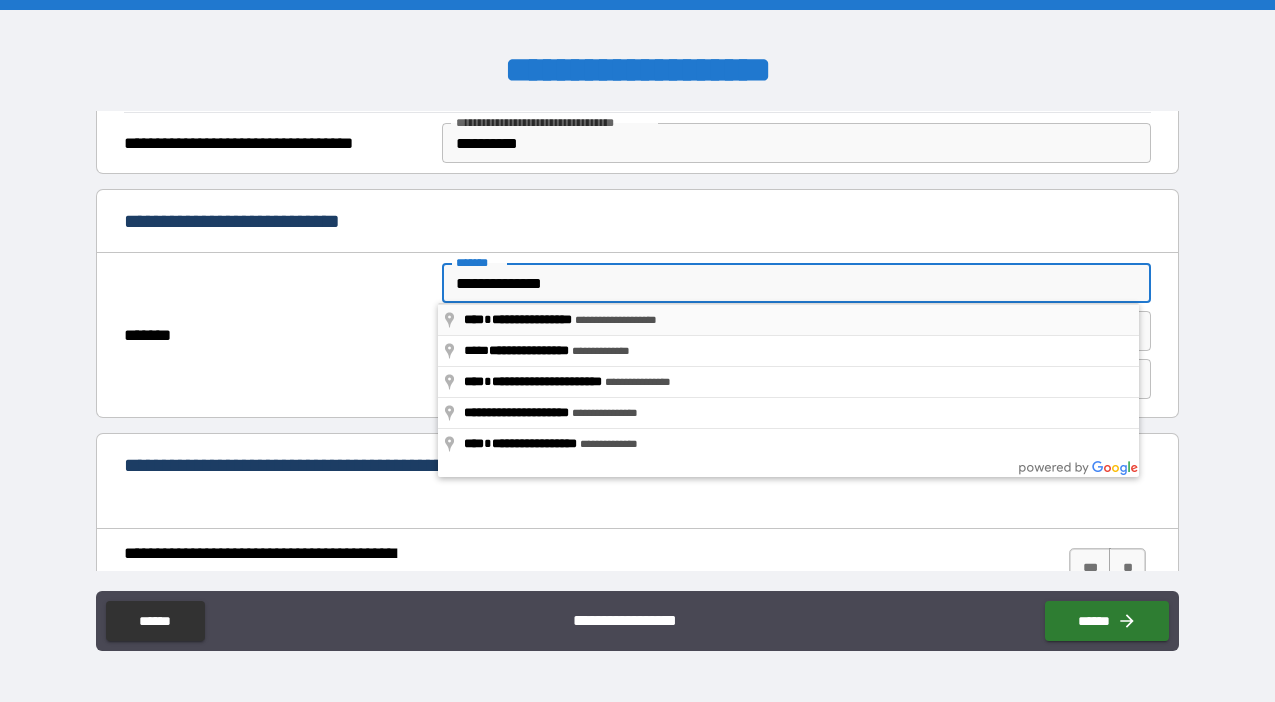 type on "**********" 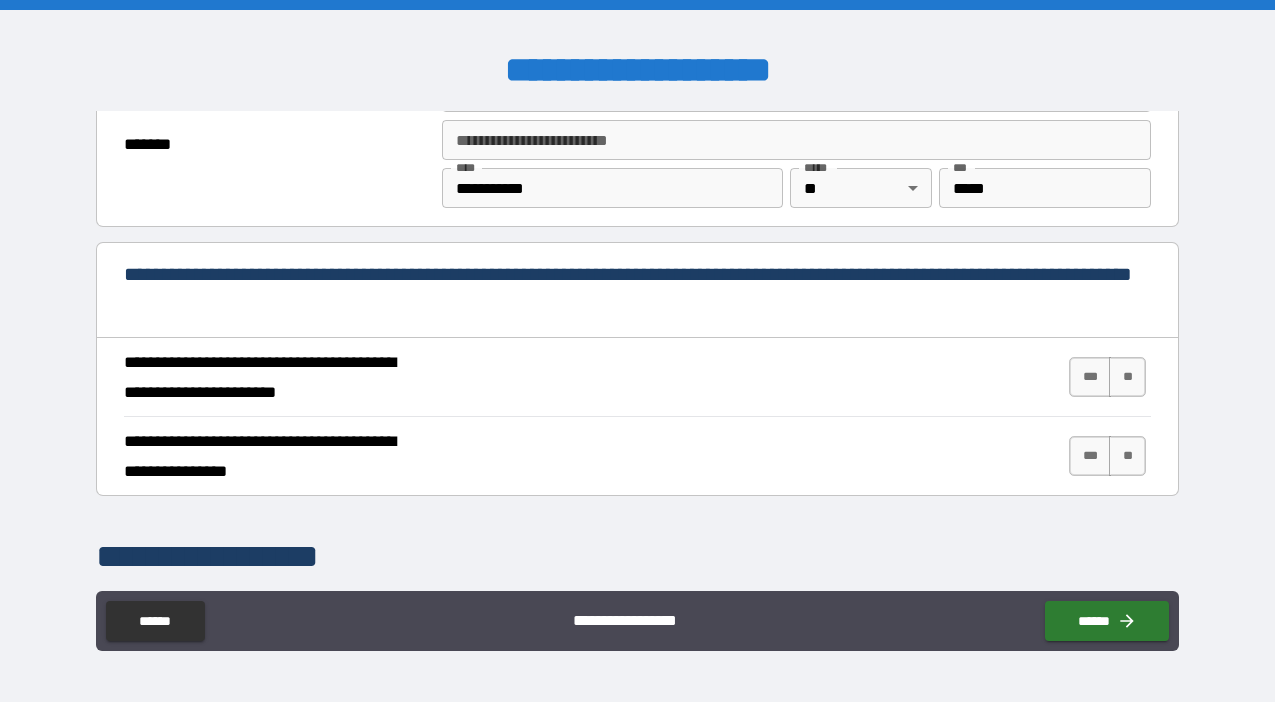 scroll, scrollTop: 642, scrollLeft: 0, axis: vertical 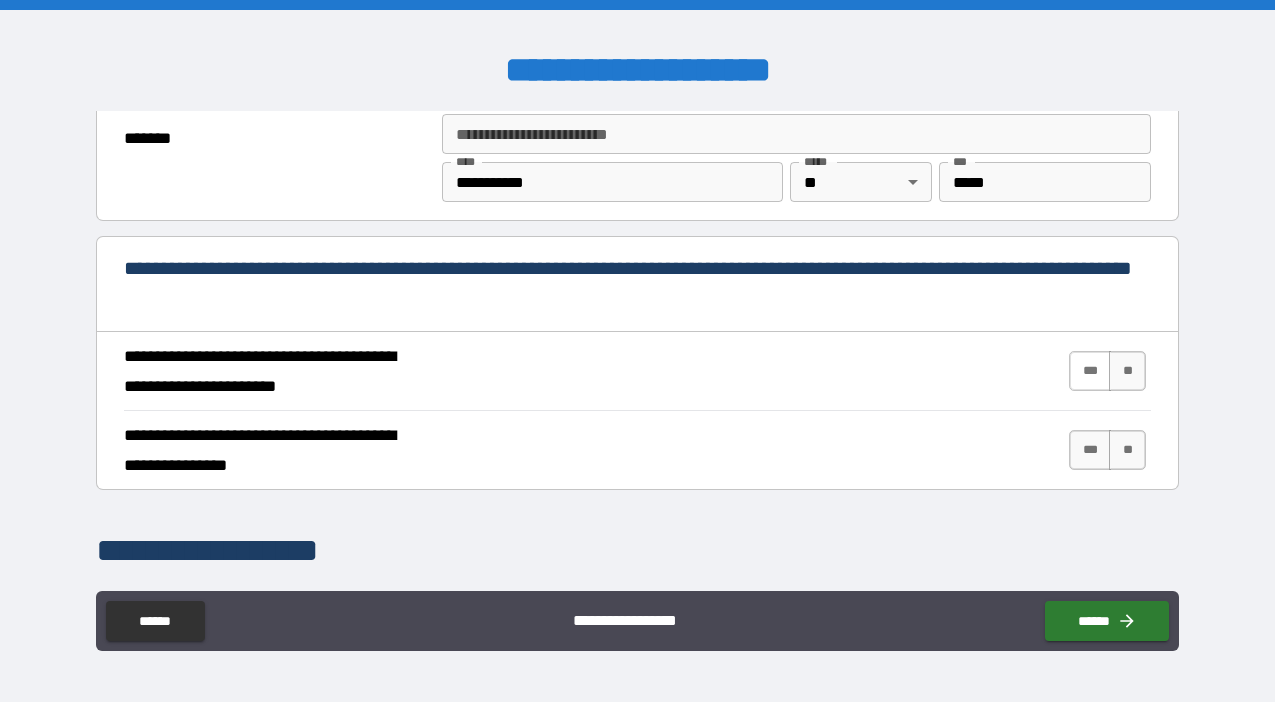 click on "***" at bounding box center [1090, 371] 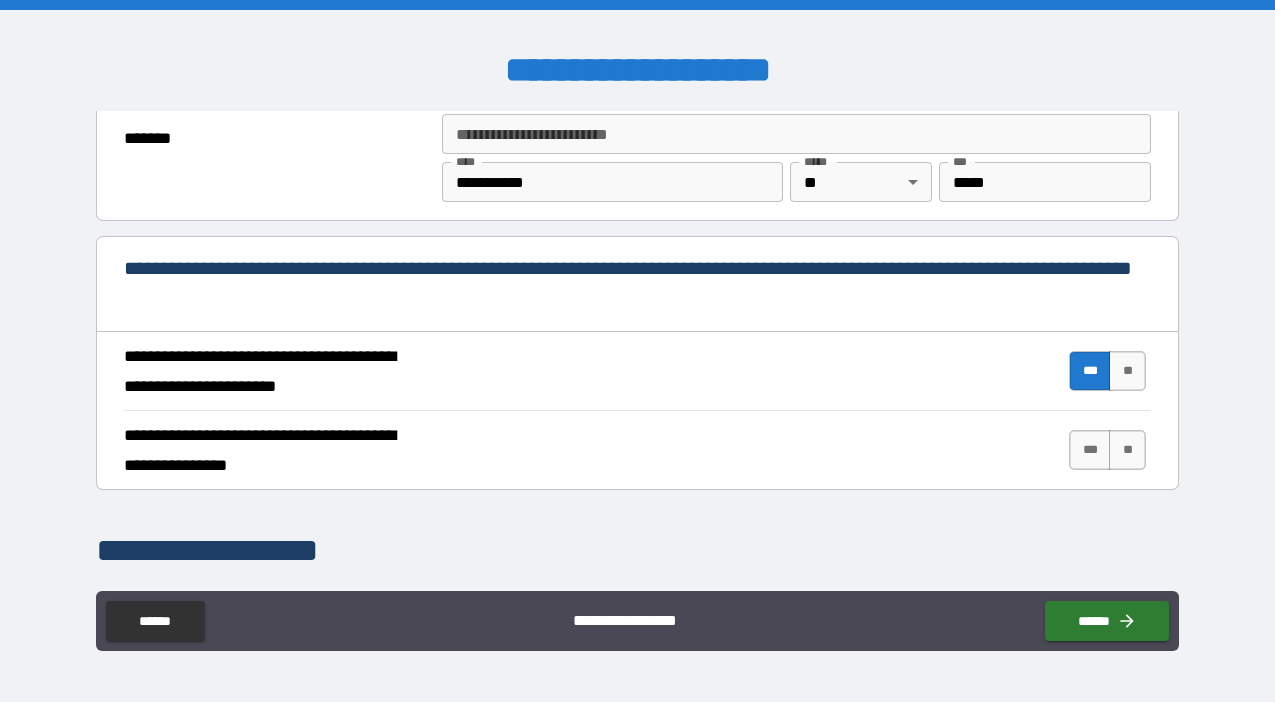 scroll, scrollTop: 683, scrollLeft: 0, axis: vertical 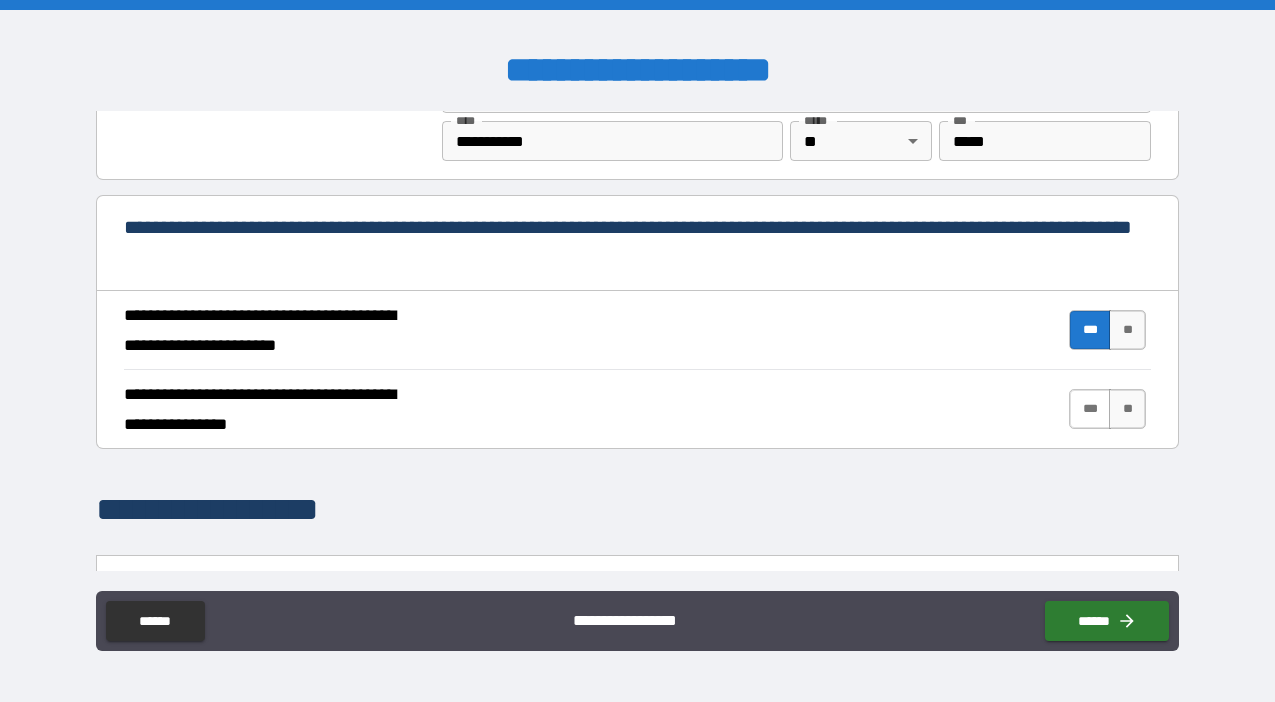 click on "***" at bounding box center [1090, 409] 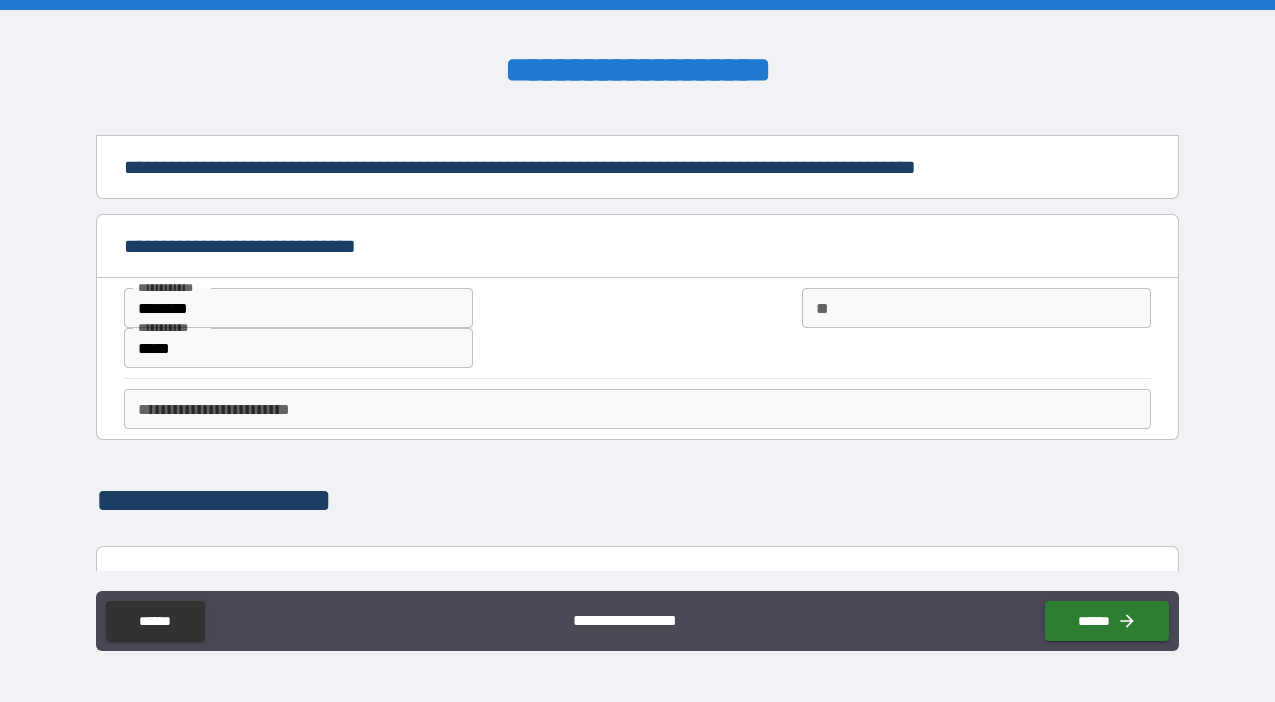 scroll, scrollTop: 1104, scrollLeft: 0, axis: vertical 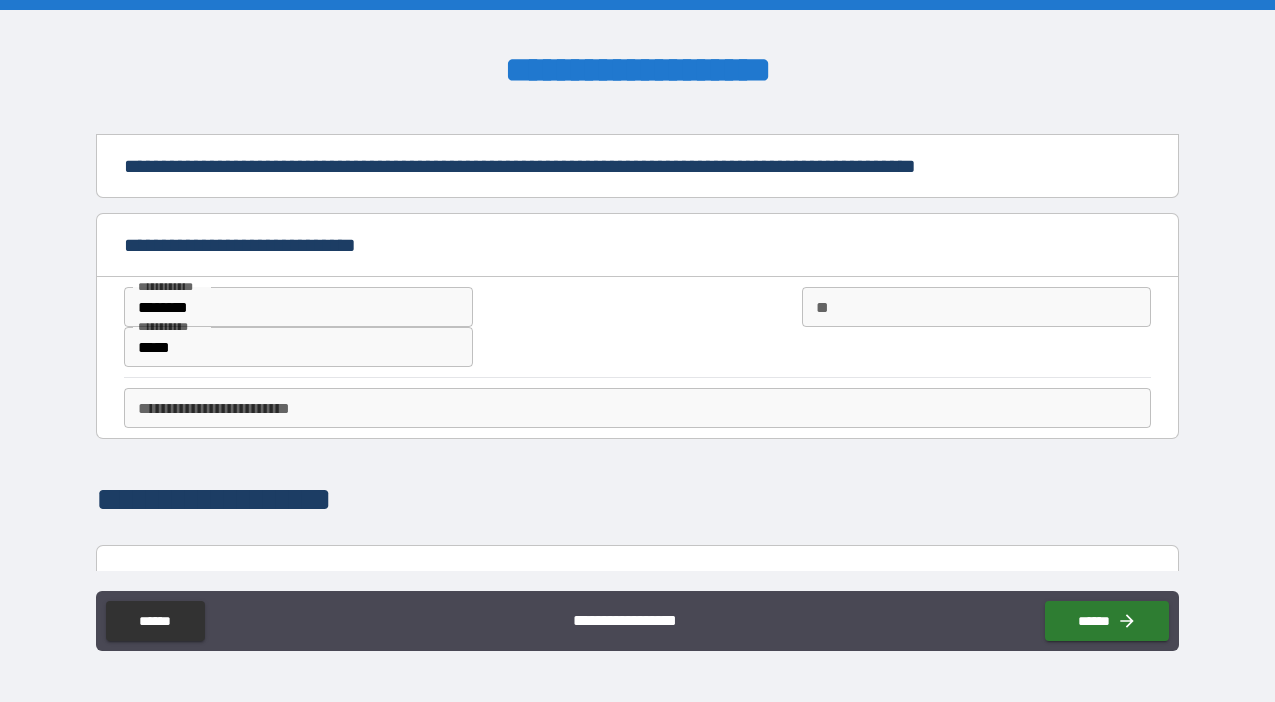 click on "********" at bounding box center (298, 307) 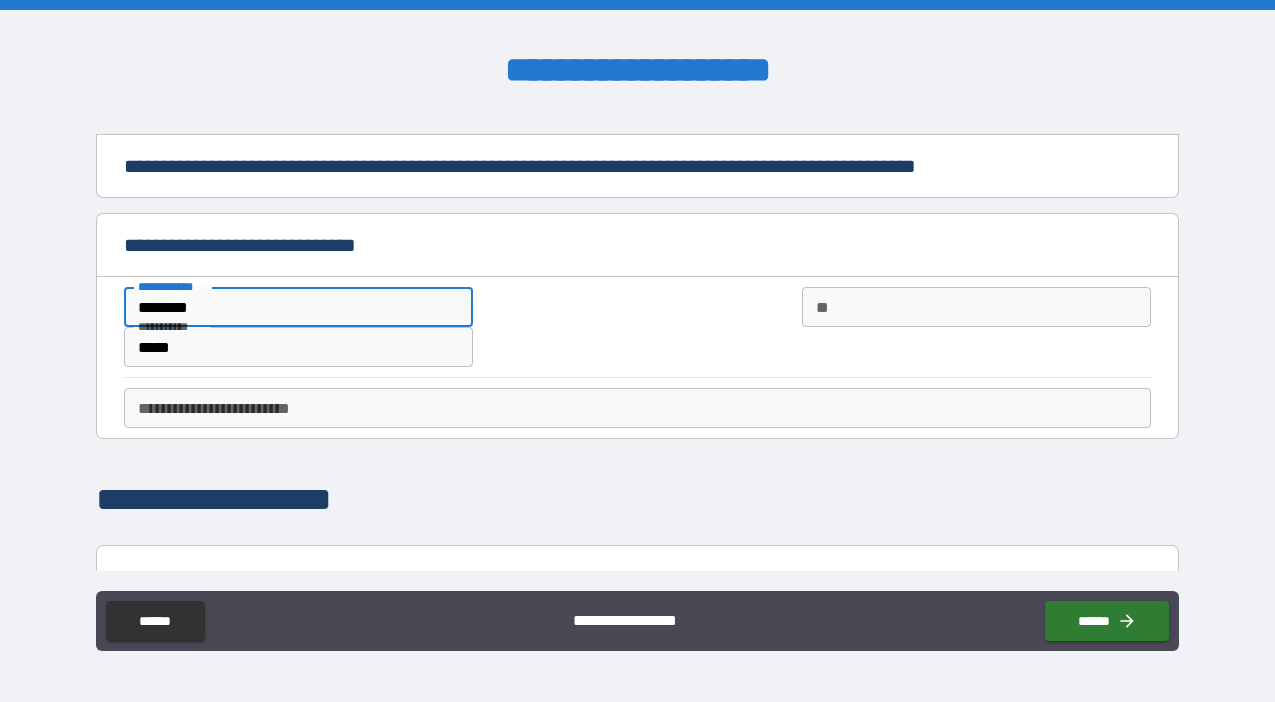 click on "********" at bounding box center [298, 307] 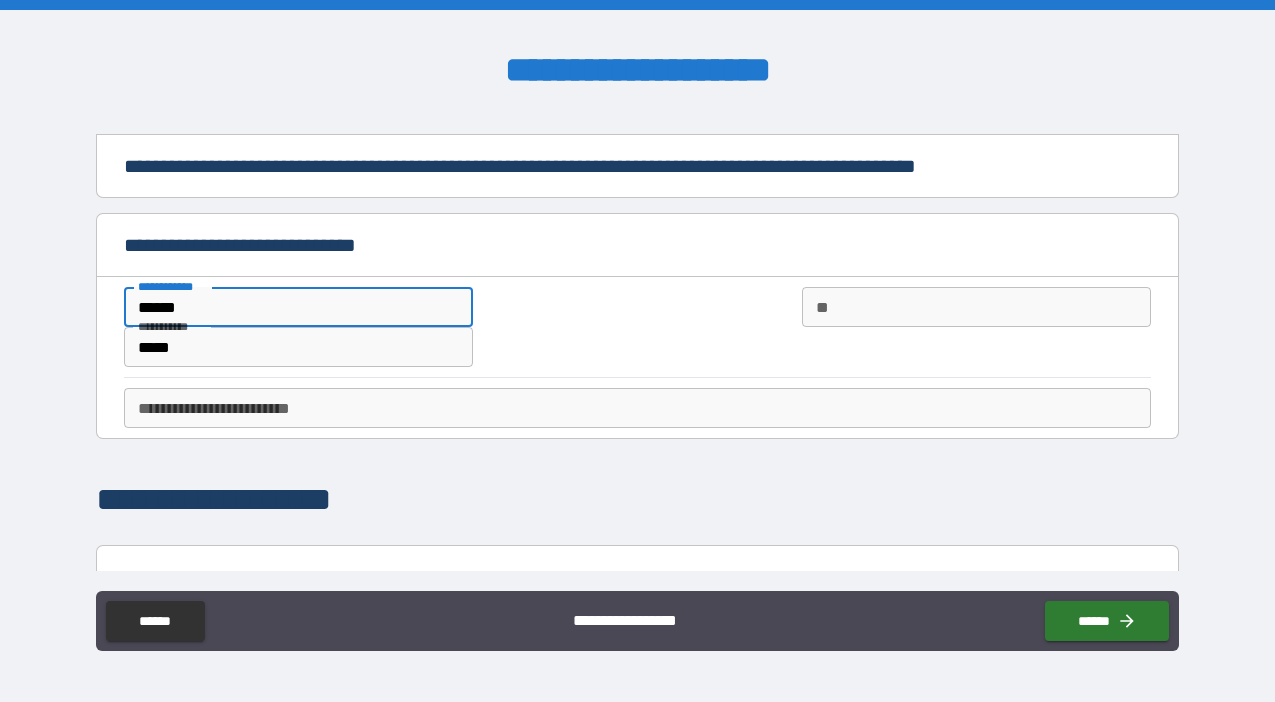 type on "******" 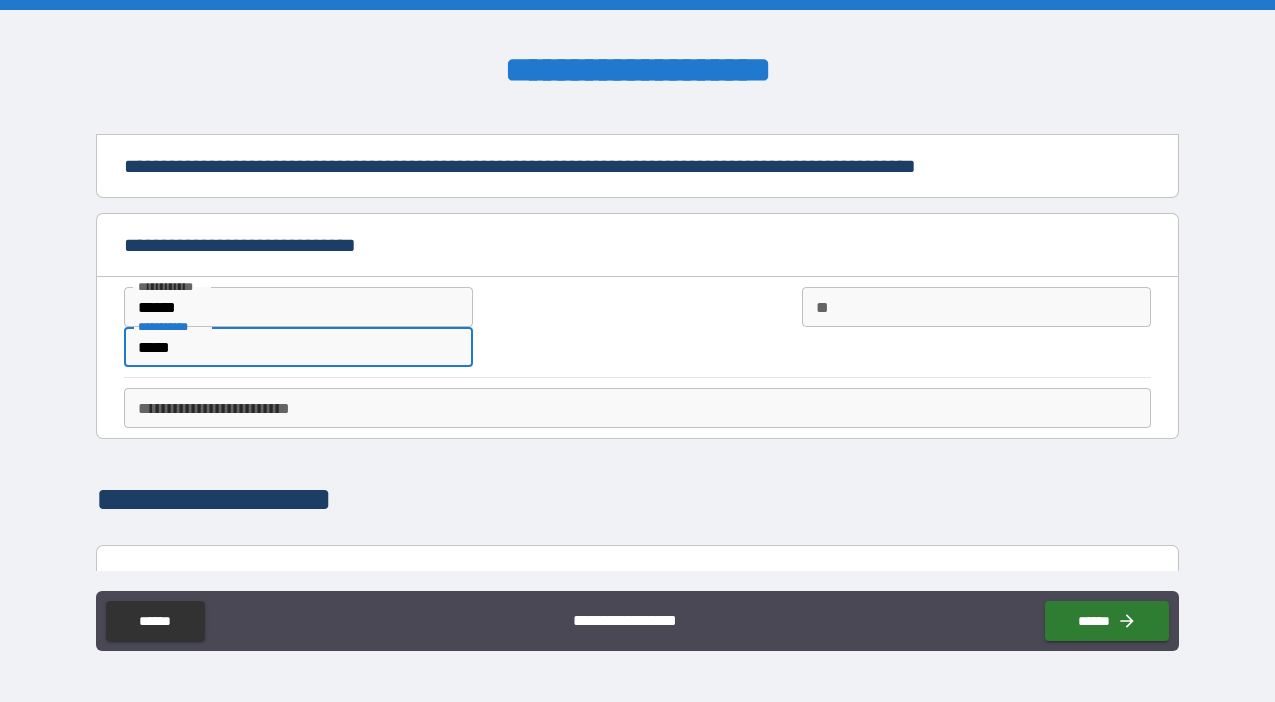 click on "*****" at bounding box center (298, 347) 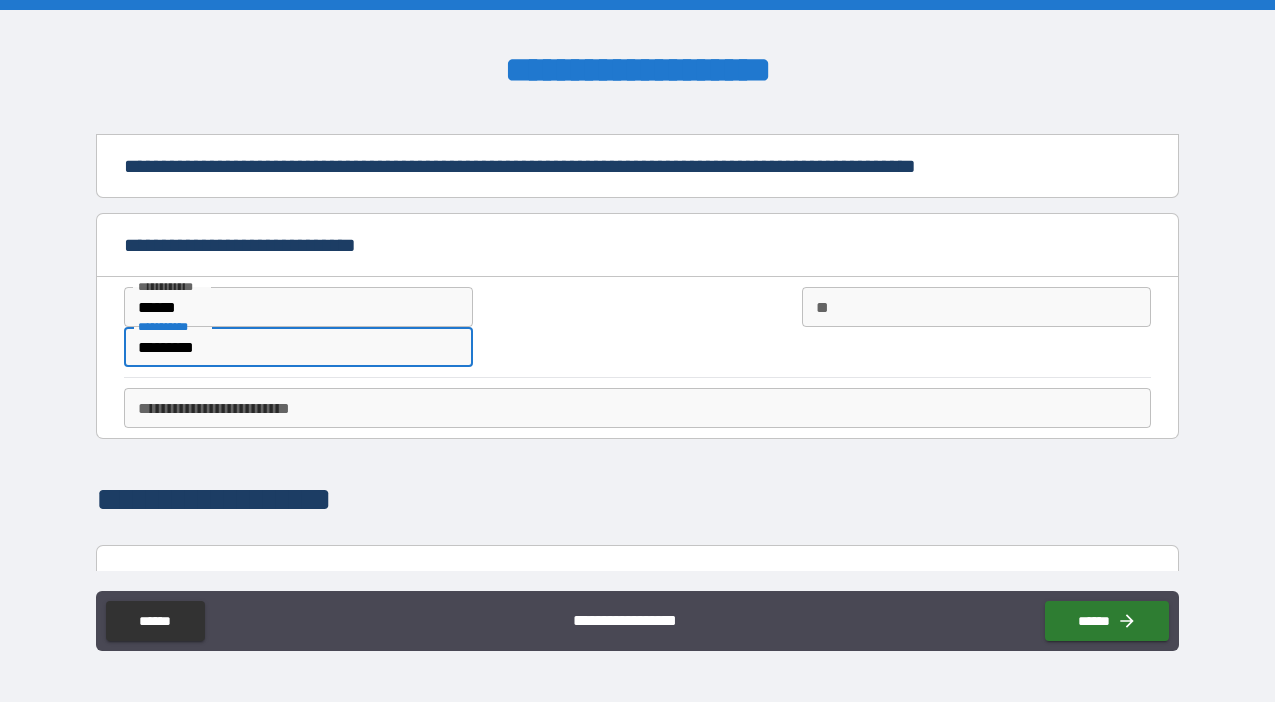 type on "*********" 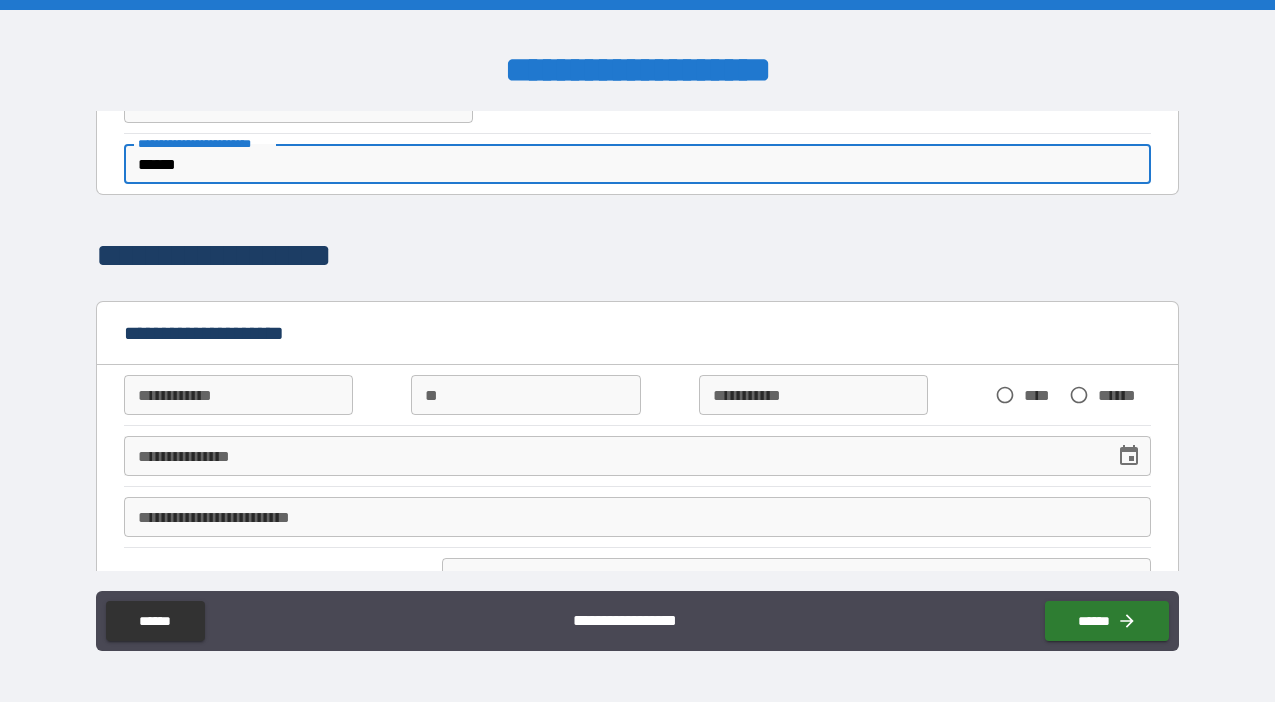 scroll, scrollTop: 1356, scrollLeft: 0, axis: vertical 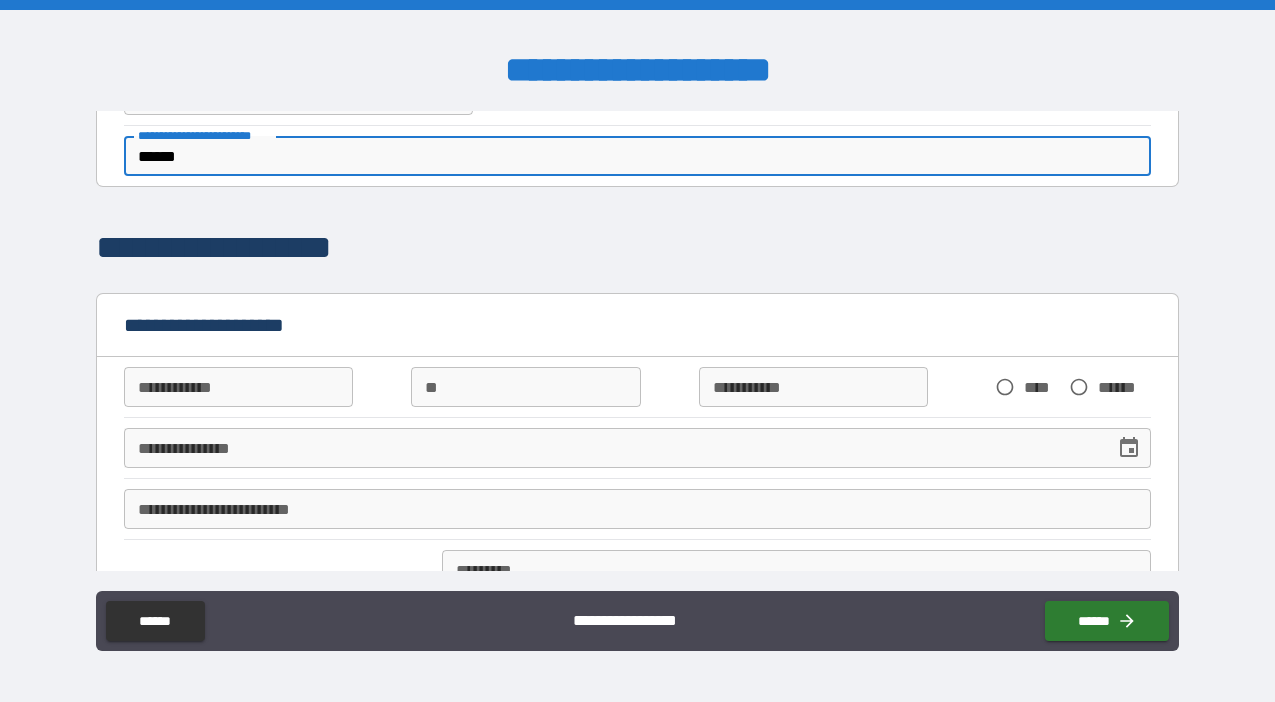 type on "******" 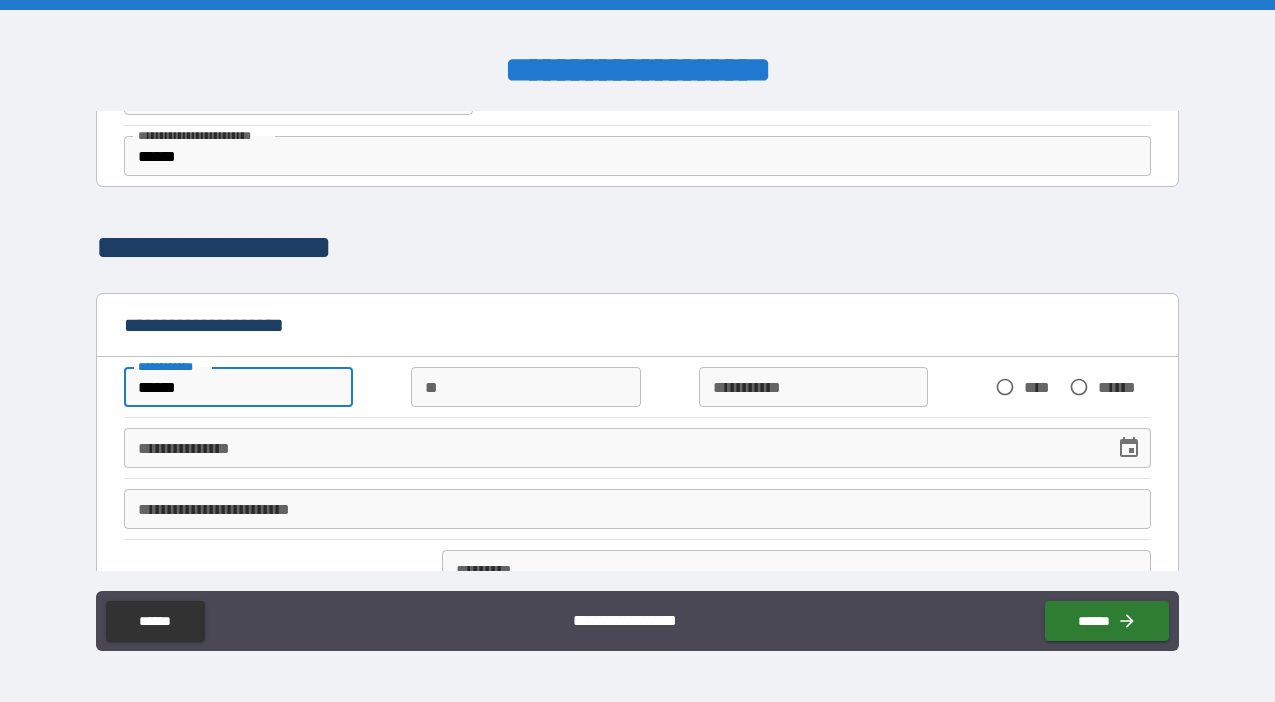 type on "******" 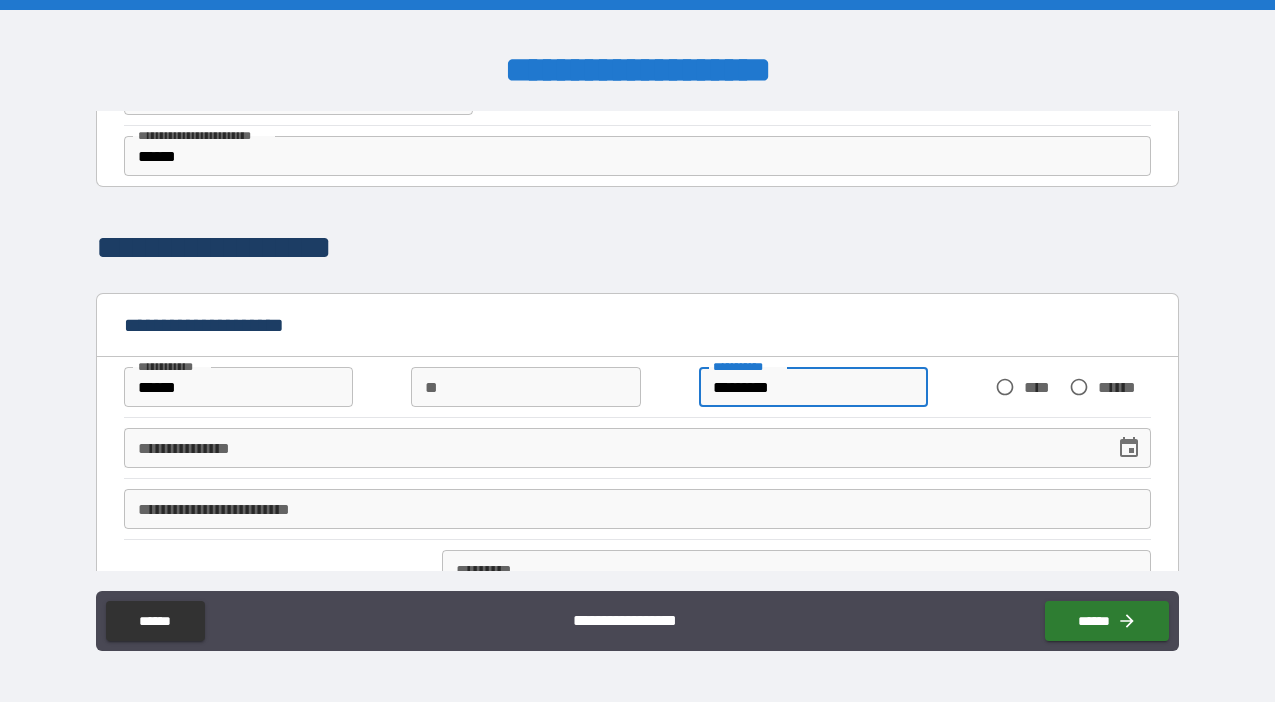 type on "*********" 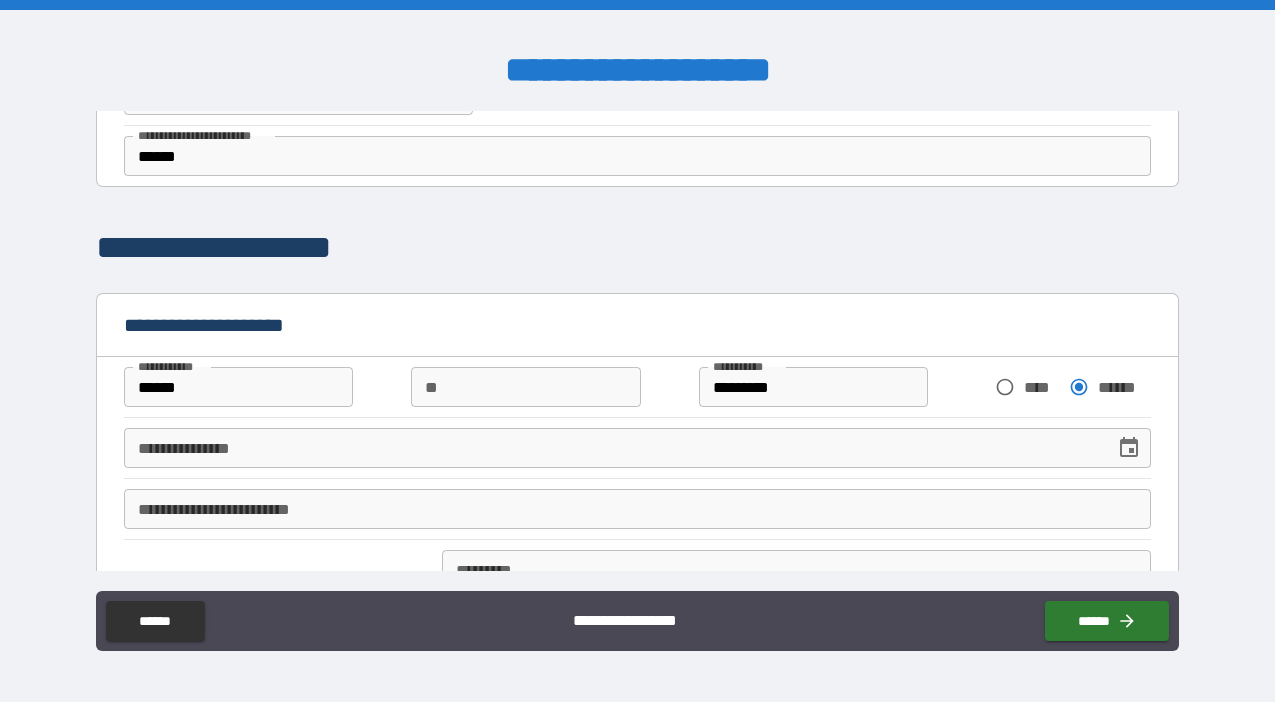 scroll, scrollTop: 1457, scrollLeft: 0, axis: vertical 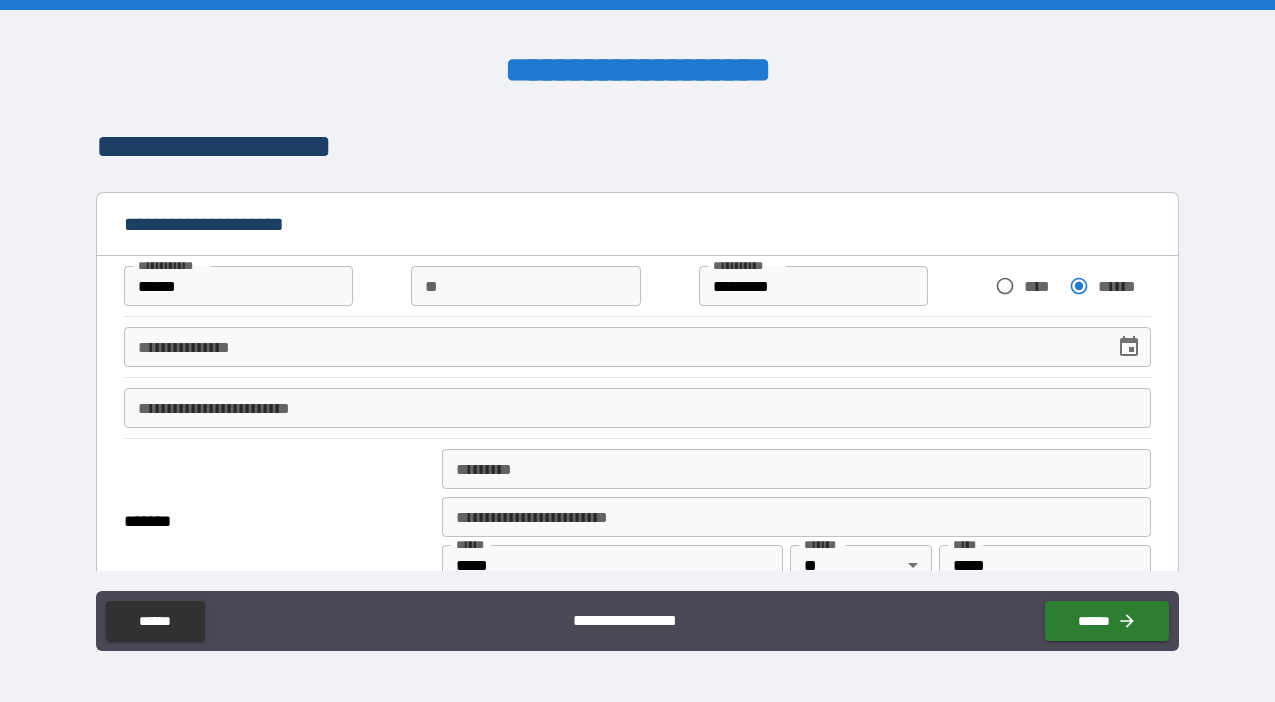 click on "**********" at bounding box center [613, 347] 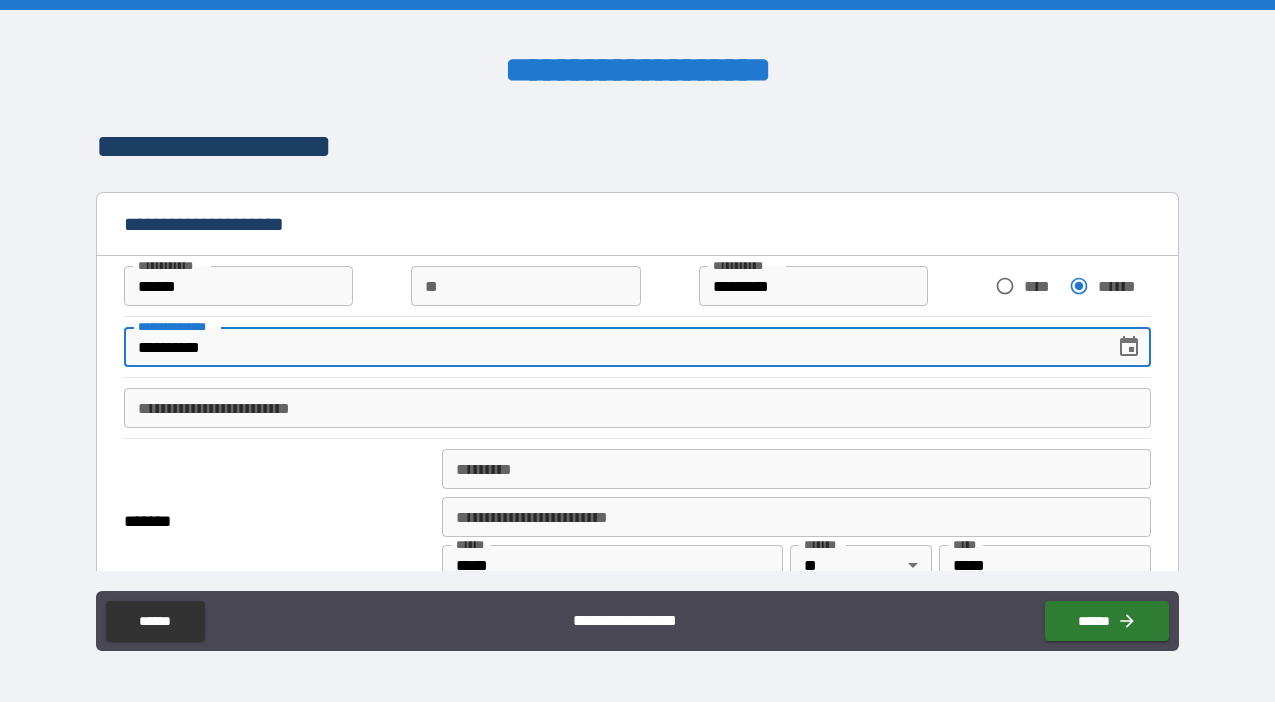 type on "**********" 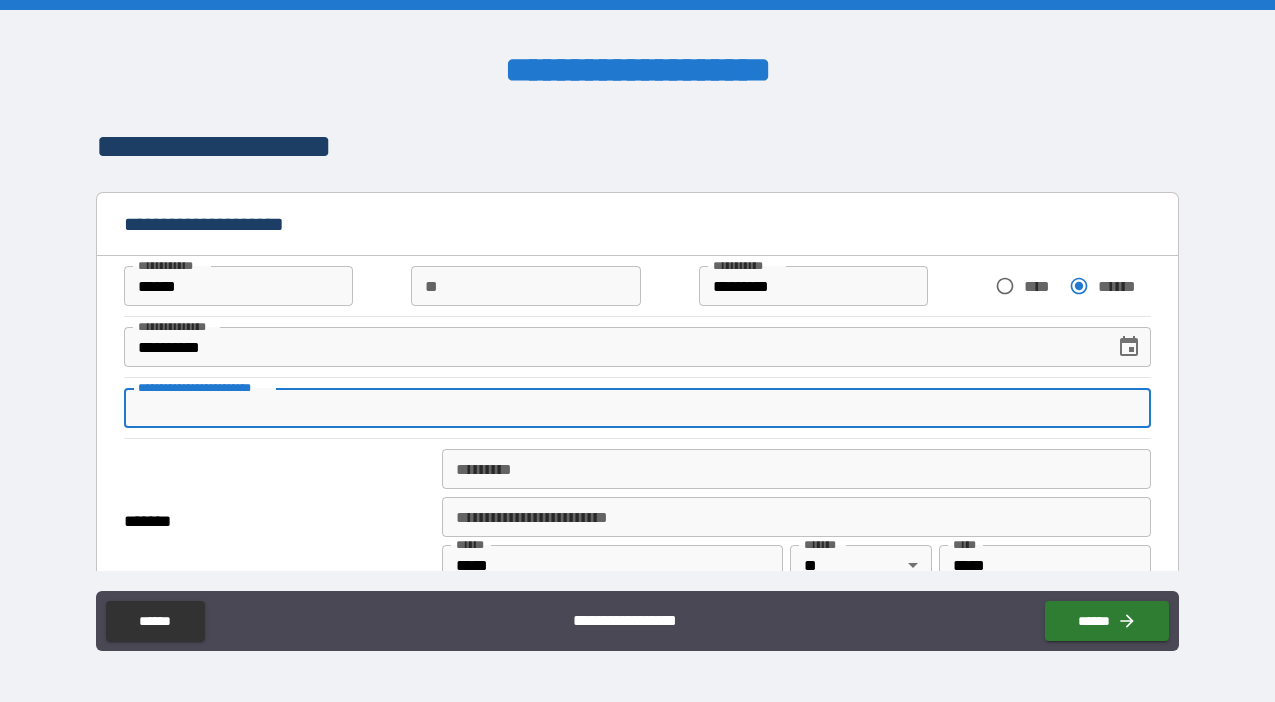 click on "**********" at bounding box center [638, 408] 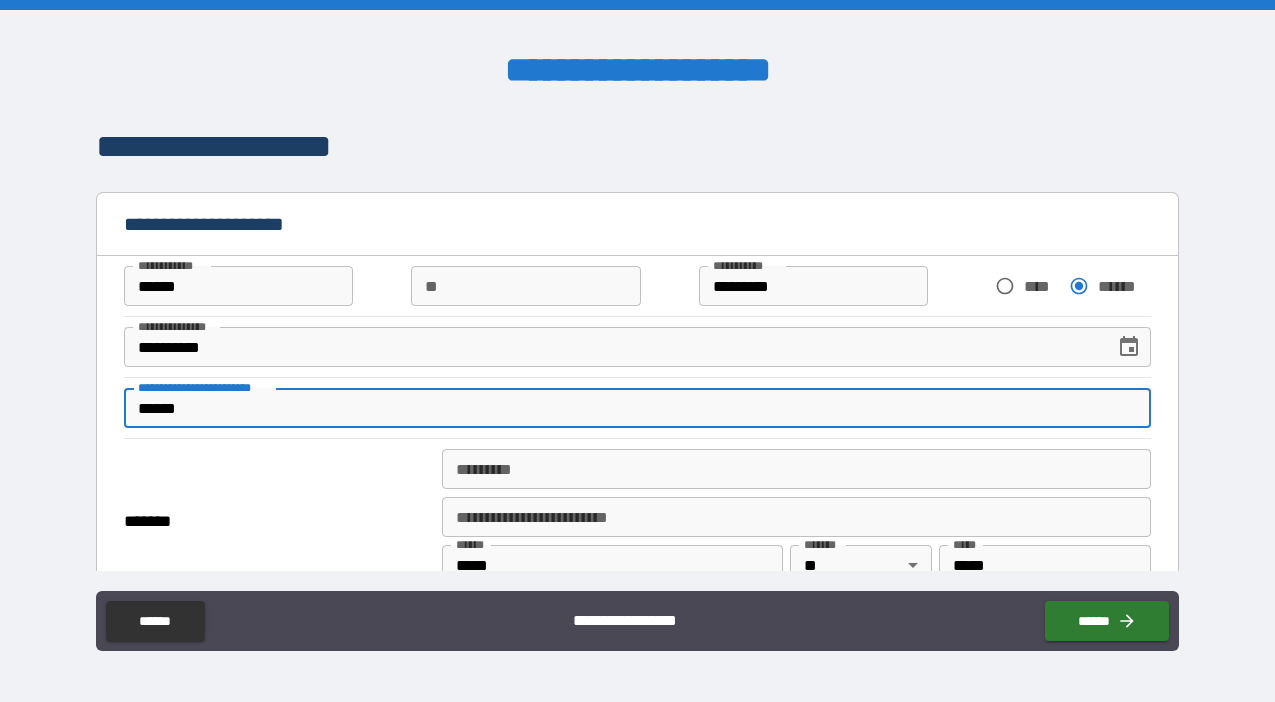 type on "******" 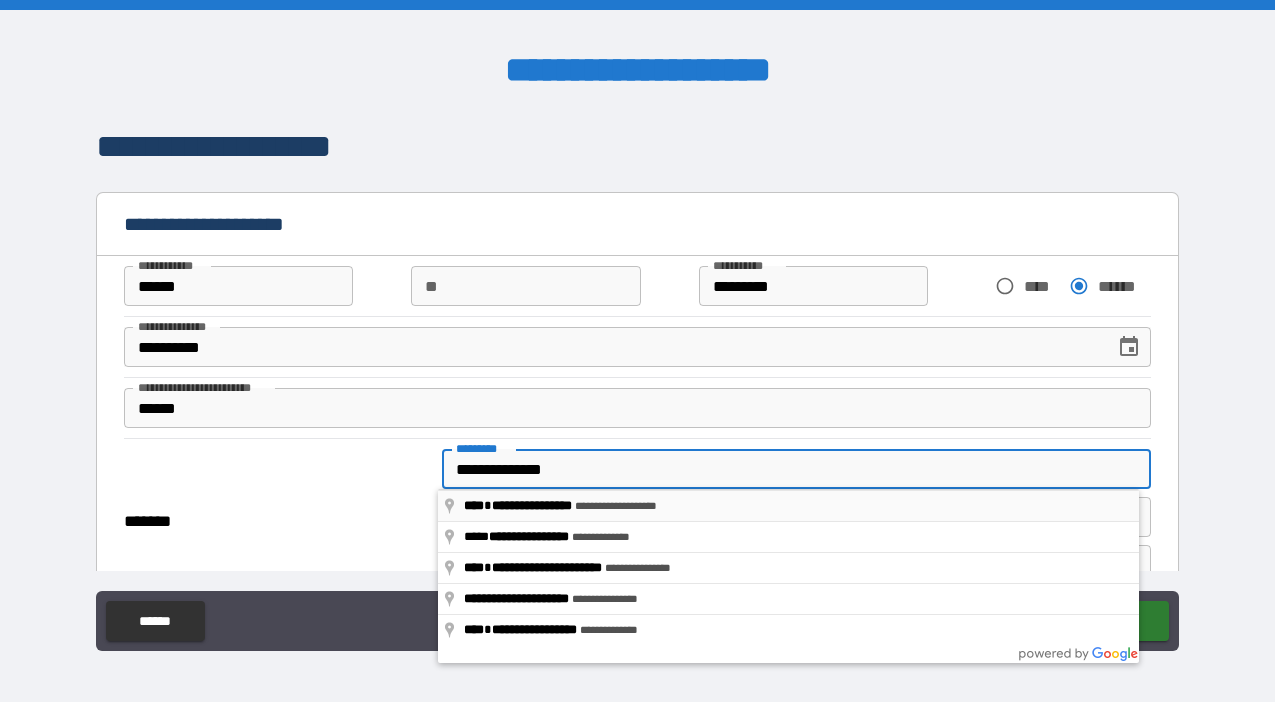 type on "**********" 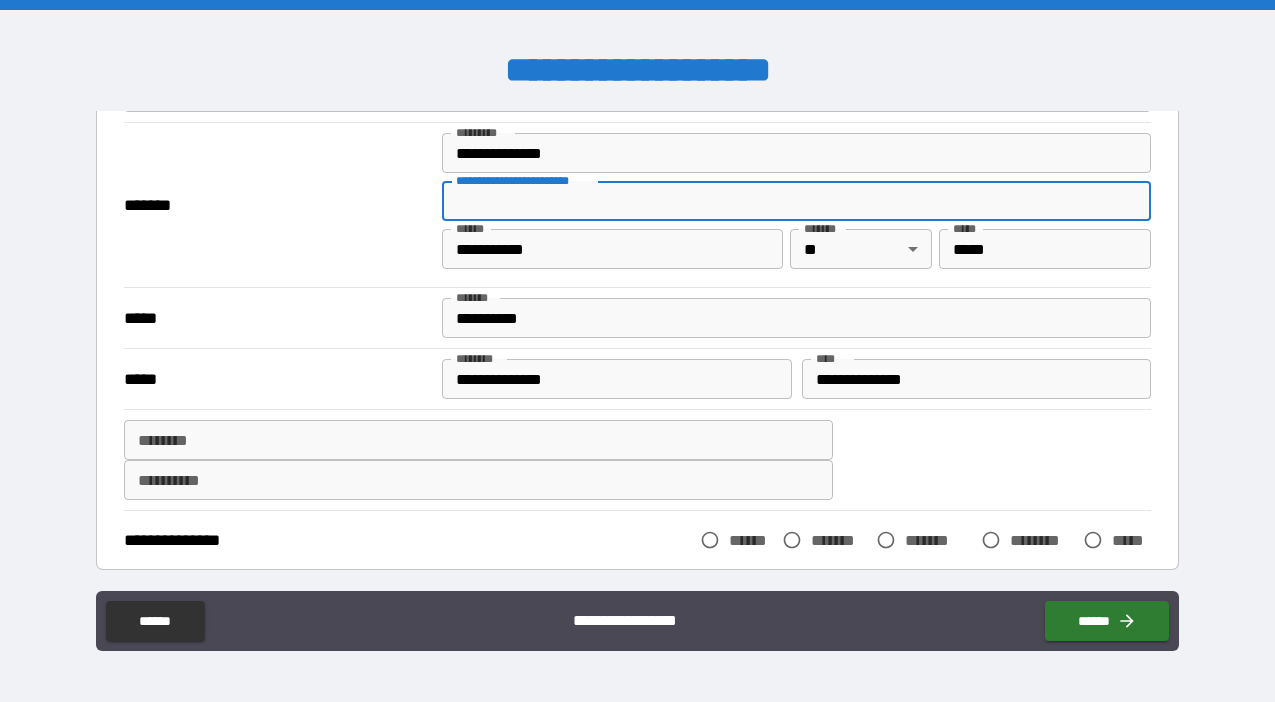 scroll, scrollTop: 1826, scrollLeft: 0, axis: vertical 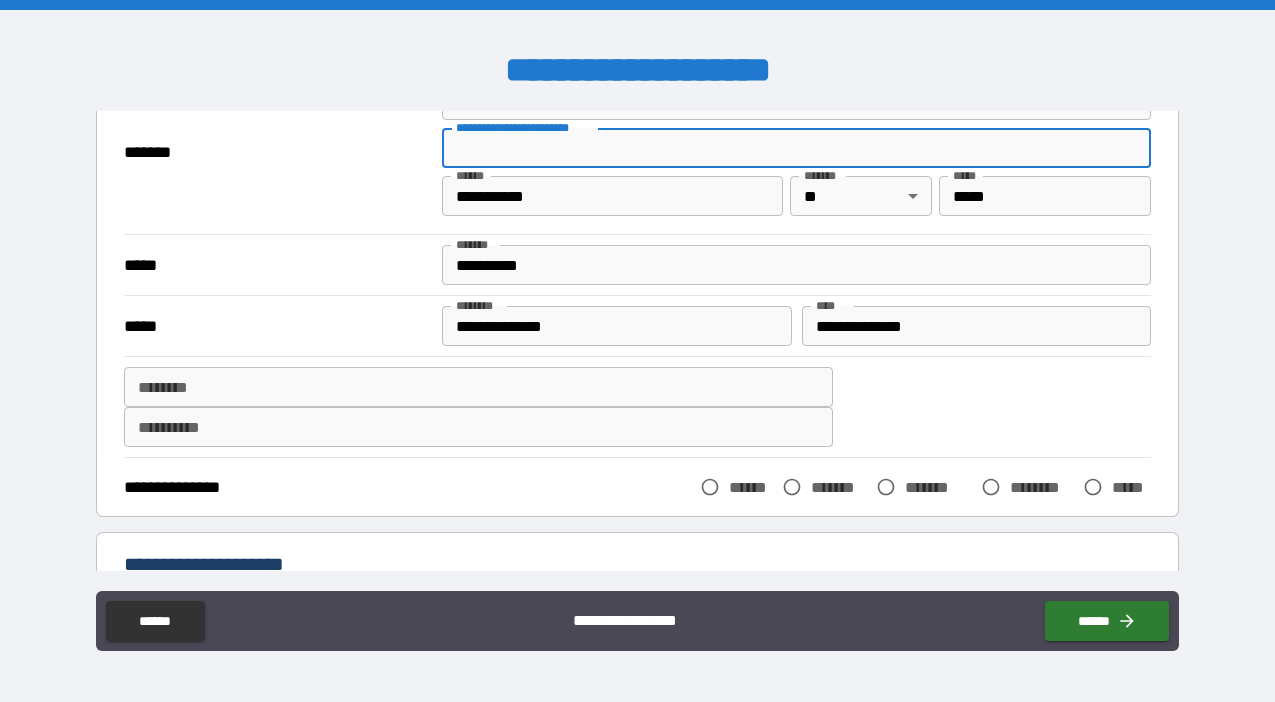click on "******** ********" at bounding box center [478, 387] 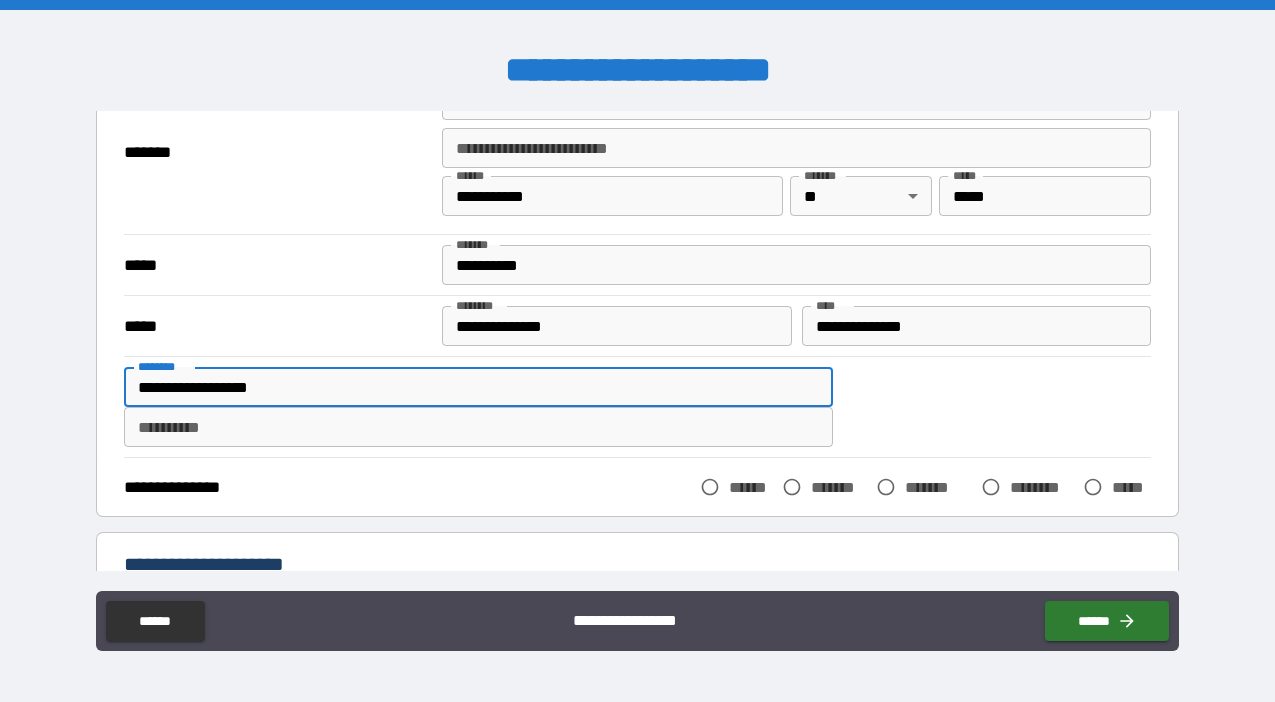 type on "**********" 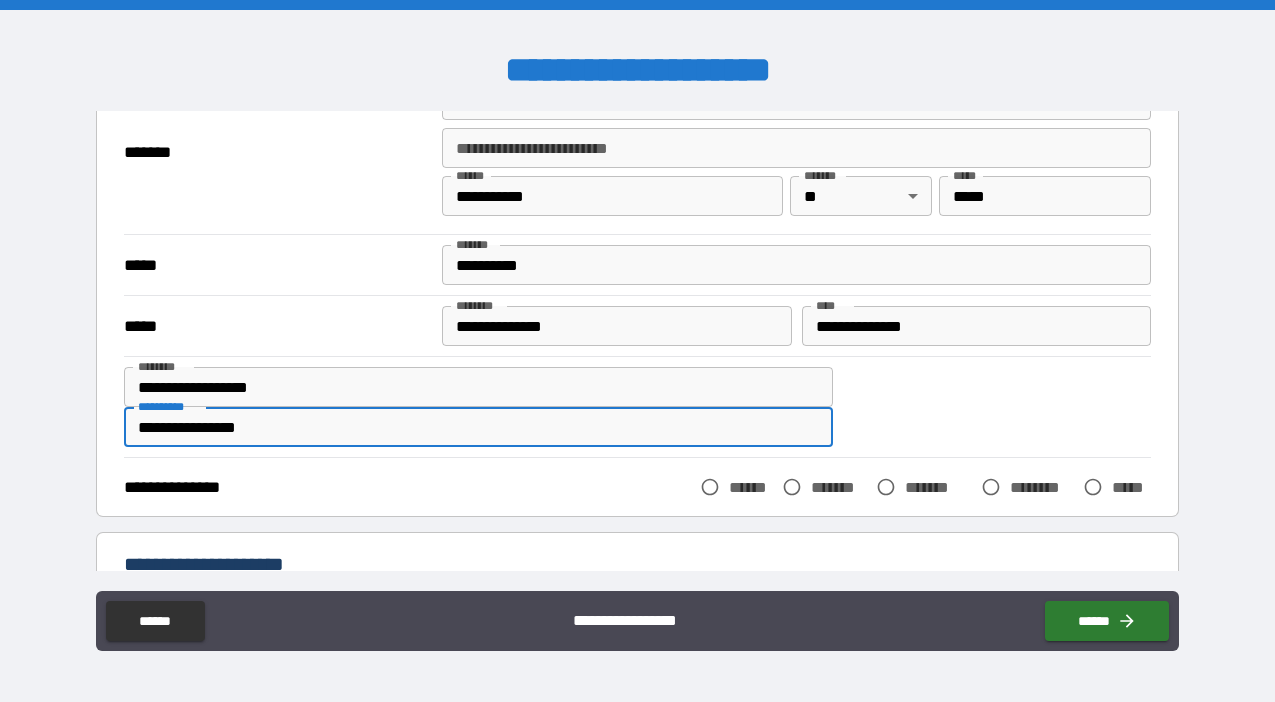 type on "**********" 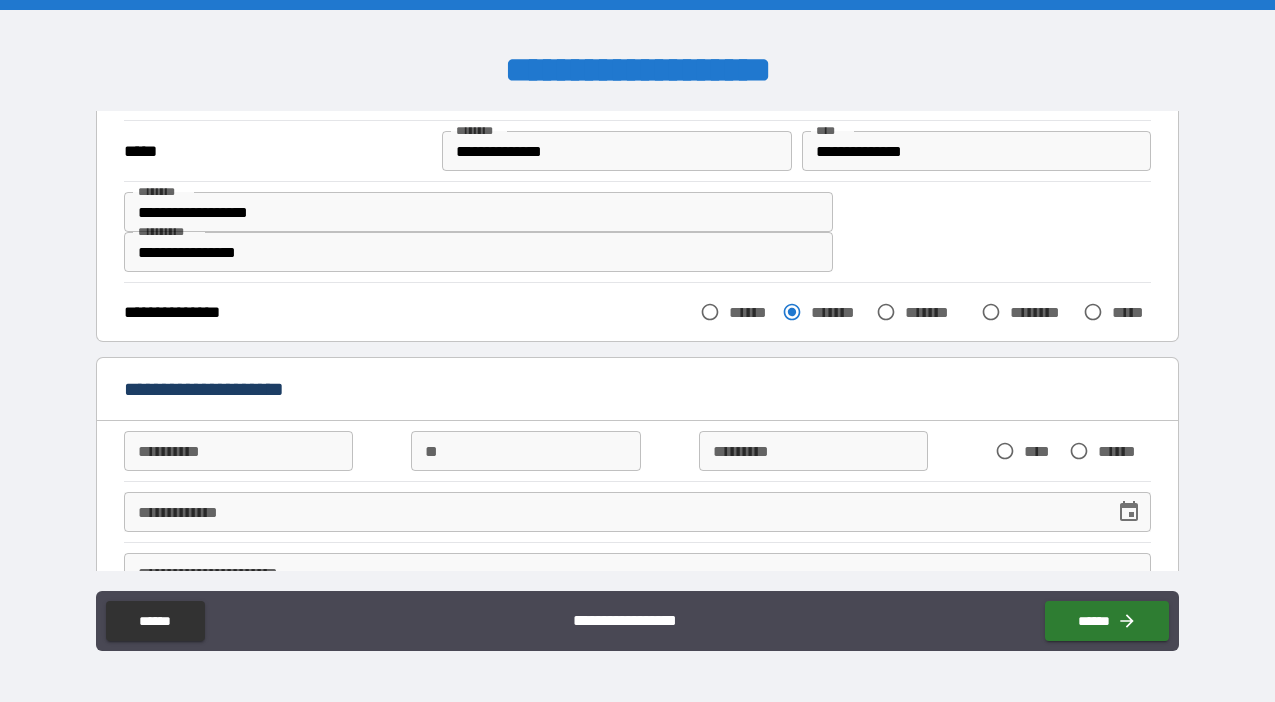 scroll, scrollTop: 2098, scrollLeft: 0, axis: vertical 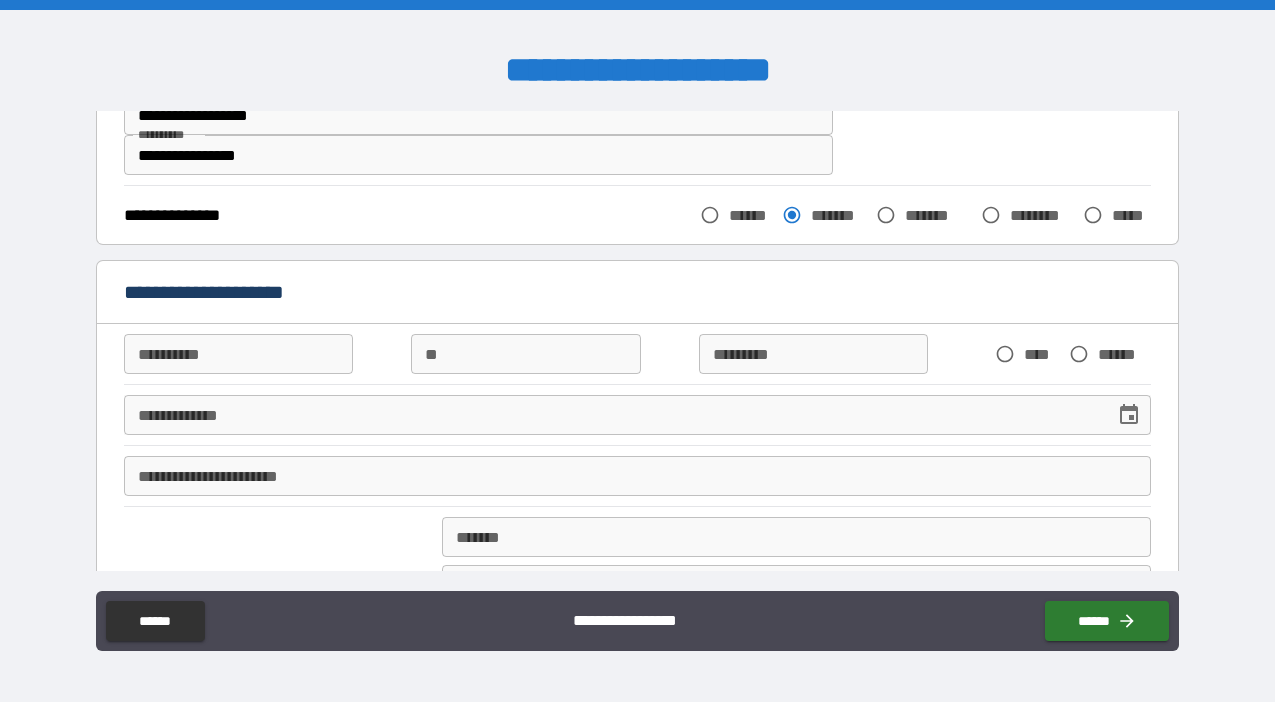 click on "**********" at bounding box center [239, 354] 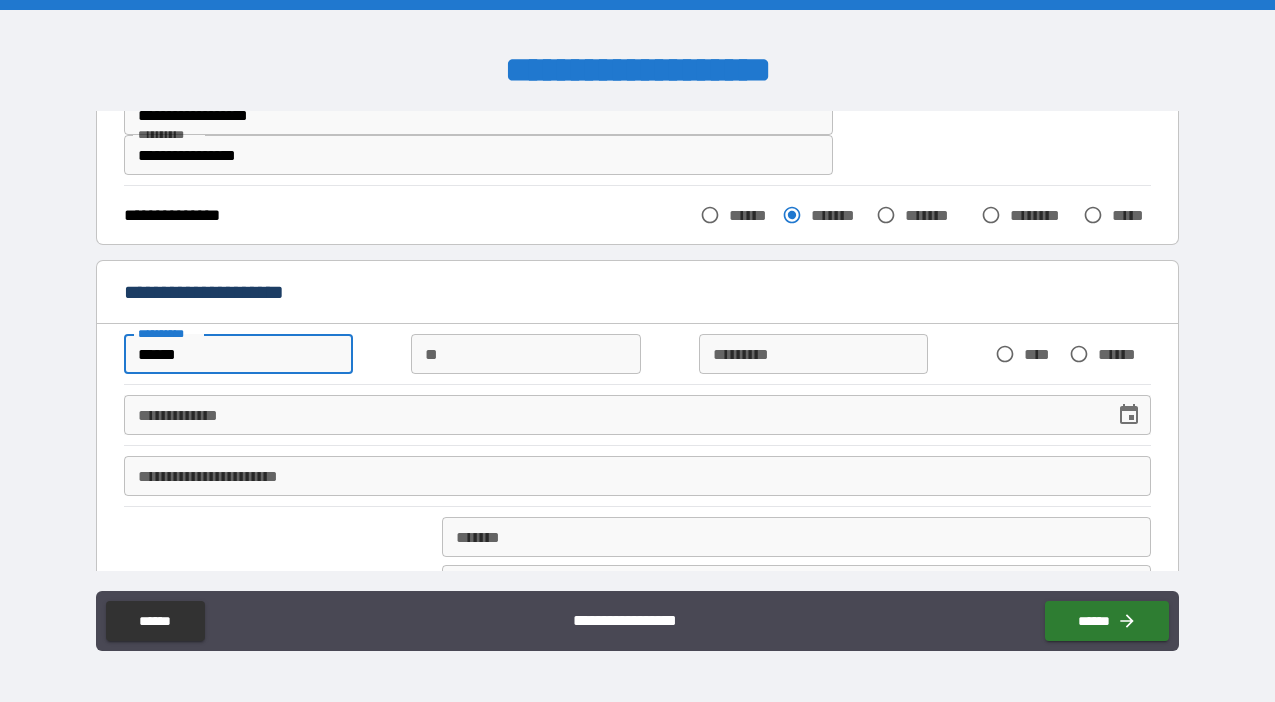 type on "******" 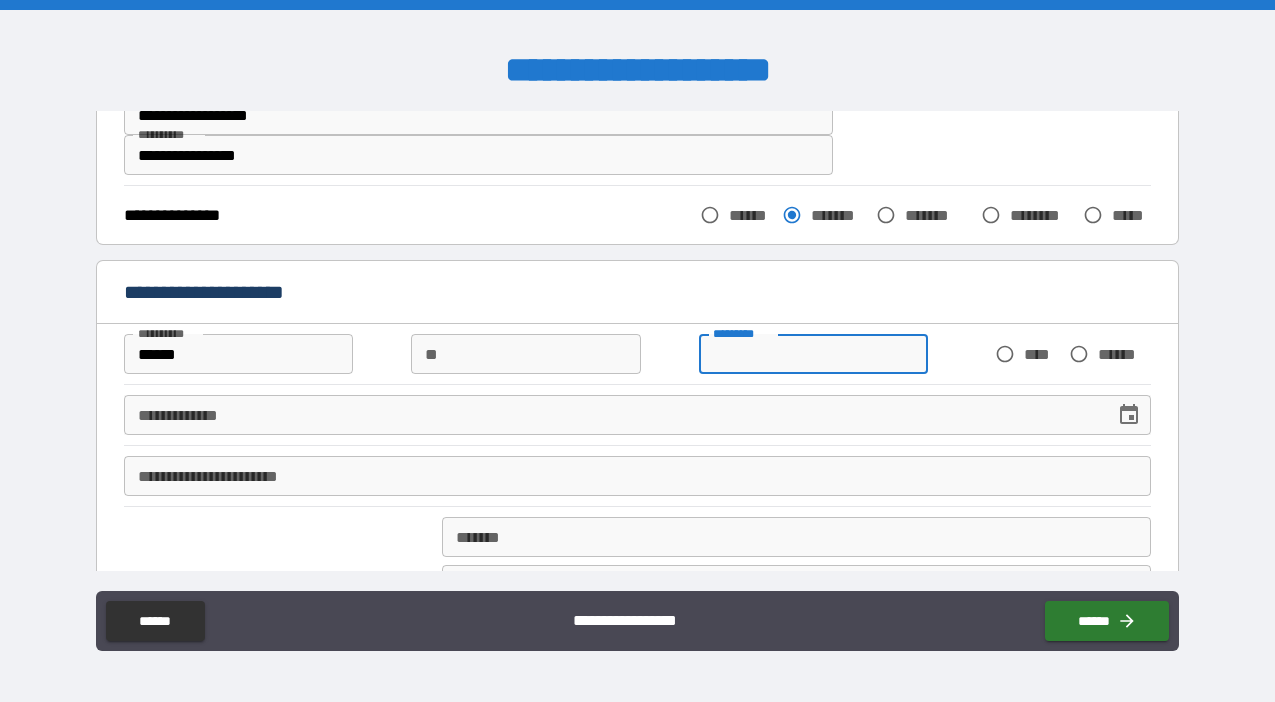 click on "*********" at bounding box center (814, 354) 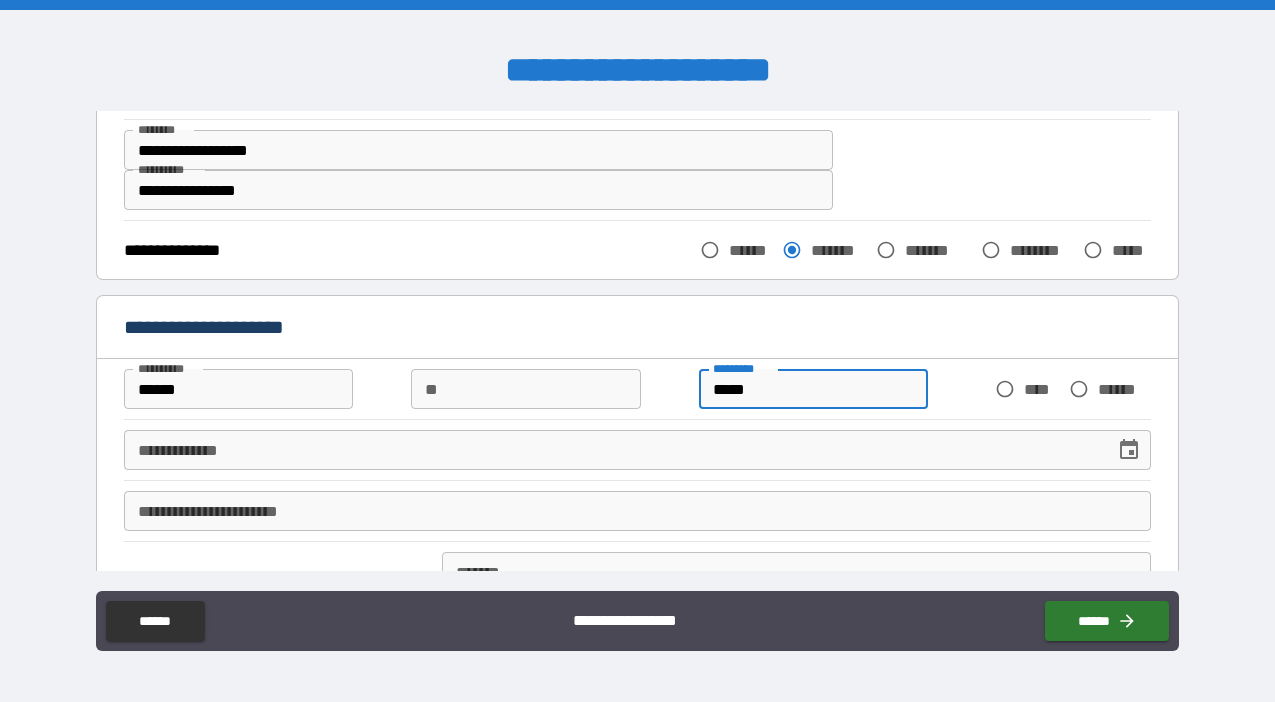 scroll, scrollTop: 2038, scrollLeft: 0, axis: vertical 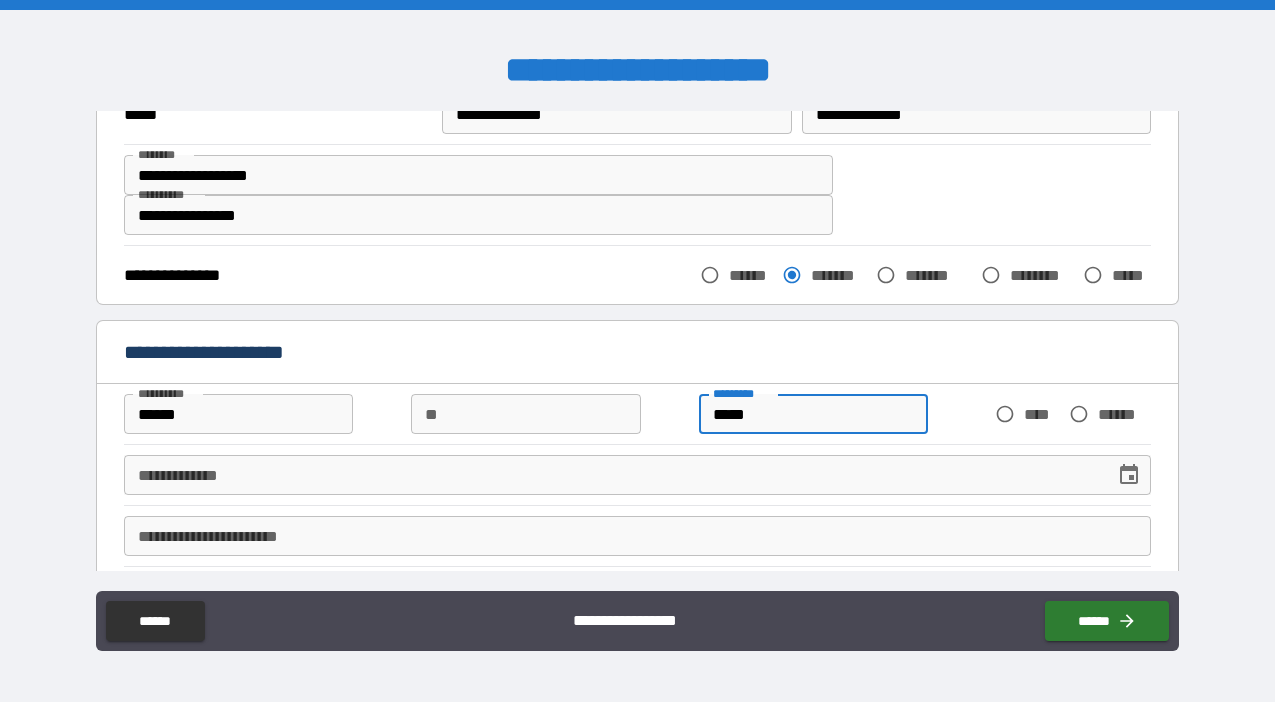 type on "*****" 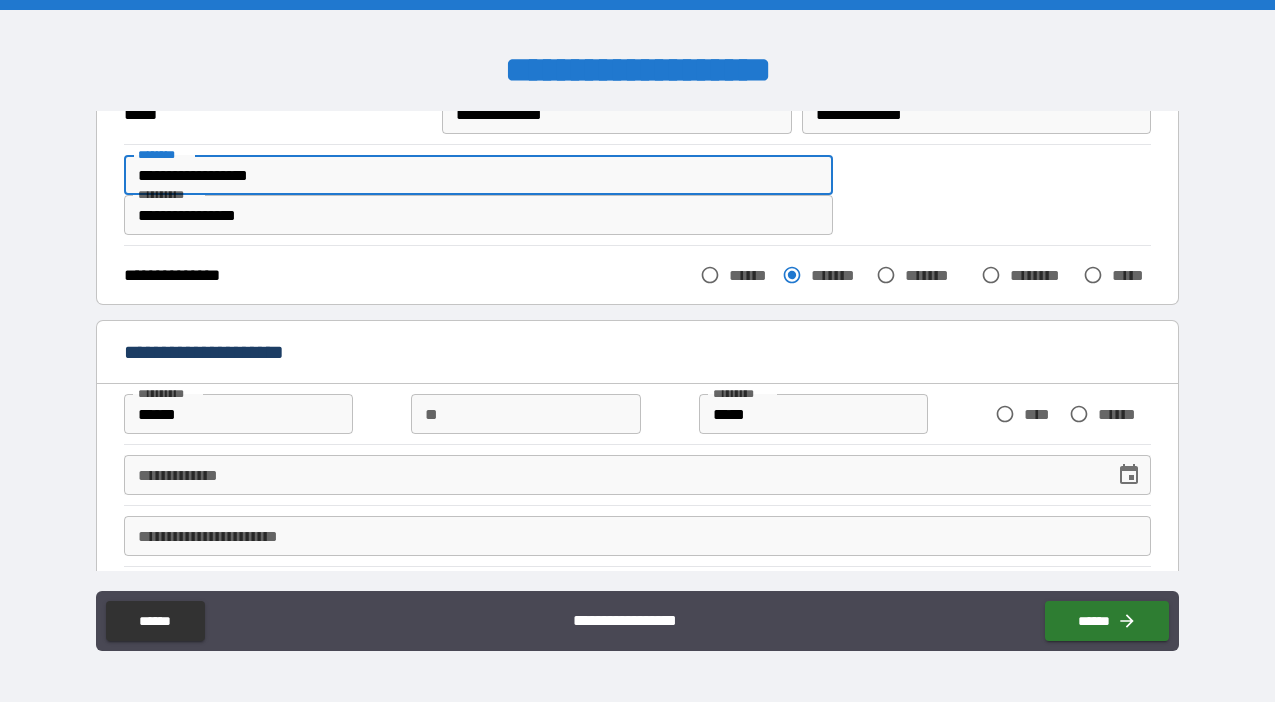 click on "**********" at bounding box center (478, 175) 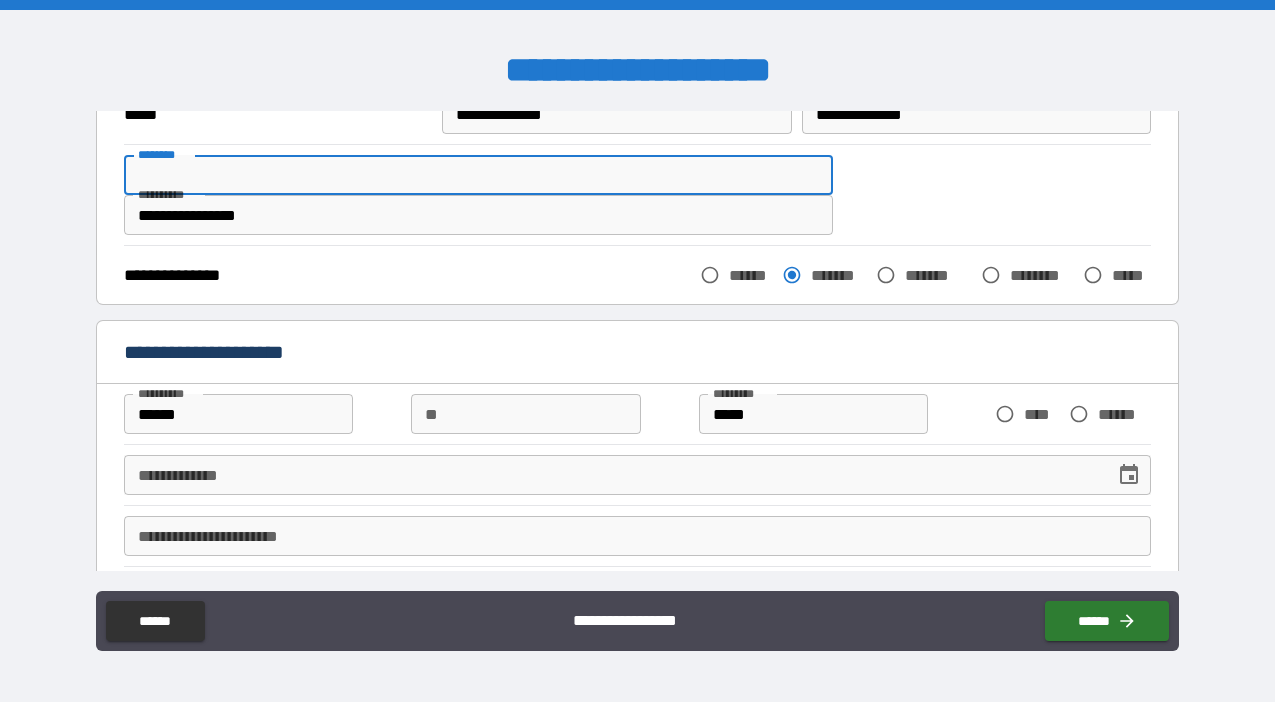 type 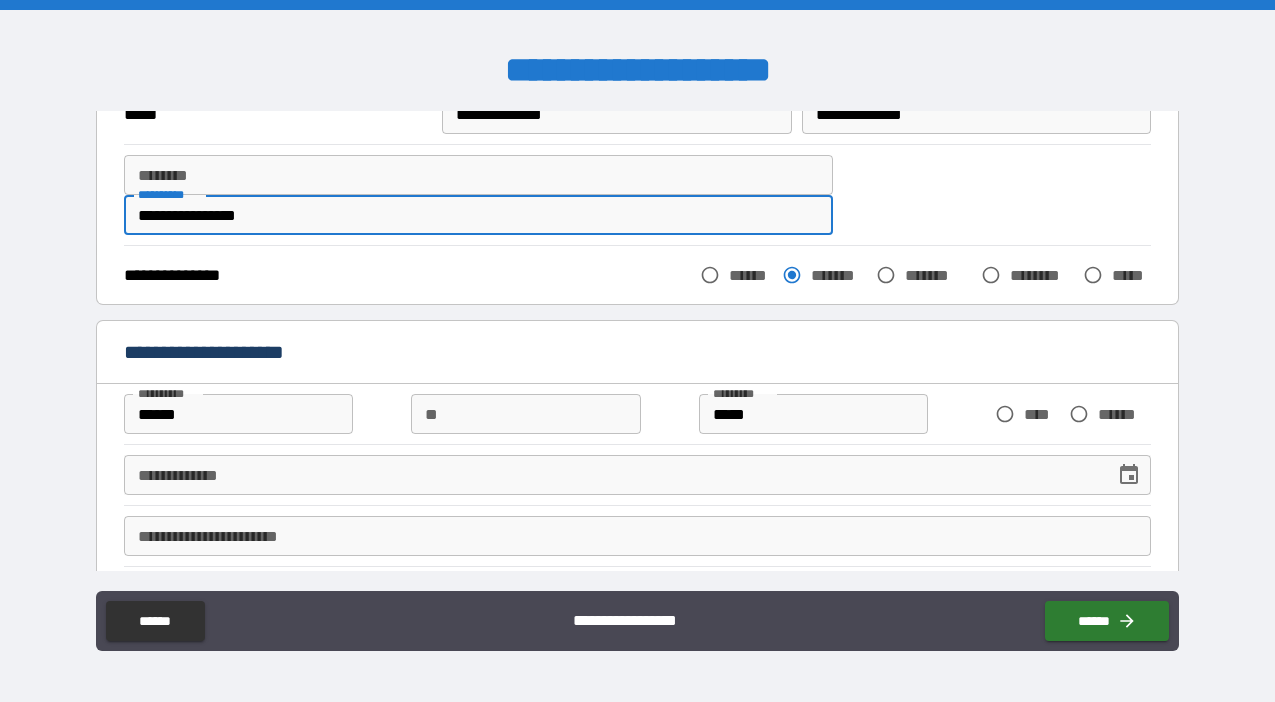 click on "**********" at bounding box center [478, 215] 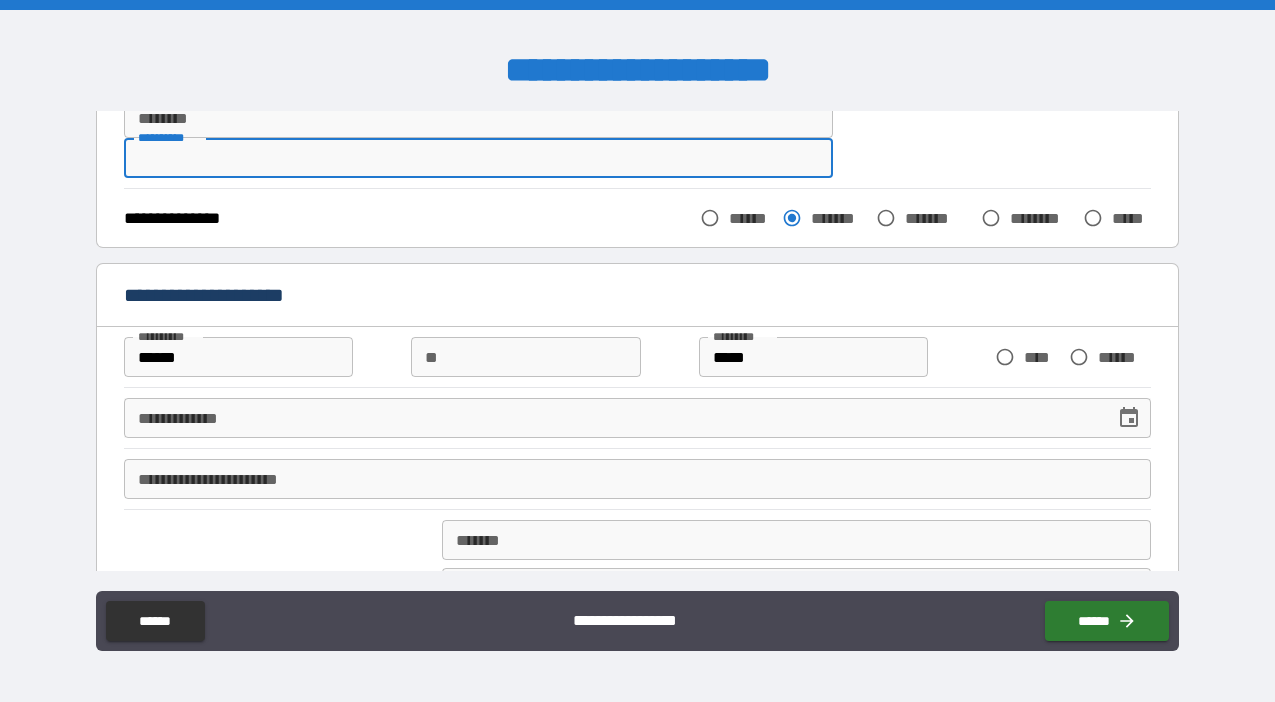 scroll, scrollTop: 2134, scrollLeft: 0, axis: vertical 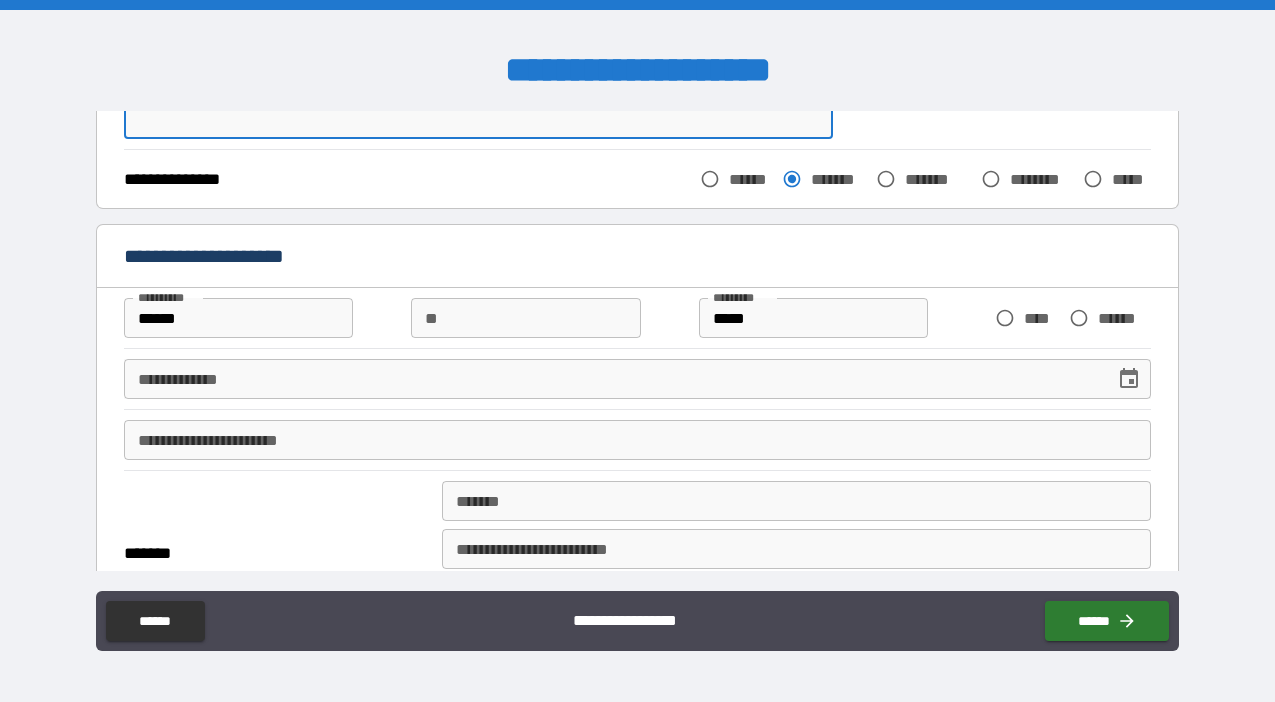 type 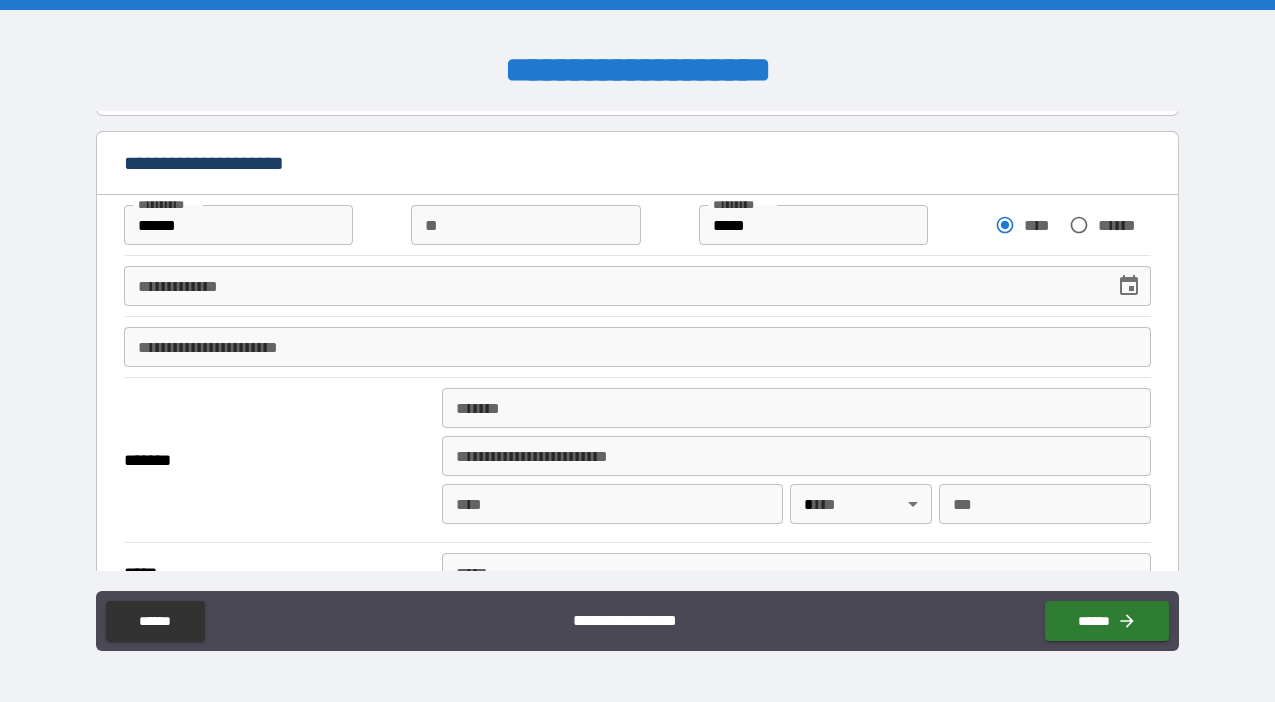 scroll, scrollTop: 2289, scrollLeft: 0, axis: vertical 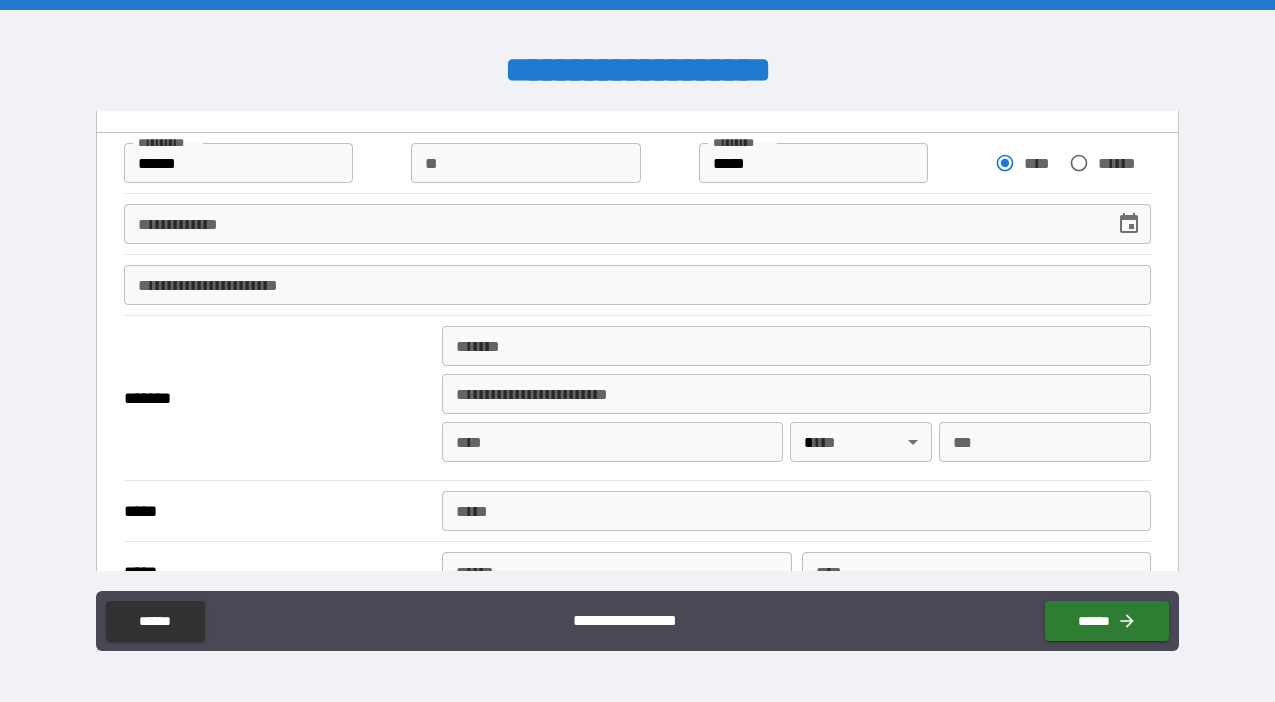 click on "**********" at bounding box center [638, 223] 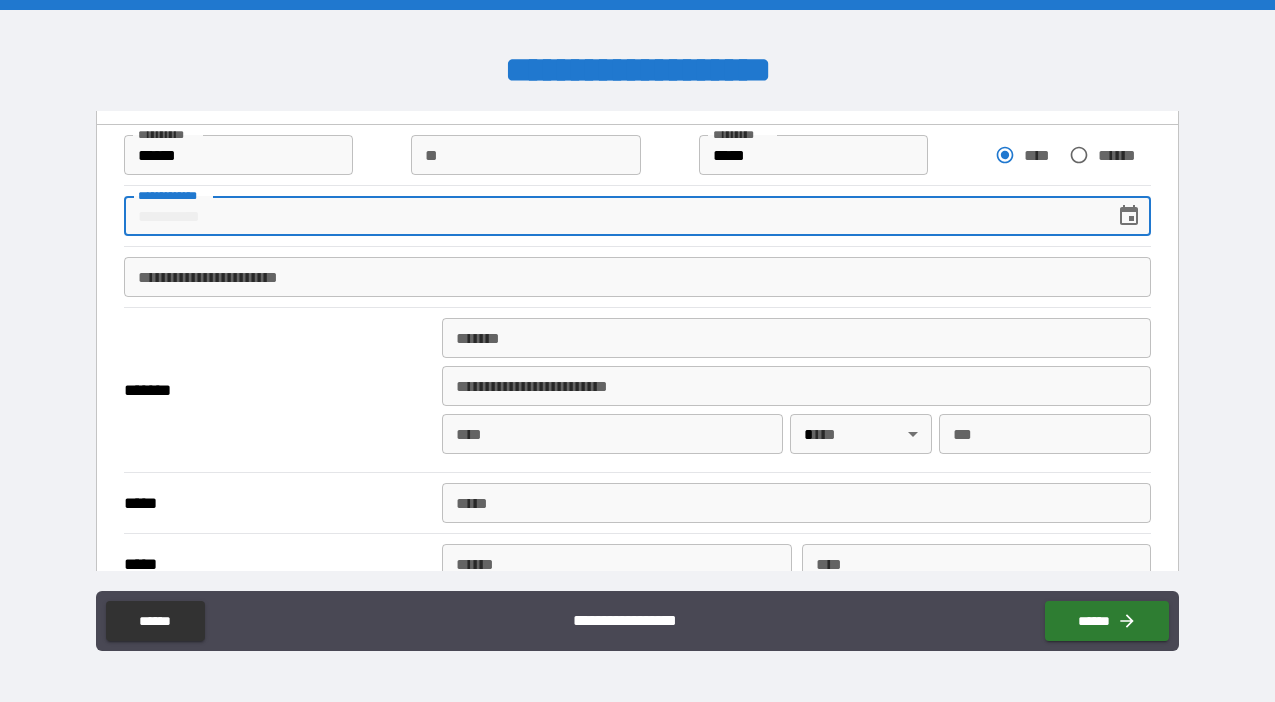 scroll, scrollTop: 2312, scrollLeft: 0, axis: vertical 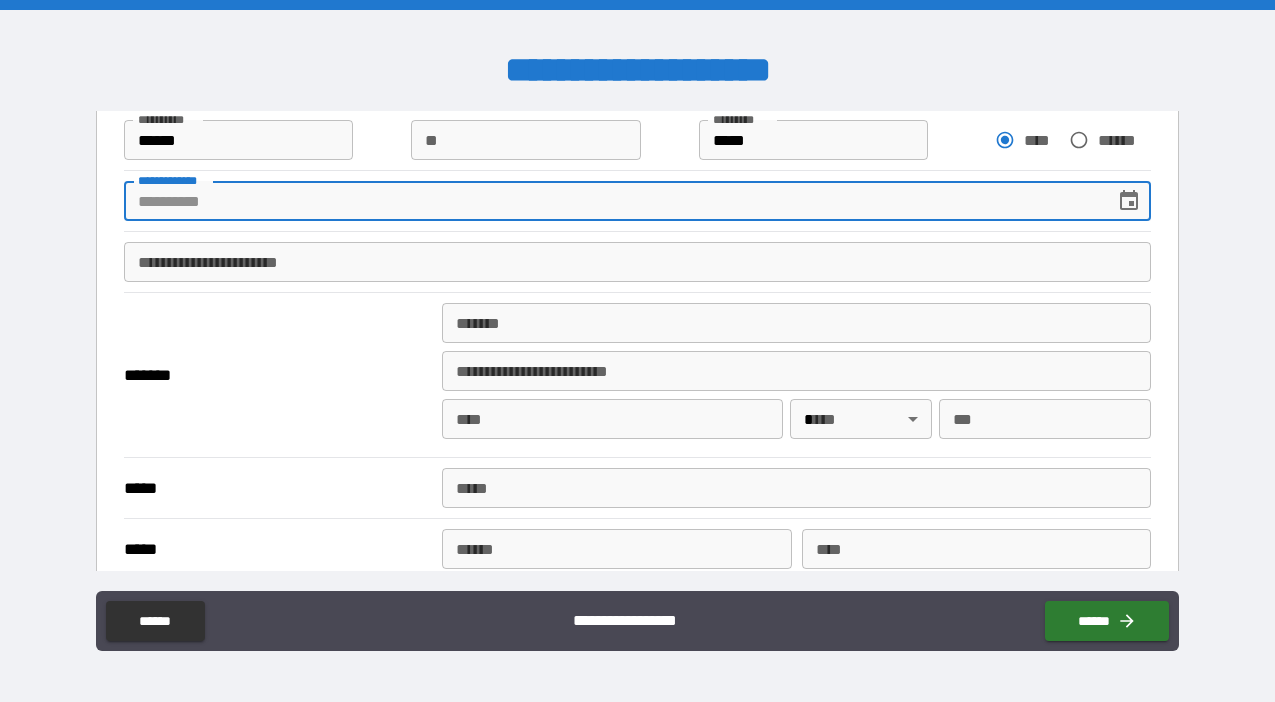 click on "**********" at bounding box center [638, 262] 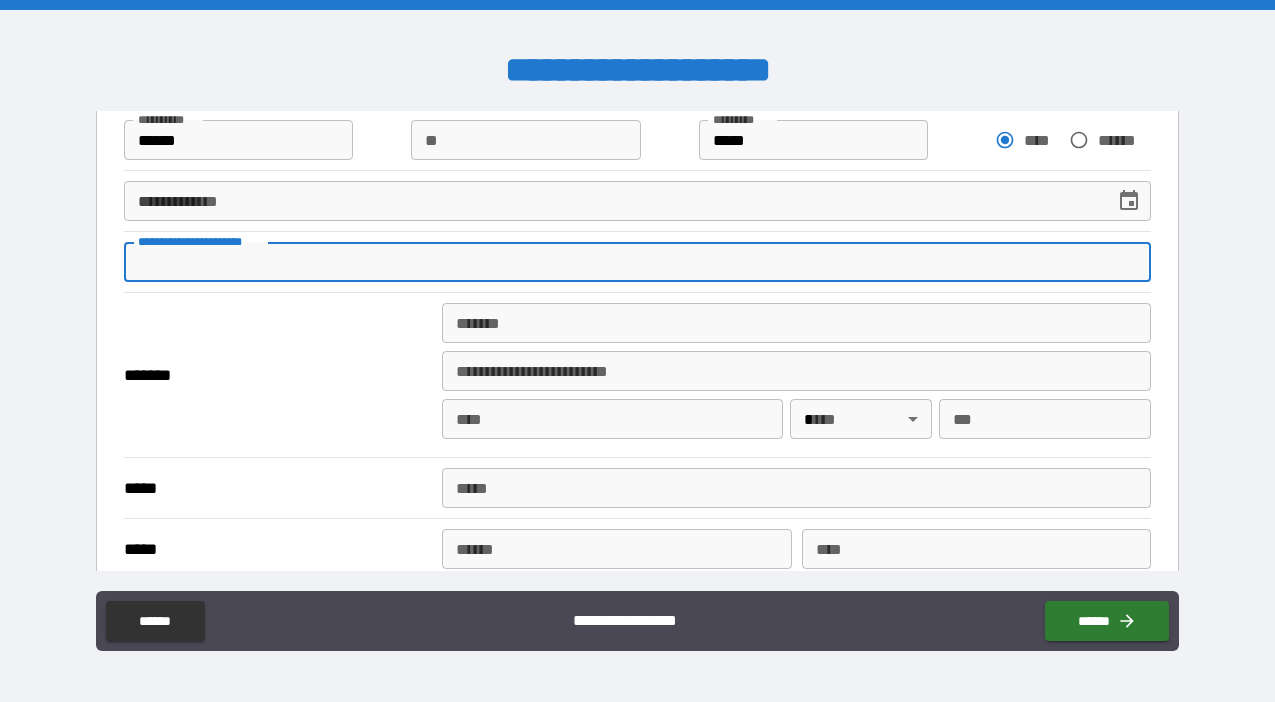 type on "*" 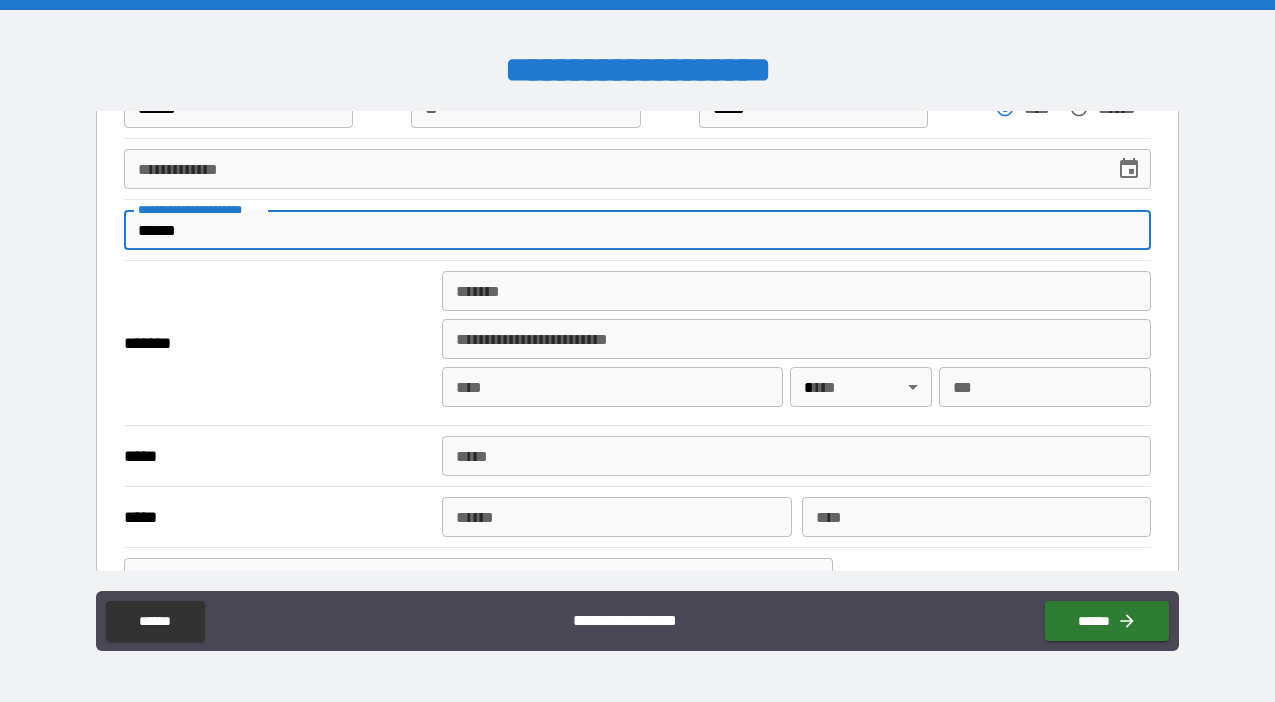 scroll, scrollTop: 2358, scrollLeft: 0, axis: vertical 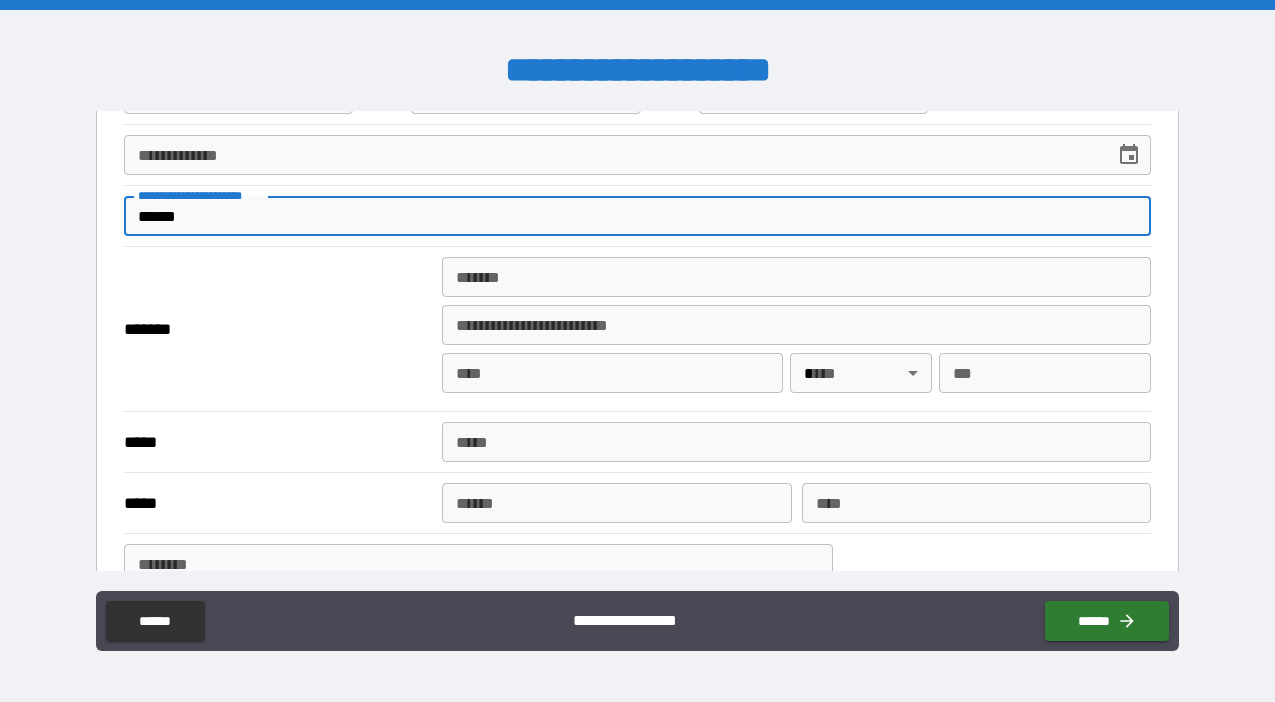 type on "******" 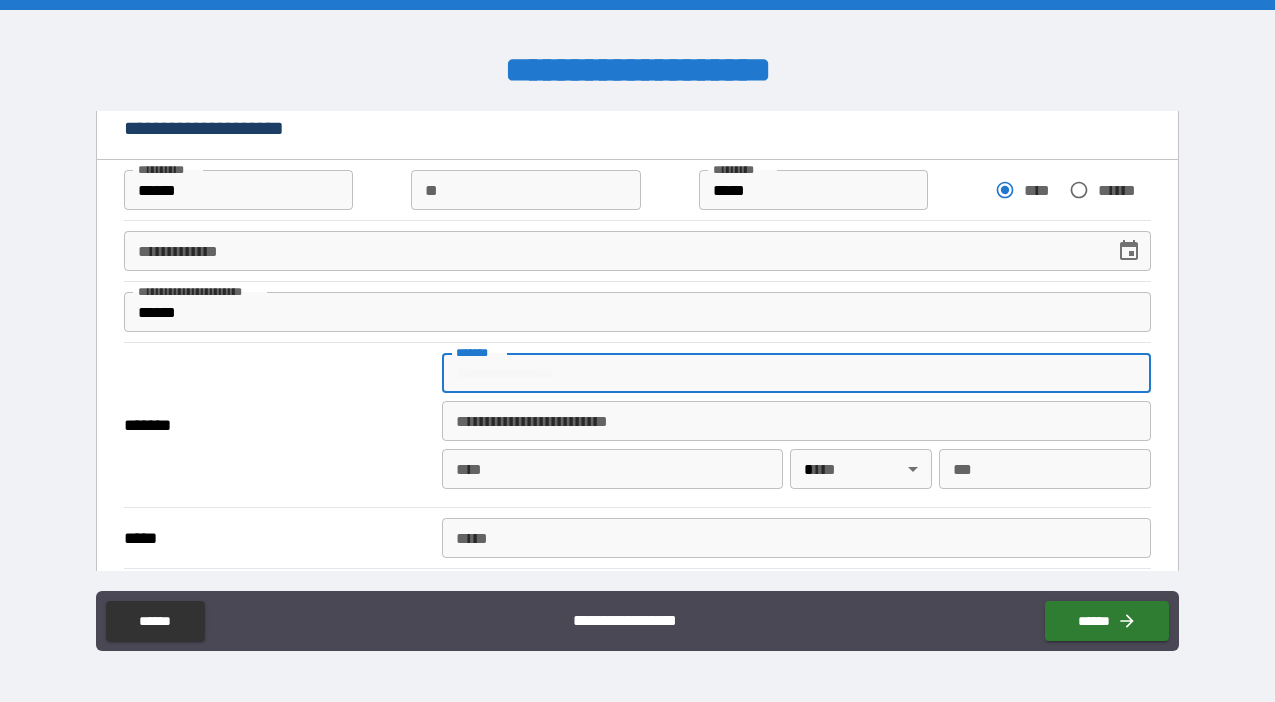 scroll, scrollTop: 2263, scrollLeft: 0, axis: vertical 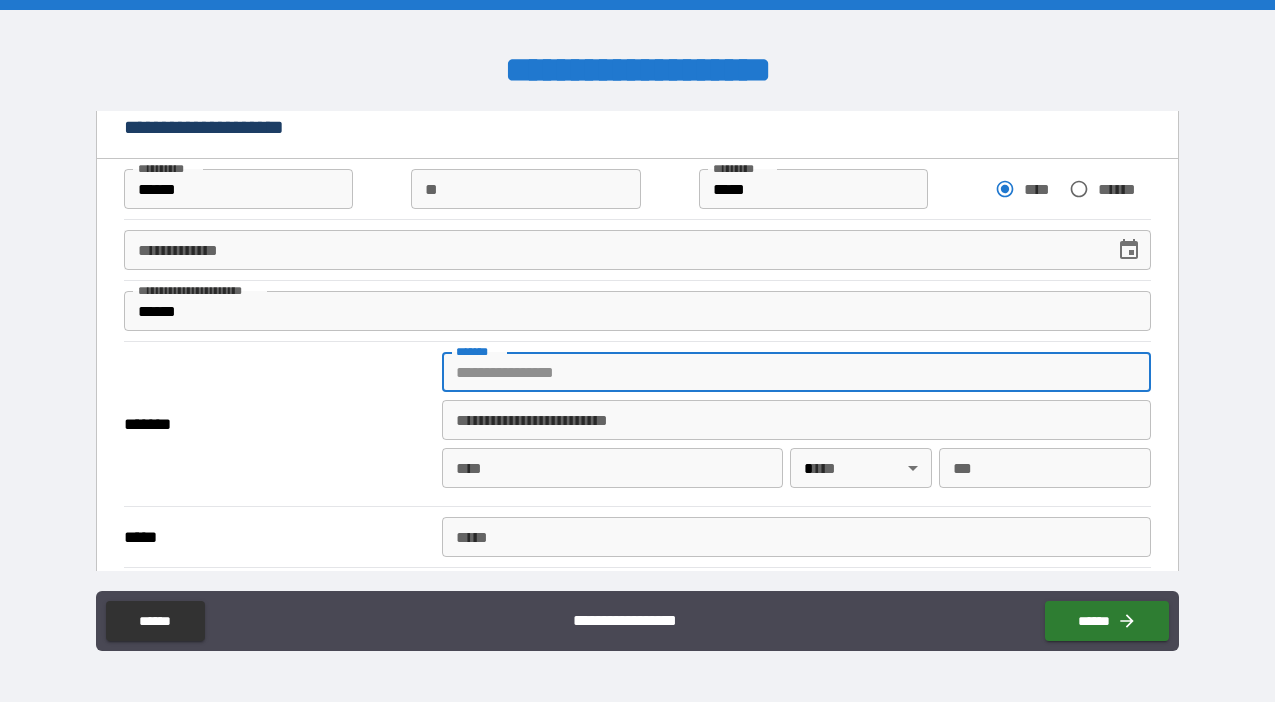 click on "**********" at bounding box center (613, 250) 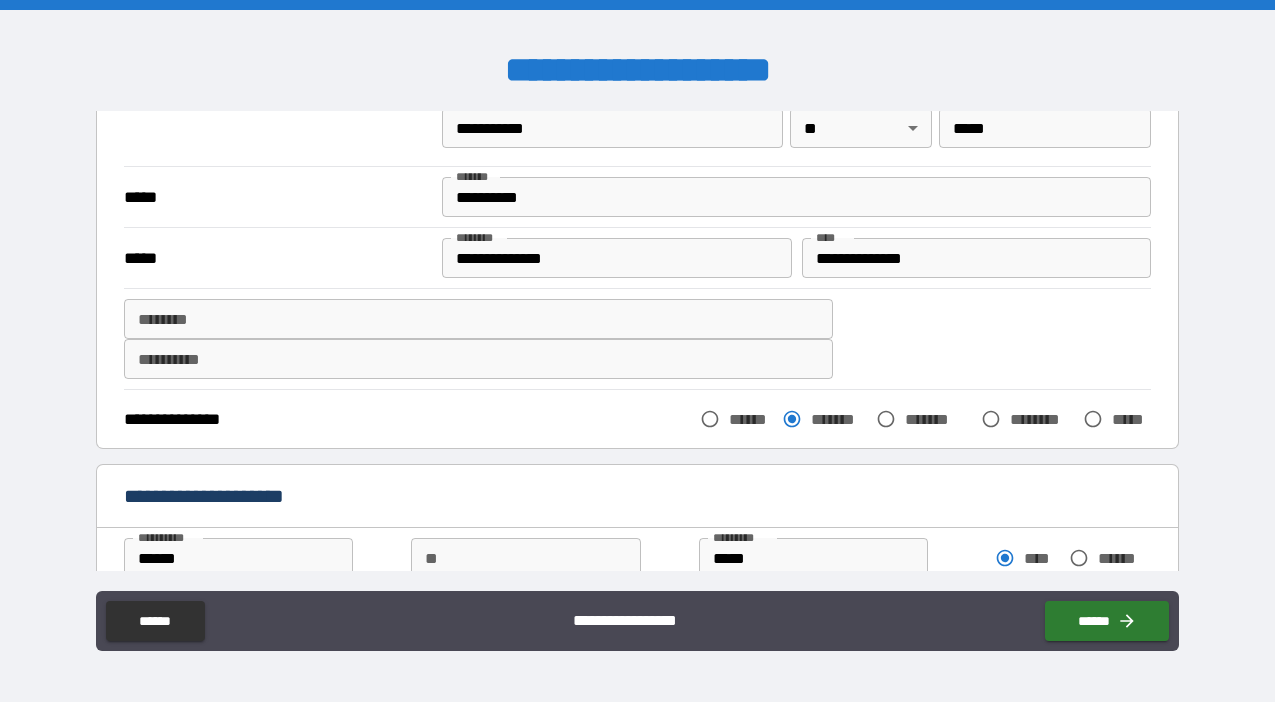 scroll, scrollTop: 1895, scrollLeft: 0, axis: vertical 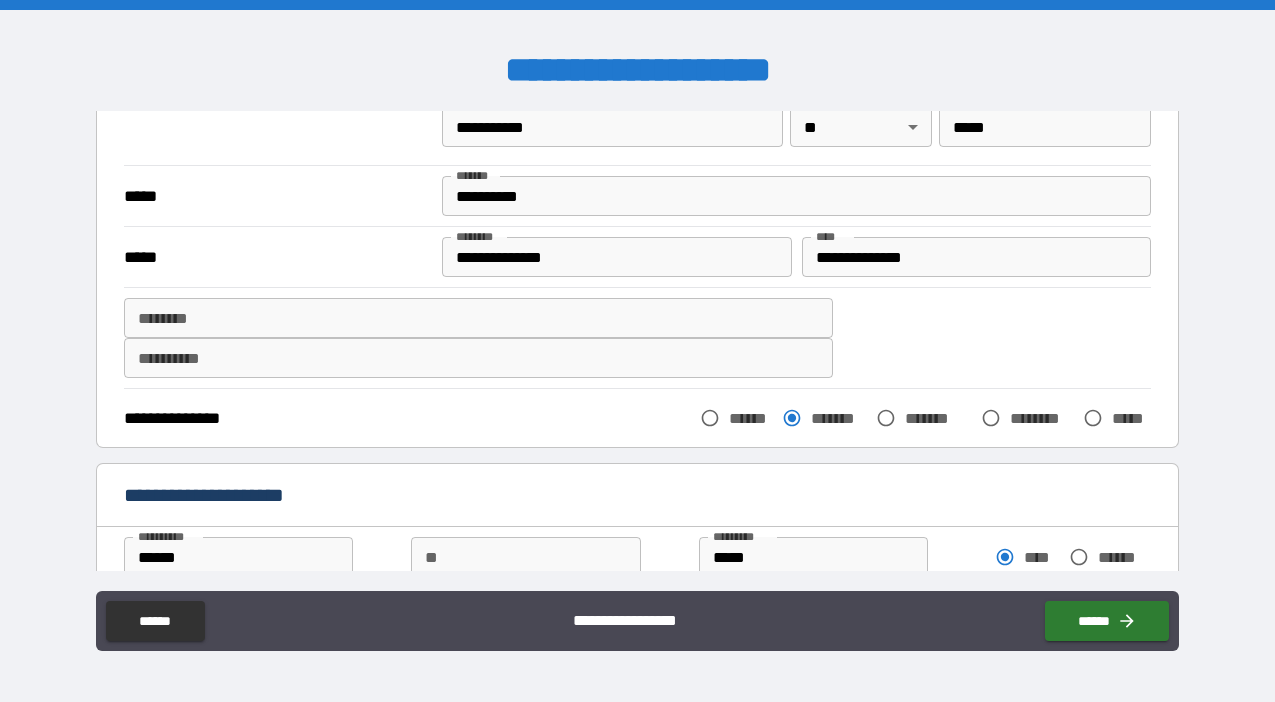 click on "**********" at bounding box center (796, 196) 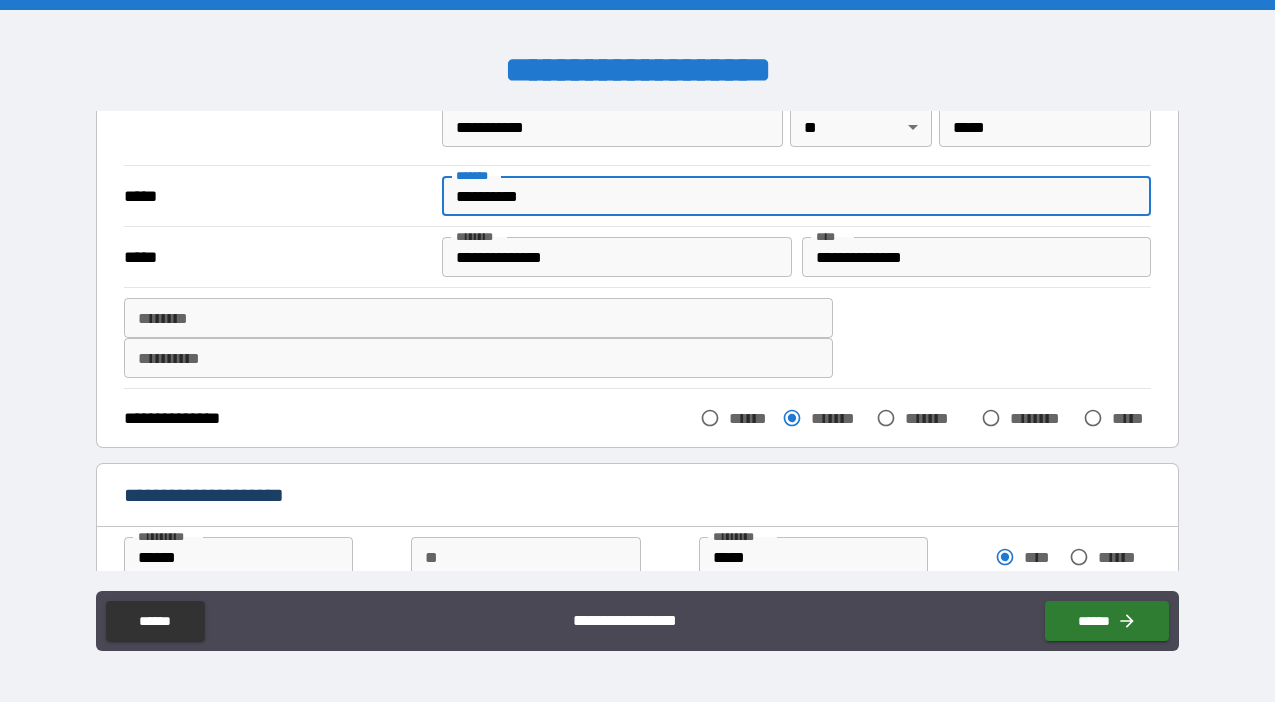 click on "**********" at bounding box center (796, 196) 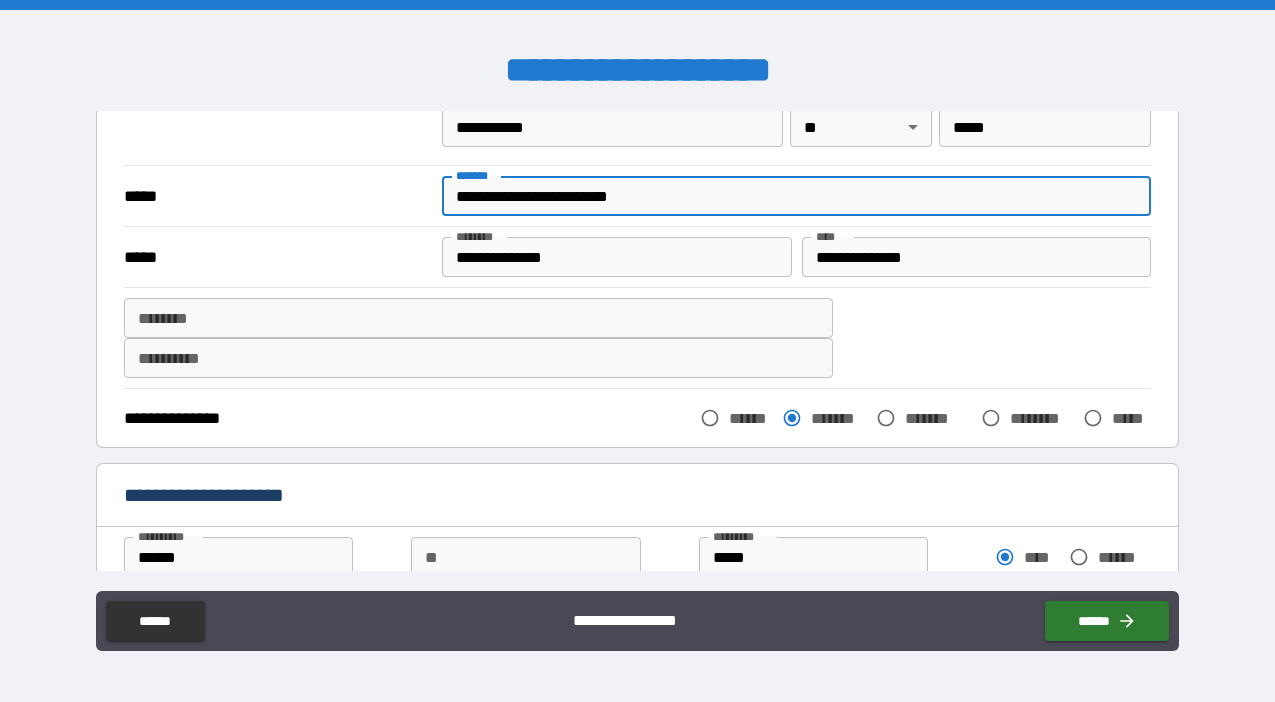 type on "**********" 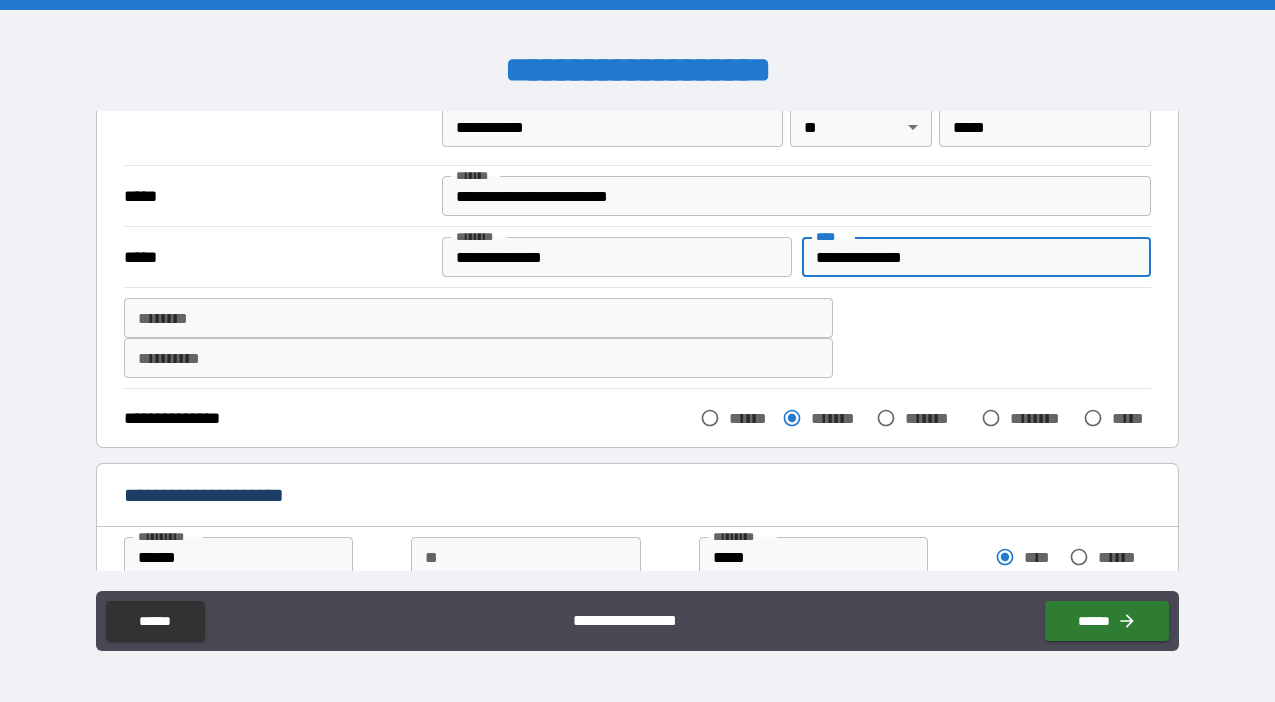 click on "**********" at bounding box center (976, 257) 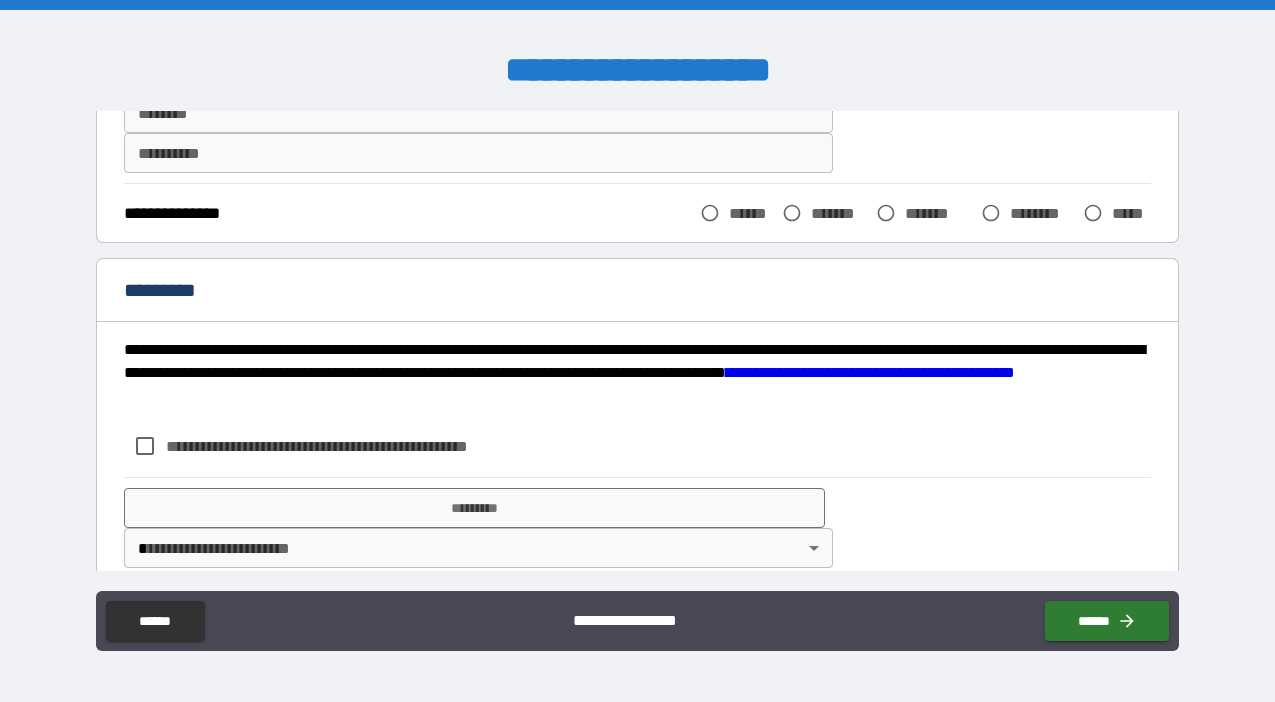 scroll, scrollTop: 2810, scrollLeft: 0, axis: vertical 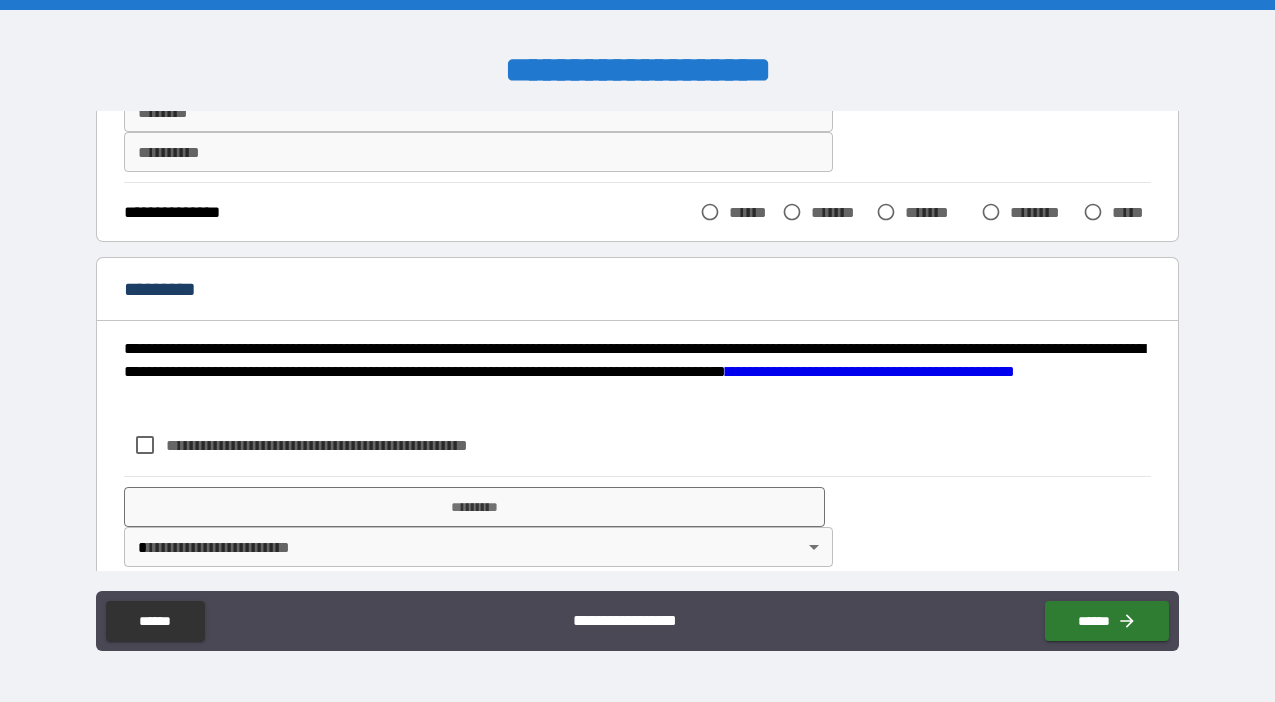 type 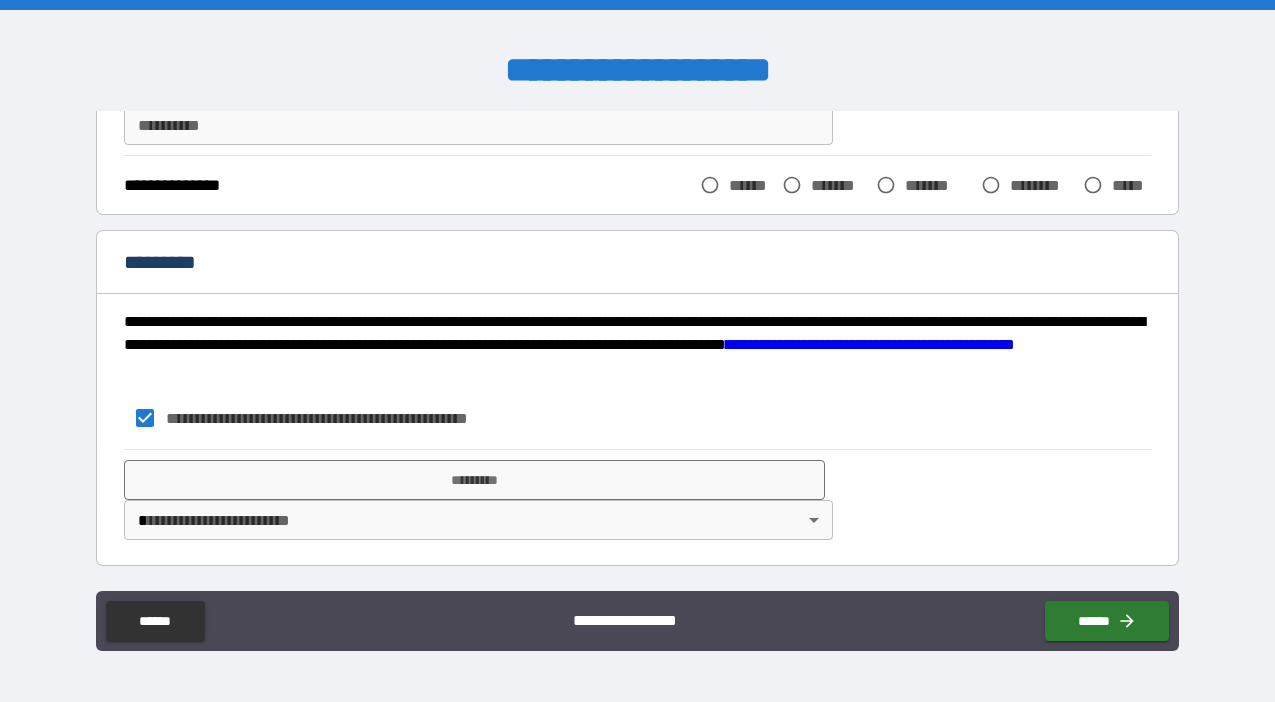 scroll, scrollTop: 2837, scrollLeft: 0, axis: vertical 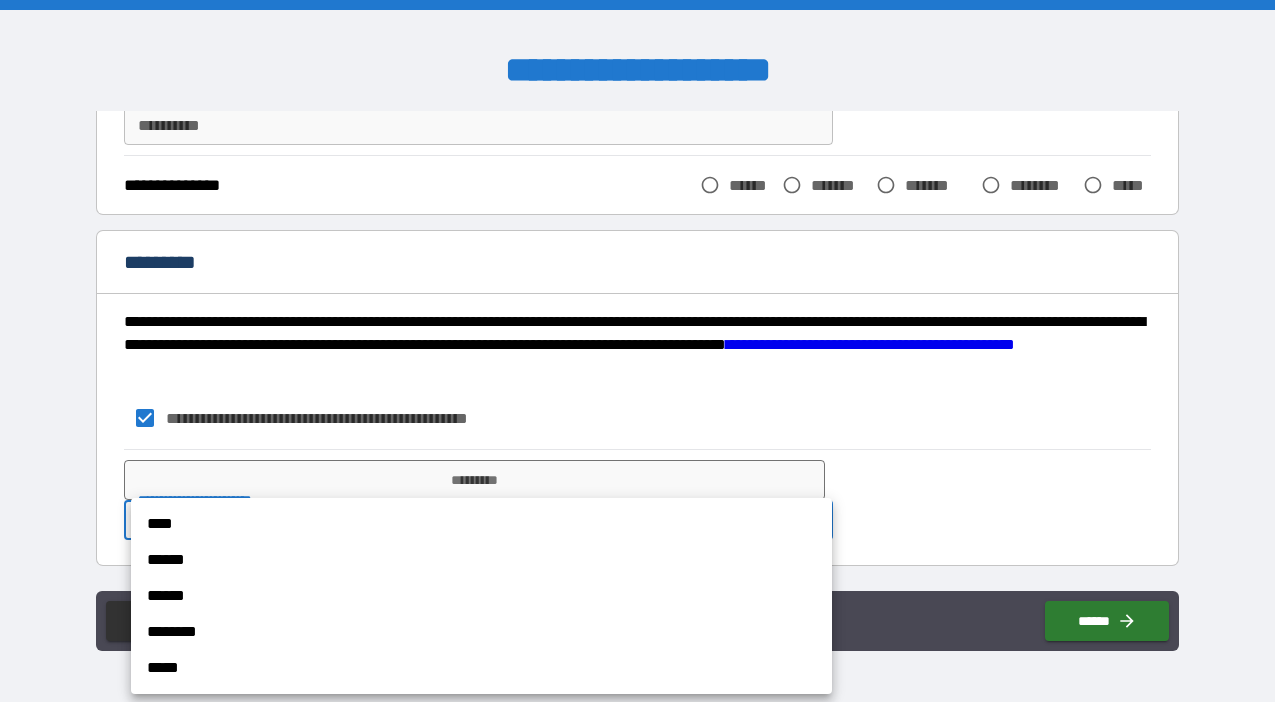 click on "******" at bounding box center (481, 560) 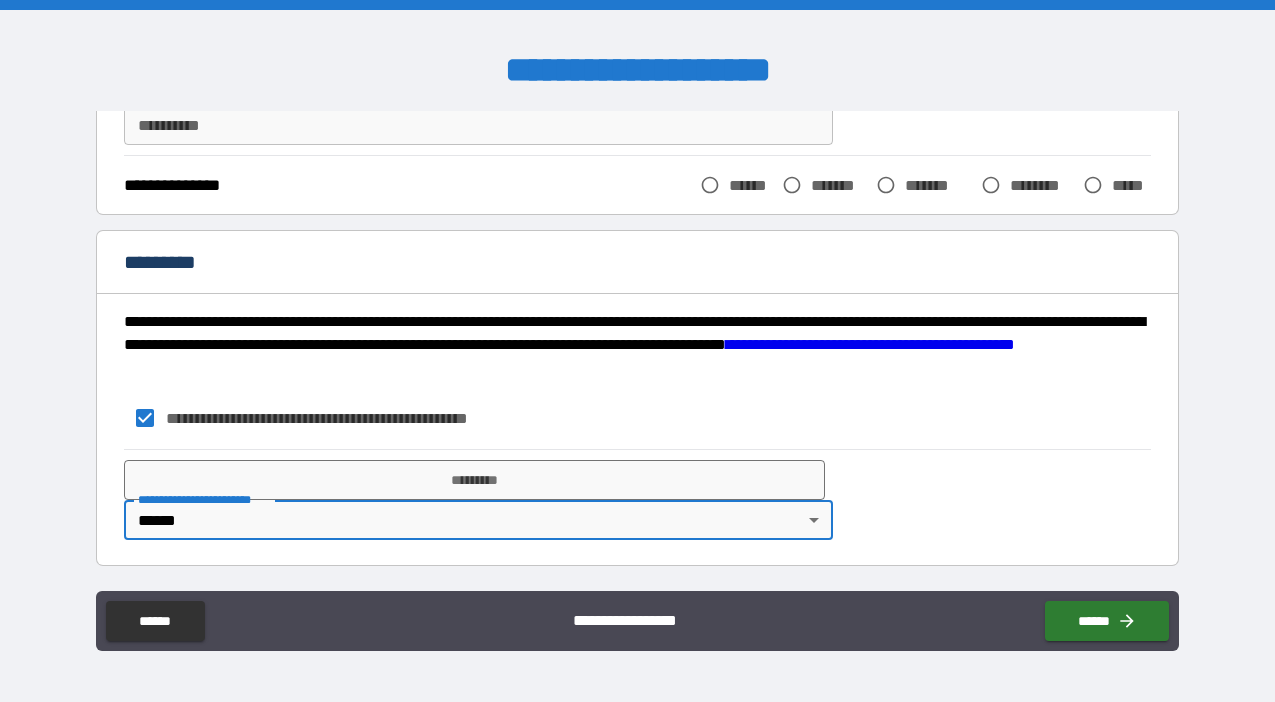 type on "*" 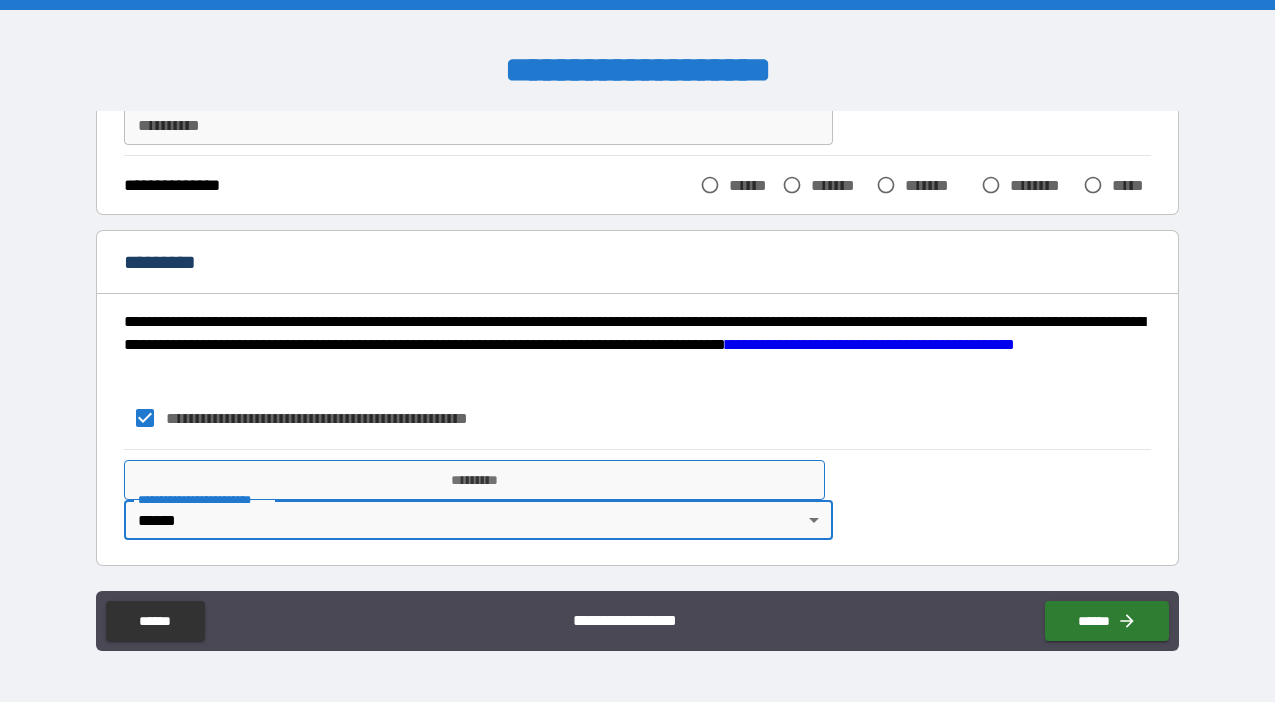 click on "*********" at bounding box center [474, 480] 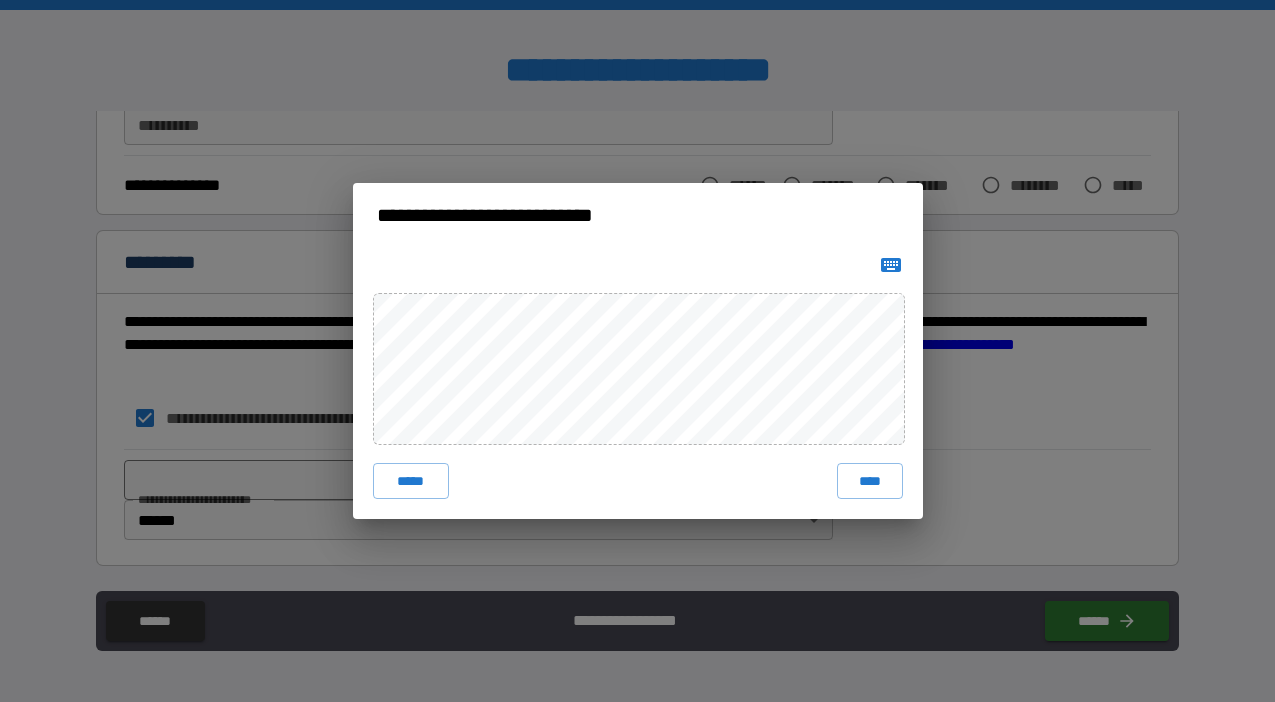 click 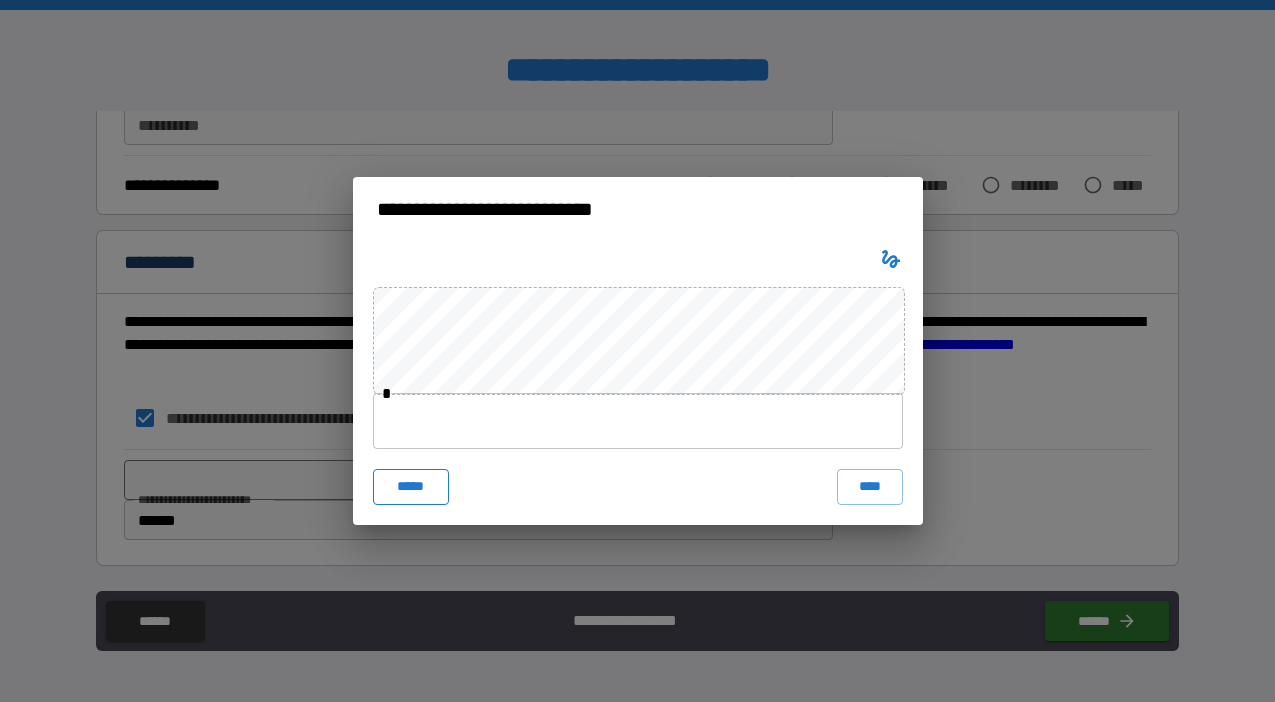 click on "*****" at bounding box center (411, 487) 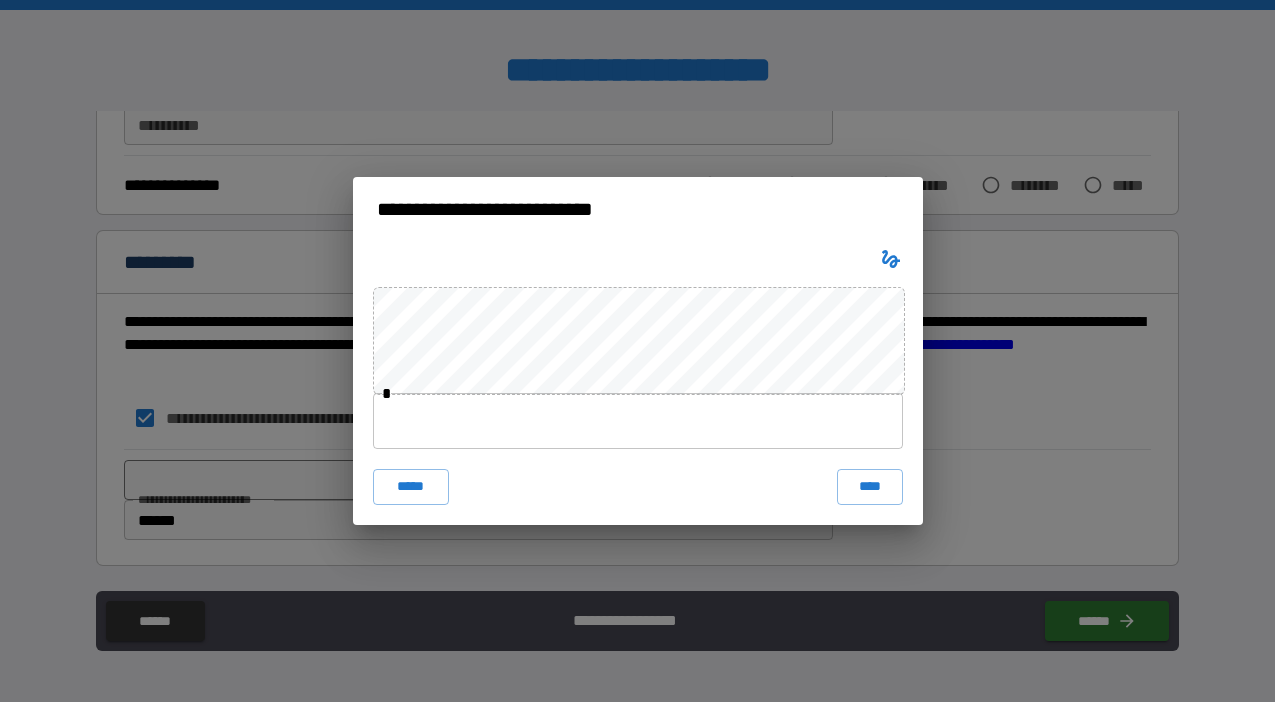 type 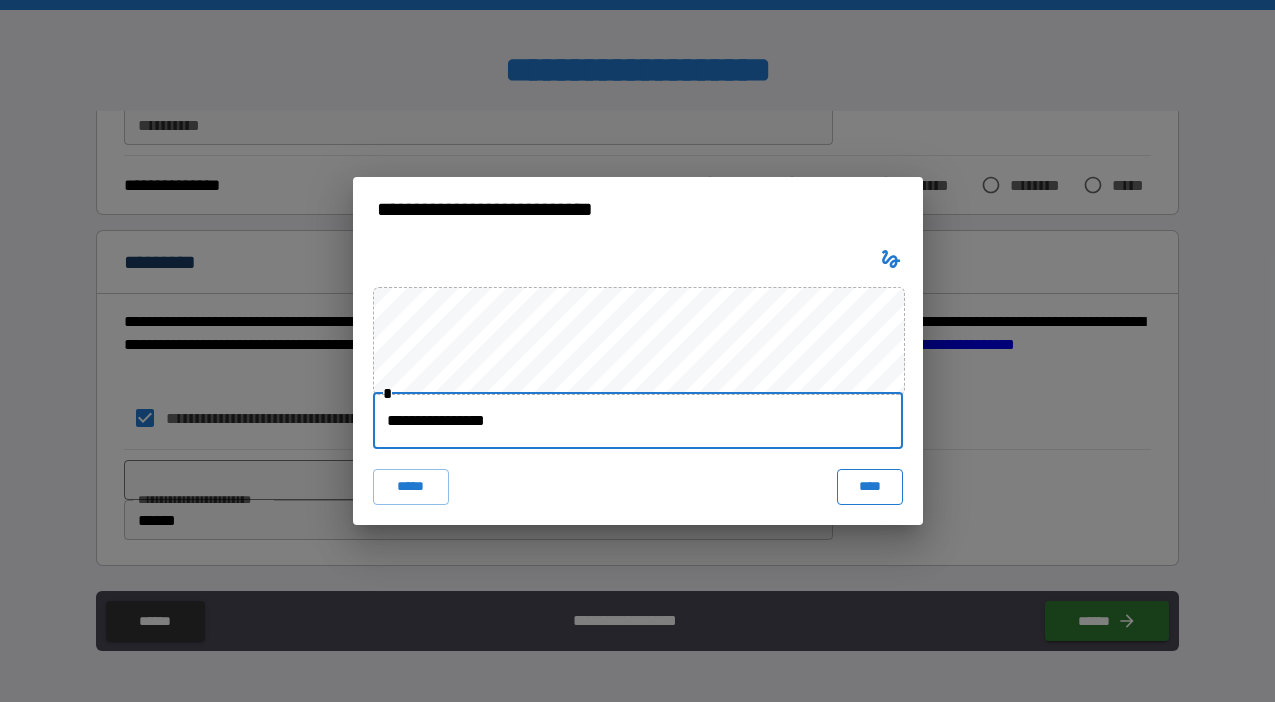 type on "**********" 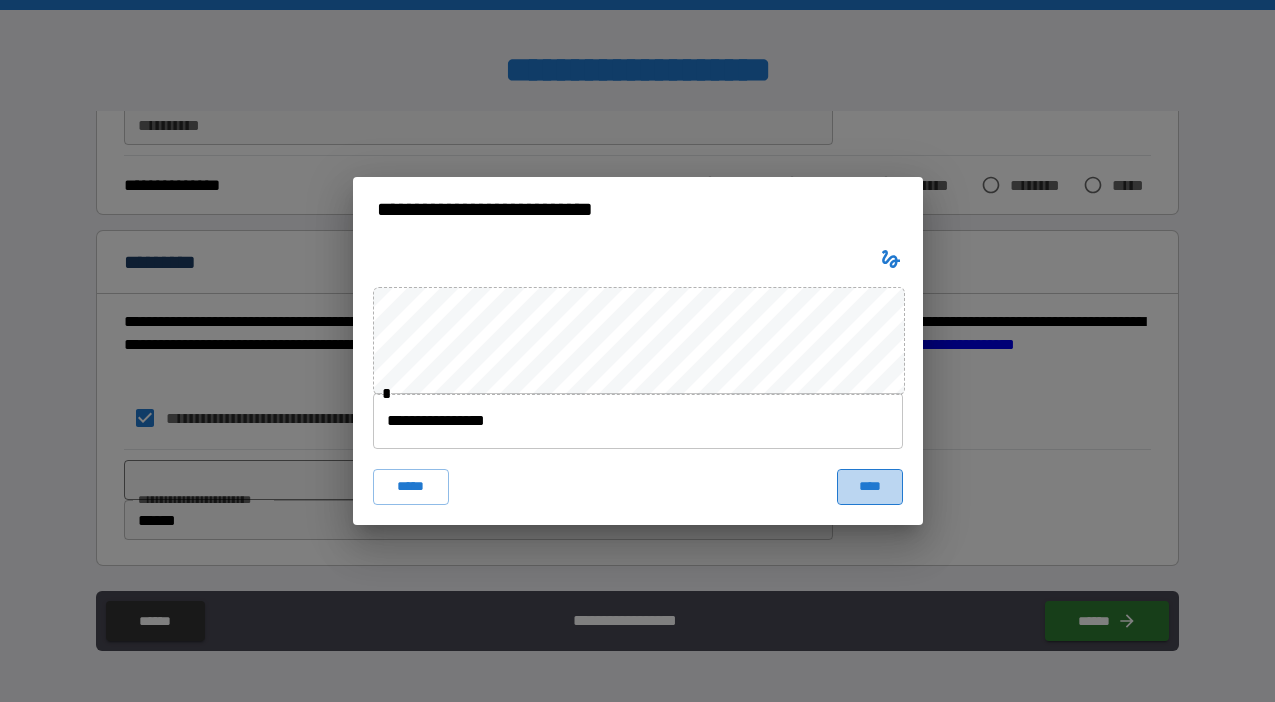 click on "****" at bounding box center (870, 487) 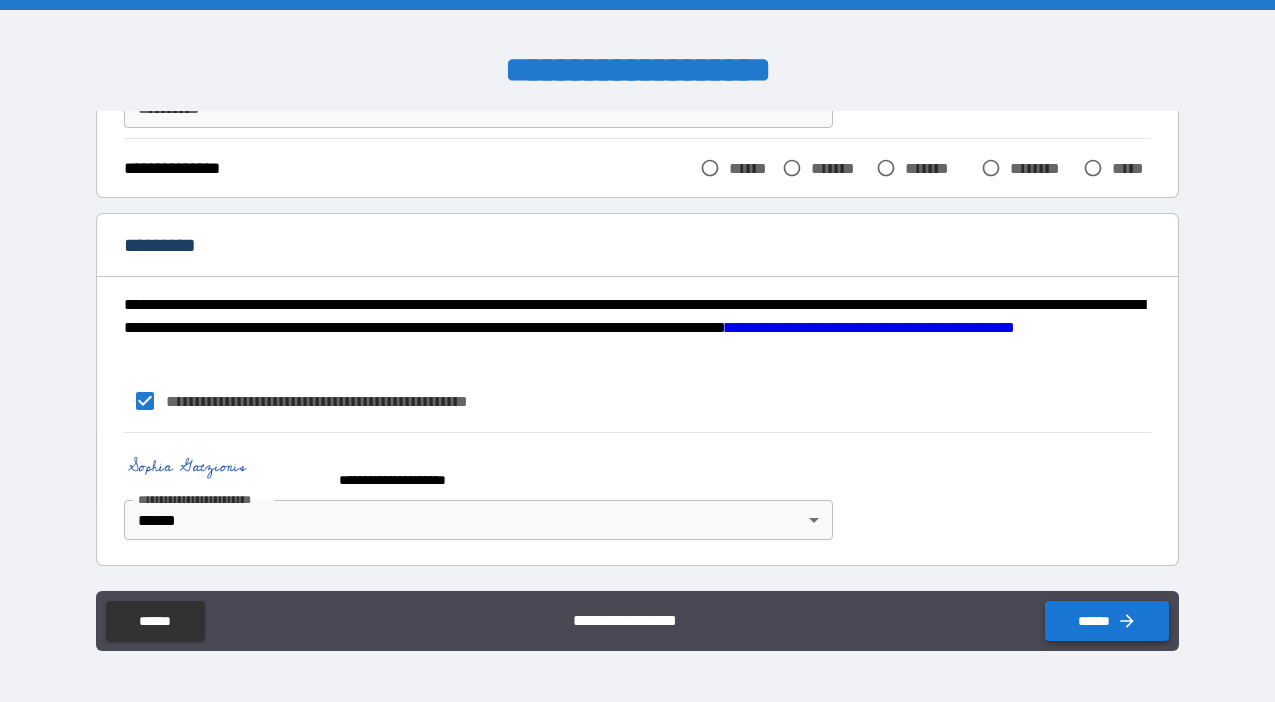 scroll, scrollTop: 2854, scrollLeft: 0, axis: vertical 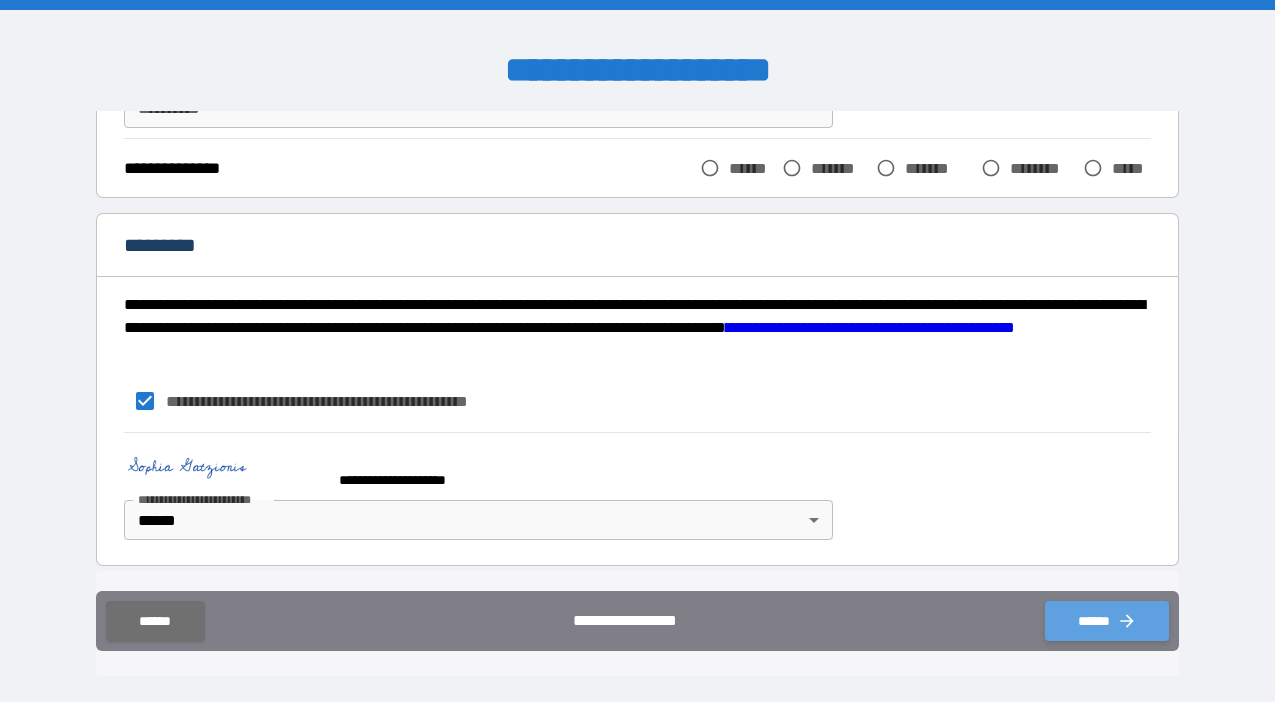 click on "******" at bounding box center (1107, 621) 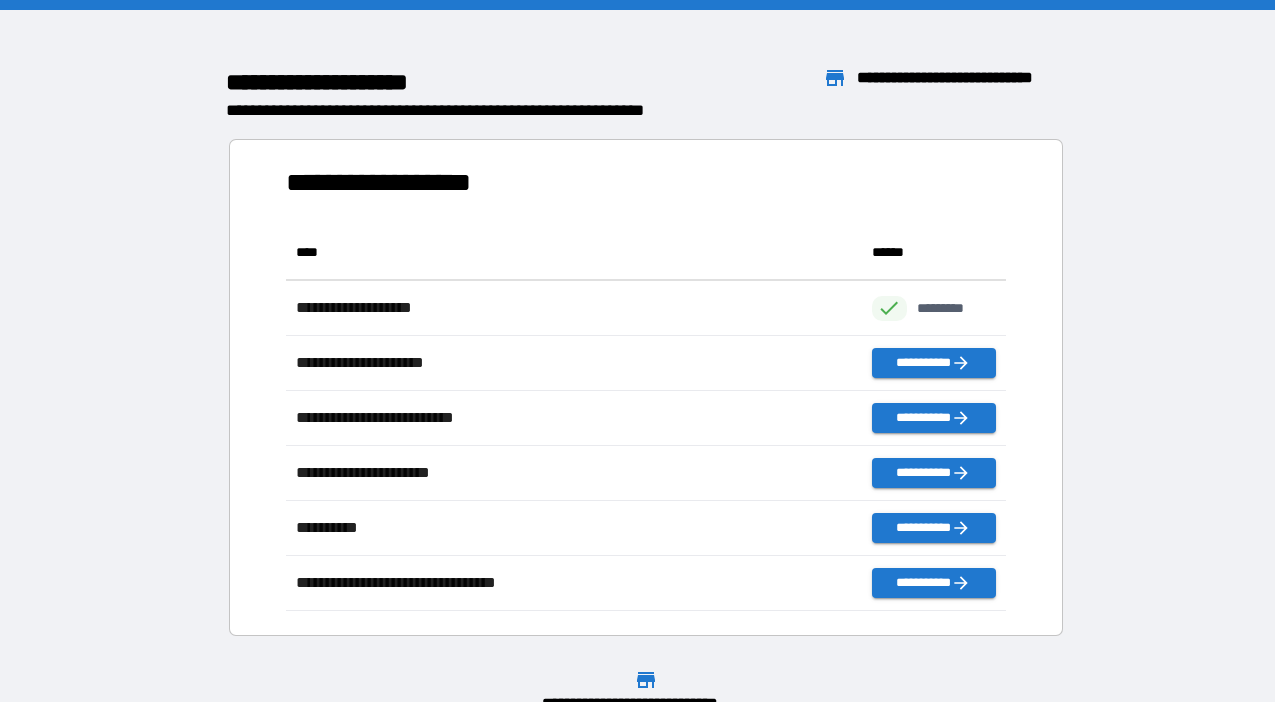 scroll, scrollTop: 1, scrollLeft: 1, axis: both 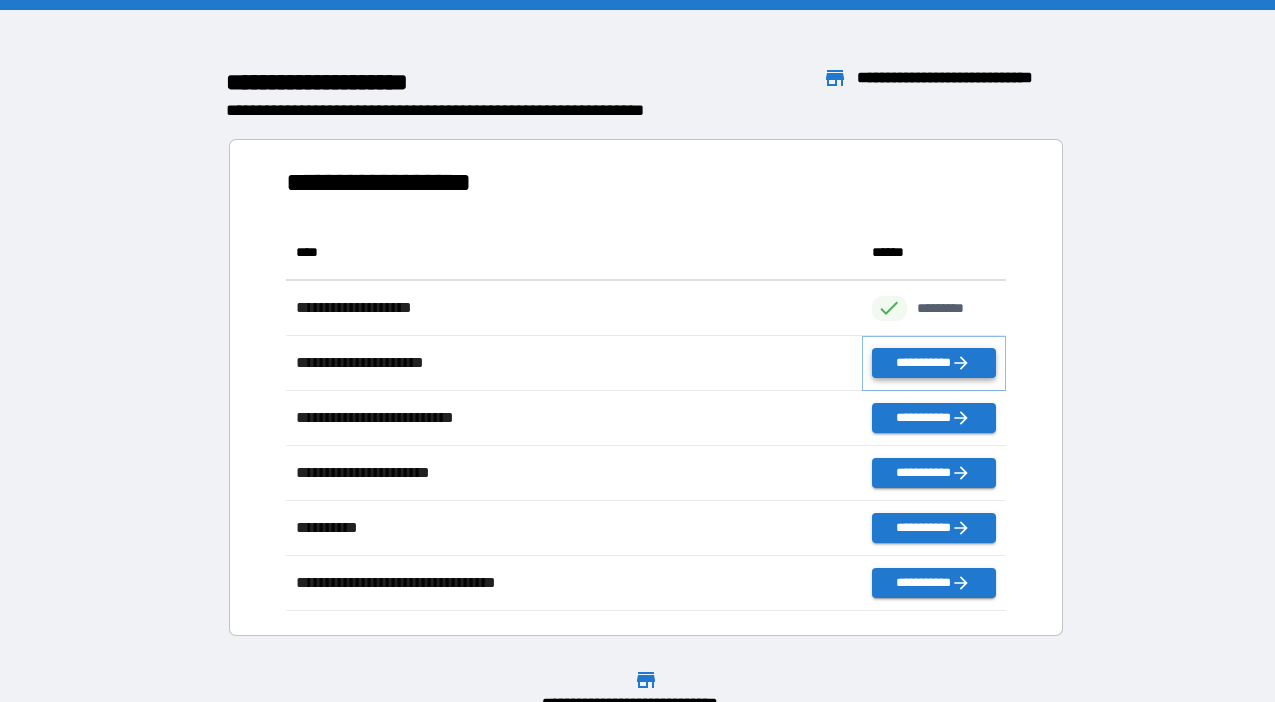 click on "**********" at bounding box center (934, 363) 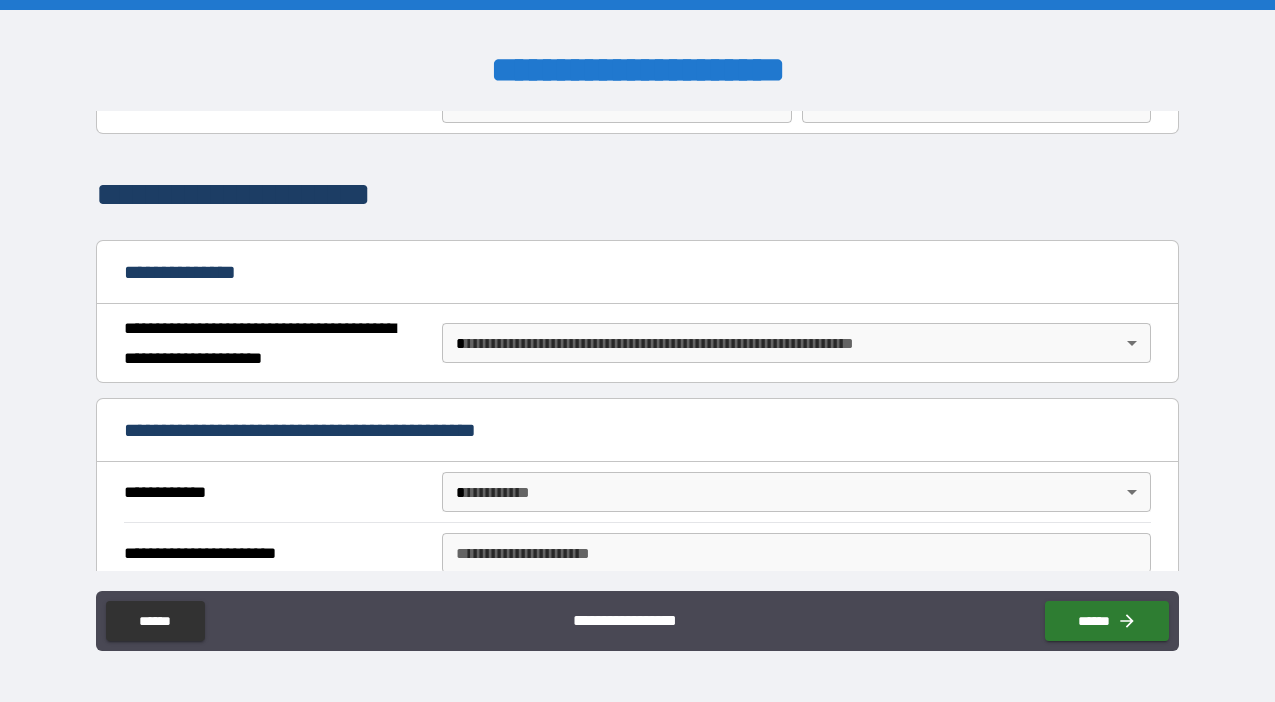 scroll, scrollTop: 108, scrollLeft: 0, axis: vertical 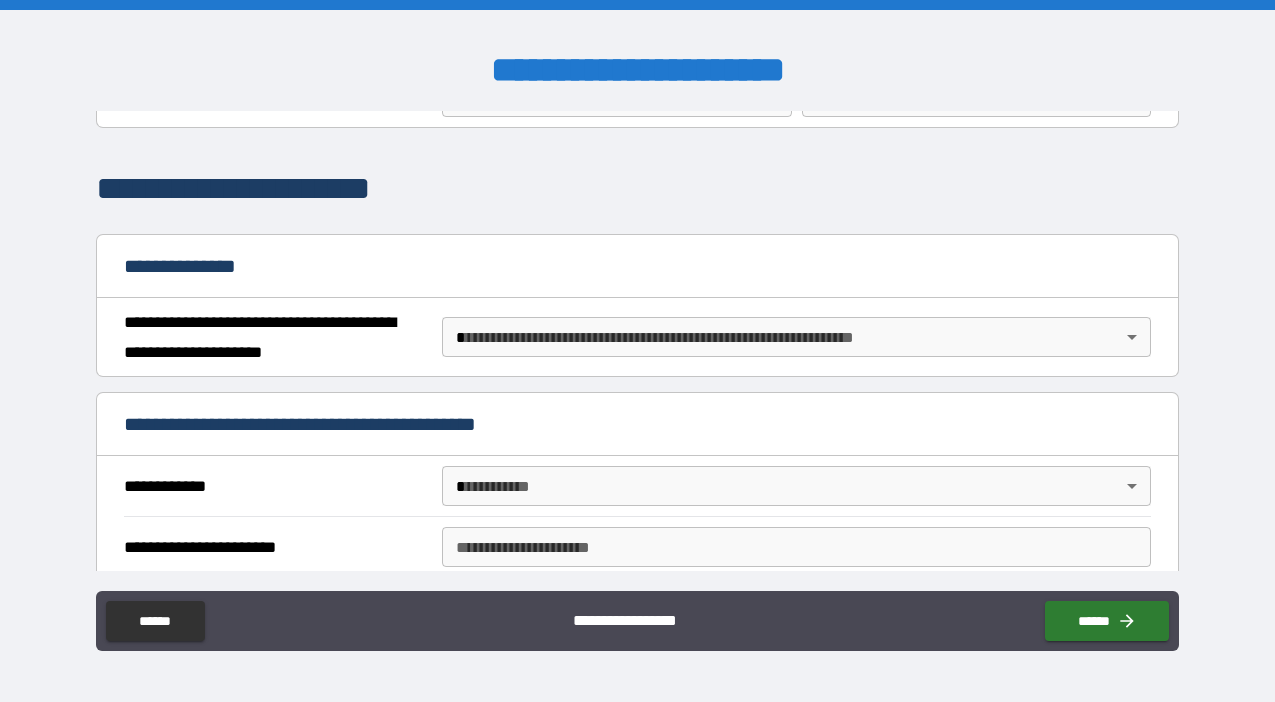 click on "**********" at bounding box center [637, 351] 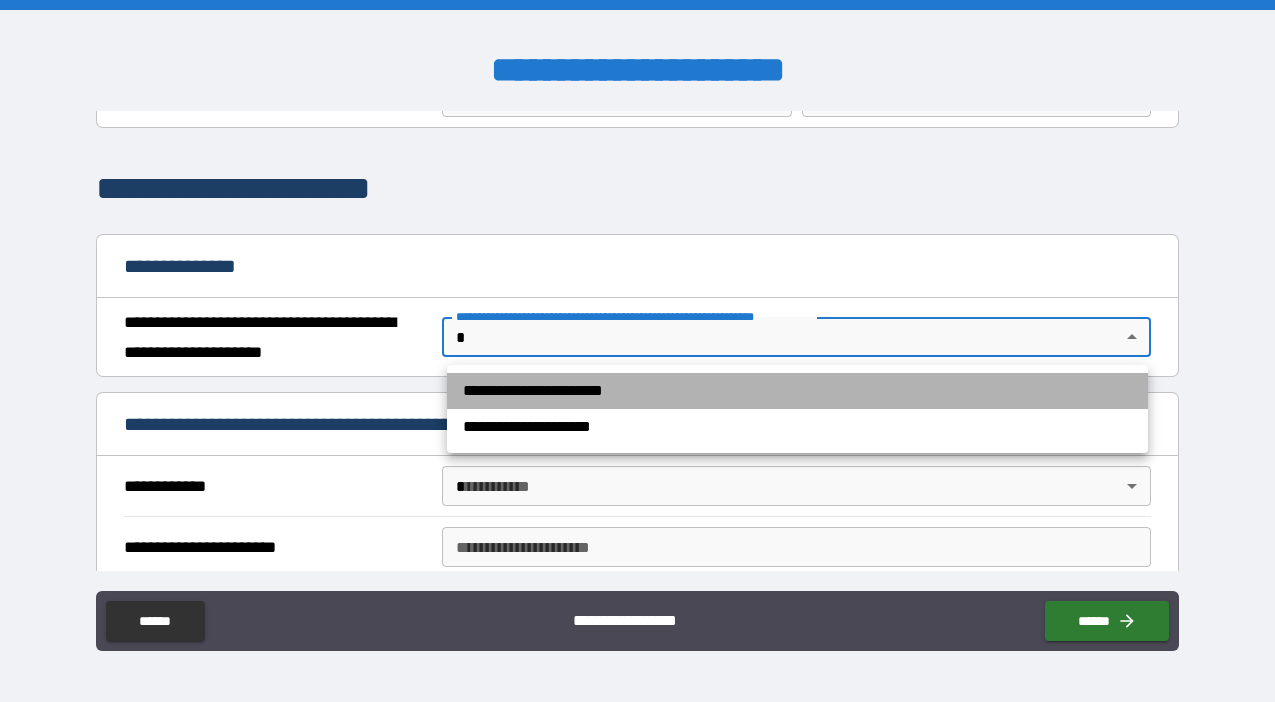click on "**********" at bounding box center (797, 391) 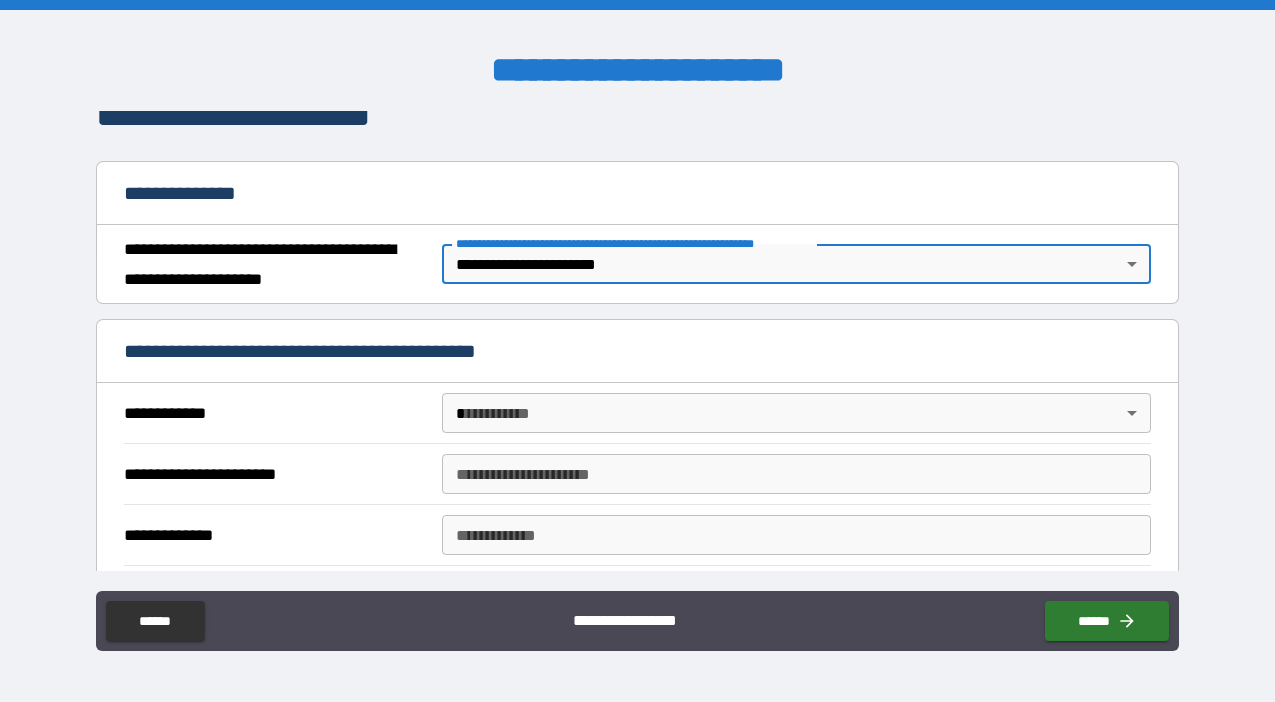scroll, scrollTop: 204, scrollLeft: 0, axis: vertical 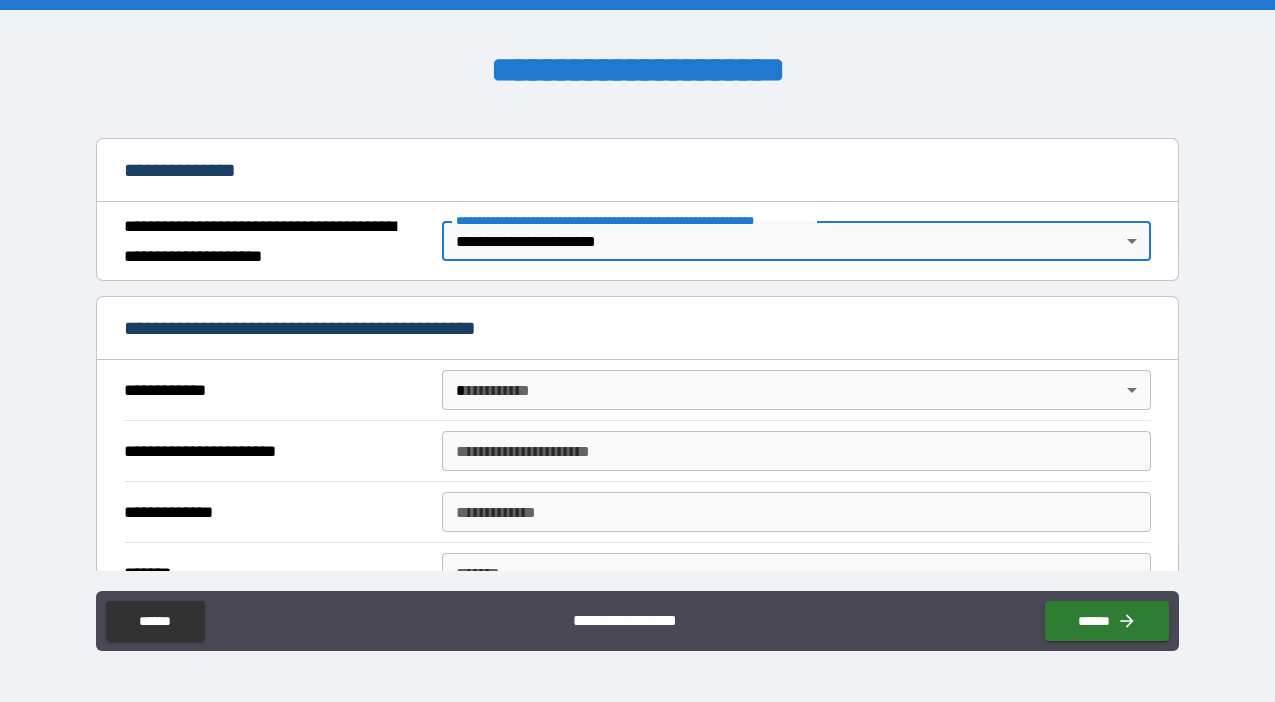 click on "**********" at bounding box center [637, 351] 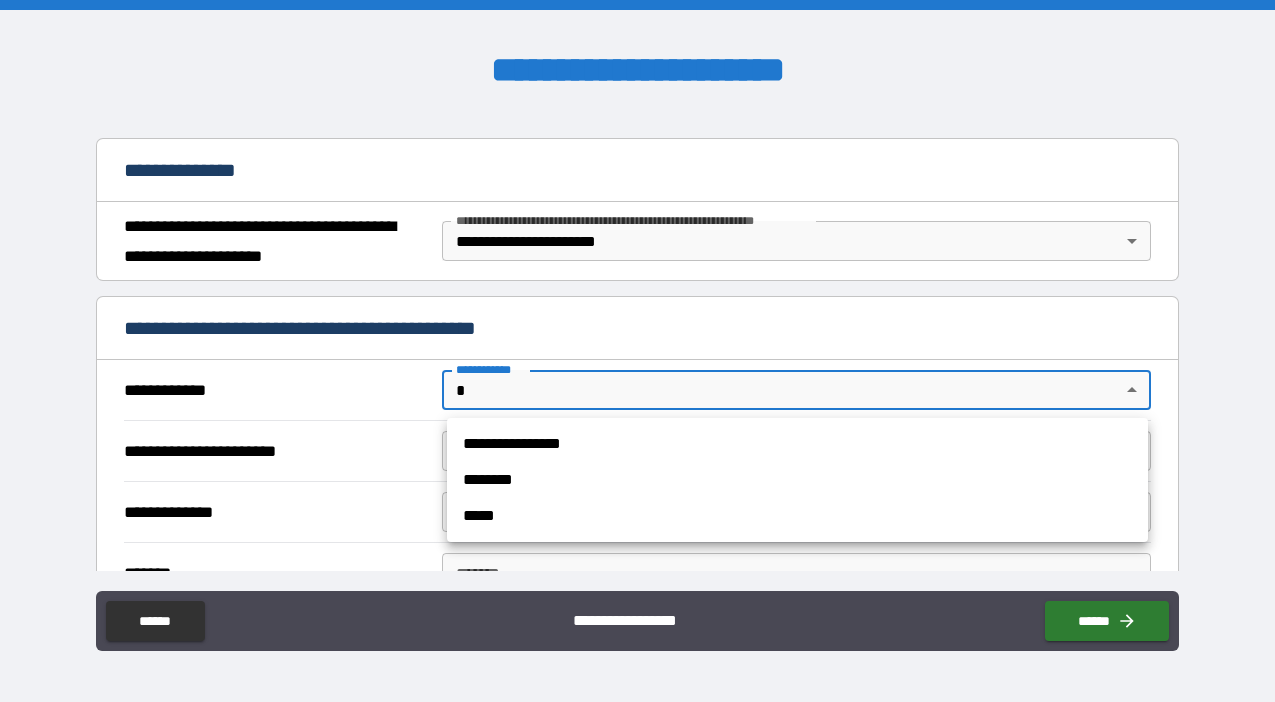 click at bounding box center [637, 351] 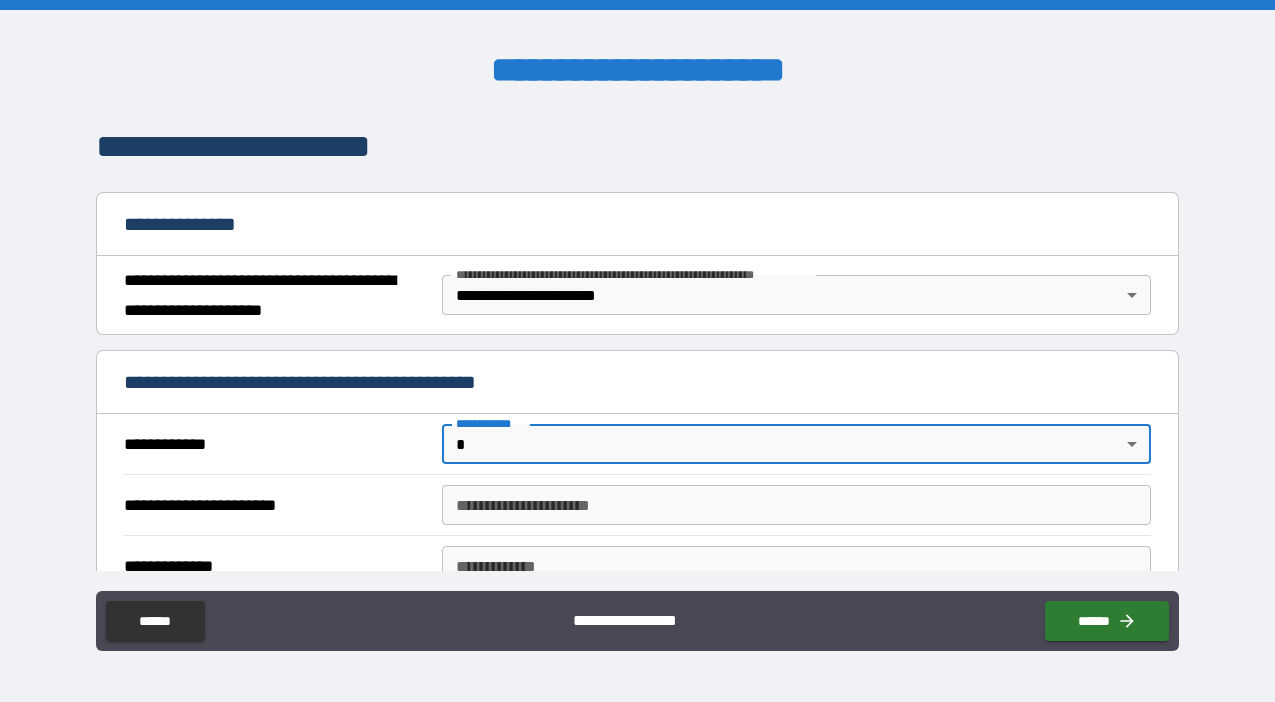 scroll, scrollTop: 169, scrollLeft: 0, axis: vertical 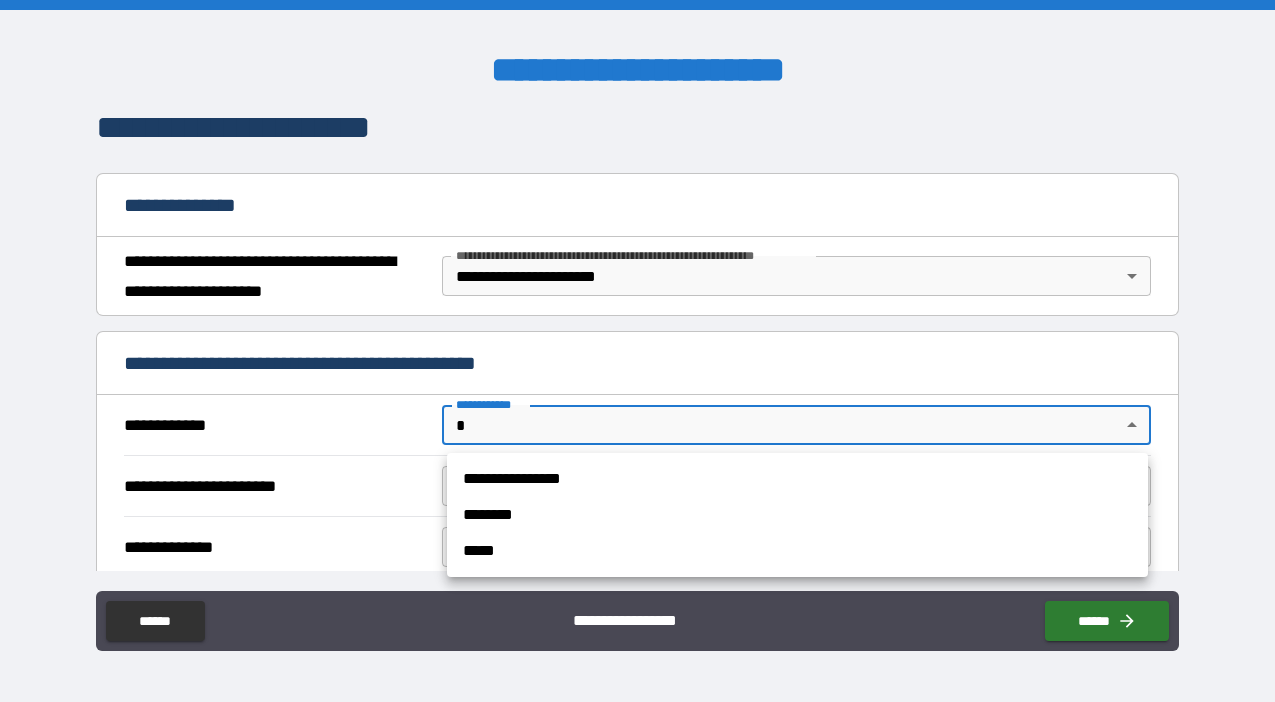 click on "**********" at bounding box center [637, 351] 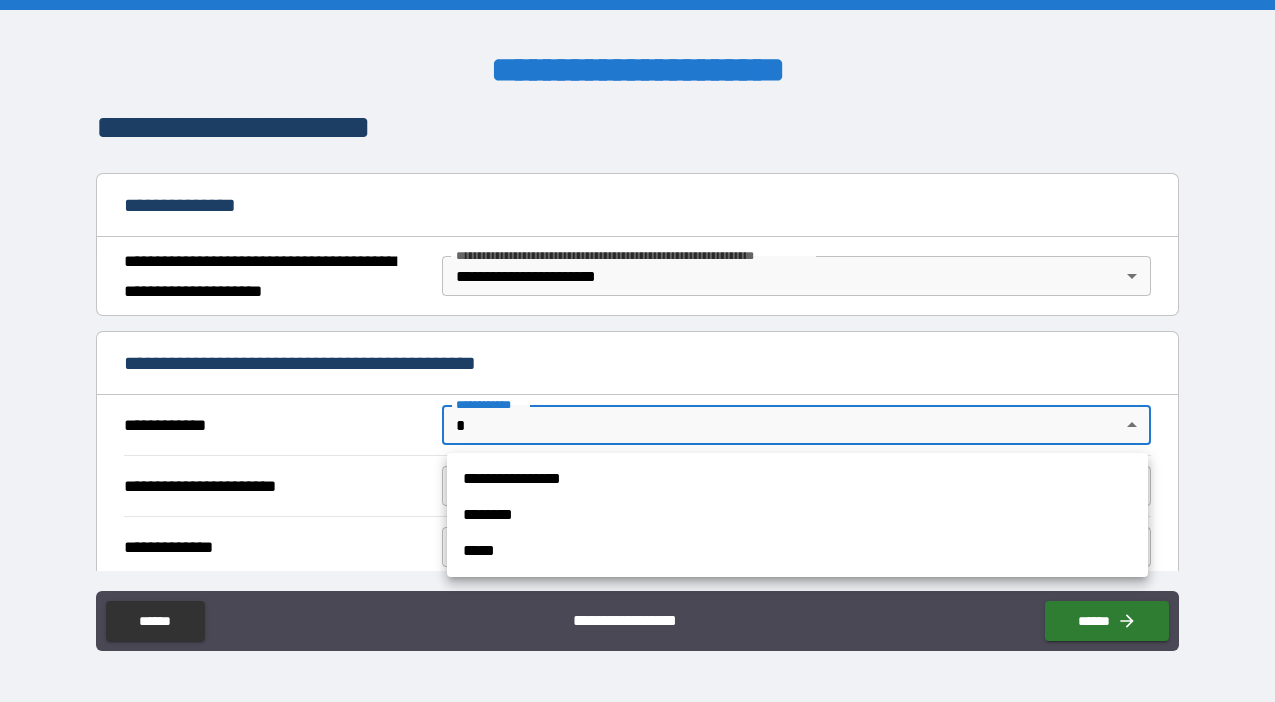 click on "**********" at bounding box center [797, 479] 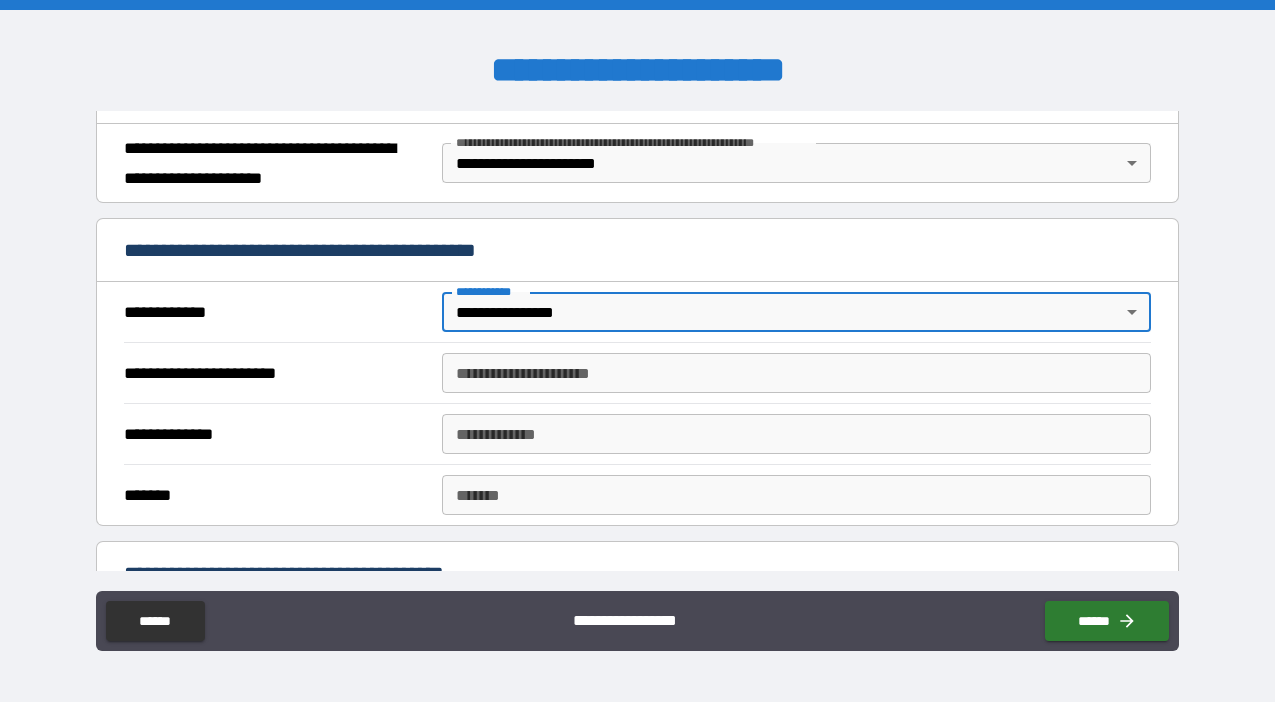 scroll, scrollTop: 283, scrollLeft: 0, axis: vertical 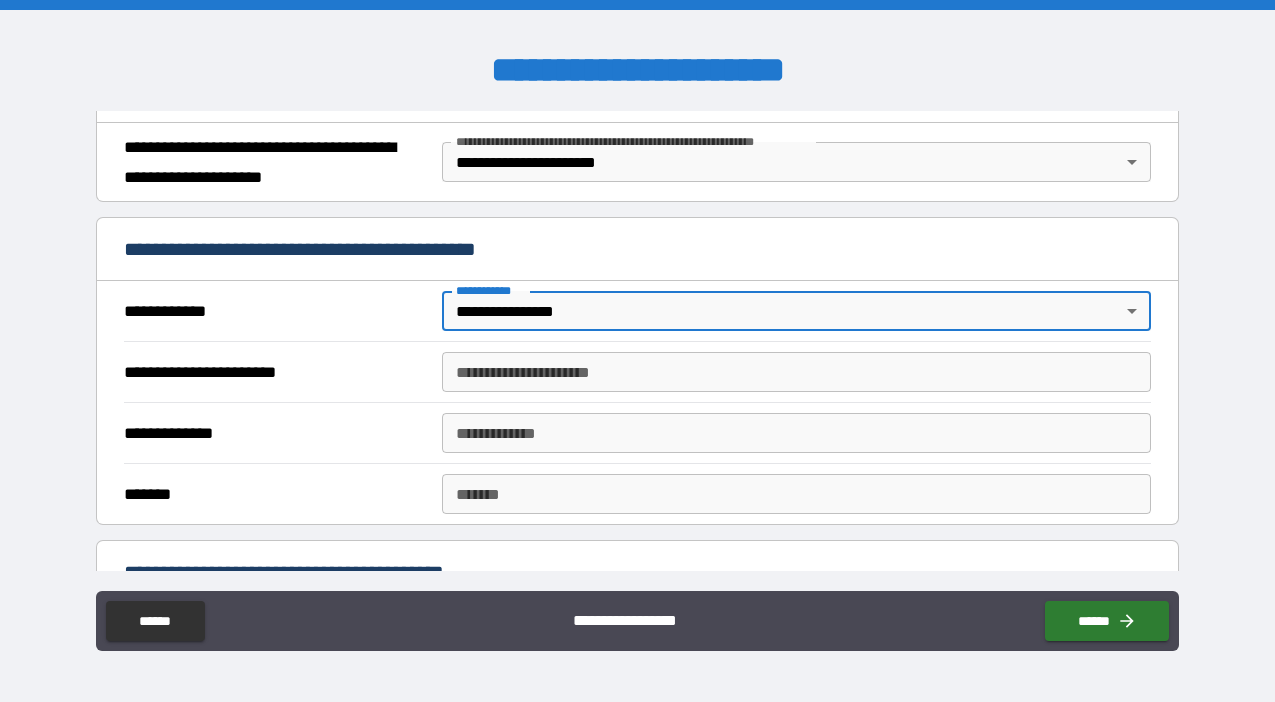 click on "**********" at bounding box center (796, 372) 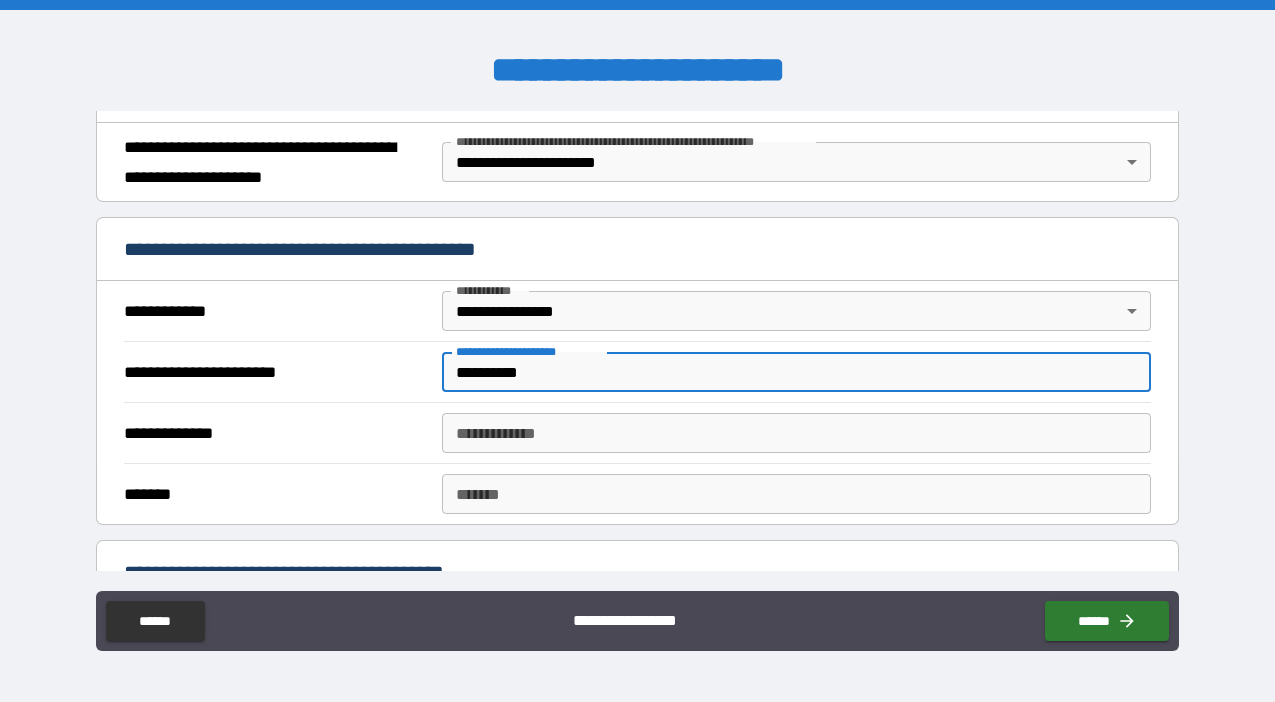 type on "**********" 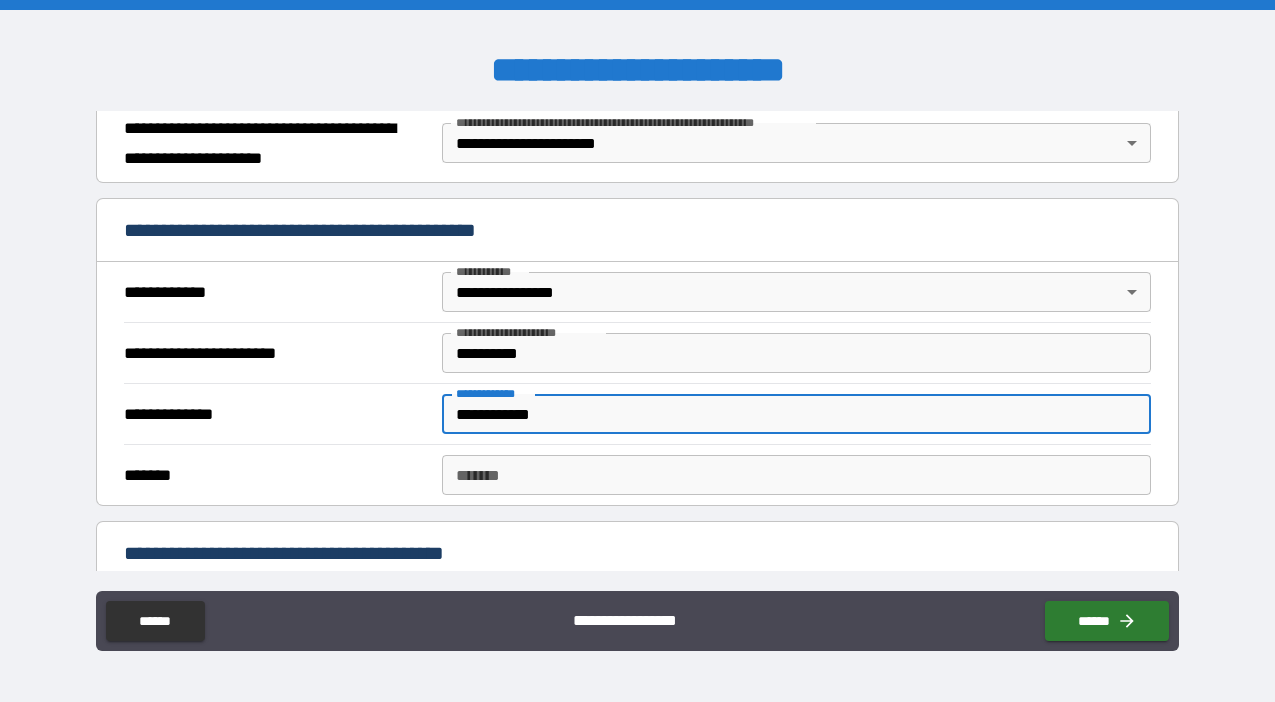 scroll, scrollTop: 306, scrollLeft: 0, axis: vertical 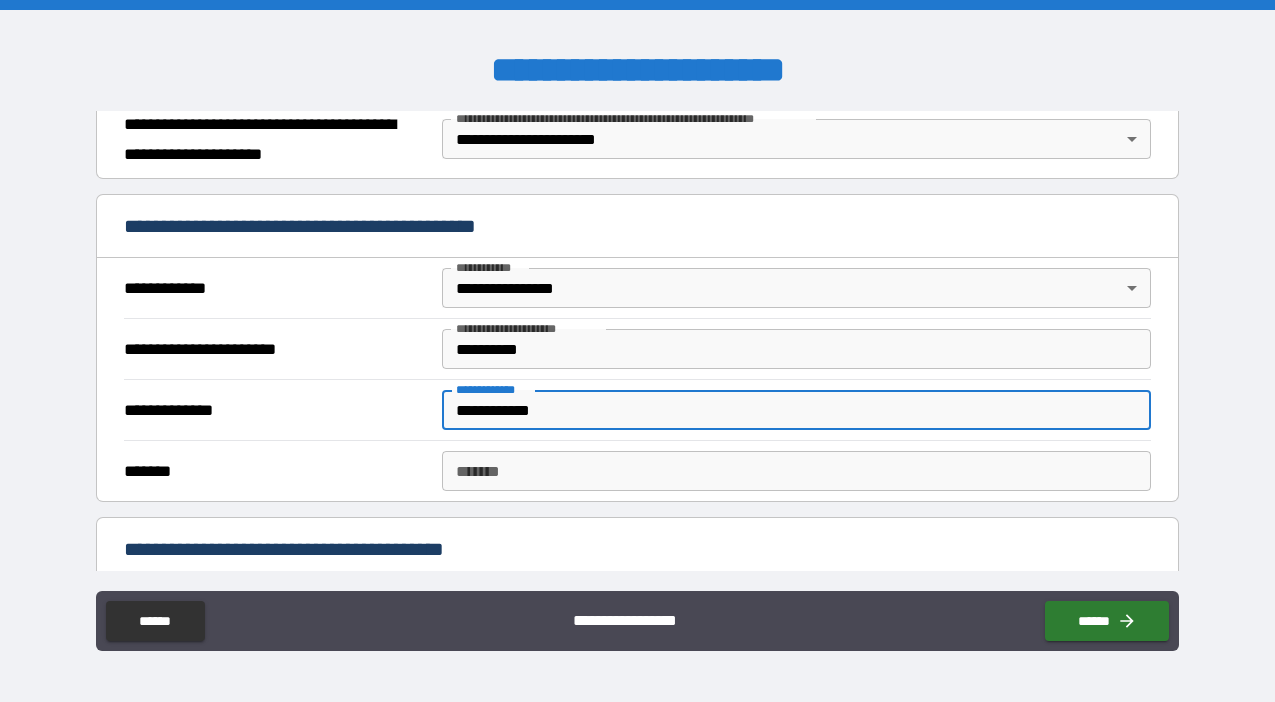type on "**********" 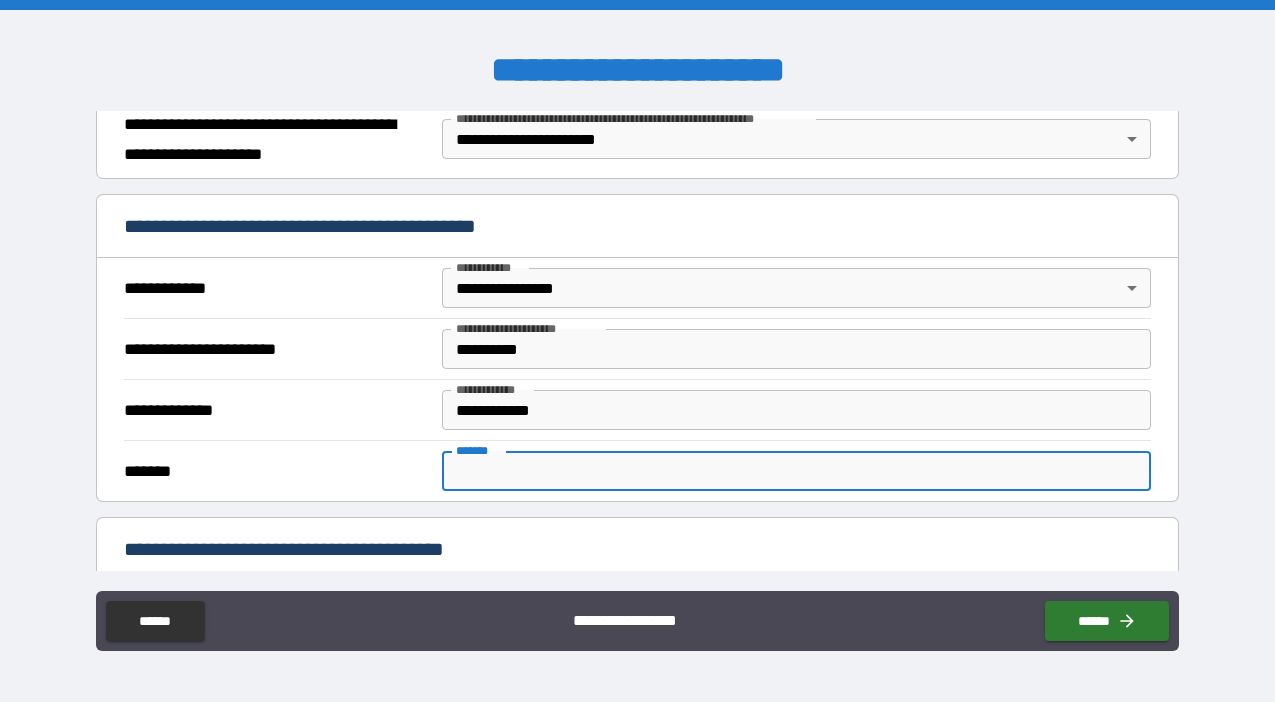 type on "*" 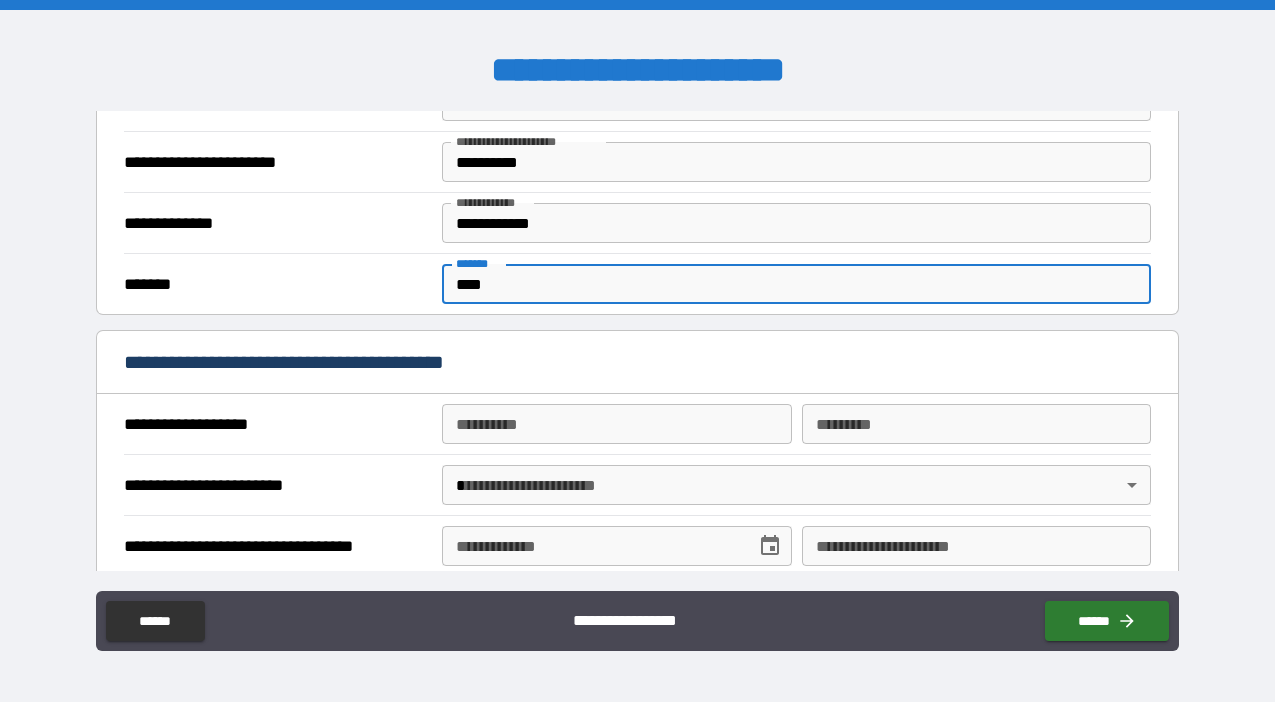 scroll, scrollTop: 551, scrollLeft: 0, axis: vertical 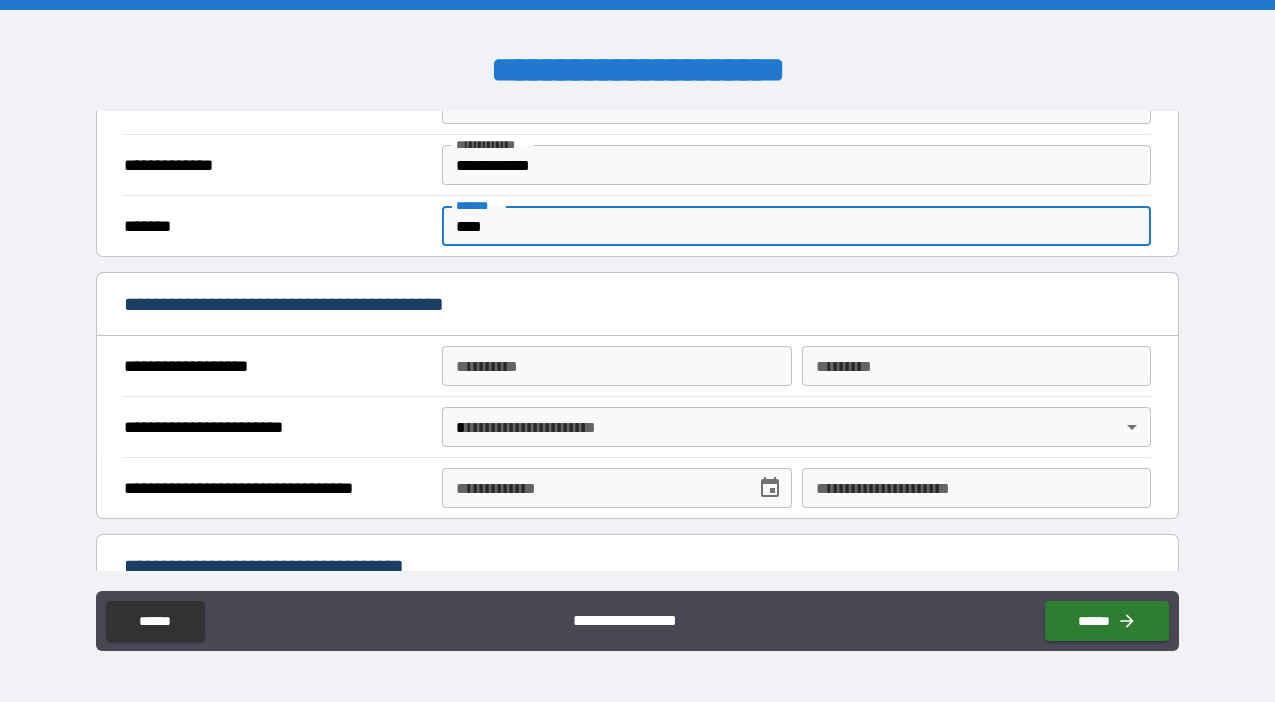 type on "****" 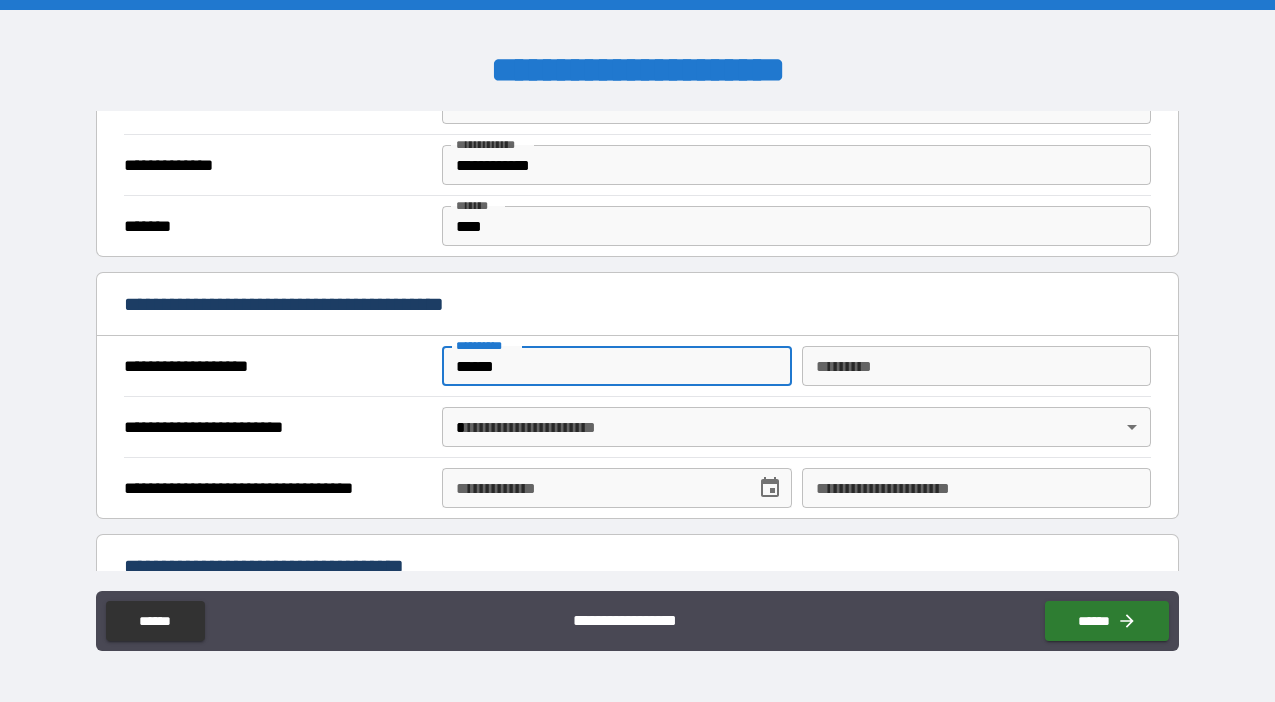 type on "******" 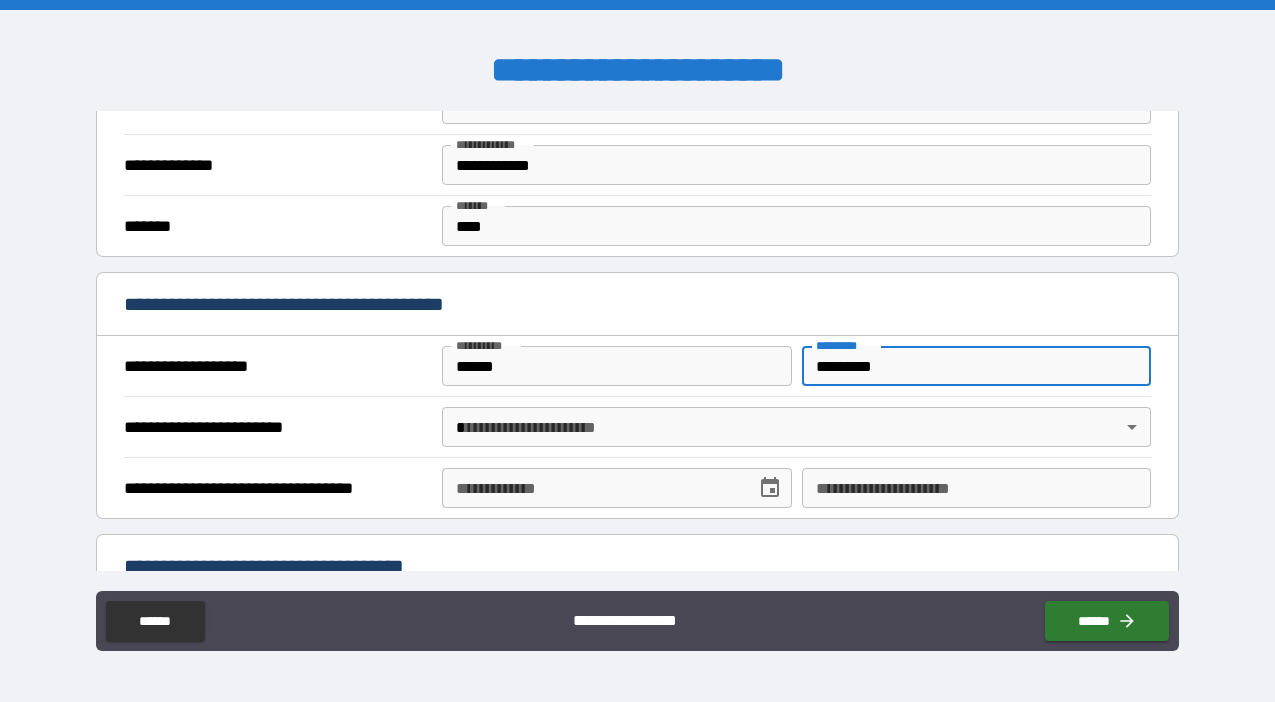 type on "*********" 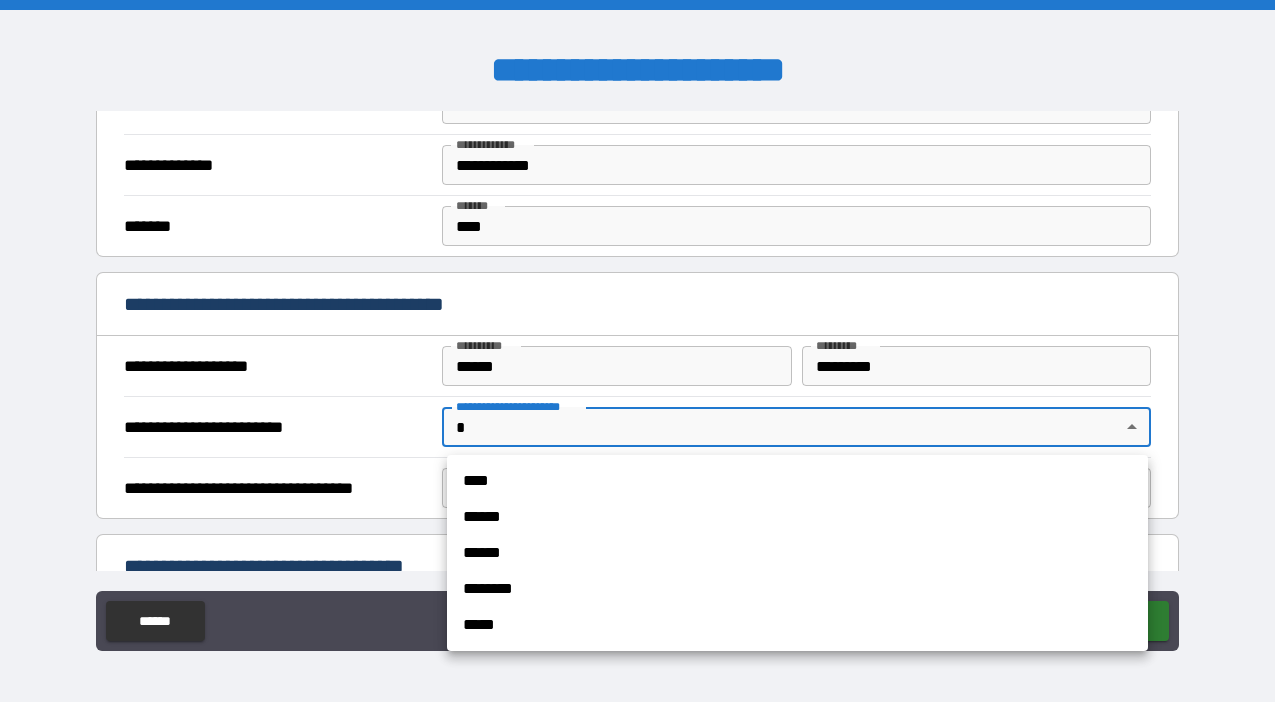 click on "******" at bounding box center (797, 517) 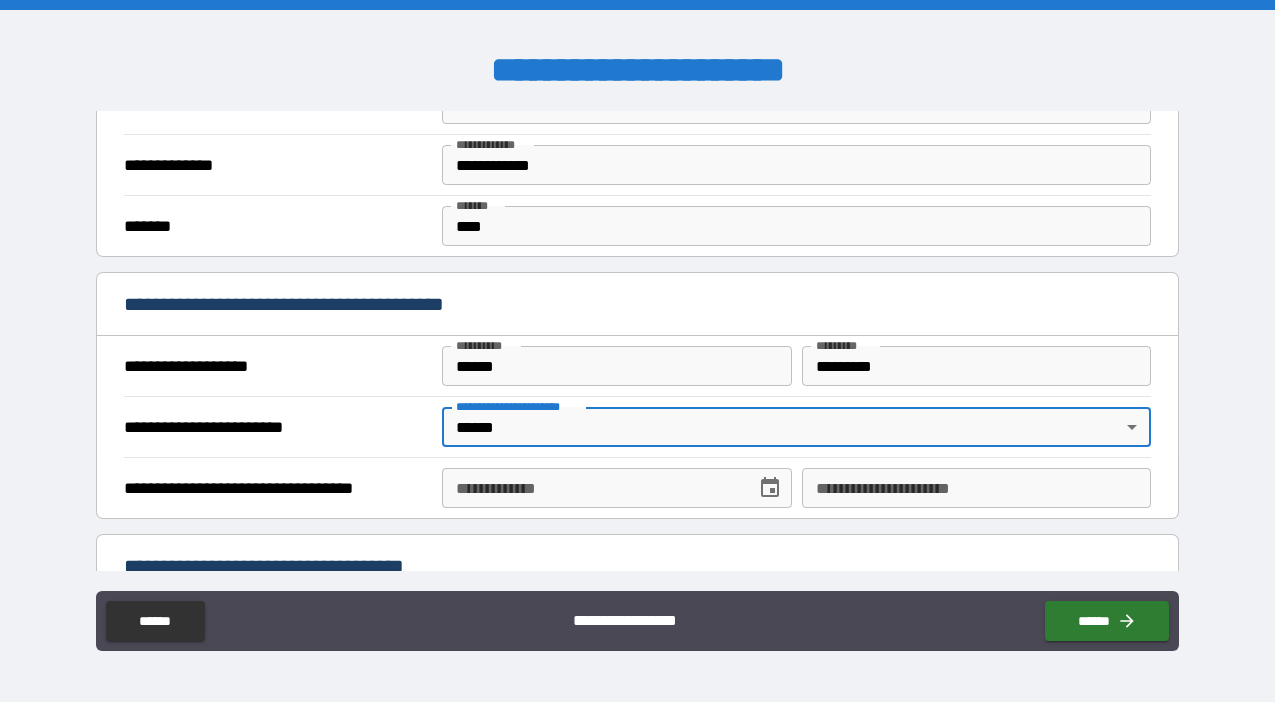 click on "**********" at bounding box center (591, 488) 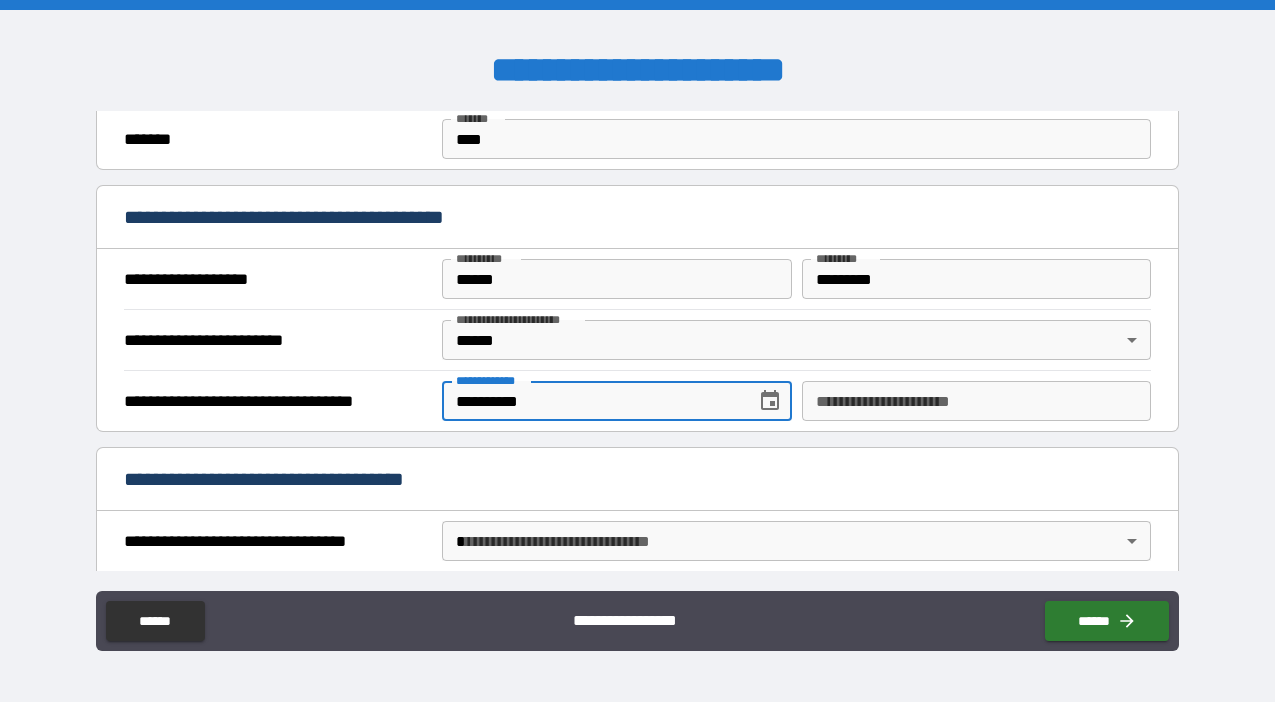 scroll, scrollTop: 658, scrollLeft: 0, axis: vertical 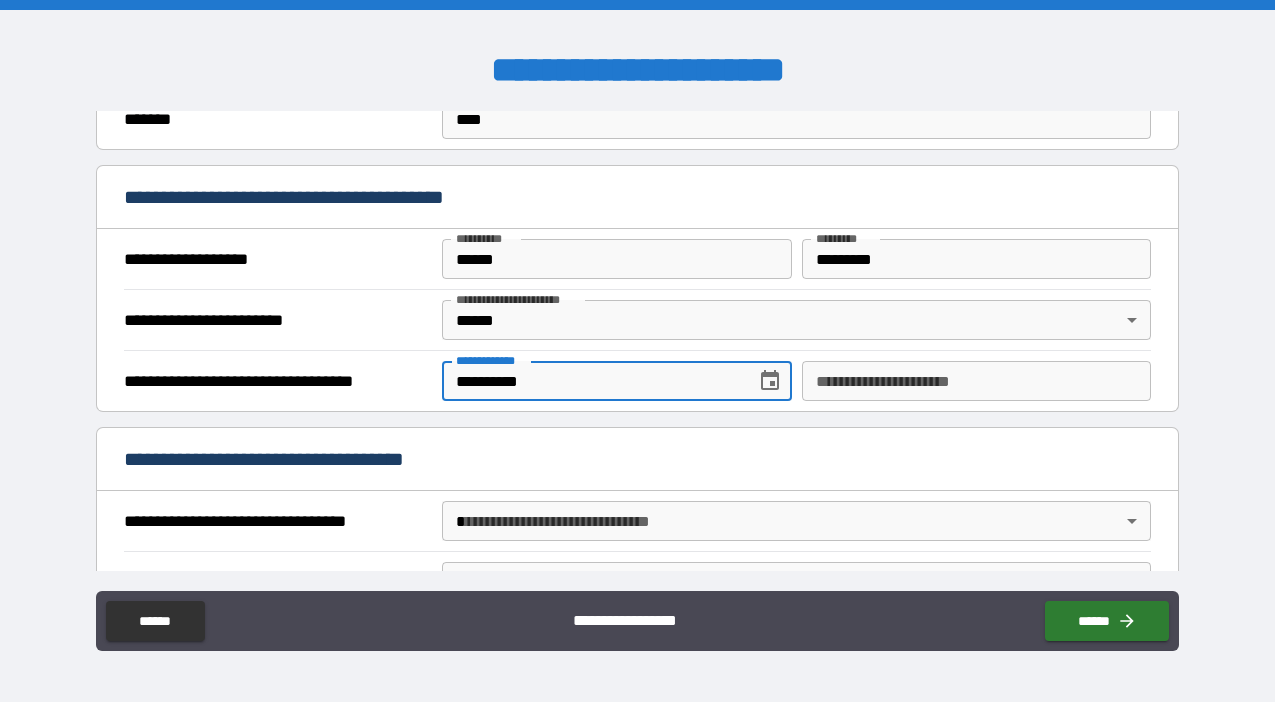 type on "**********" 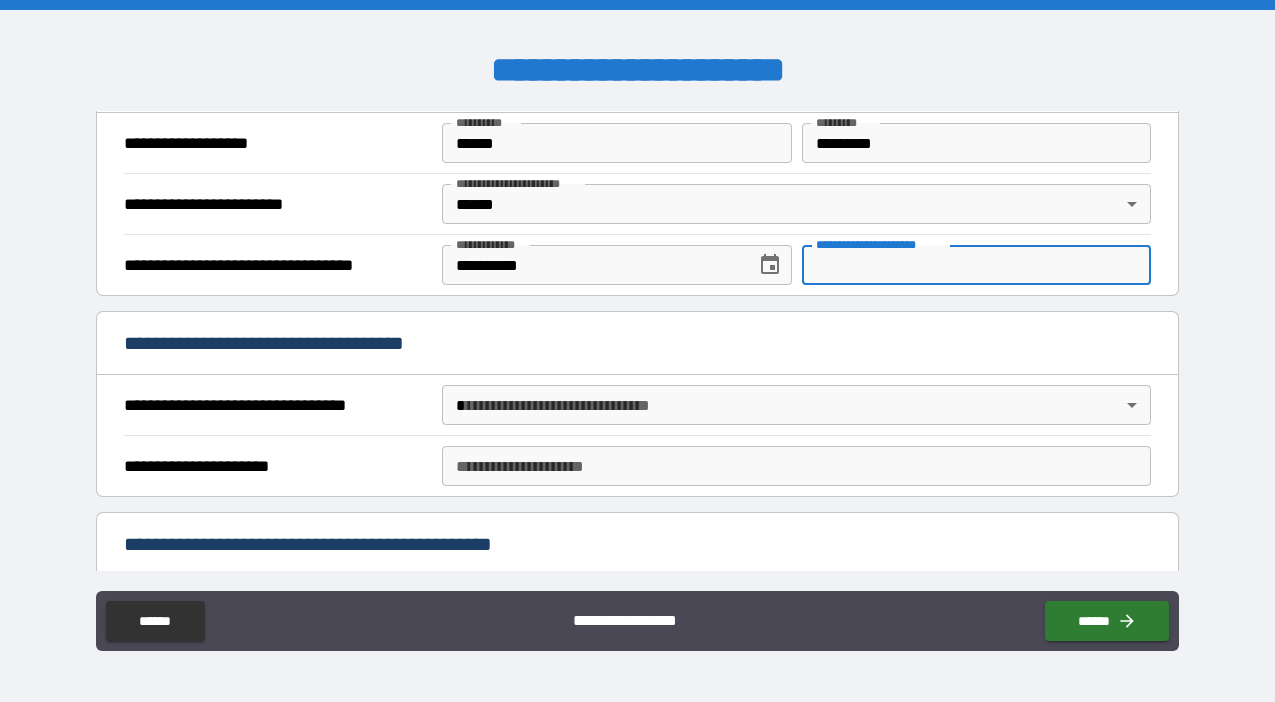 scroll, scrollTop: 779, scrollLeft: 0, axis: vertical 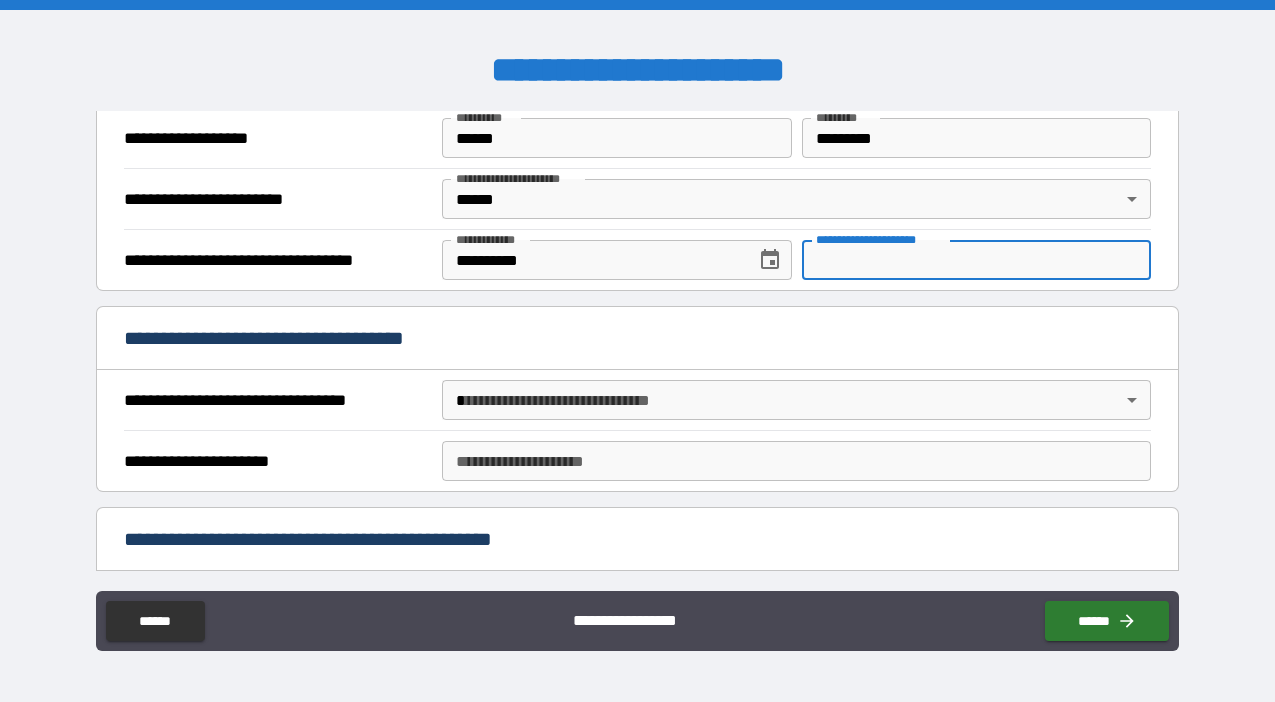 click on "**********" at bounding box center (637, 351) 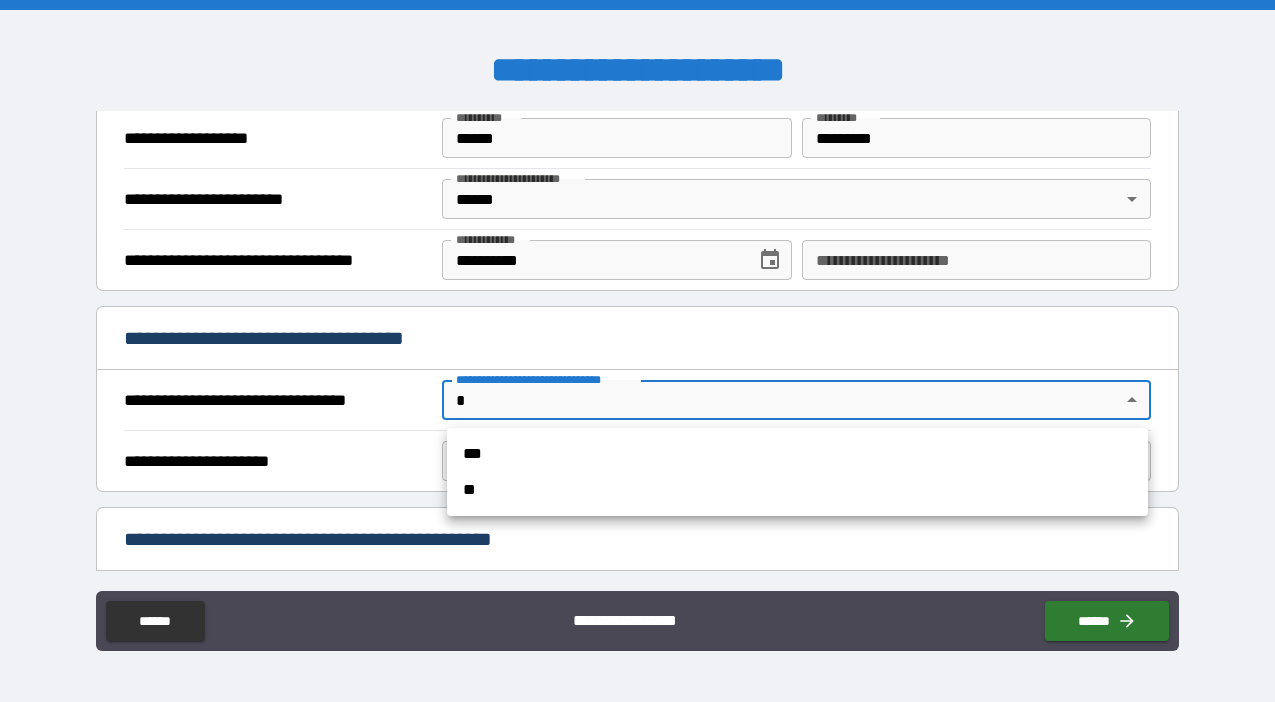 click on "***" at bounding box center [797, 454] 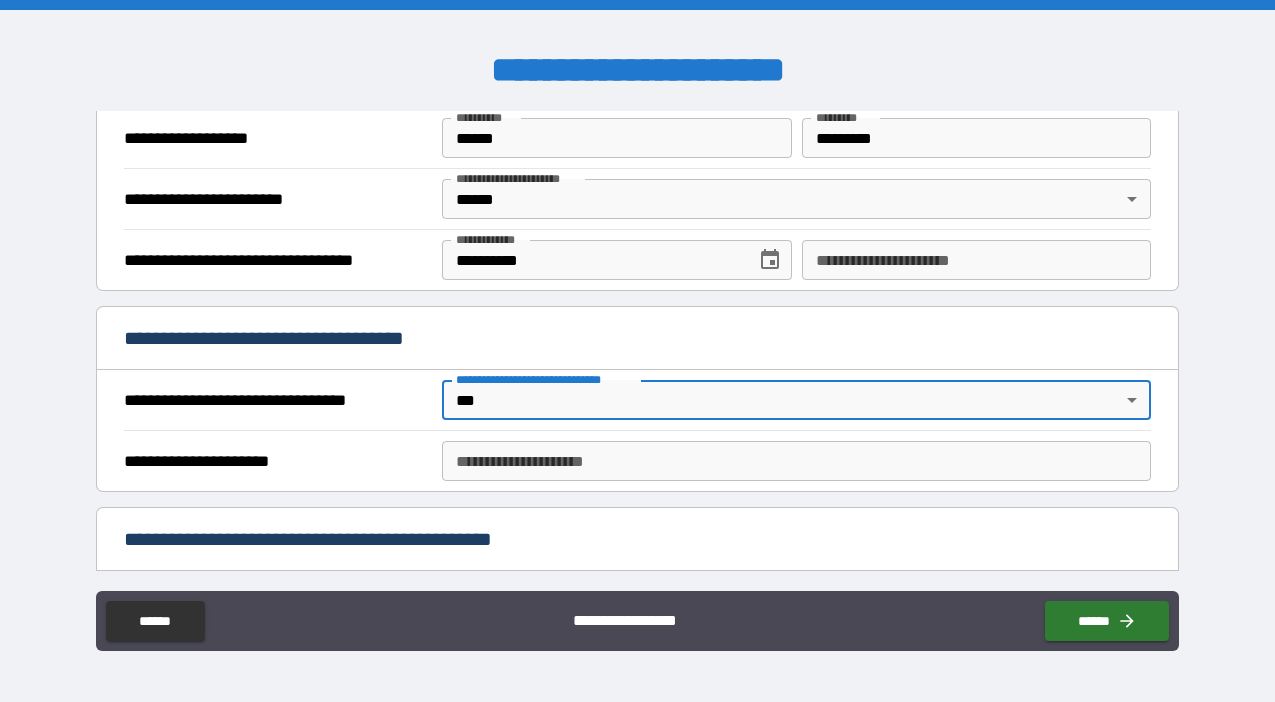 click on "**********" at bounding box center [796, 461] 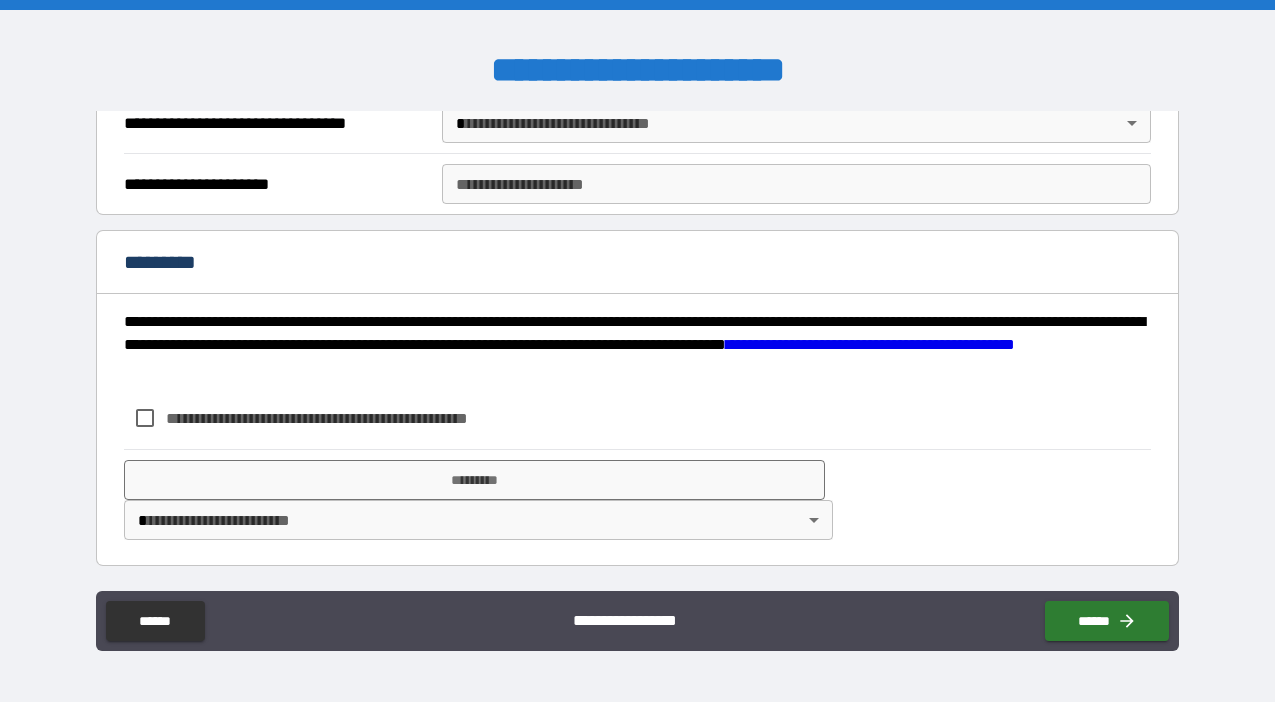 scroll, scrollTop: 1921, scrollLeft: 0, axis: vertical 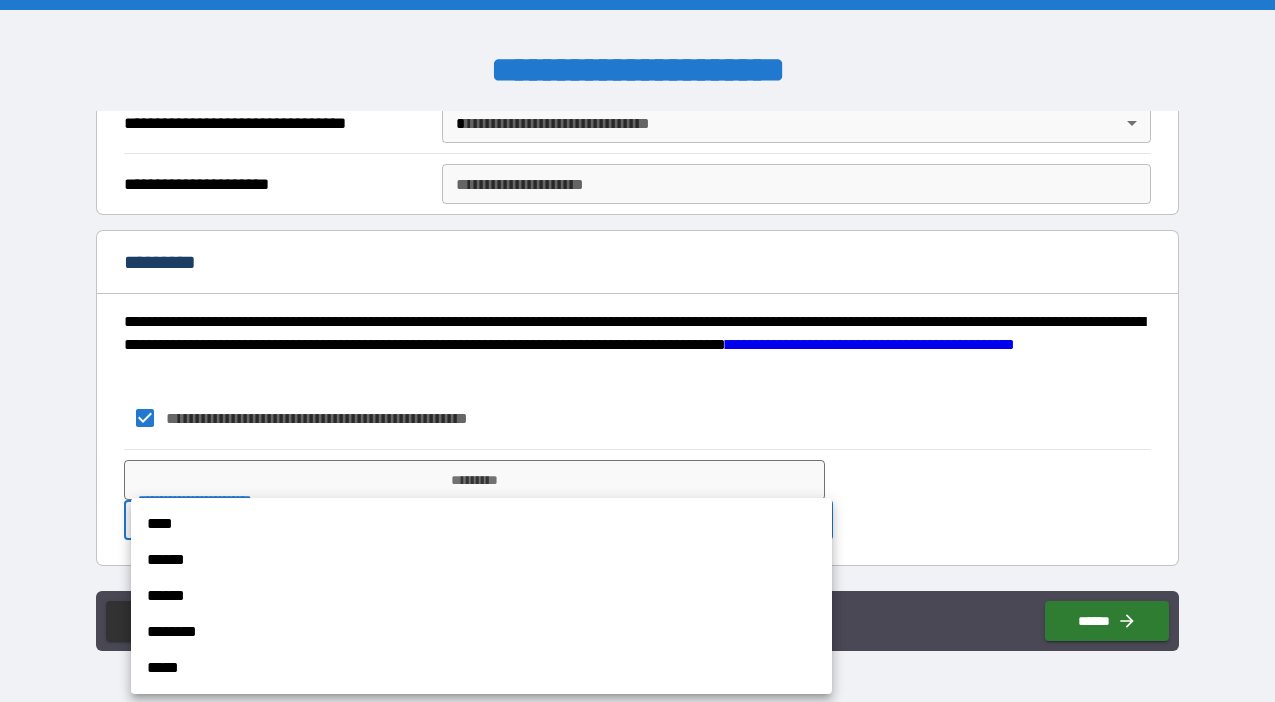 click on "**********" at bounding box center [637, 351] 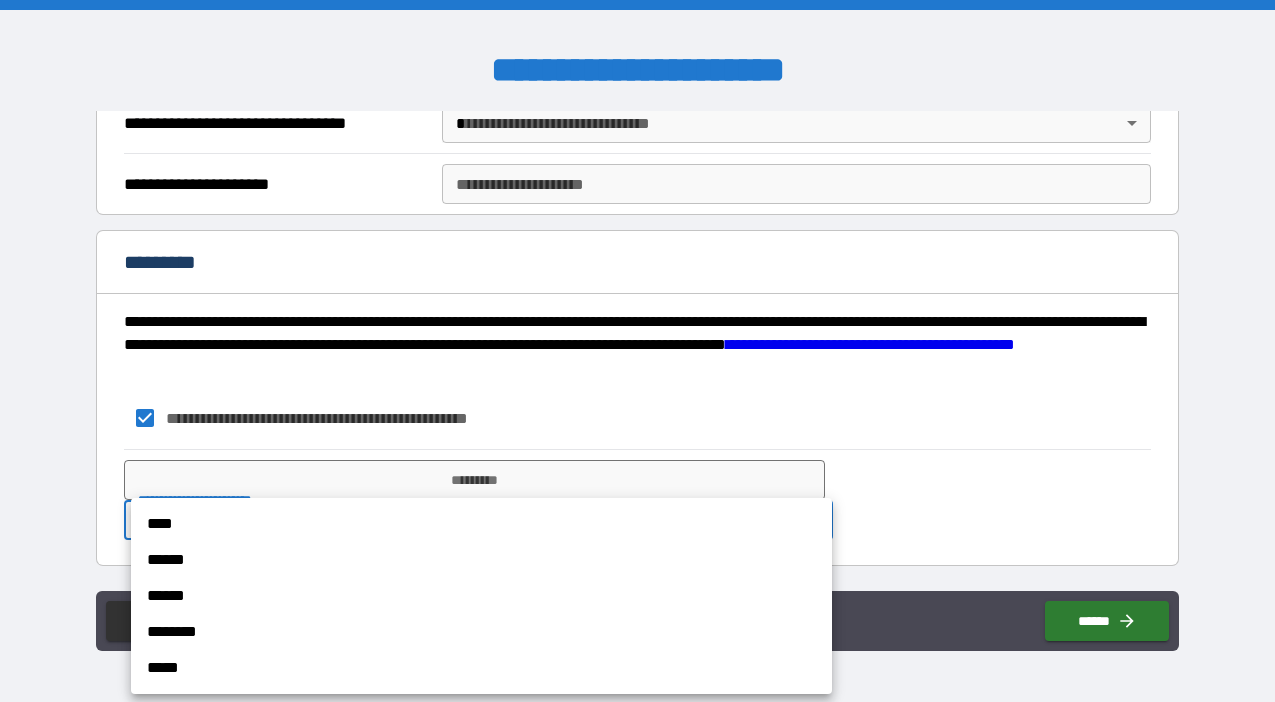 click on "******" at bounding box center [481, 560] 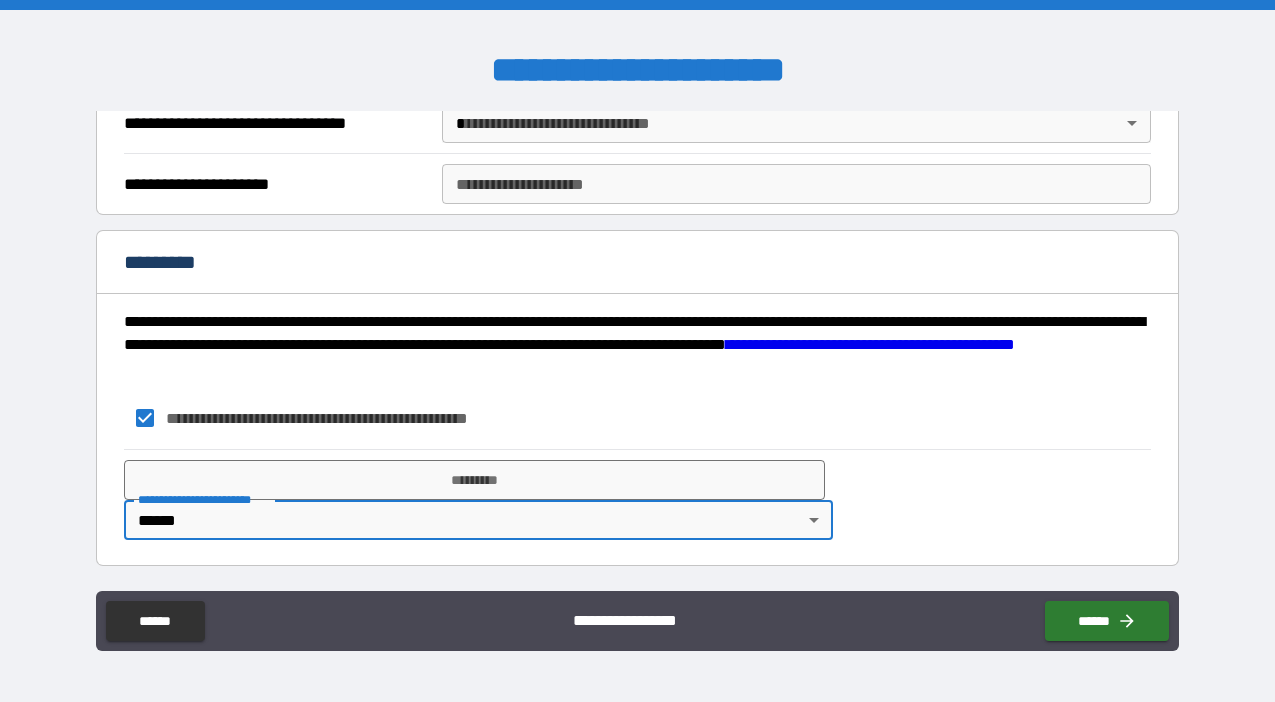 type on "*" 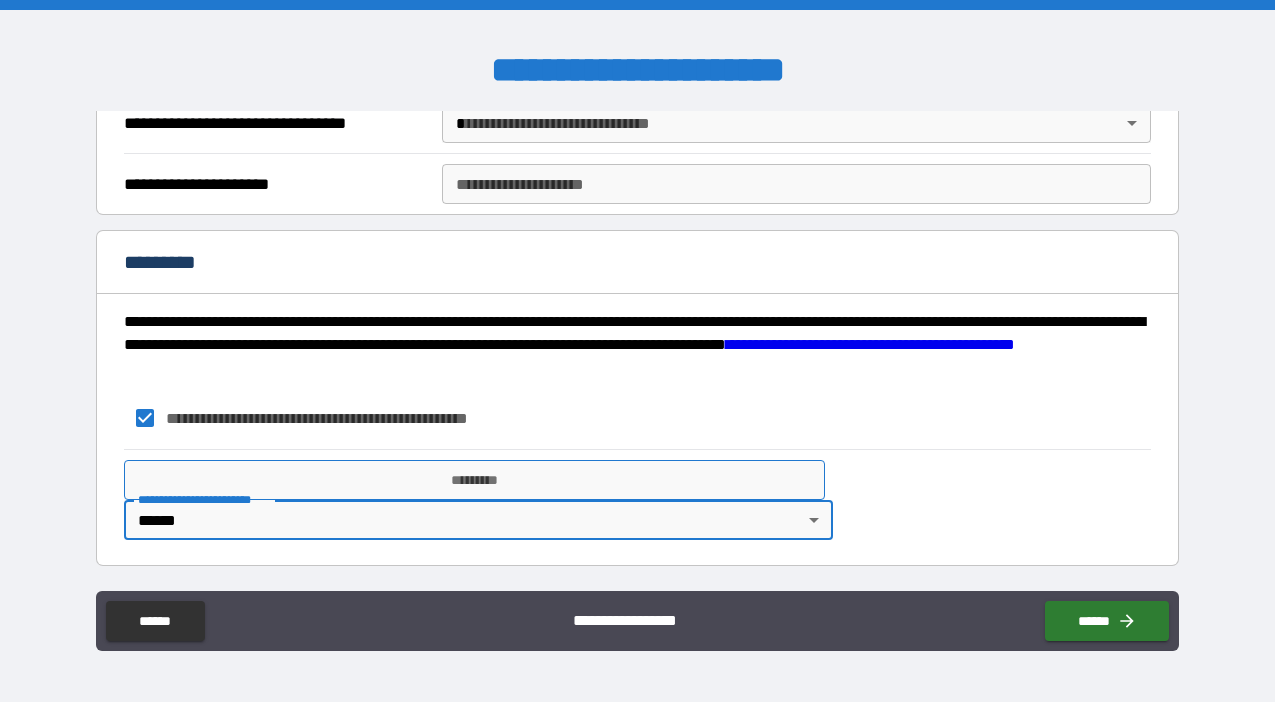 click on "*********" at bounding box center (474, 480) 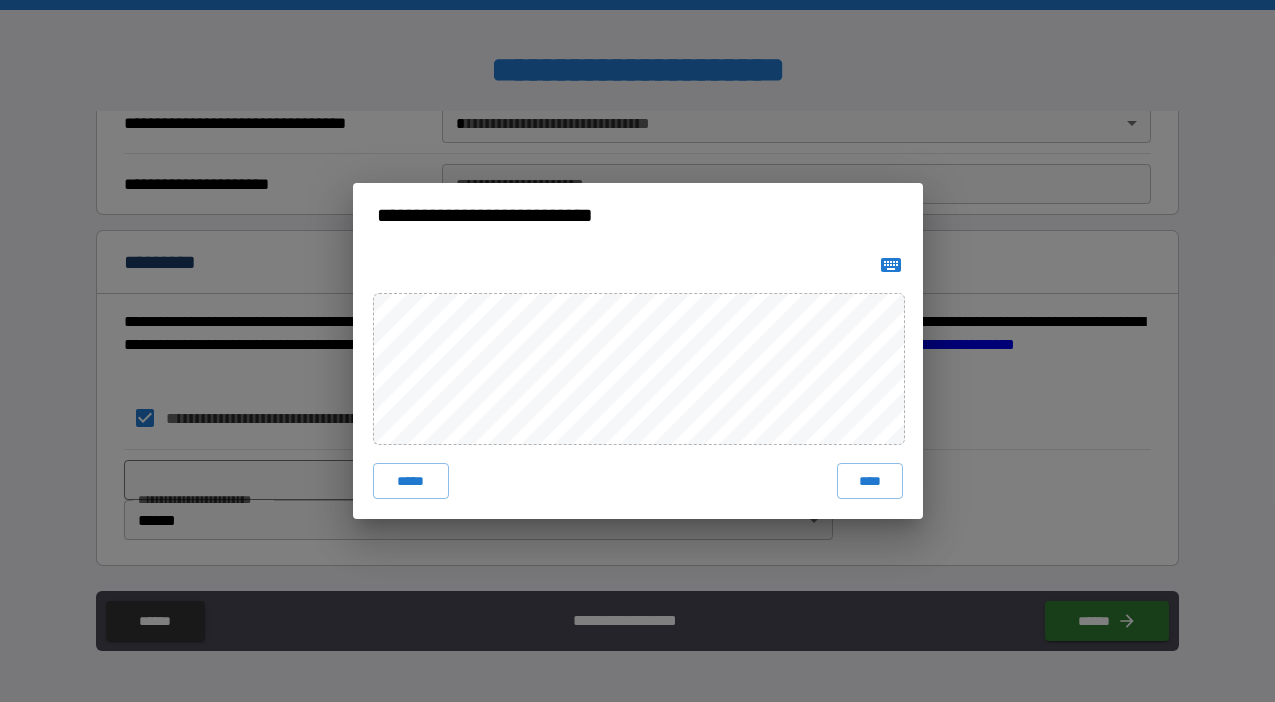click 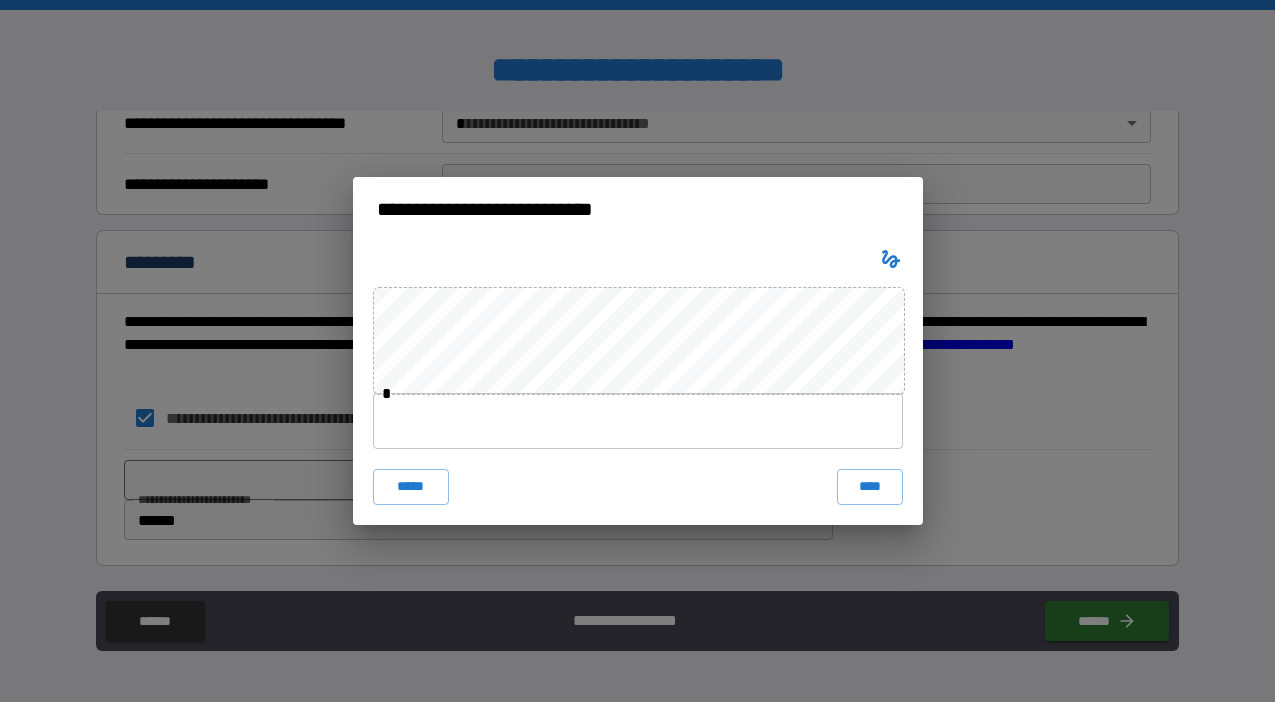click at bounding box center (638, 421) 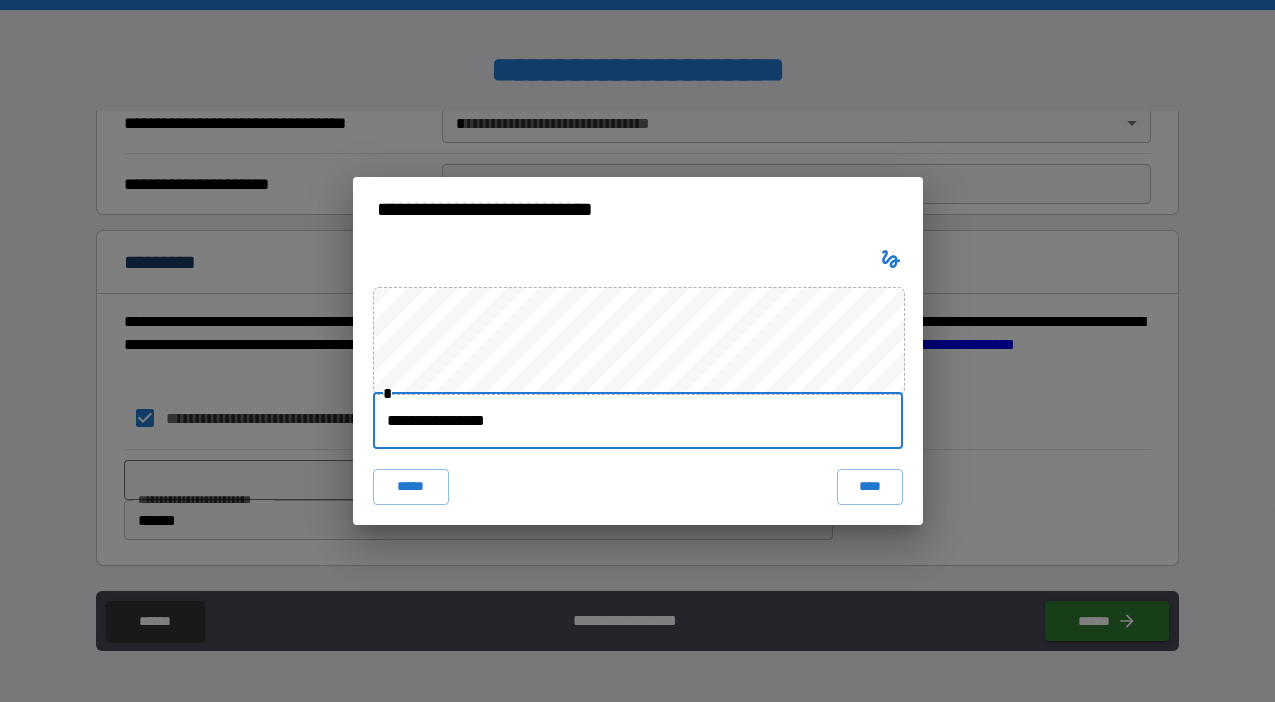 type on "**********" 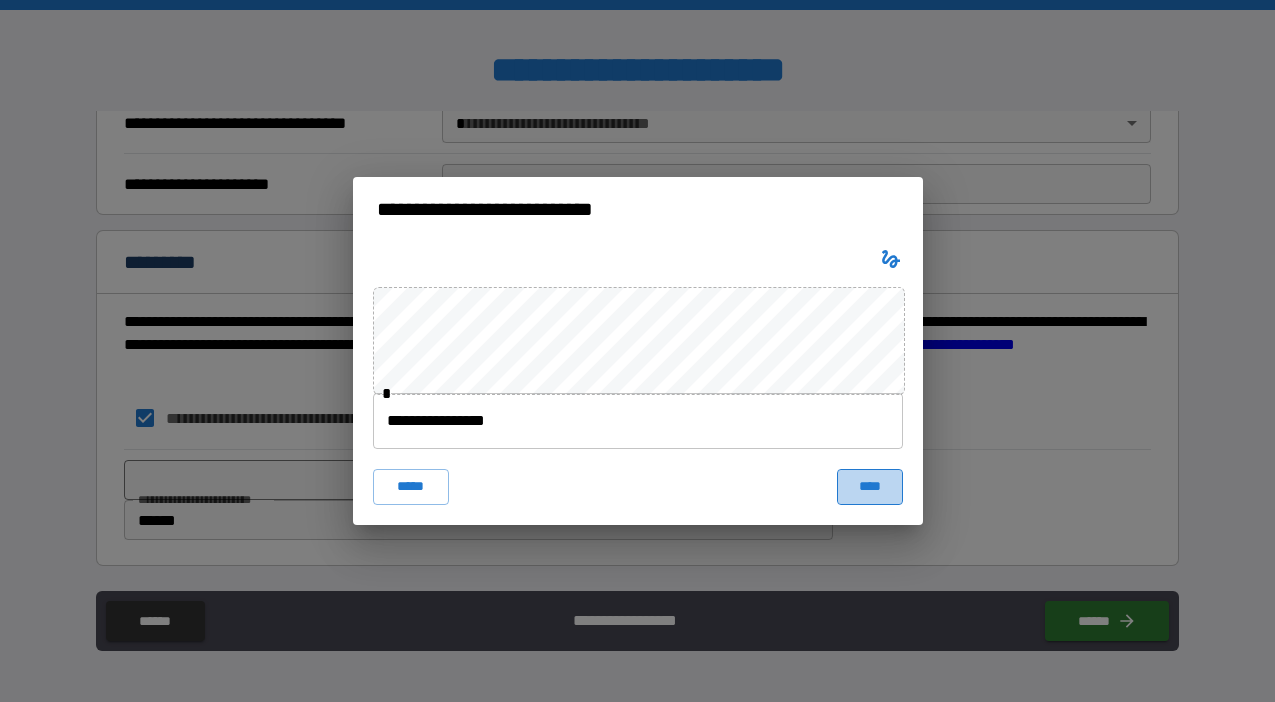 click on "****" at bounding box center (870, 487) 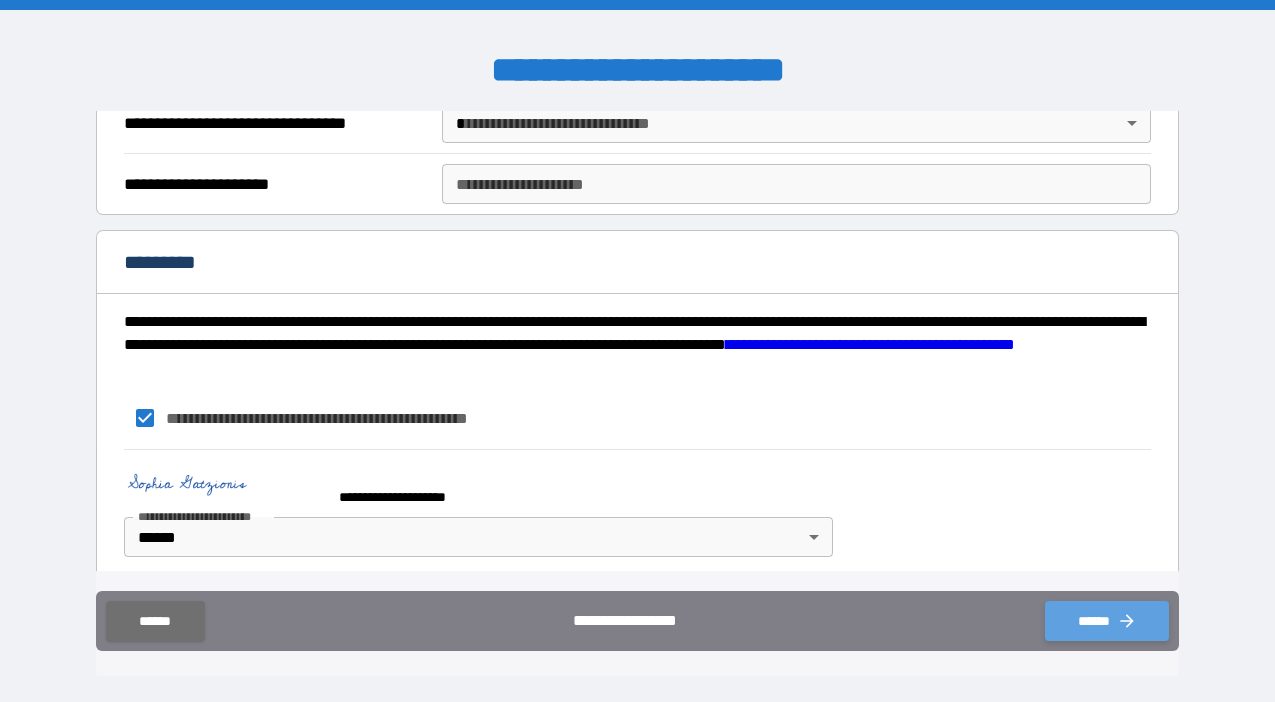 click on "******" at bounding box center (1107, 621) 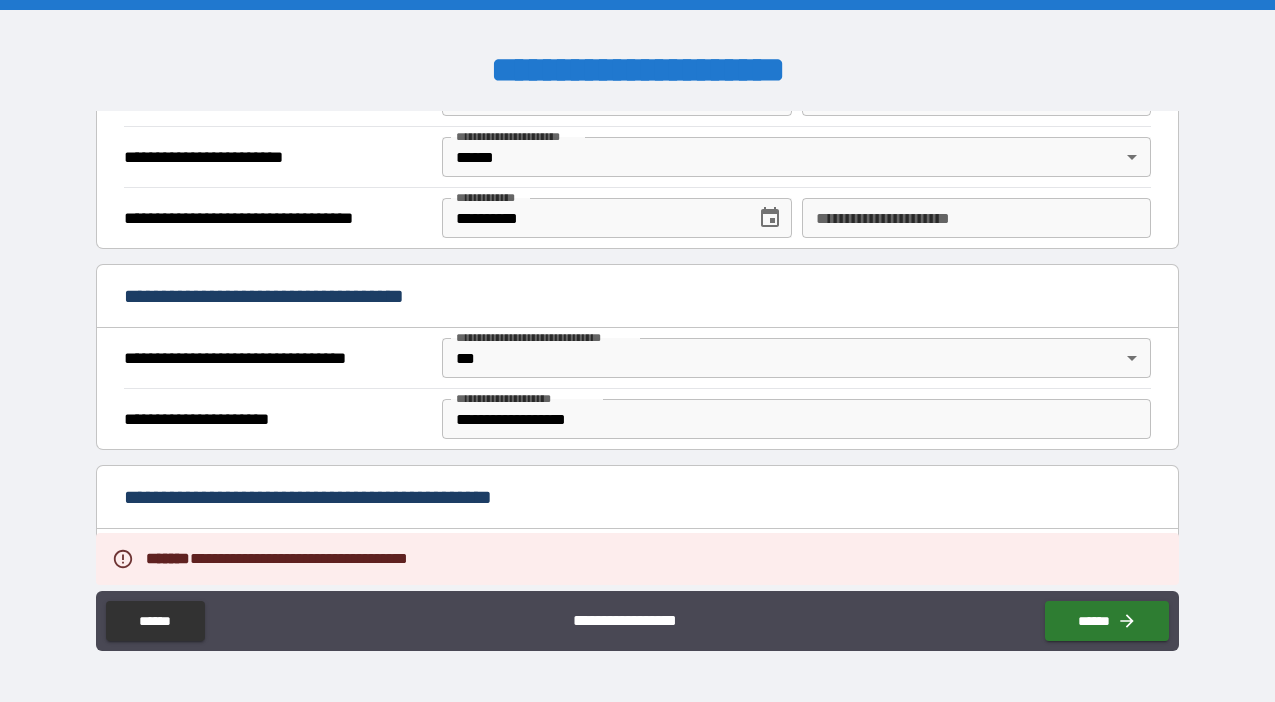scroll, scrollTop: 972, scrollLeft: 0, axis: vertical 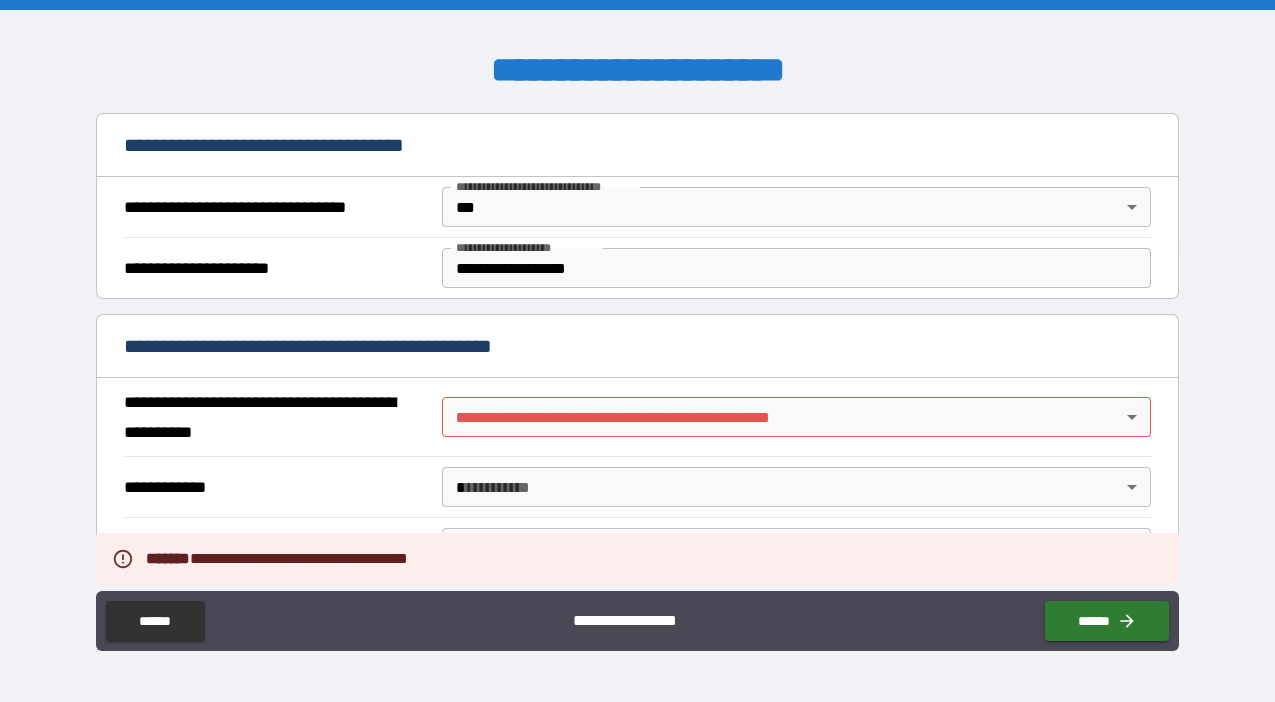 click on "**********" at bounding box center (637, 351) 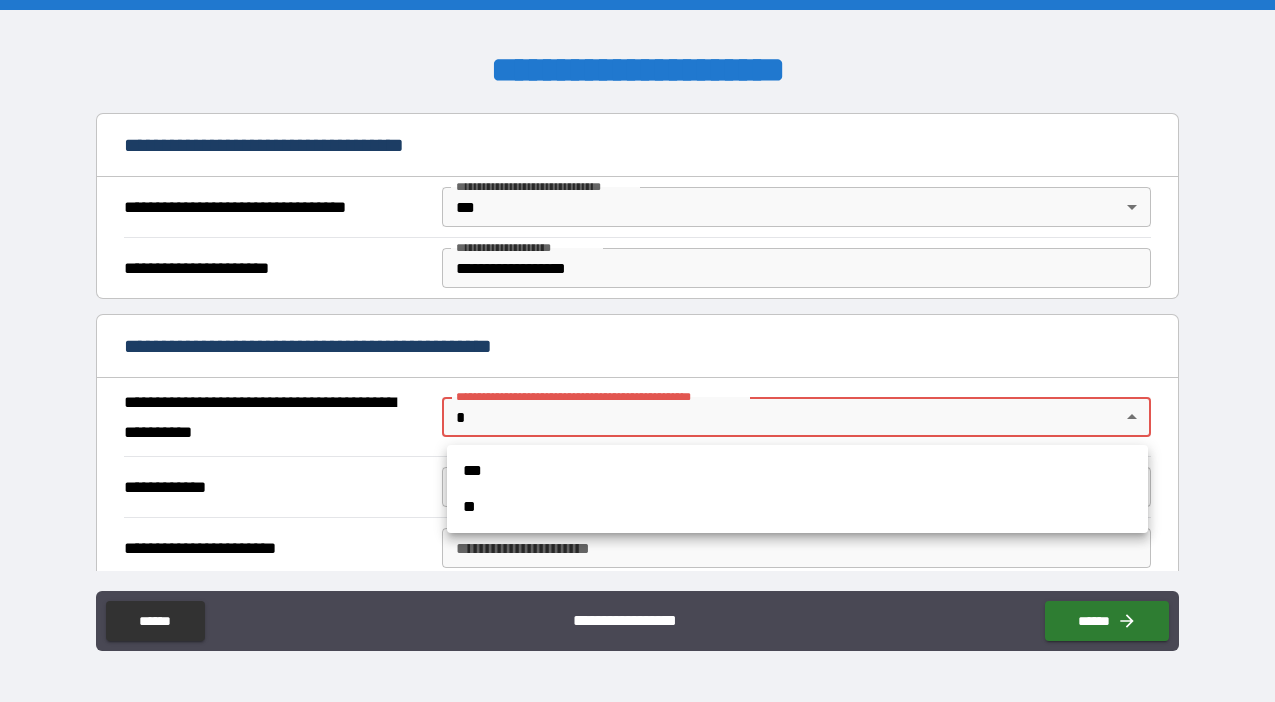 click on "**" at bounding box center (797, 507) 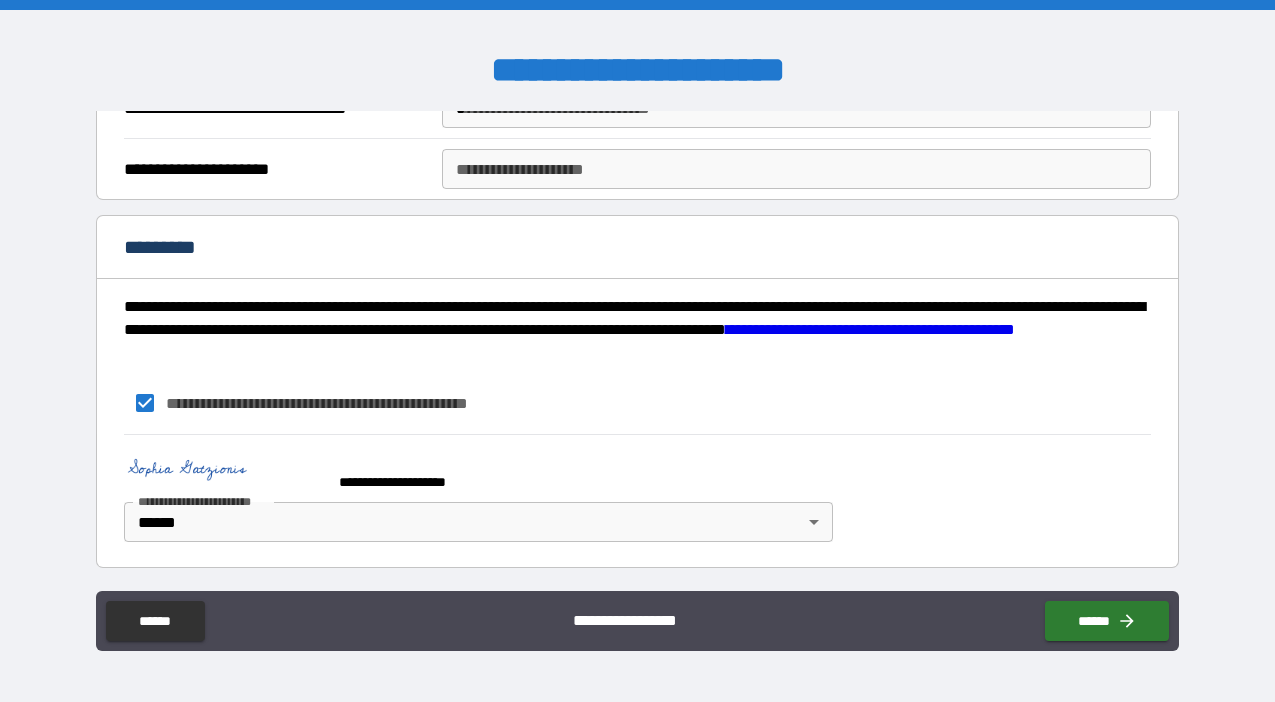 scroll, scrollTop: 1938, scrollLeft: 0, axis: vertical 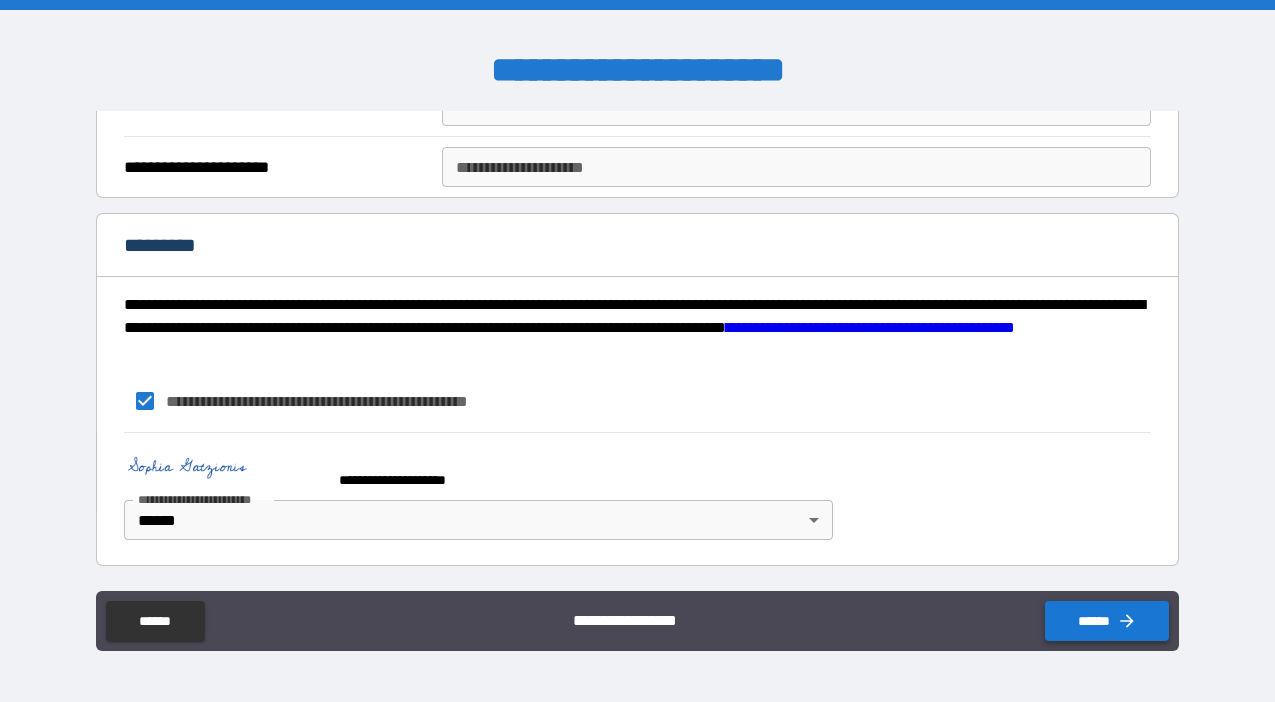 click on "******" at bounding box center [1107, 621] 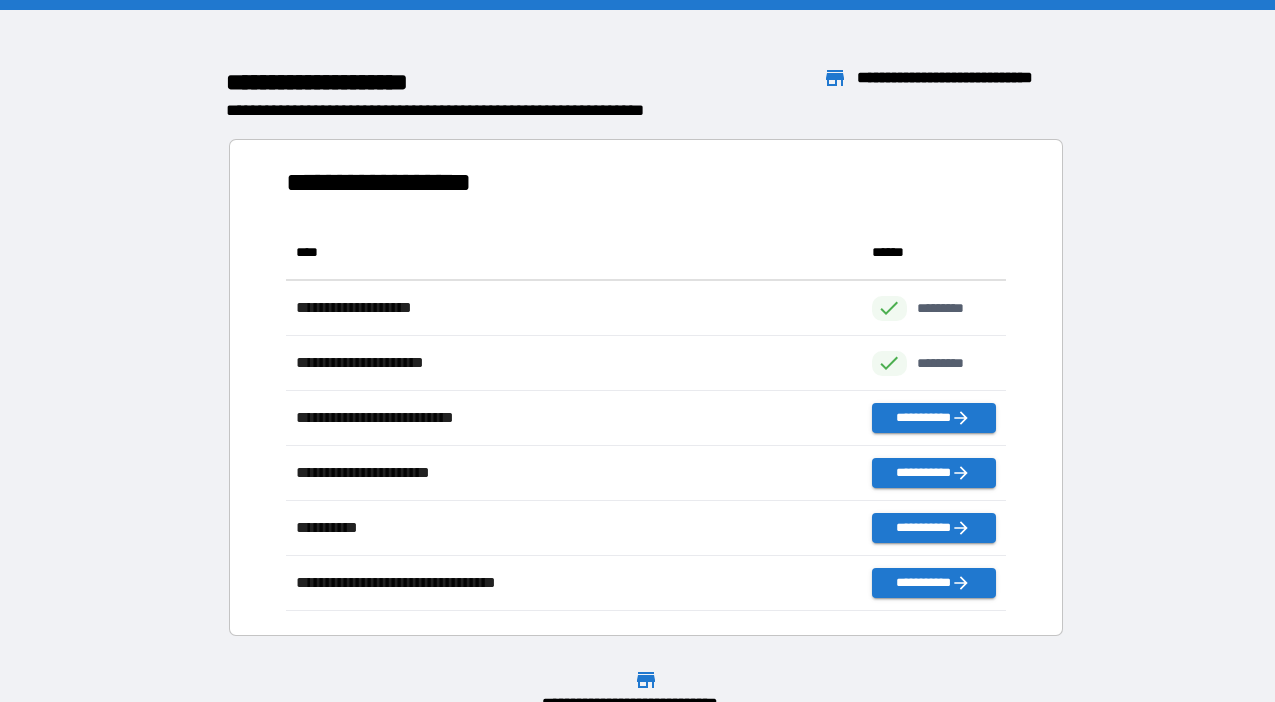 scroll, scrollTop: 1, scrollLeft: 1, axis: both 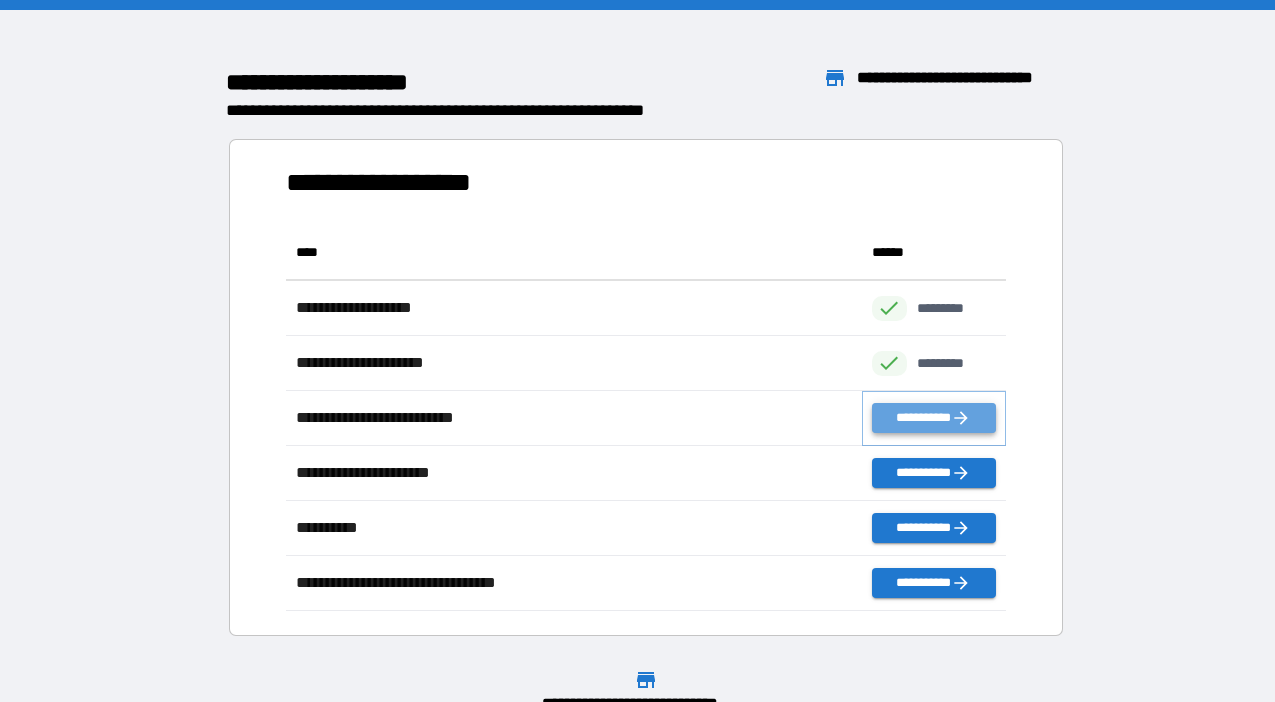 click on "**********" at bounding box center [934, 418] 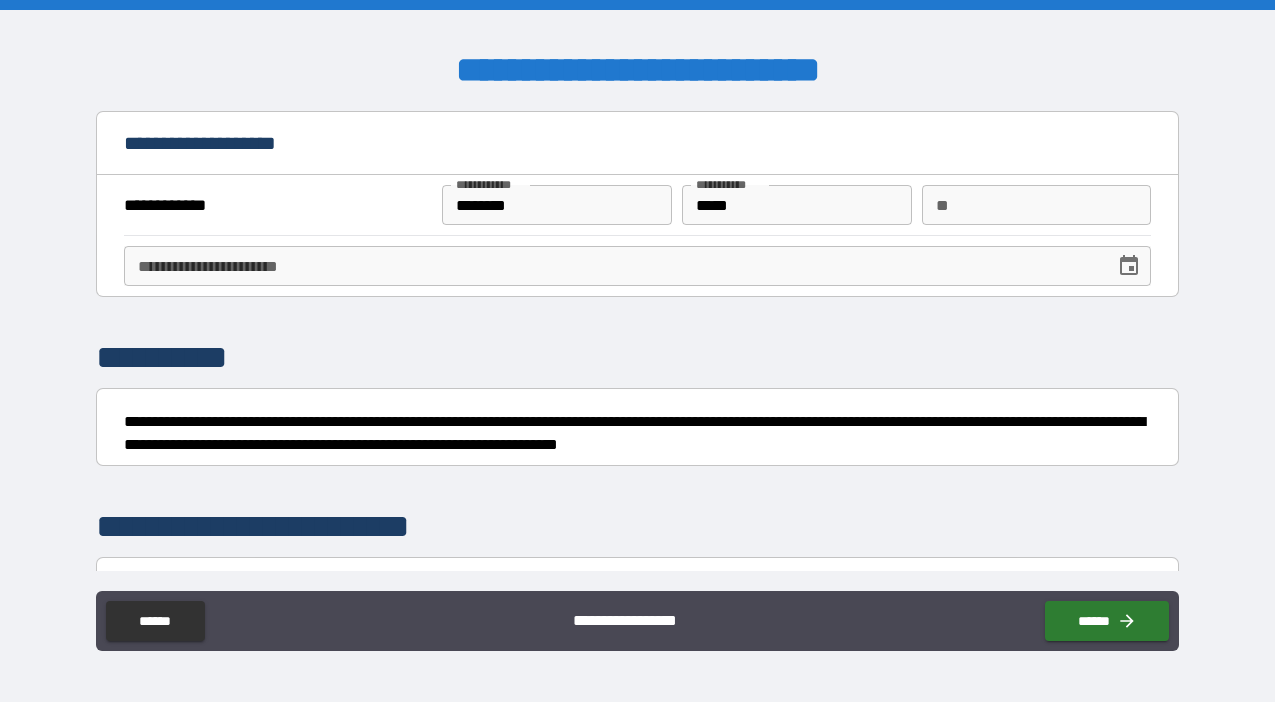 type on "*" 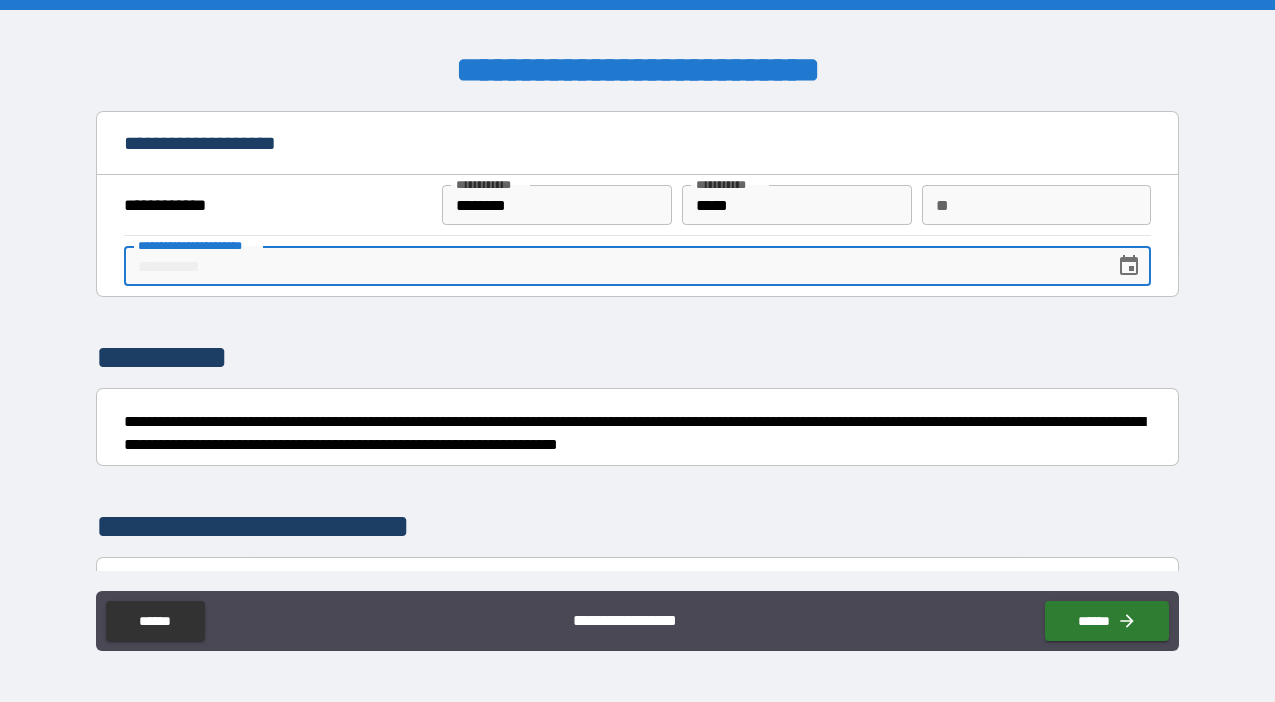 type on "*" 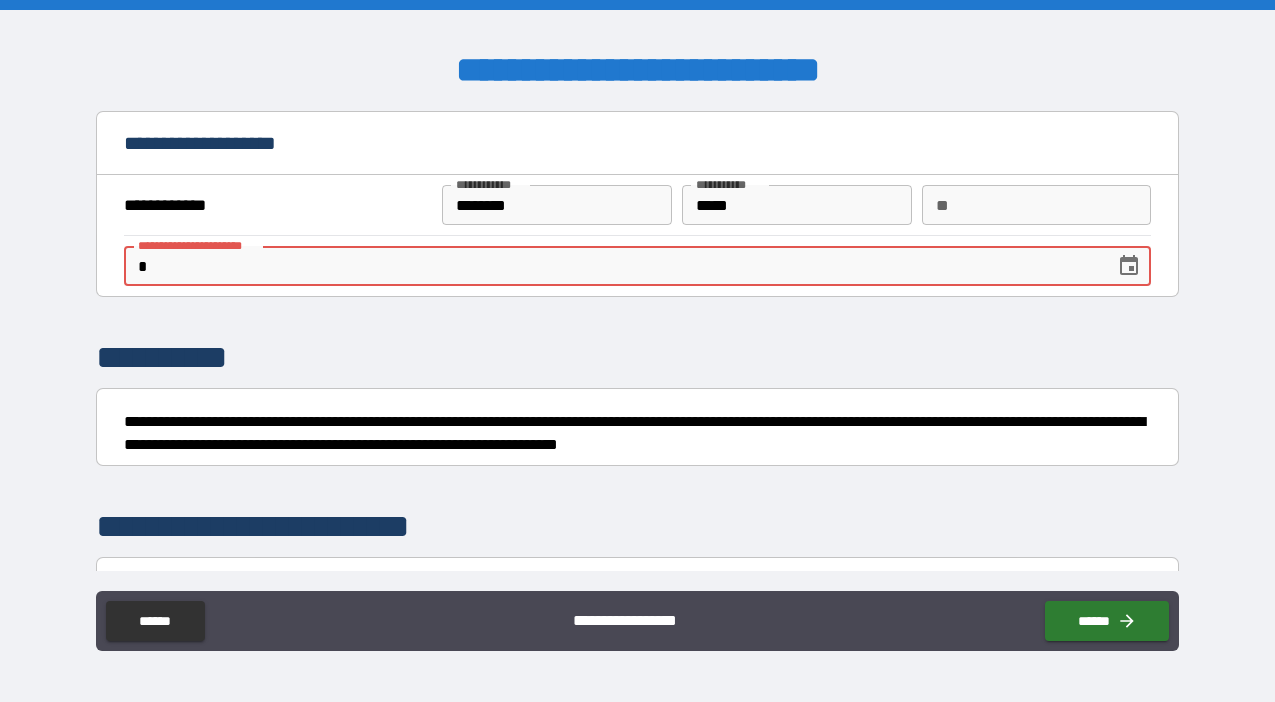 type on "*" 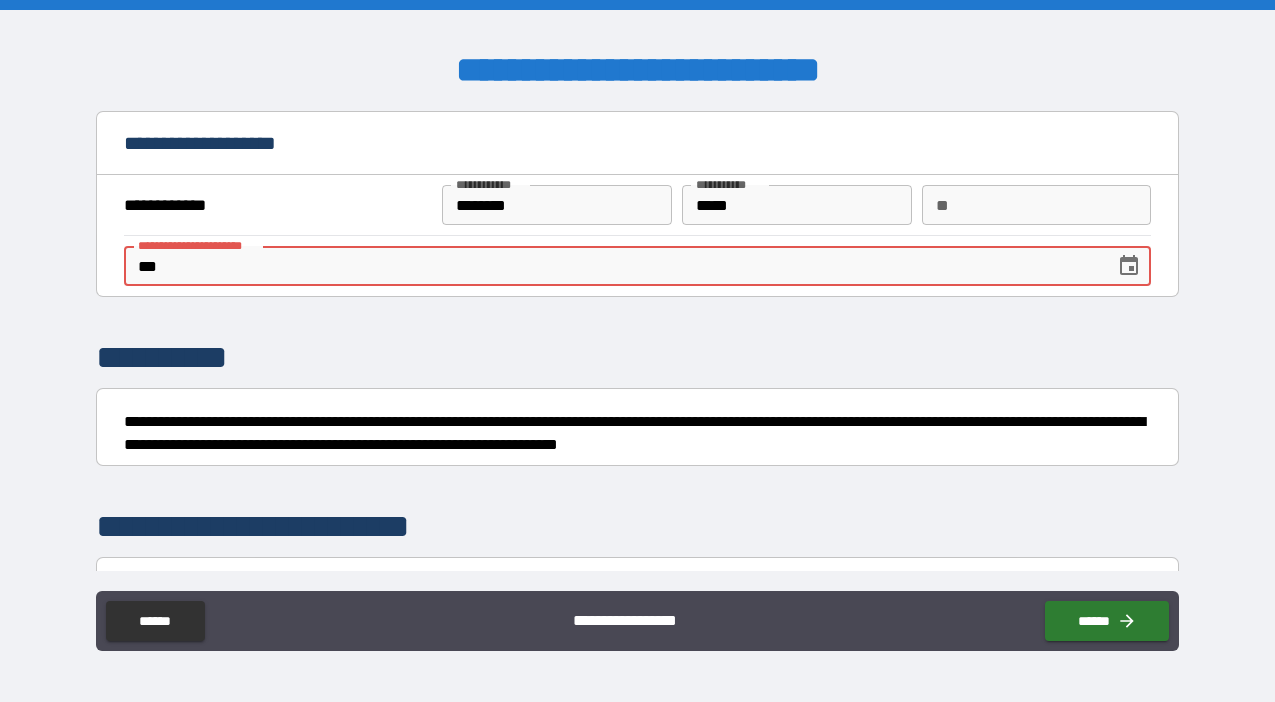 type on "*" 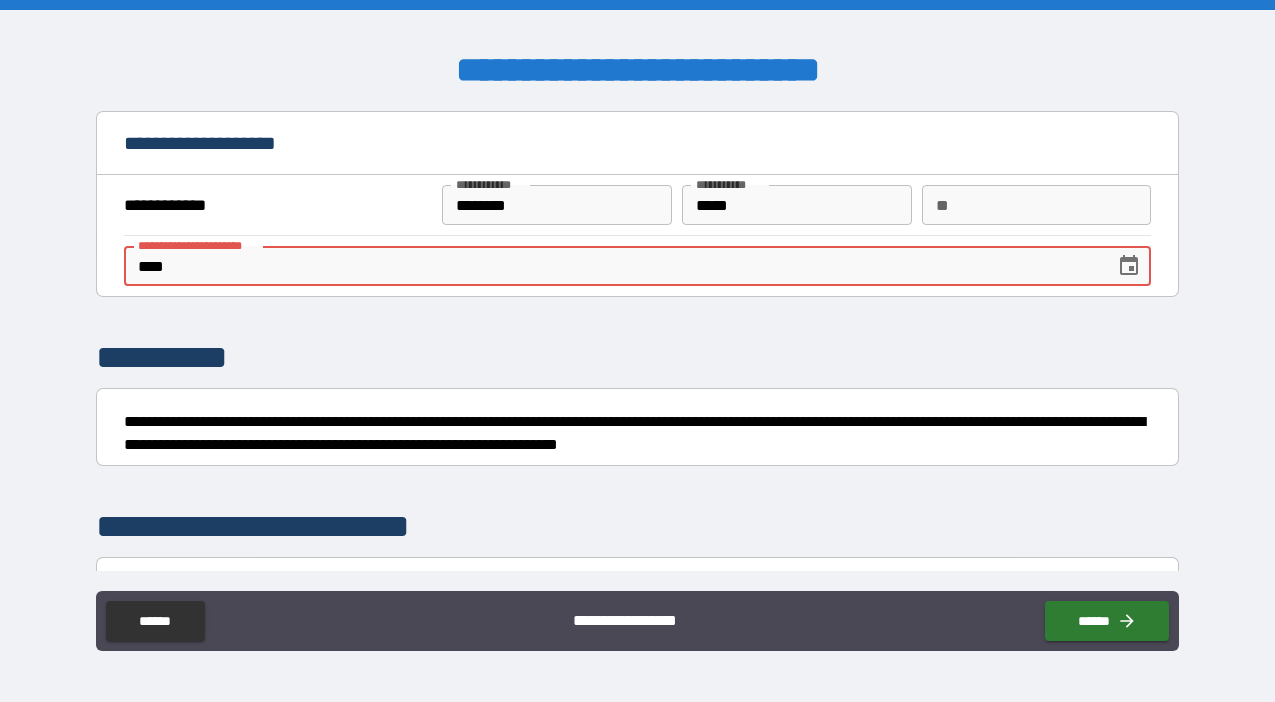 type on "*" 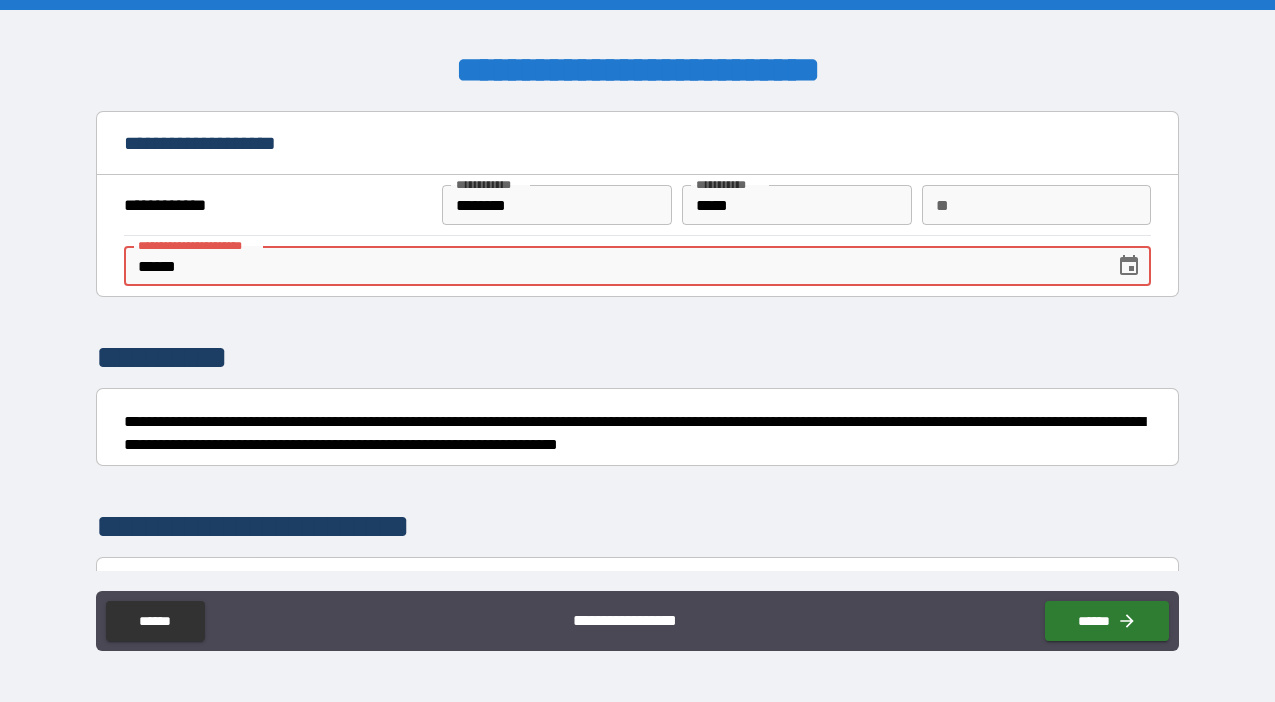 type on "*" 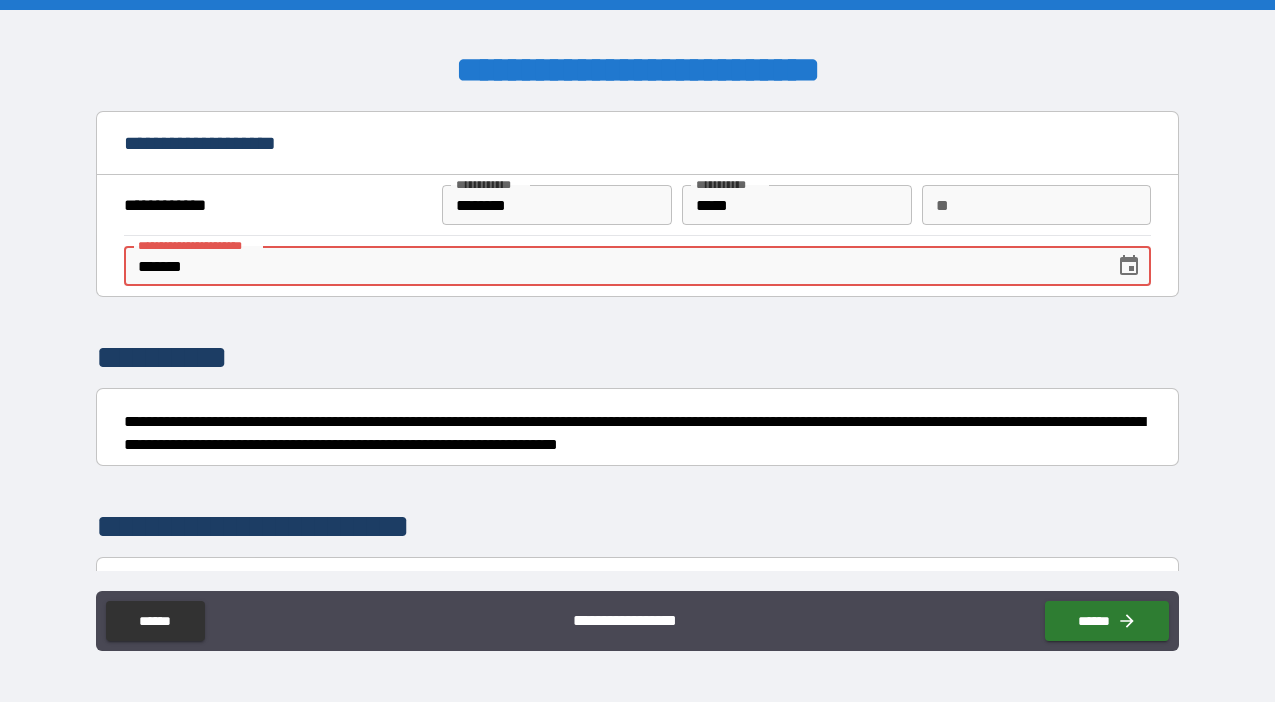 type on "********" 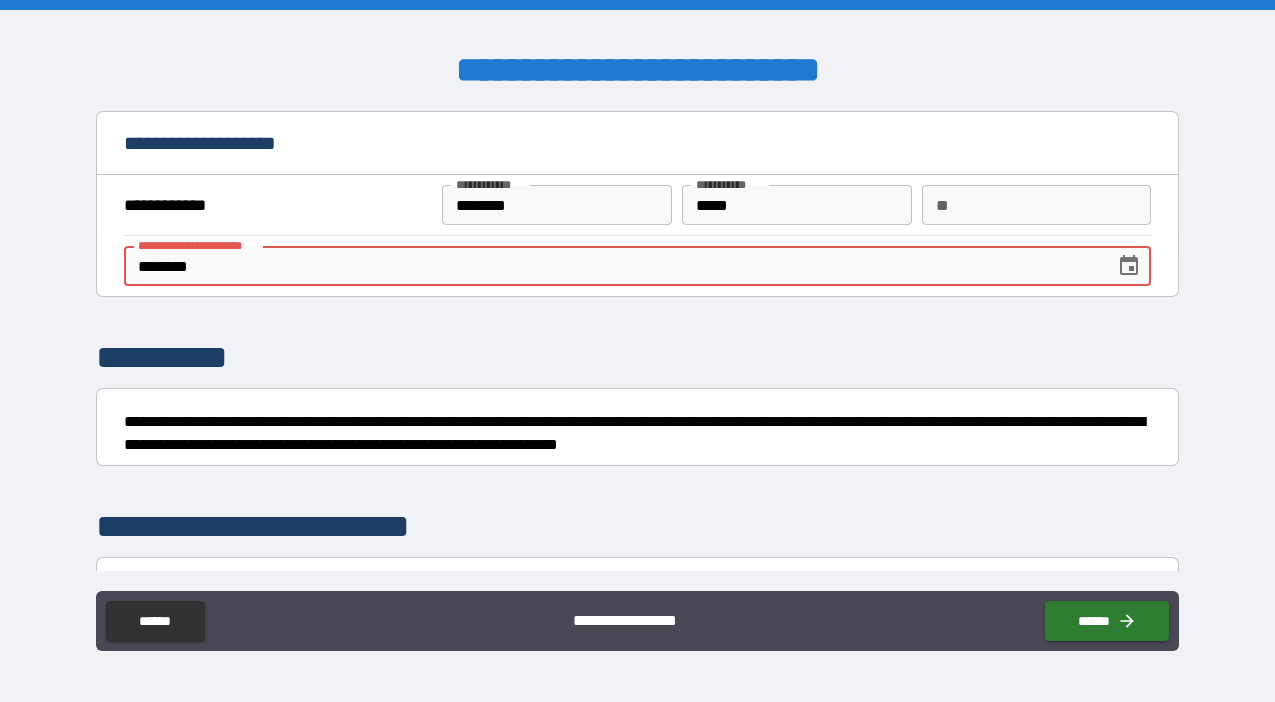 type on "*********" 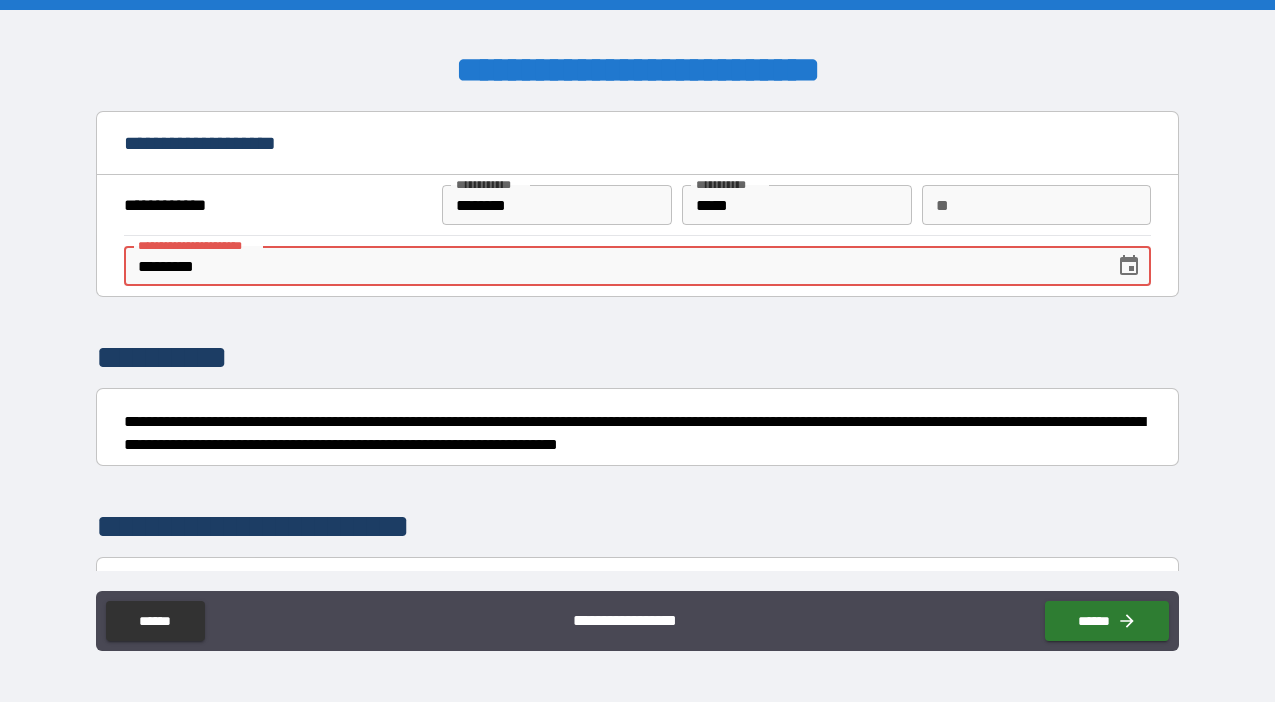 type on "**********" 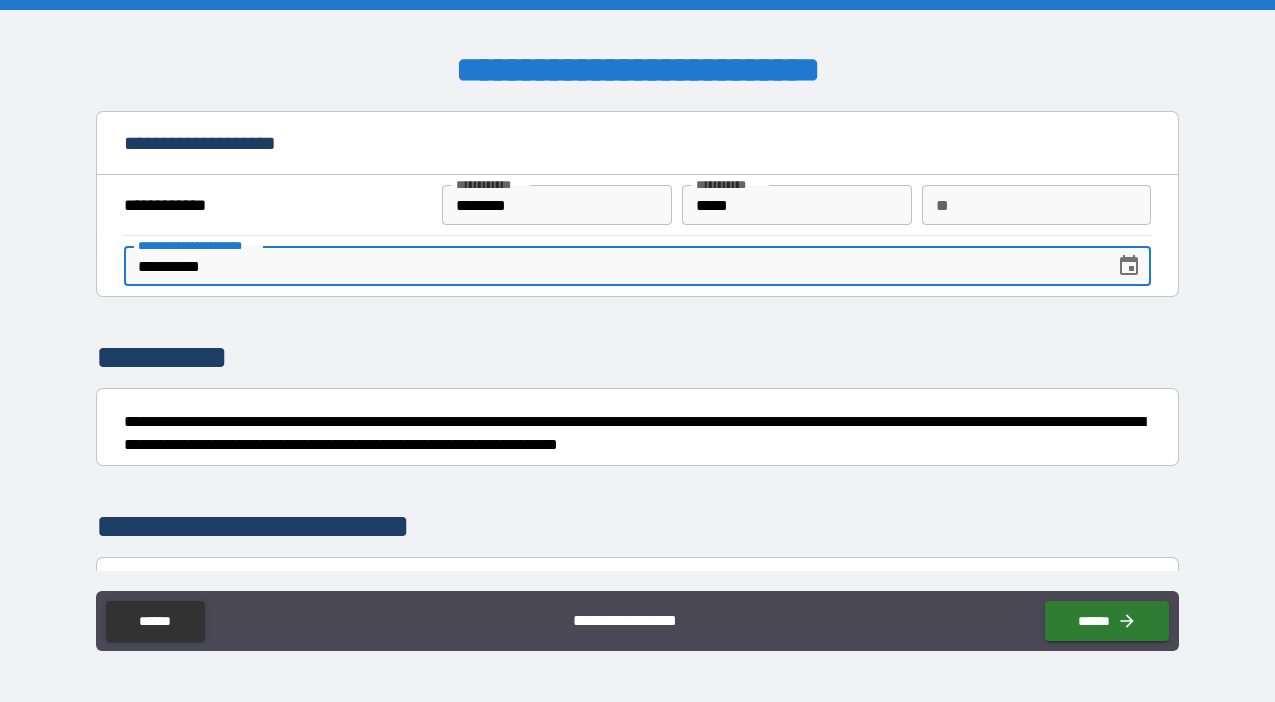 type on "*" 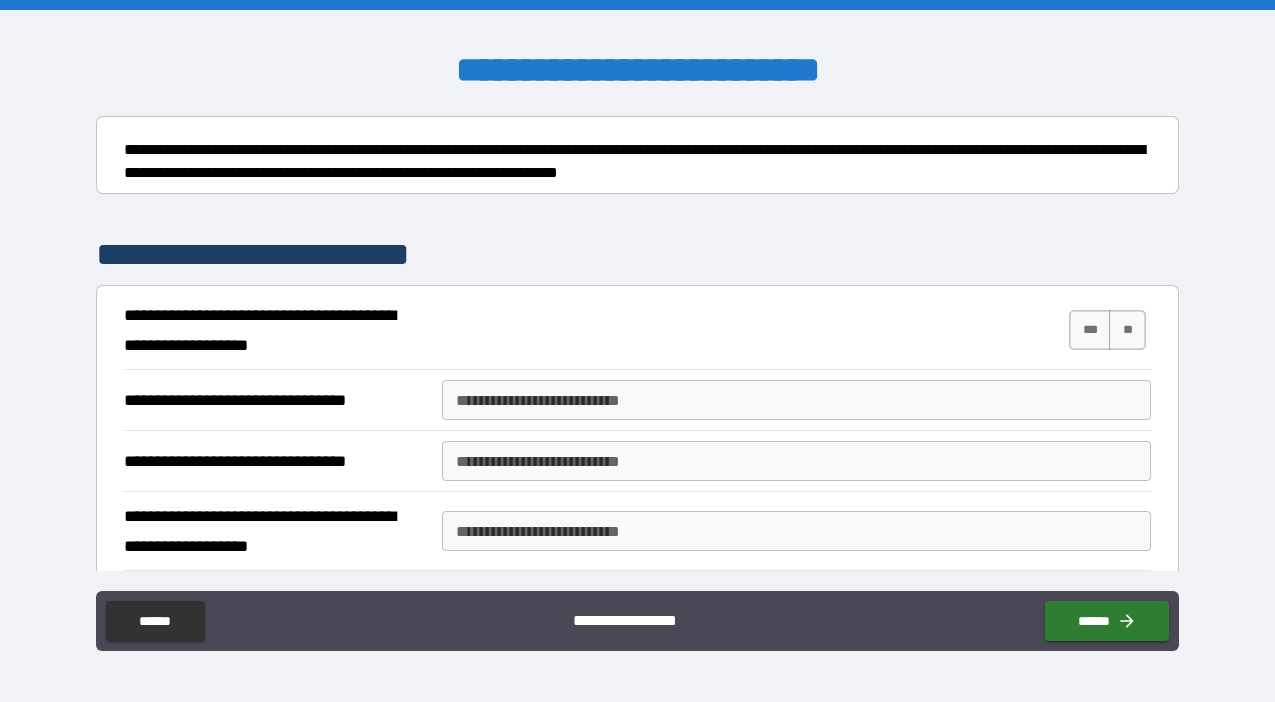 scroll, scrollTop: 305, scrollLeft: 0, axis: vertical 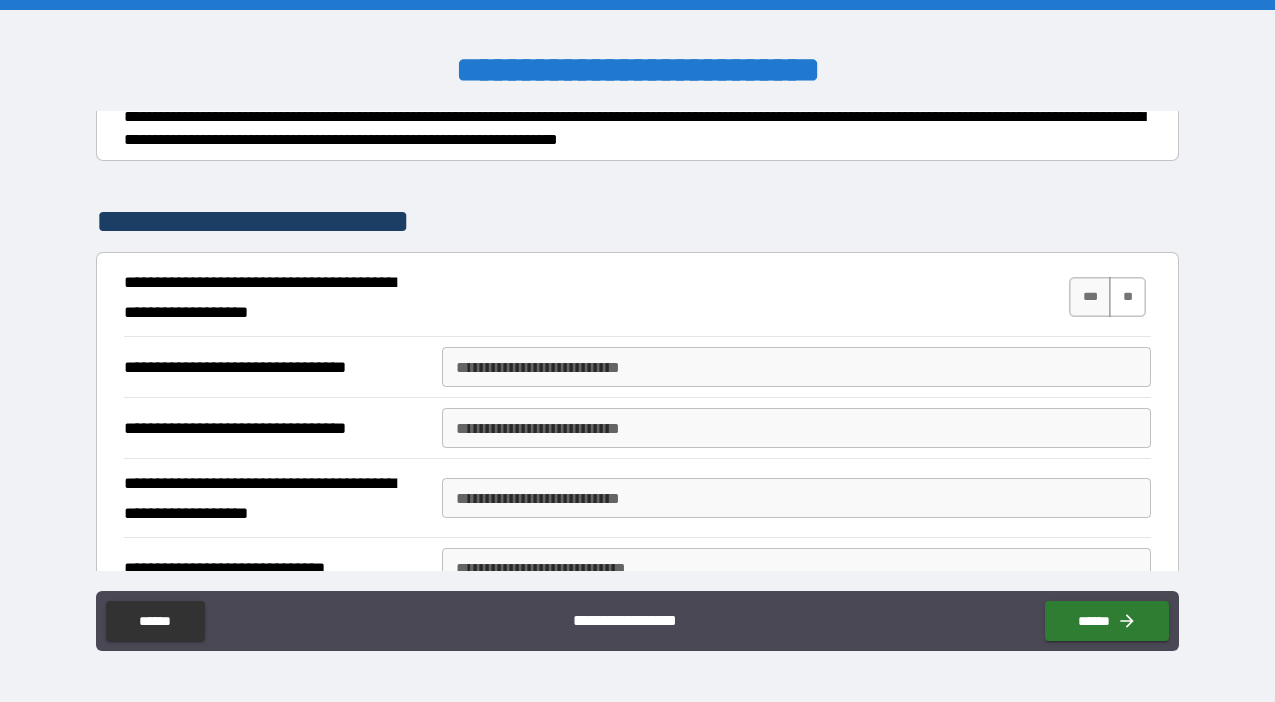 type on "**********" 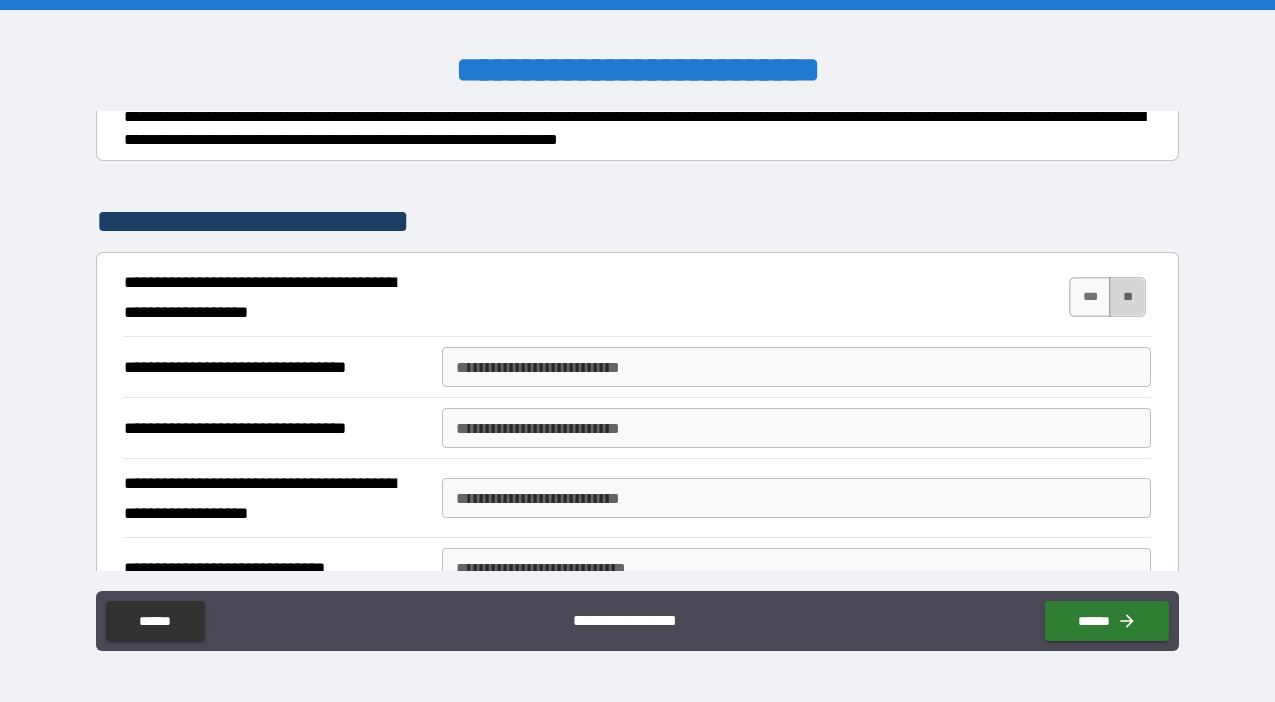 click on "**" at bounding box center [1127, 297] 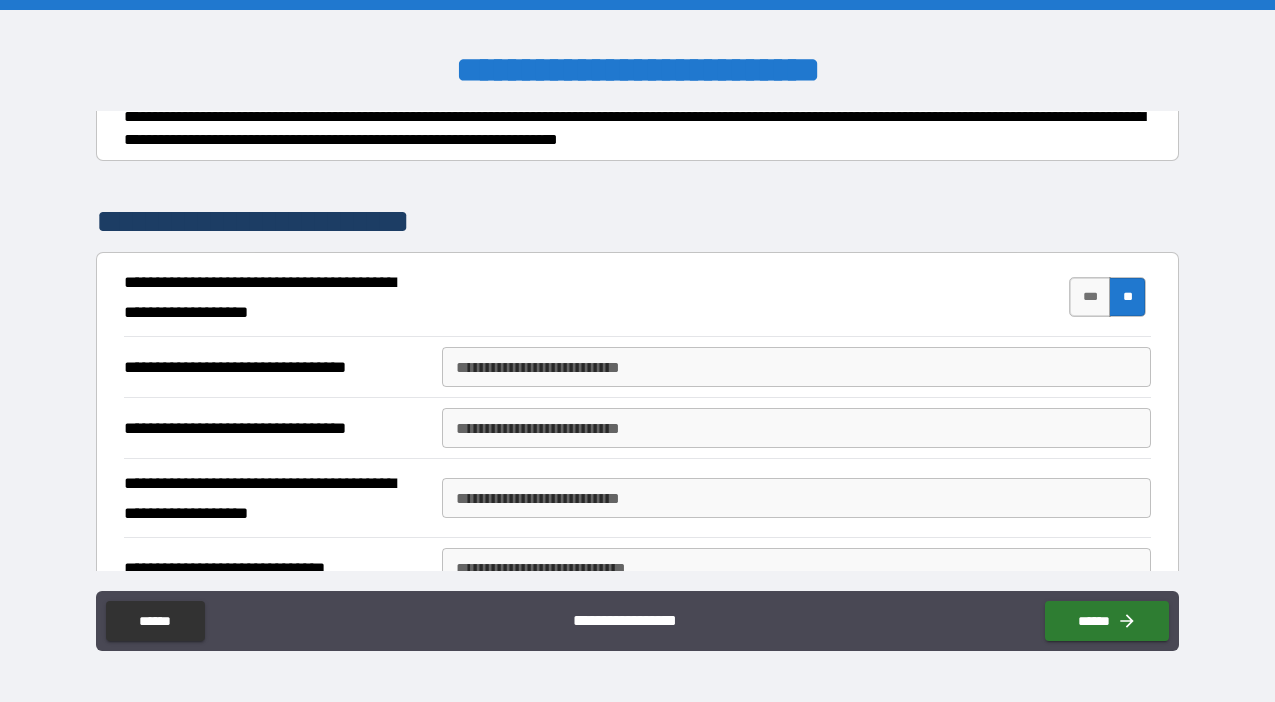 type on "*" 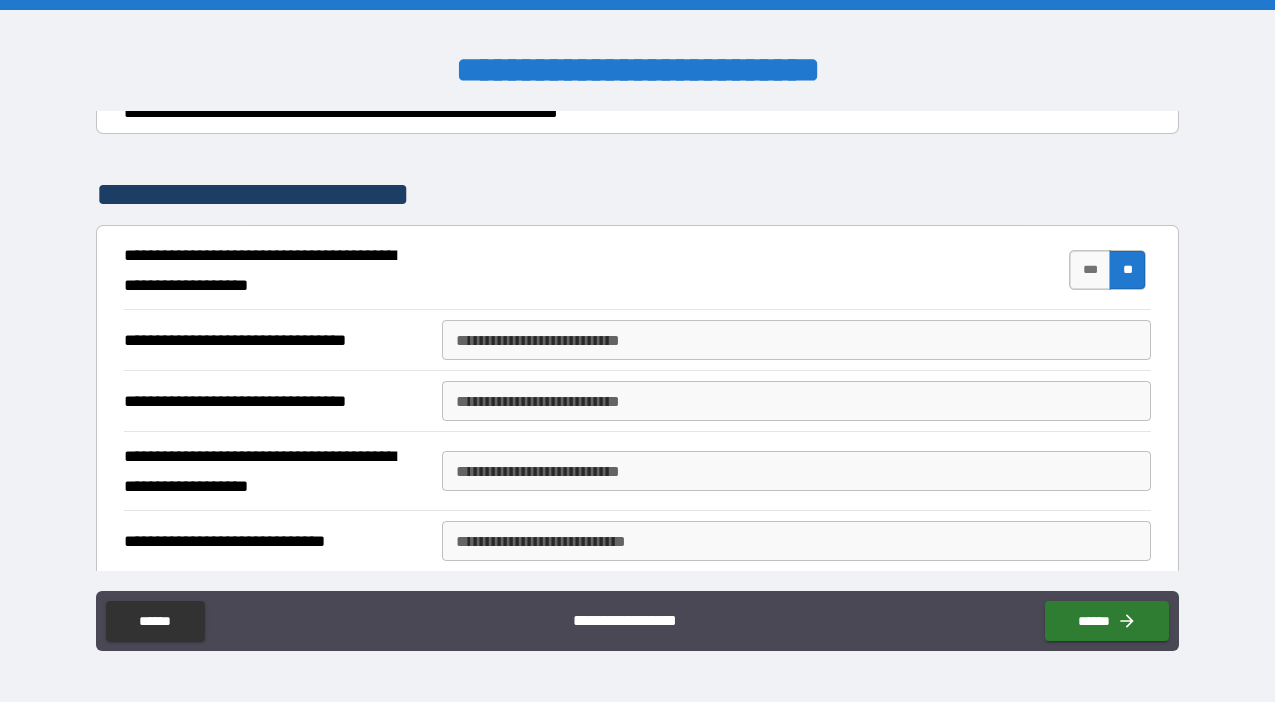click on "**********" at bounding box center (796, 340) 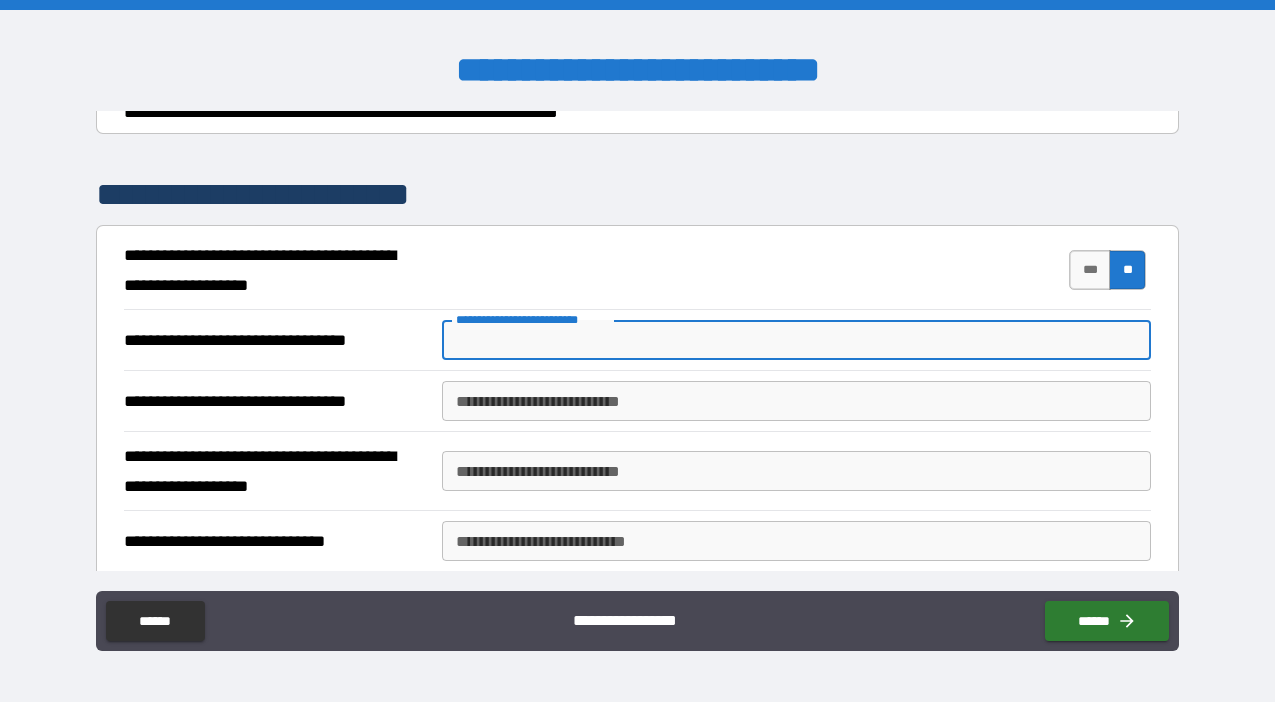 type on "*" 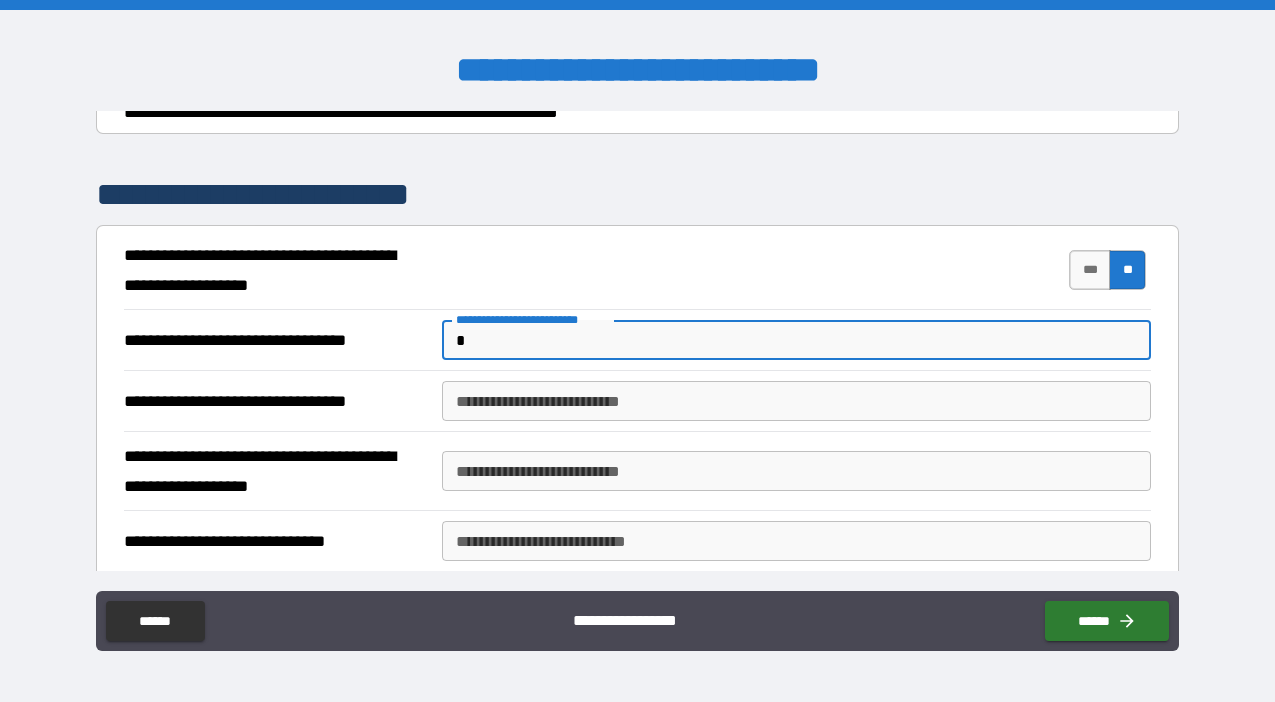 type on "**" 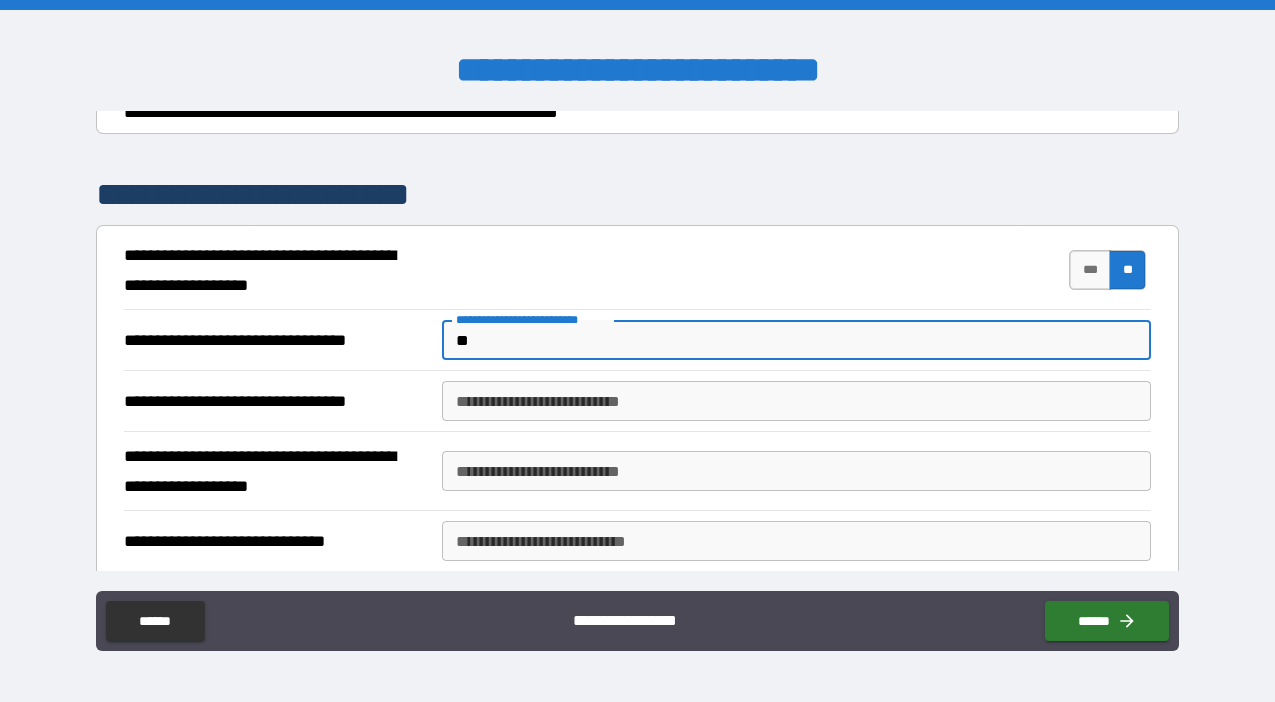 type on "***" 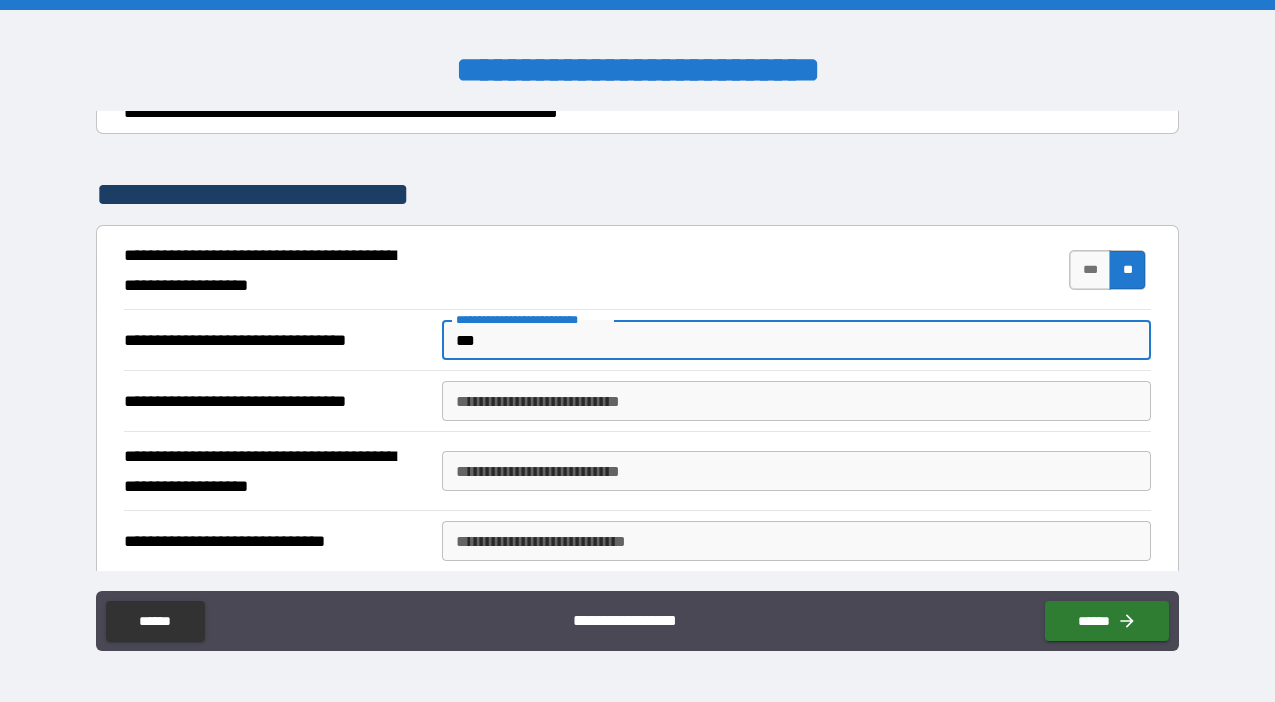 type on "*" 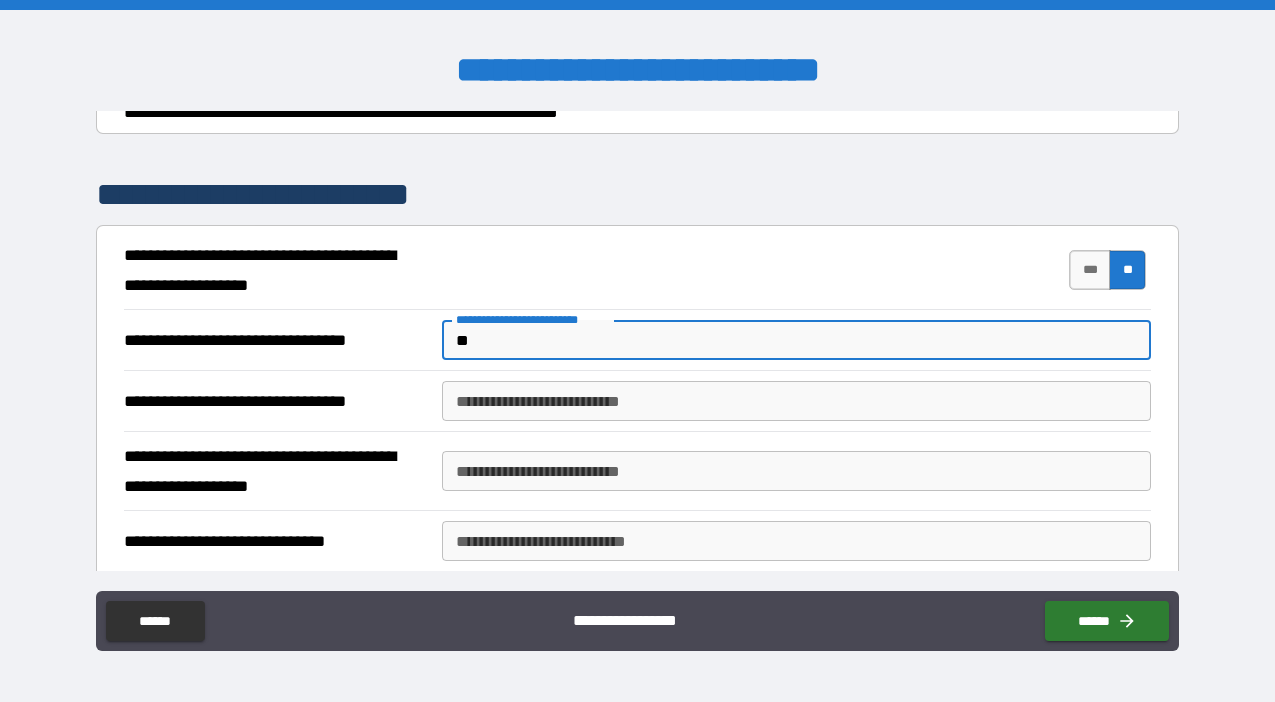 type on "*" 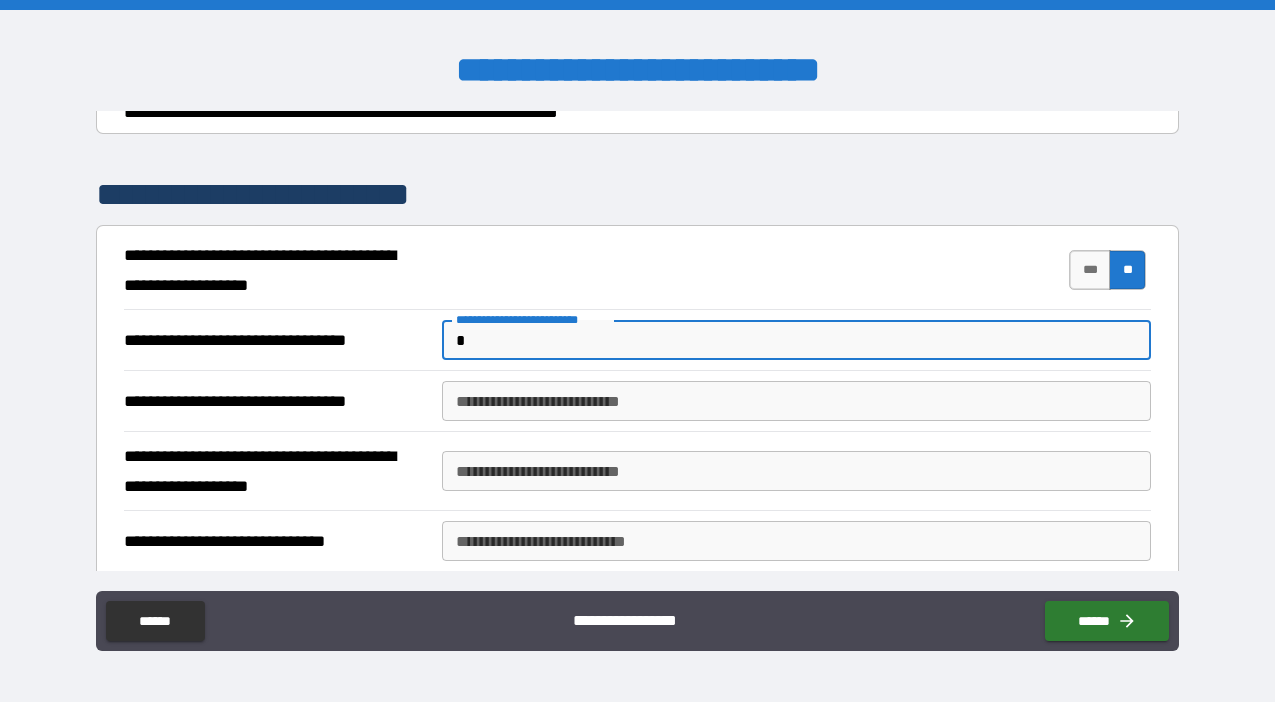 type 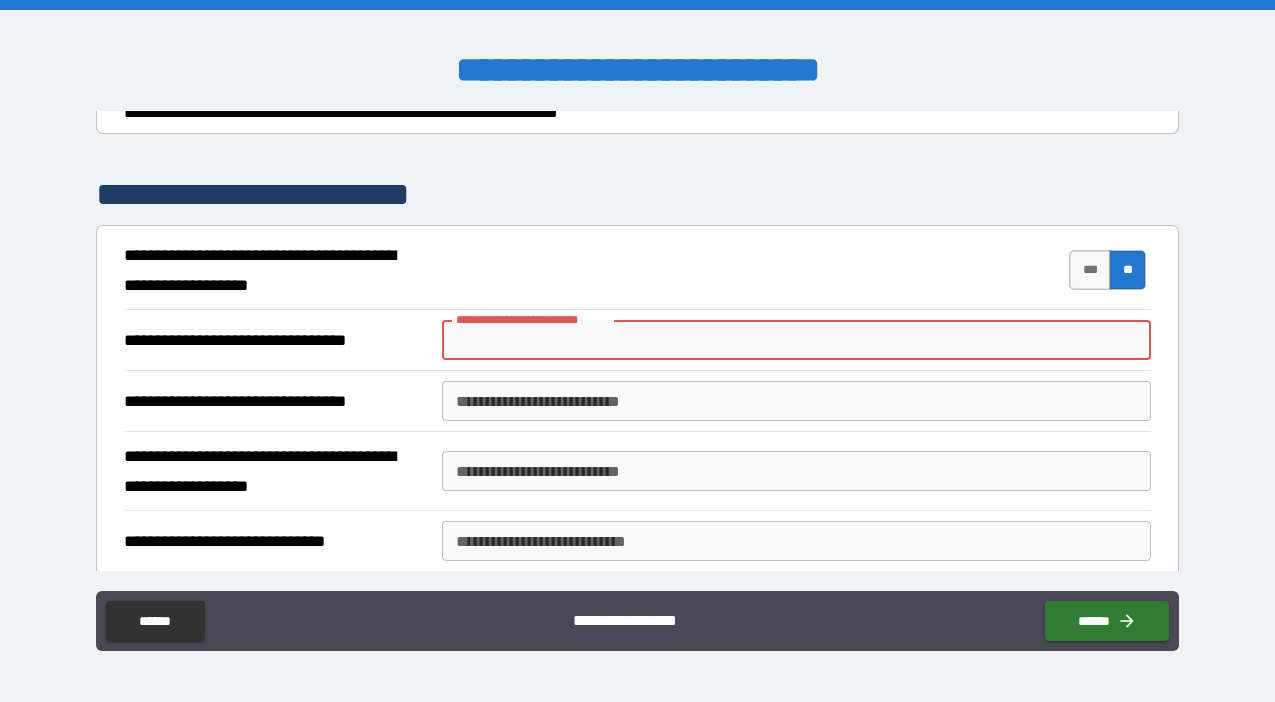 type on "*" 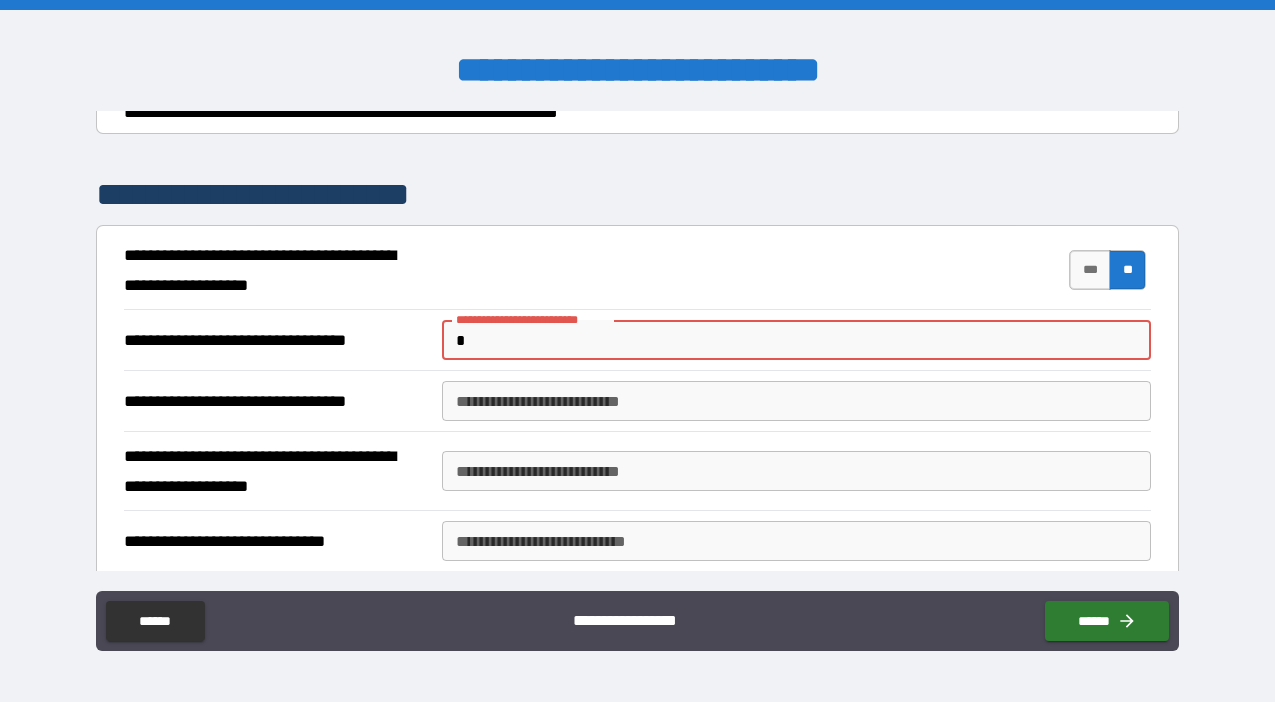 type on "**" 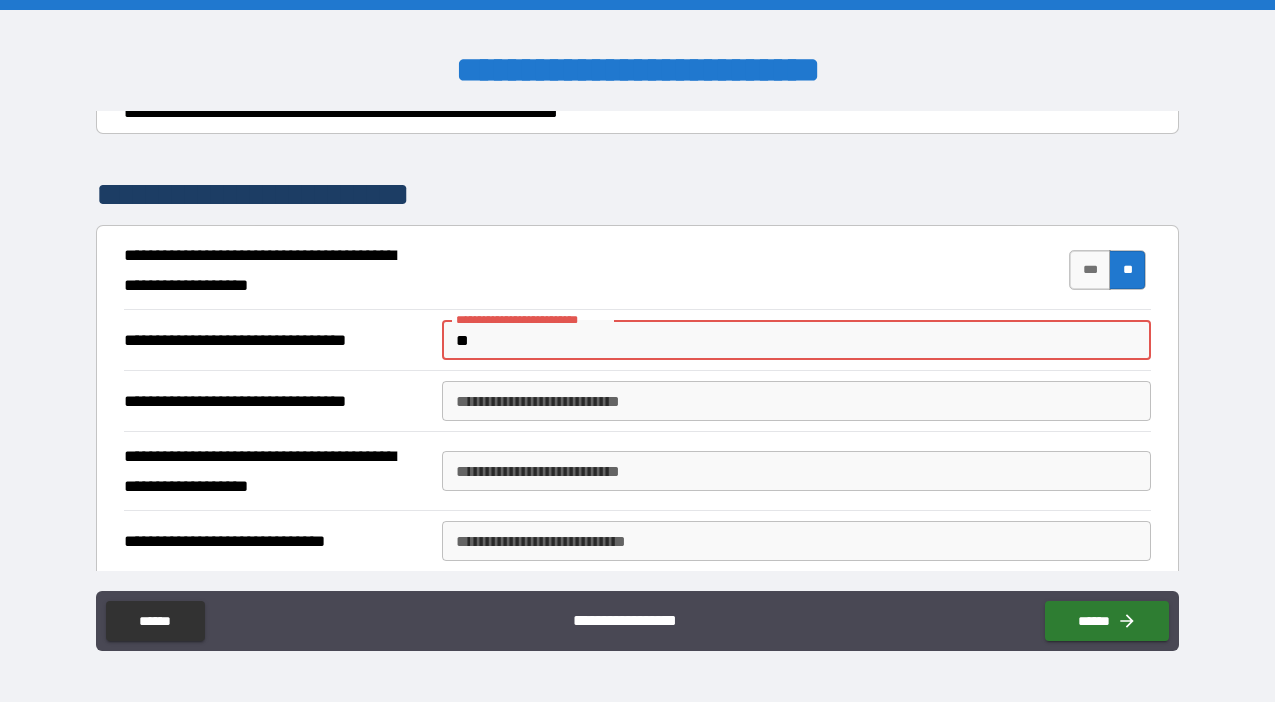 type on "***" 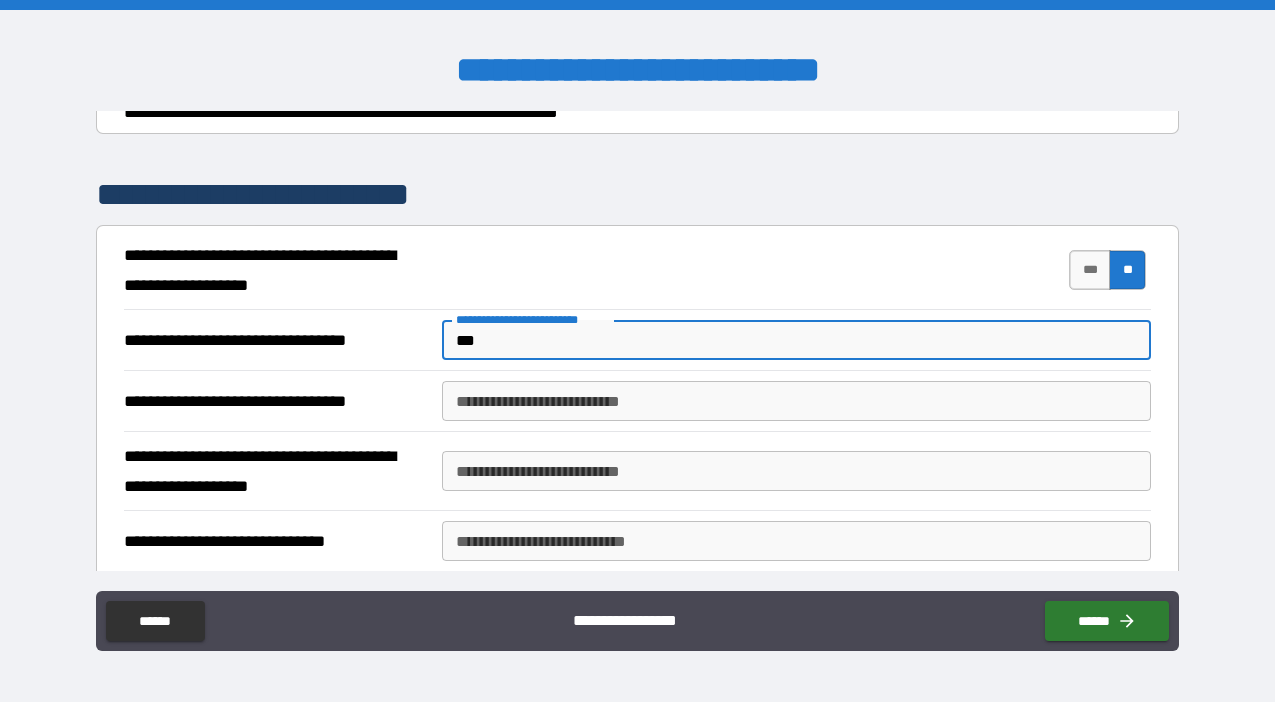 type on "*" 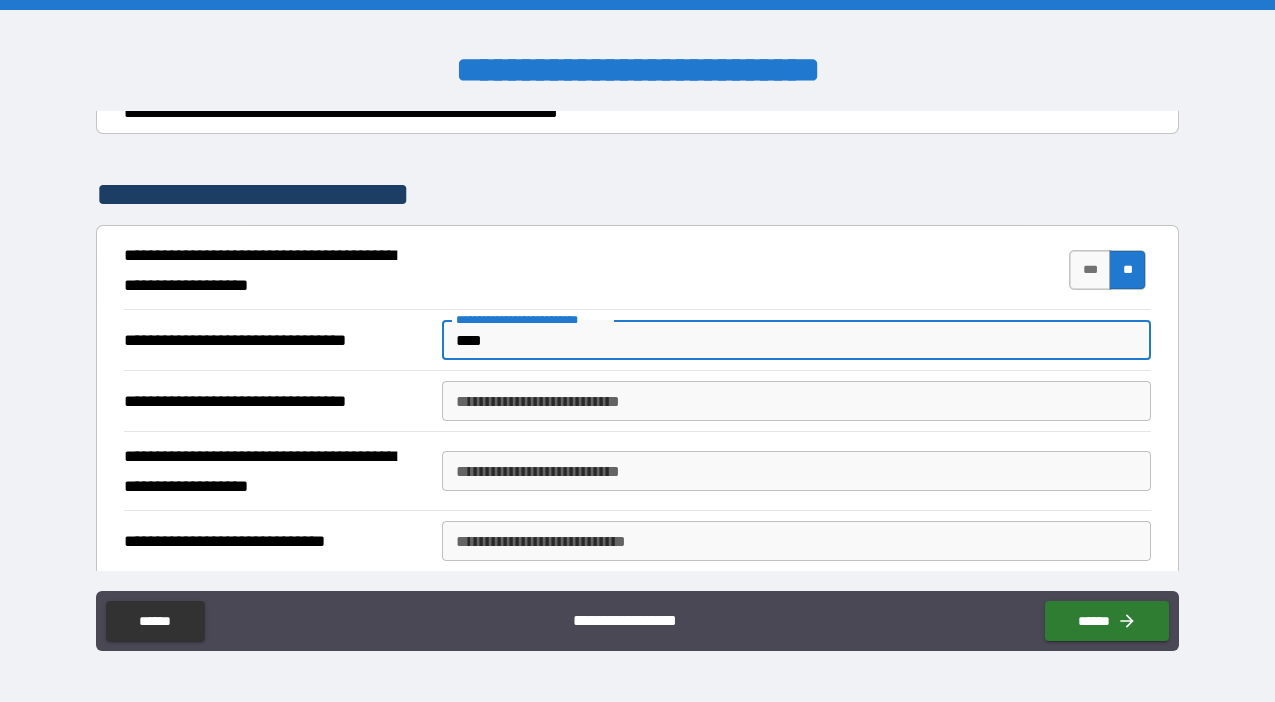 type on "*****" 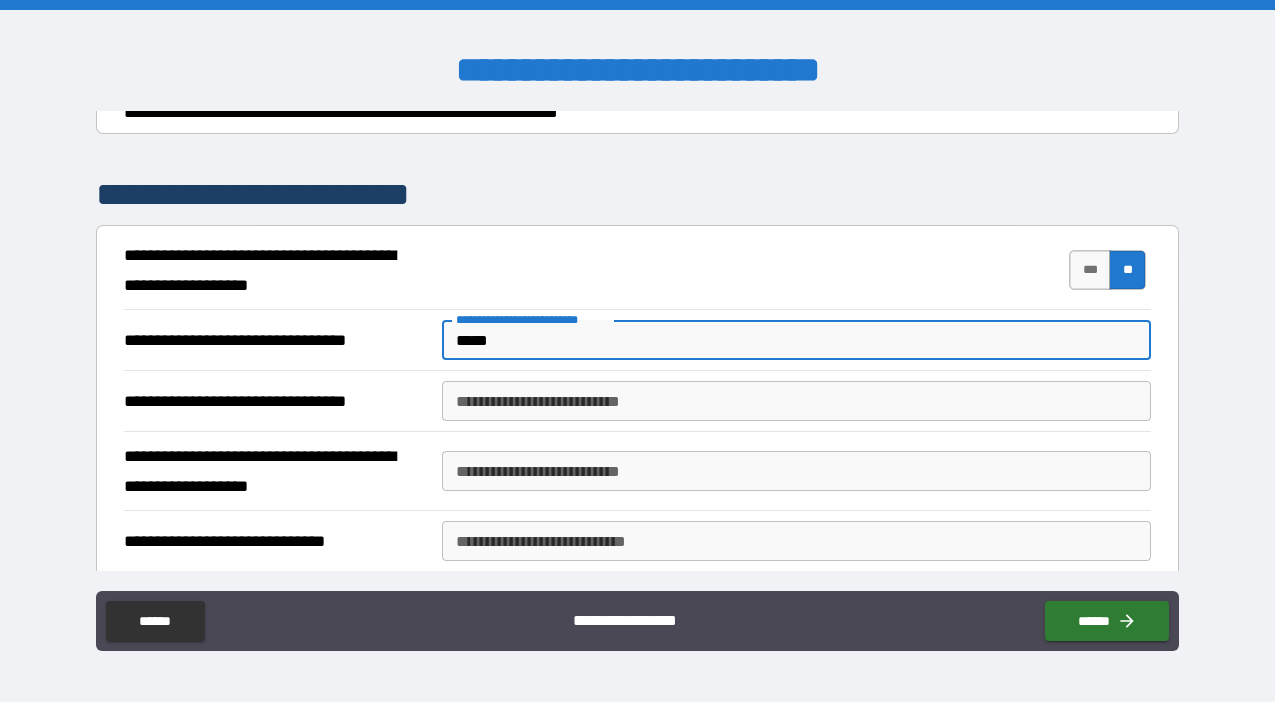 type on "******" 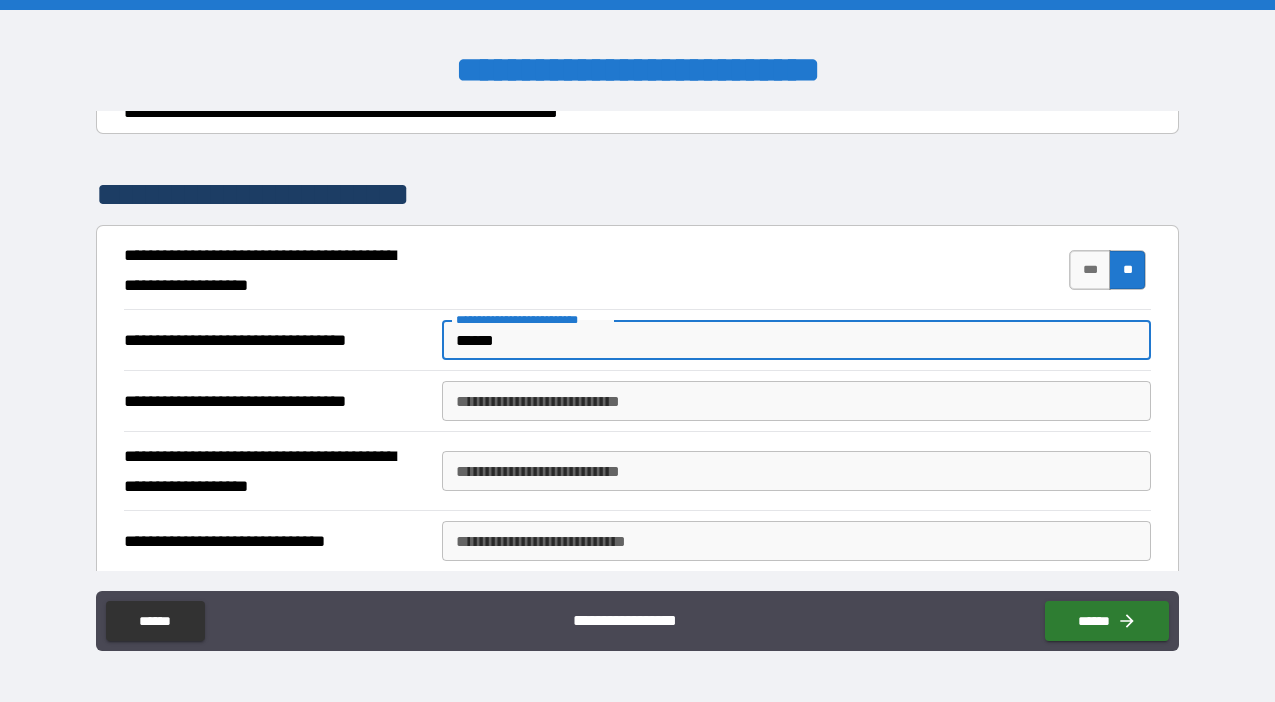 type on "*******" 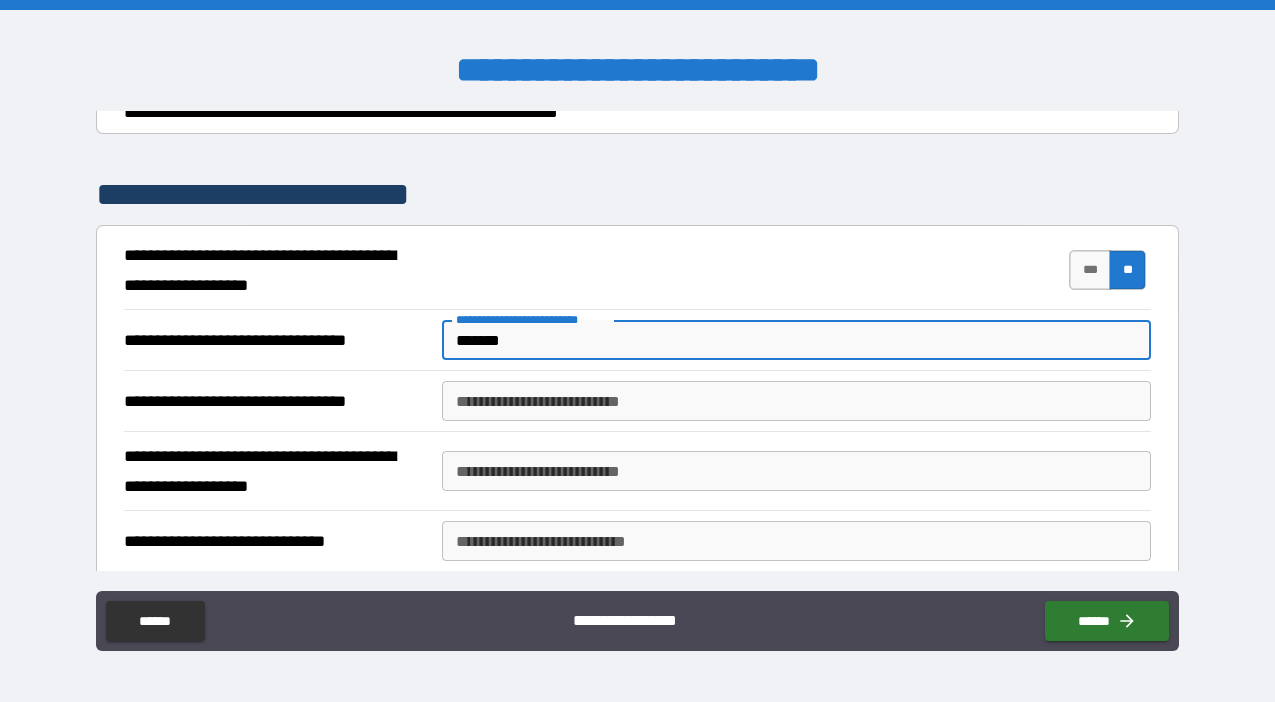 type on "*******" 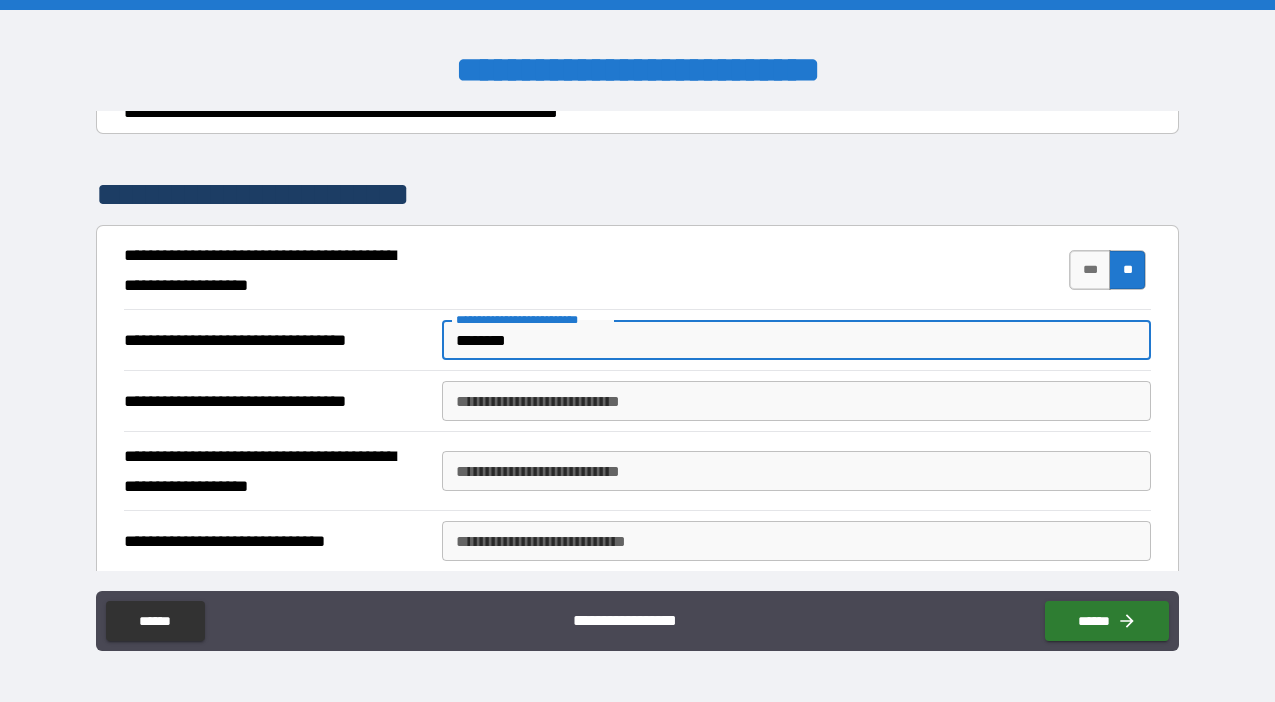 type on "*" 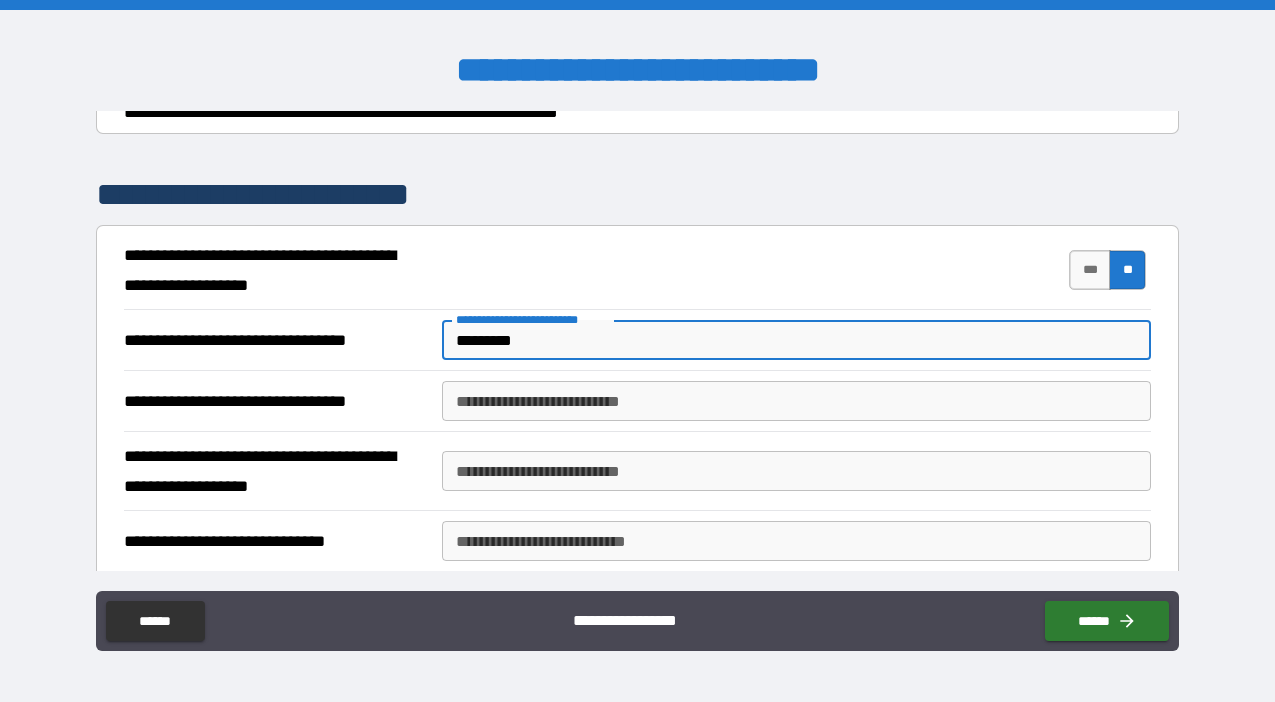 type on "**********" 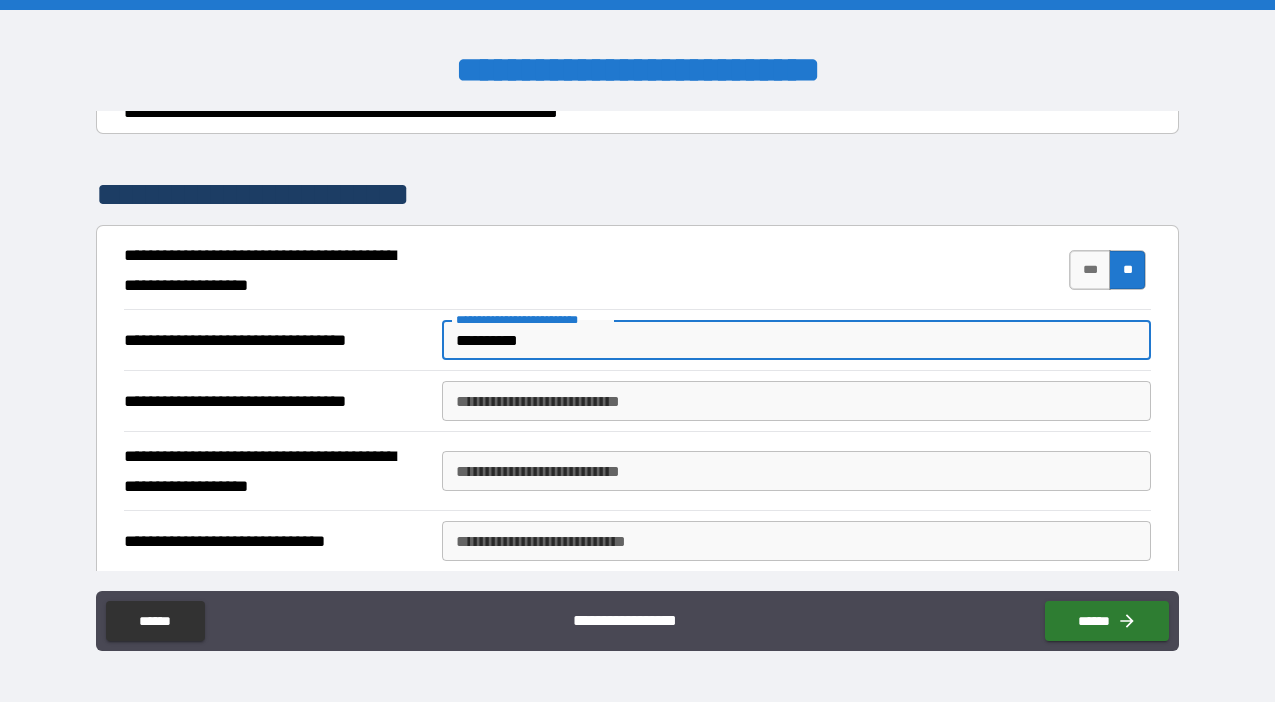 type on "**********" 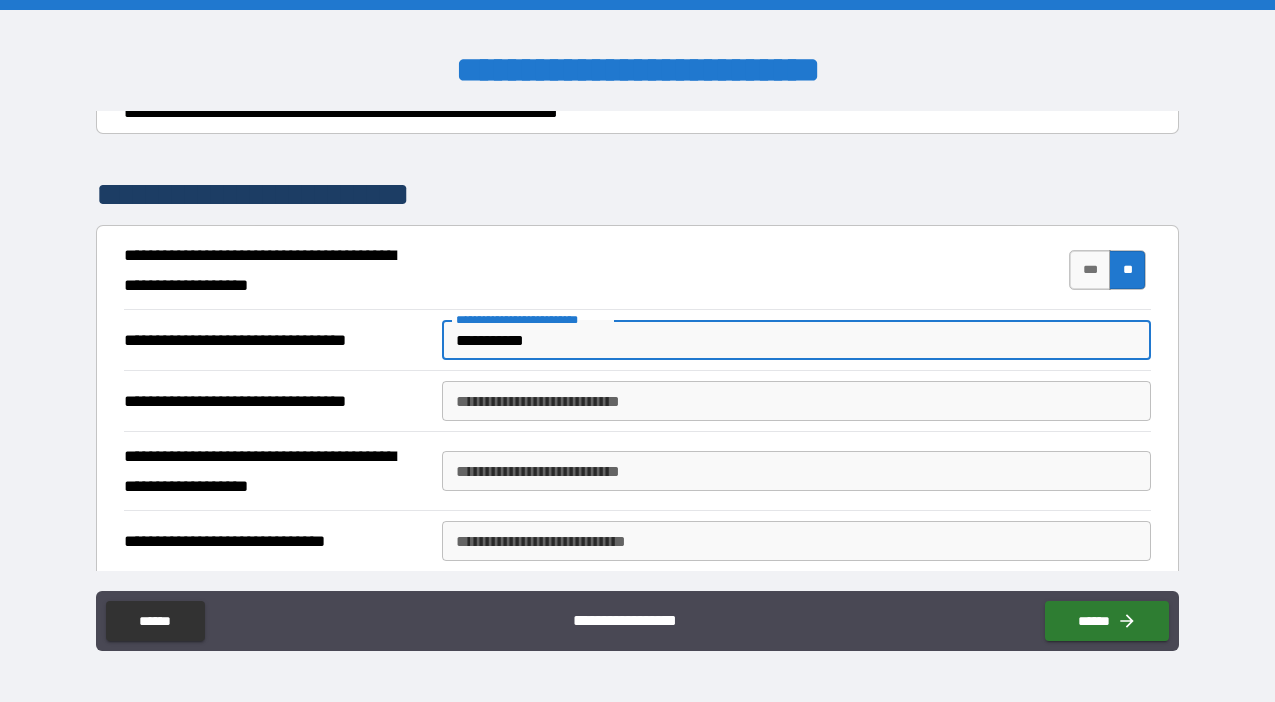type on "**********" 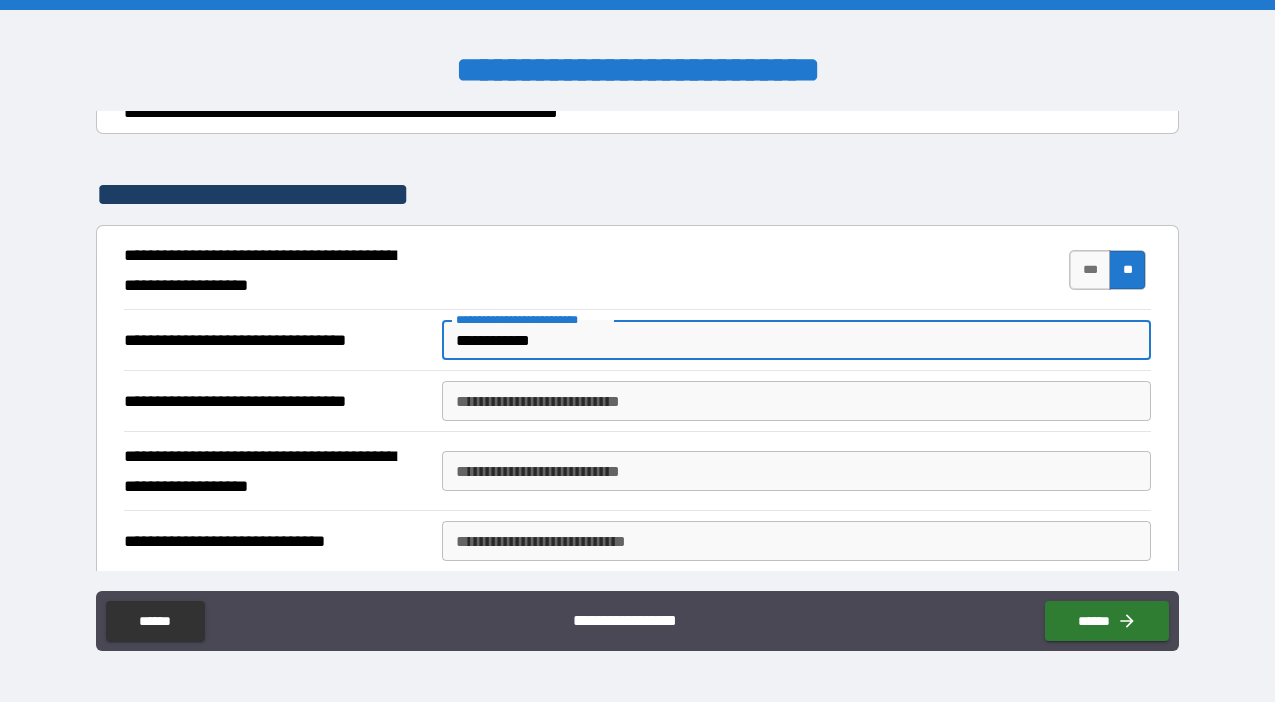 type on "*" 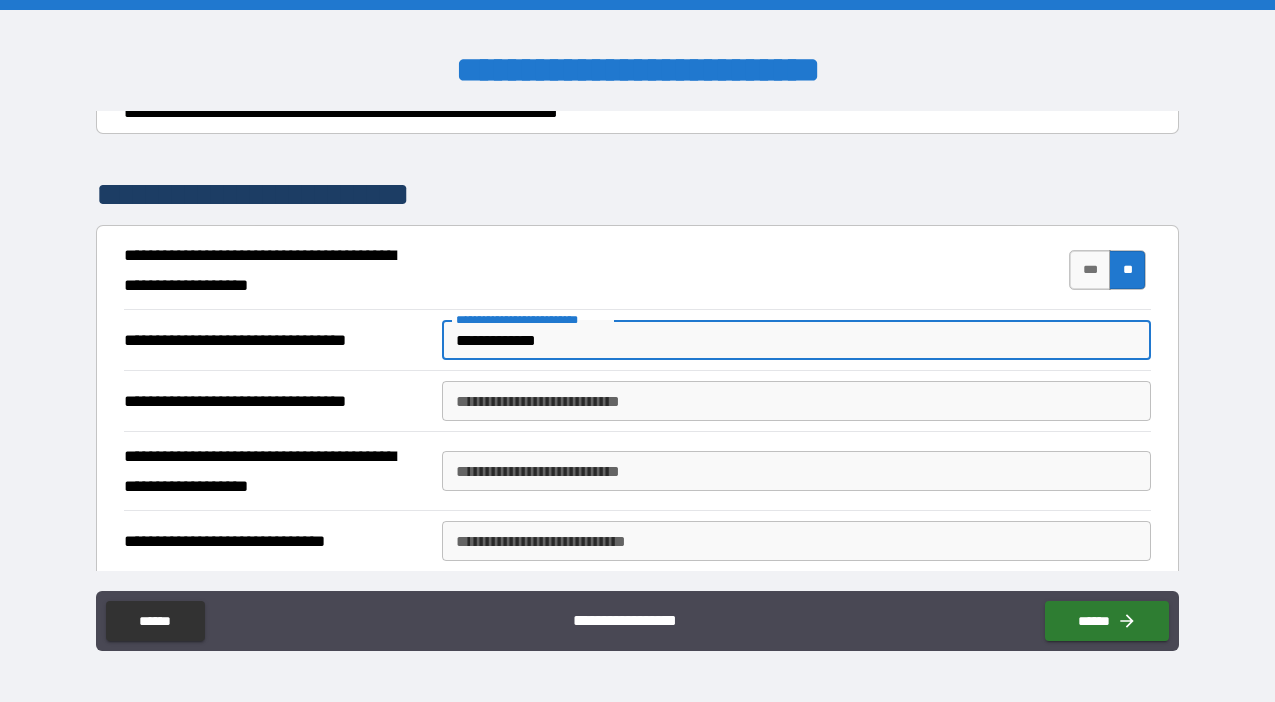 type on "**********" 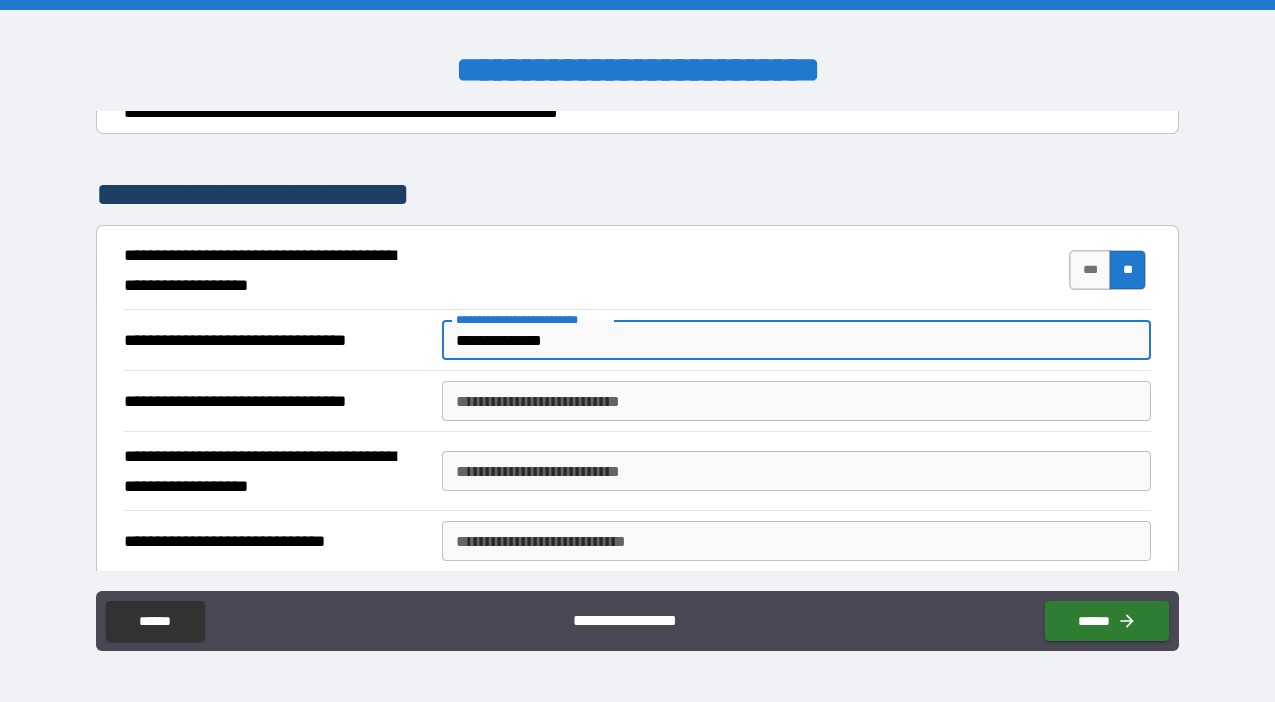 type on "**********" 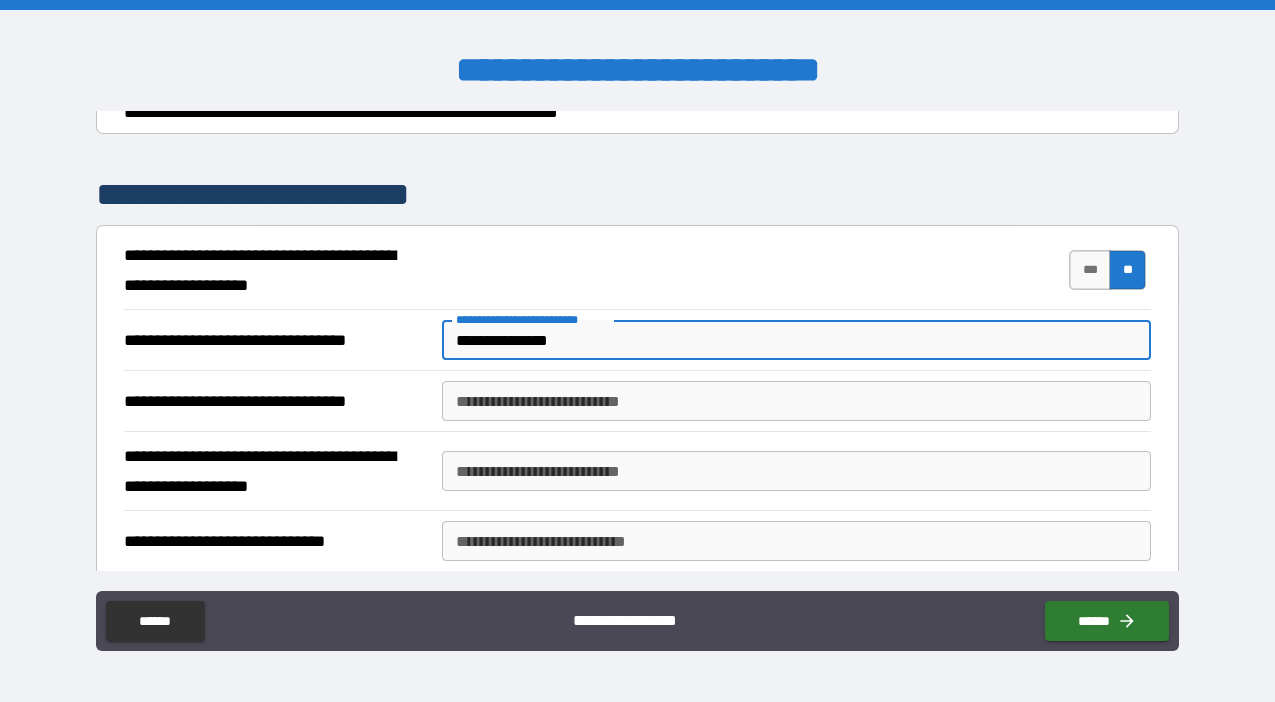 type on "**********" 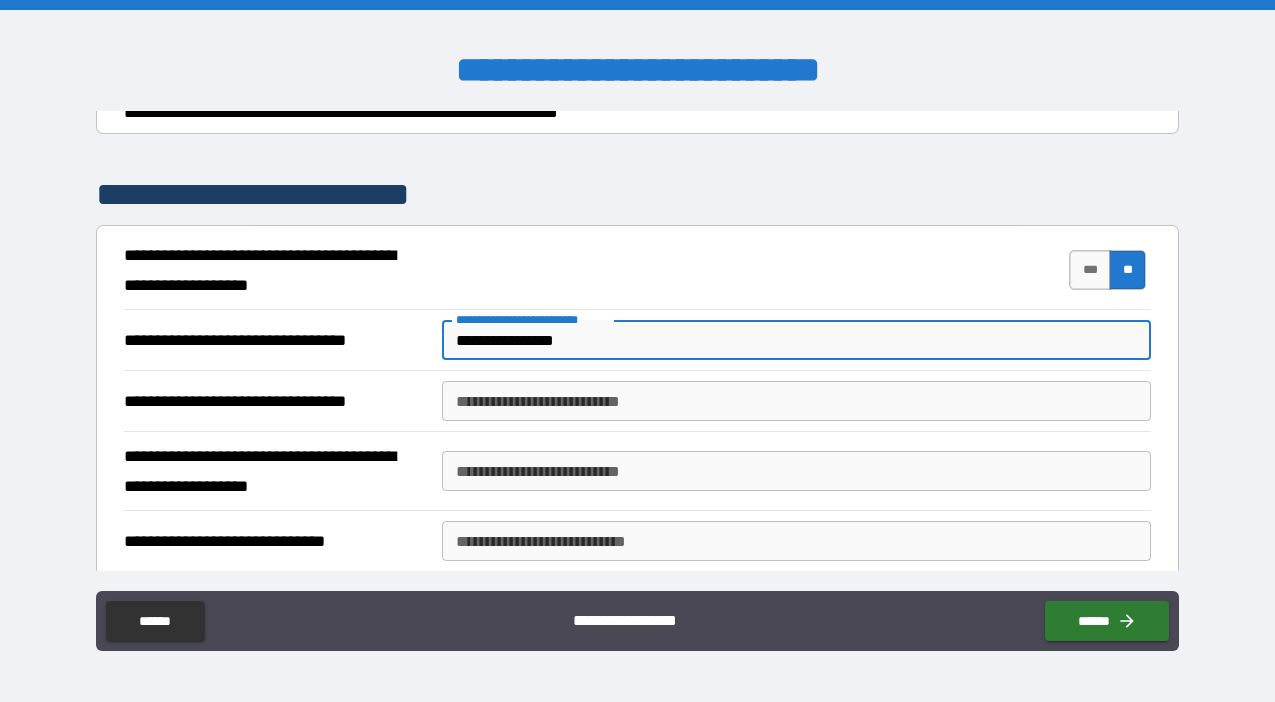 type on "**********" 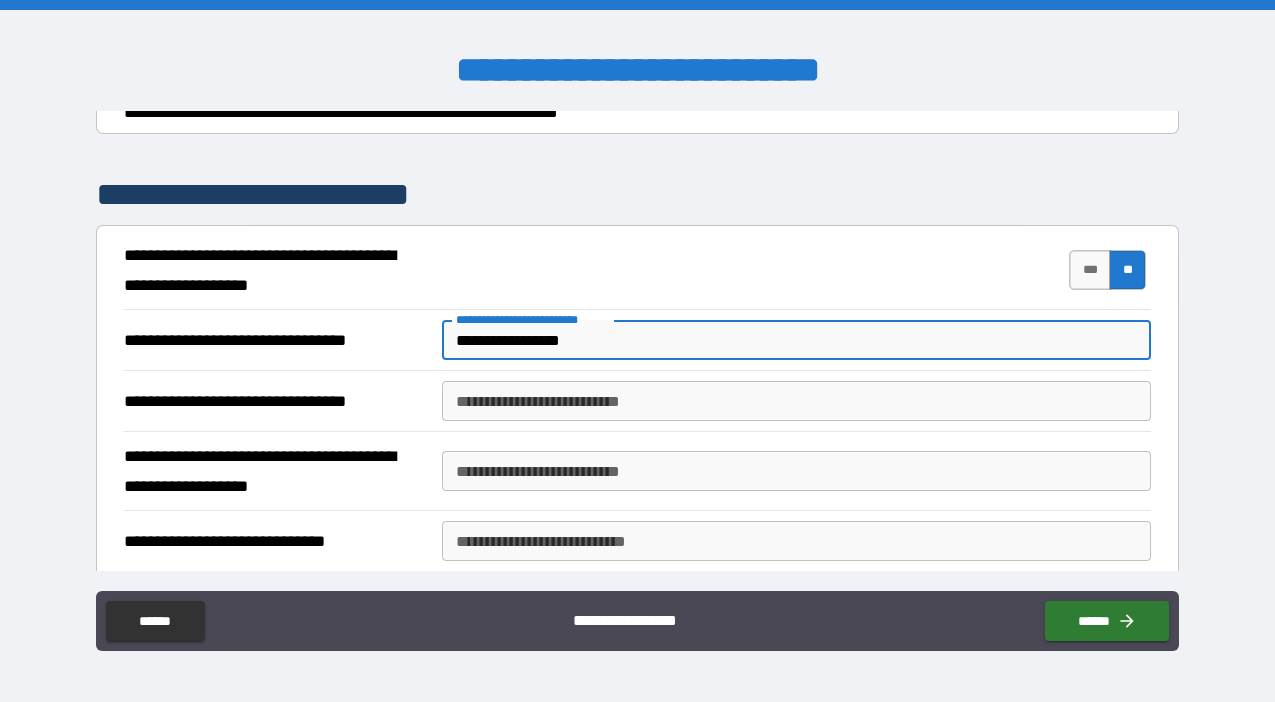 type on "*" 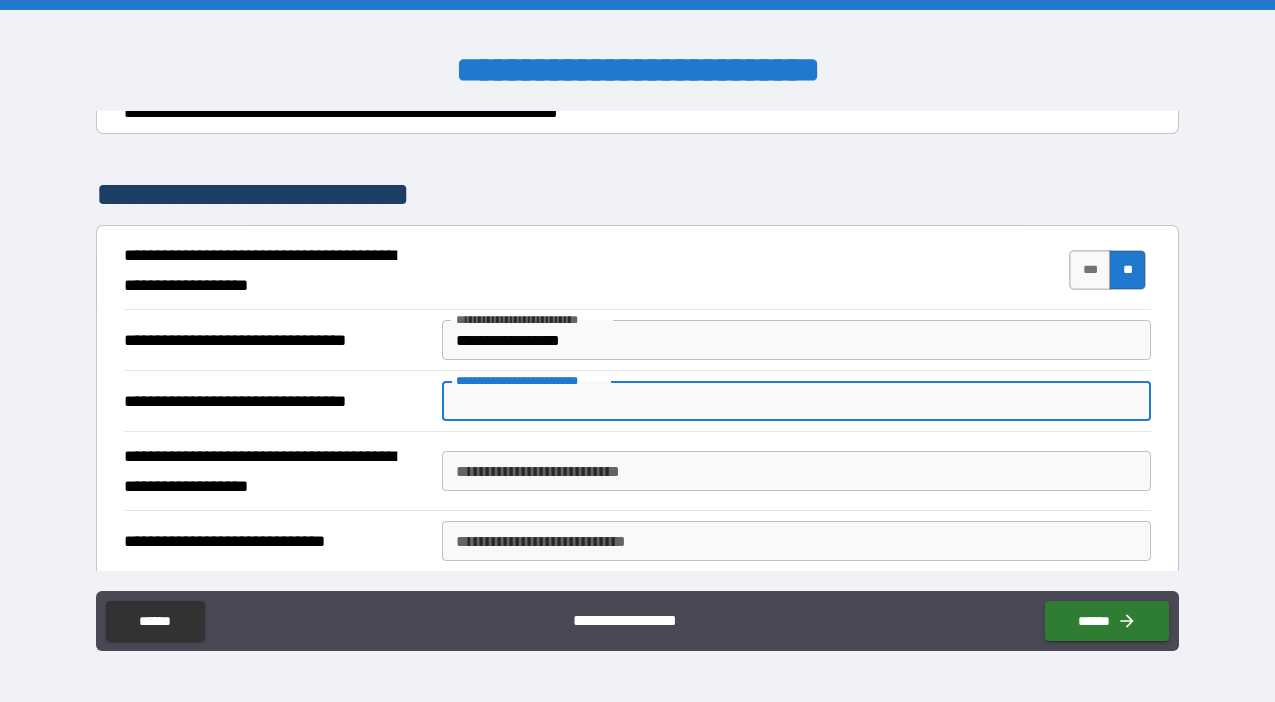 click on "**********" at bounding box center (796, 401) 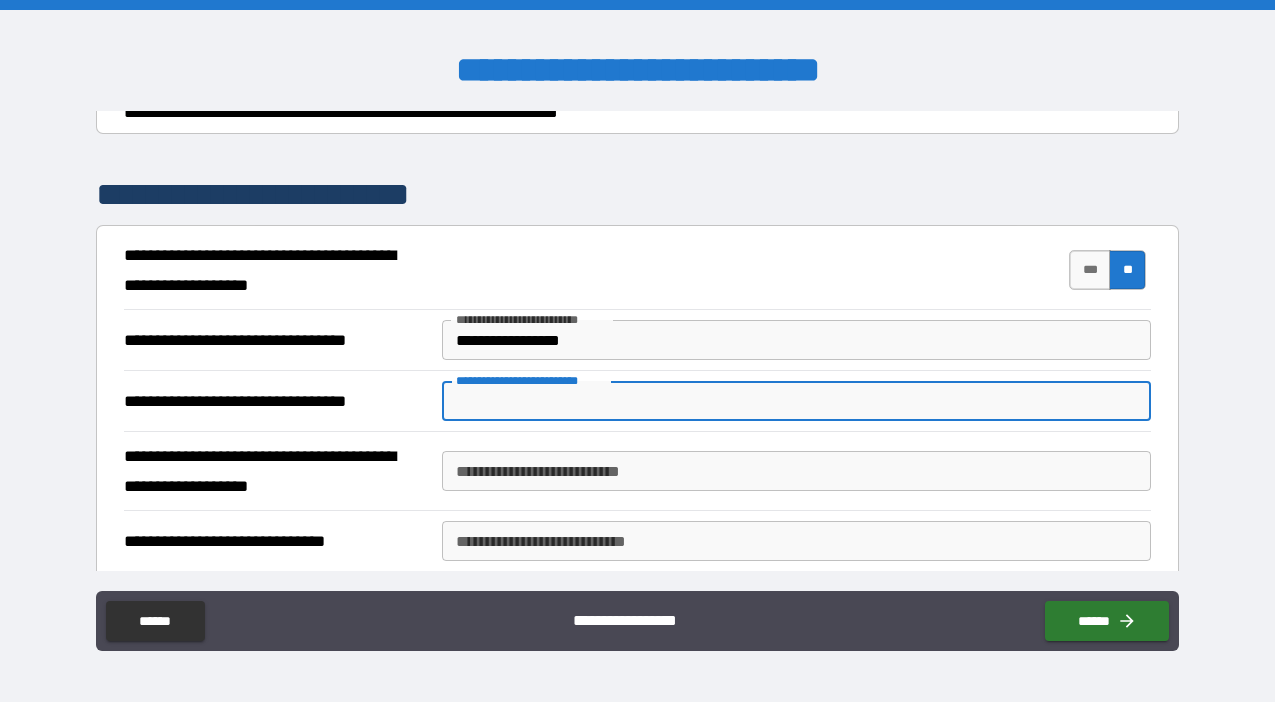 type on "*" 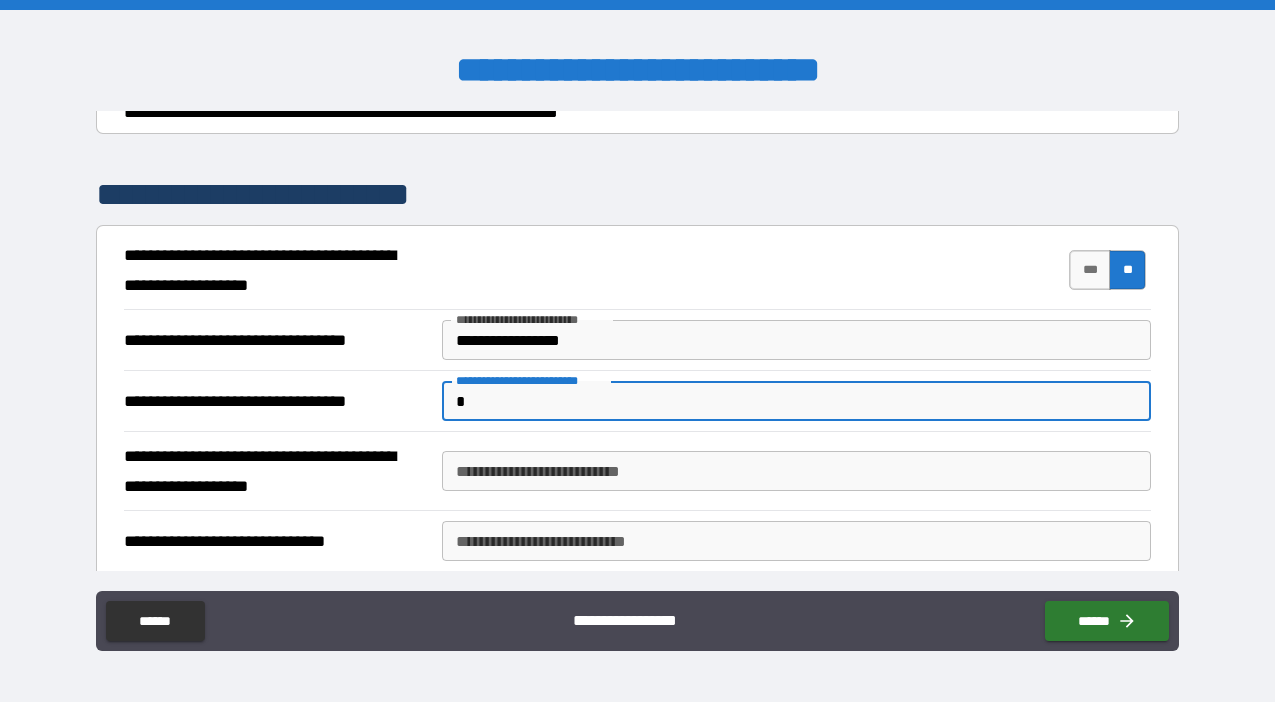 type on "**" 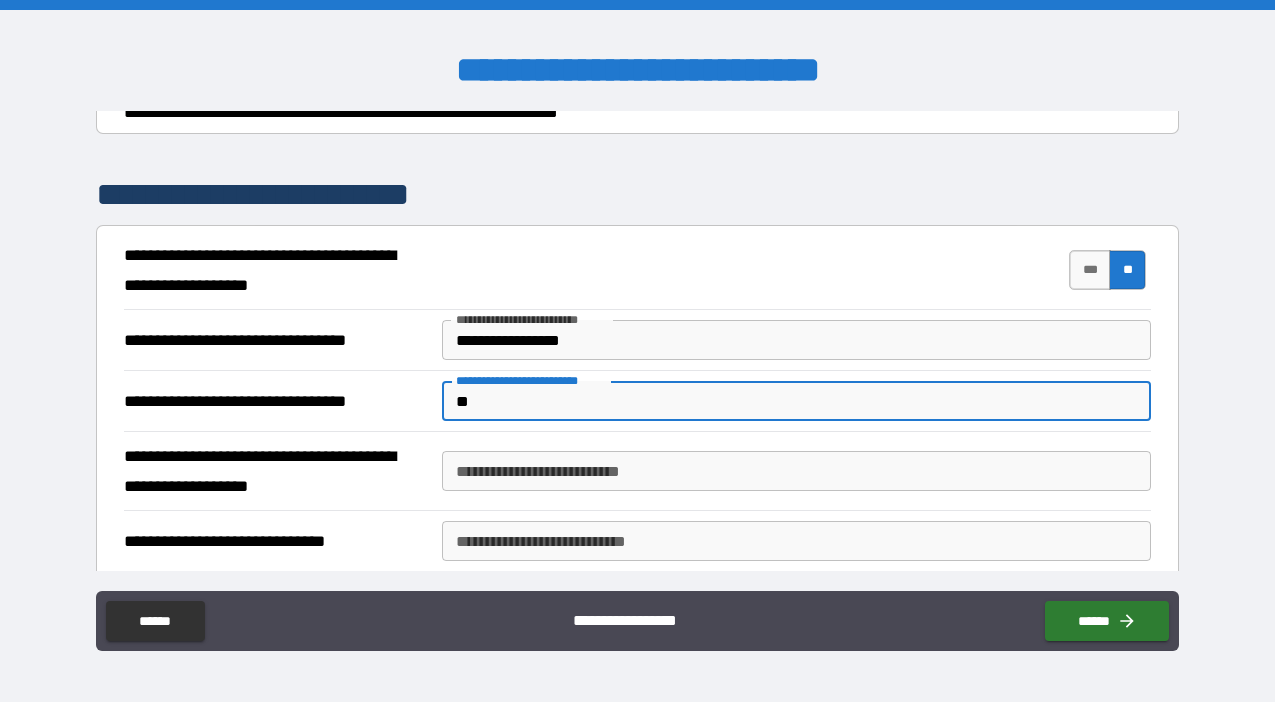 type on "***" 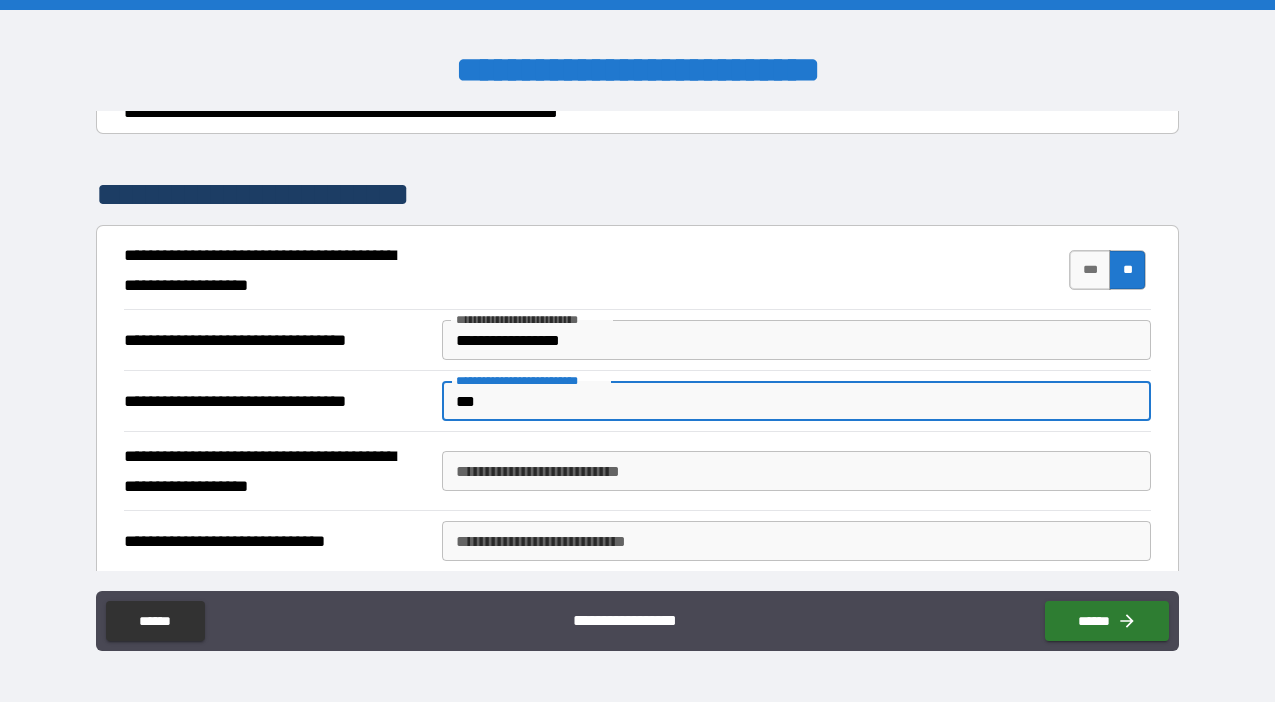 type on "****" 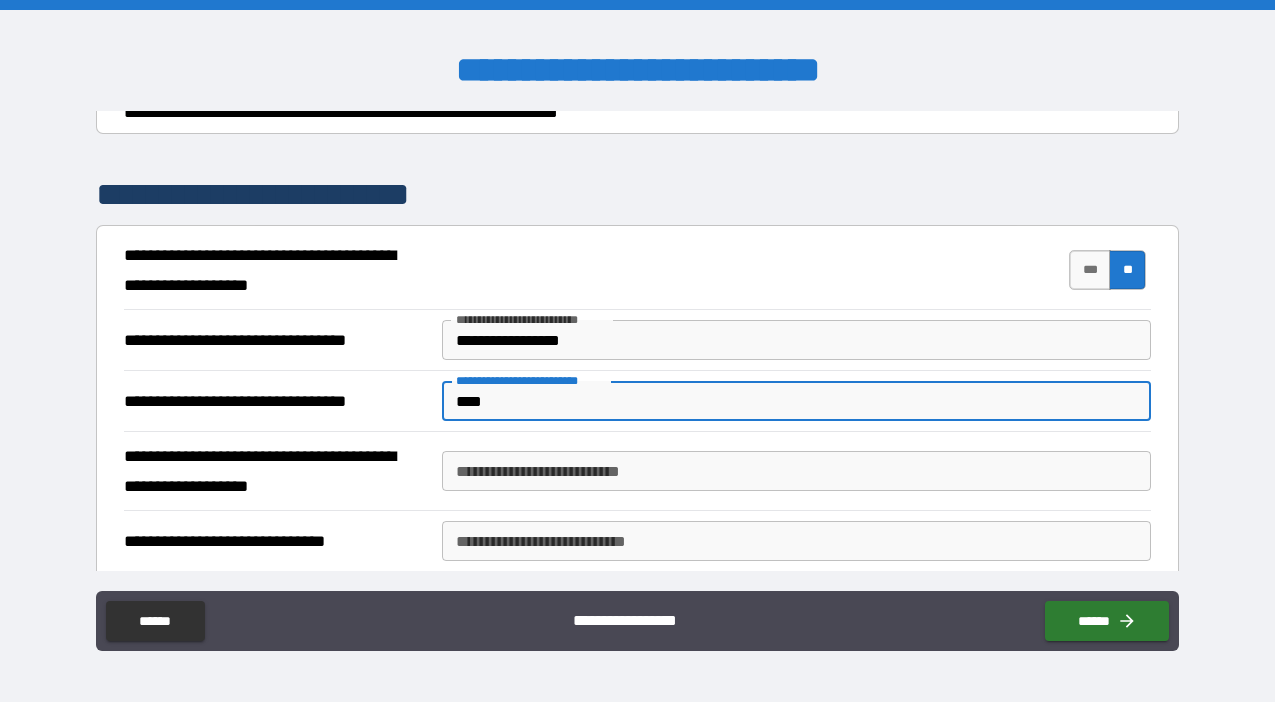 type on "*" 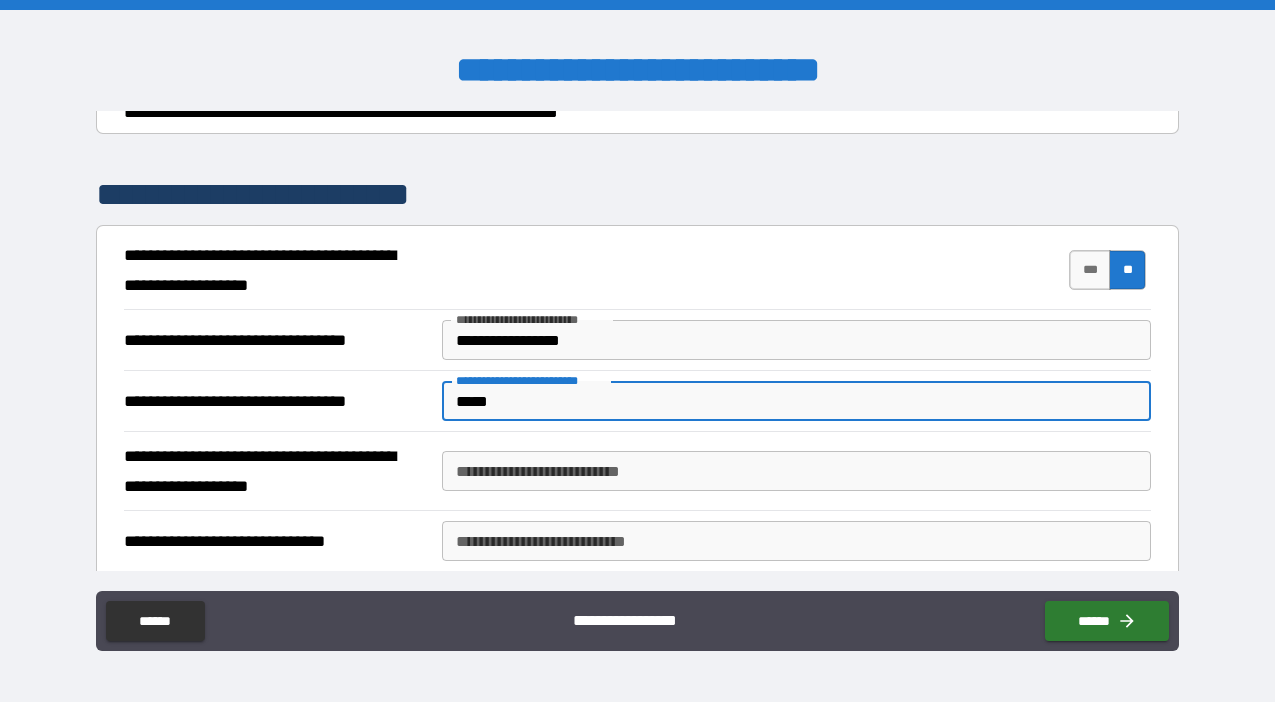 type on "*" 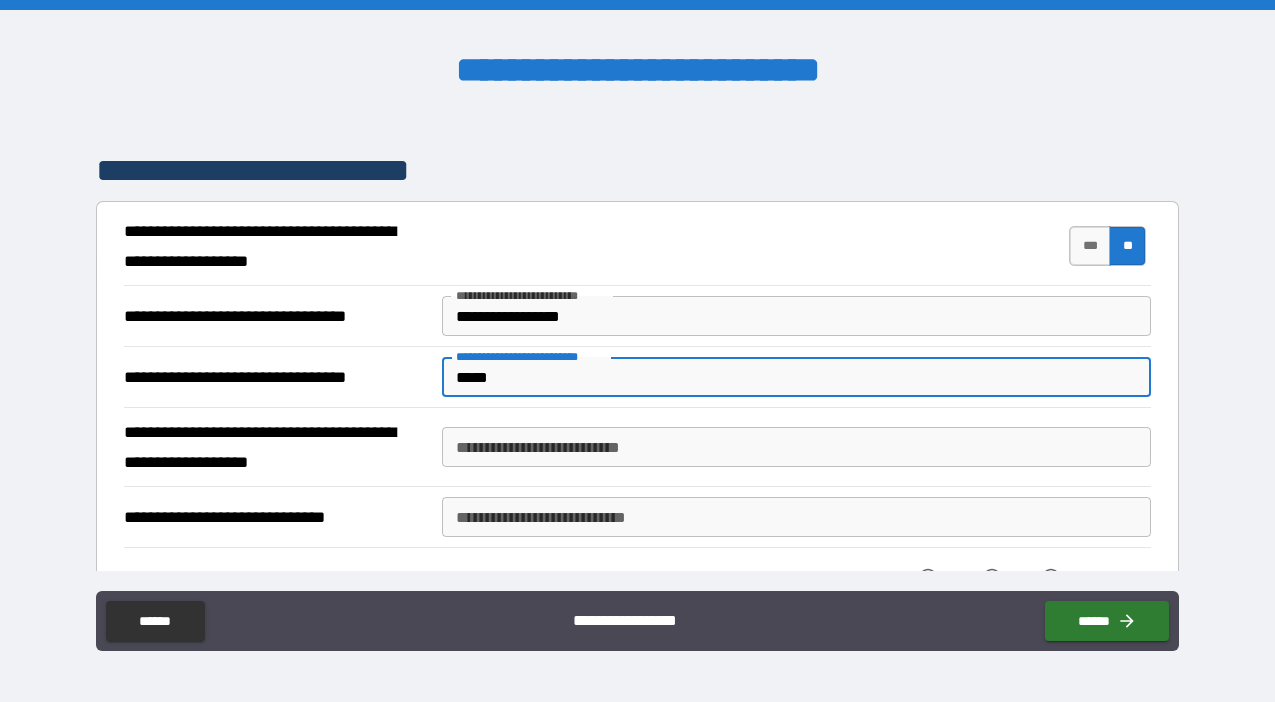 scroll, scrollTop: 359, scrollLeft: 0, axis: vertical 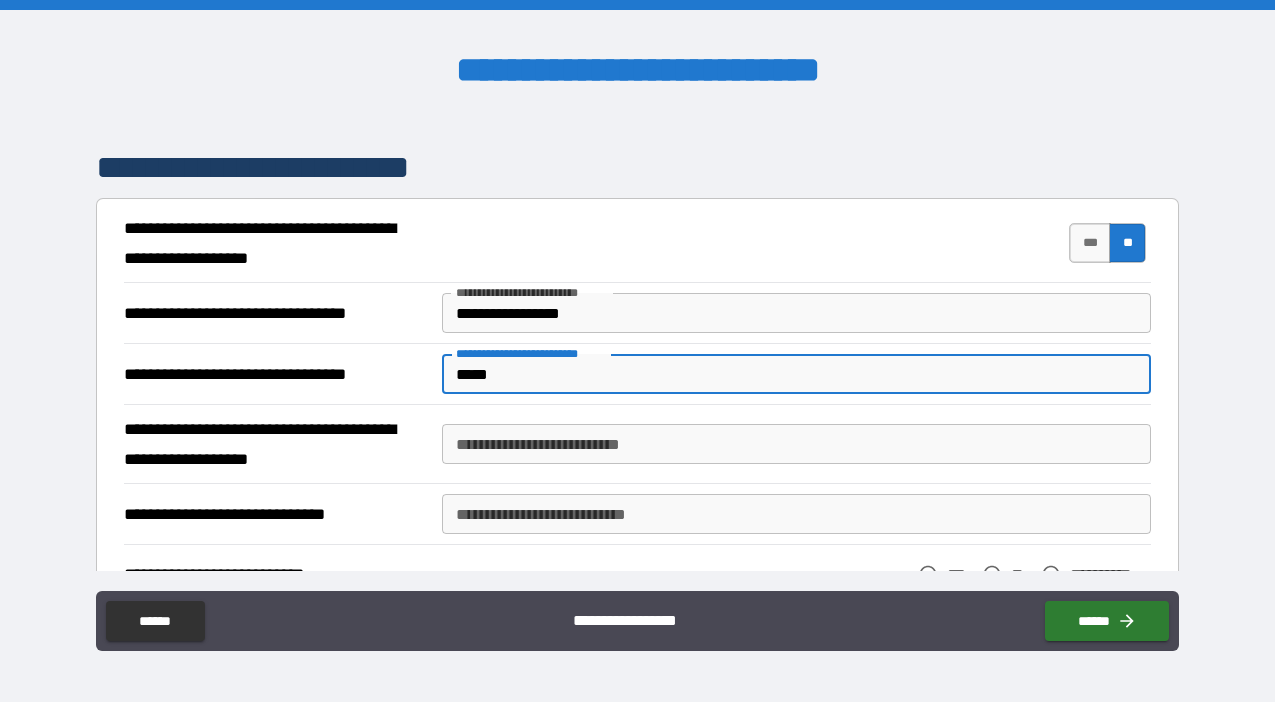 type on "*****" 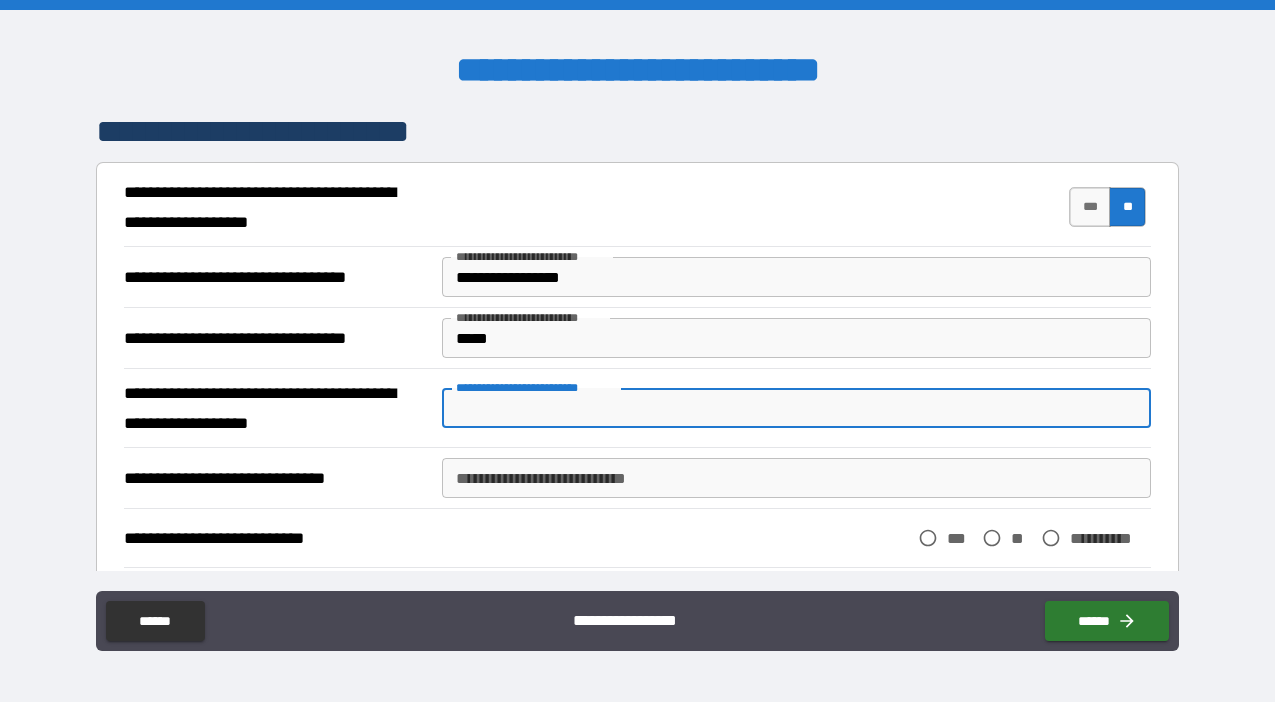 scroll, scrollTop: 396, scrollLeft: 0, axis: vertical 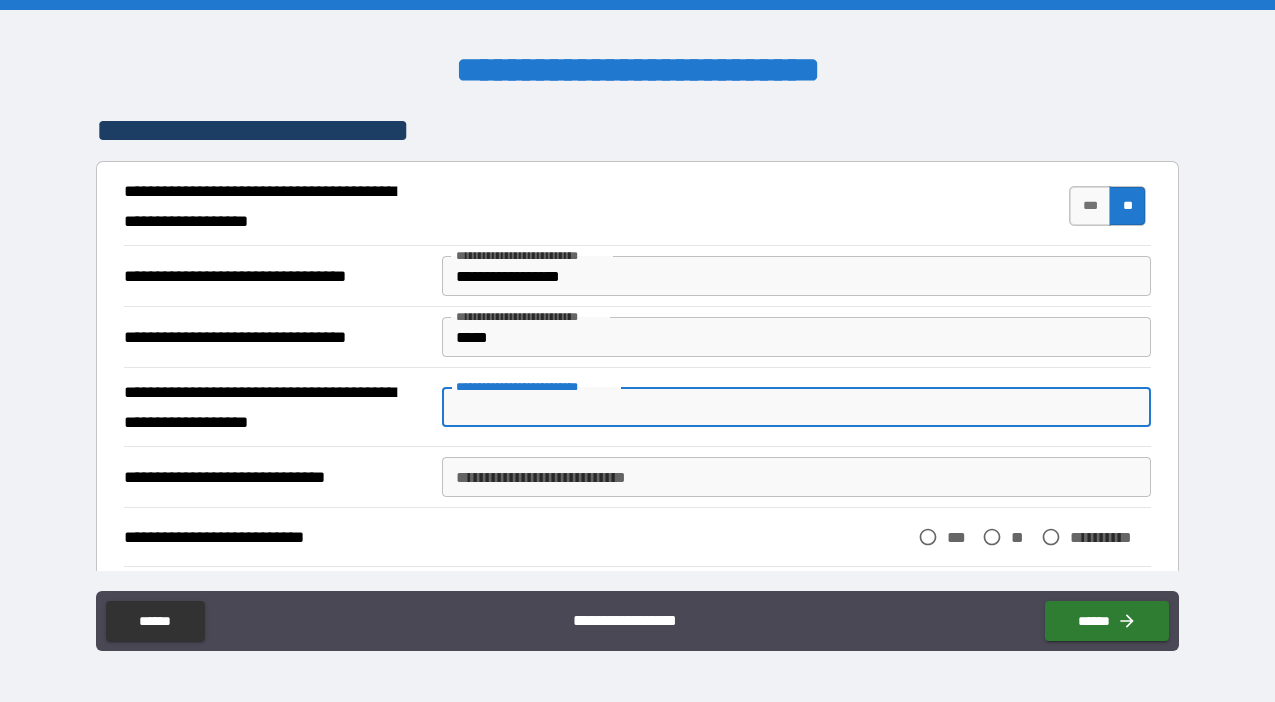 type on "*" 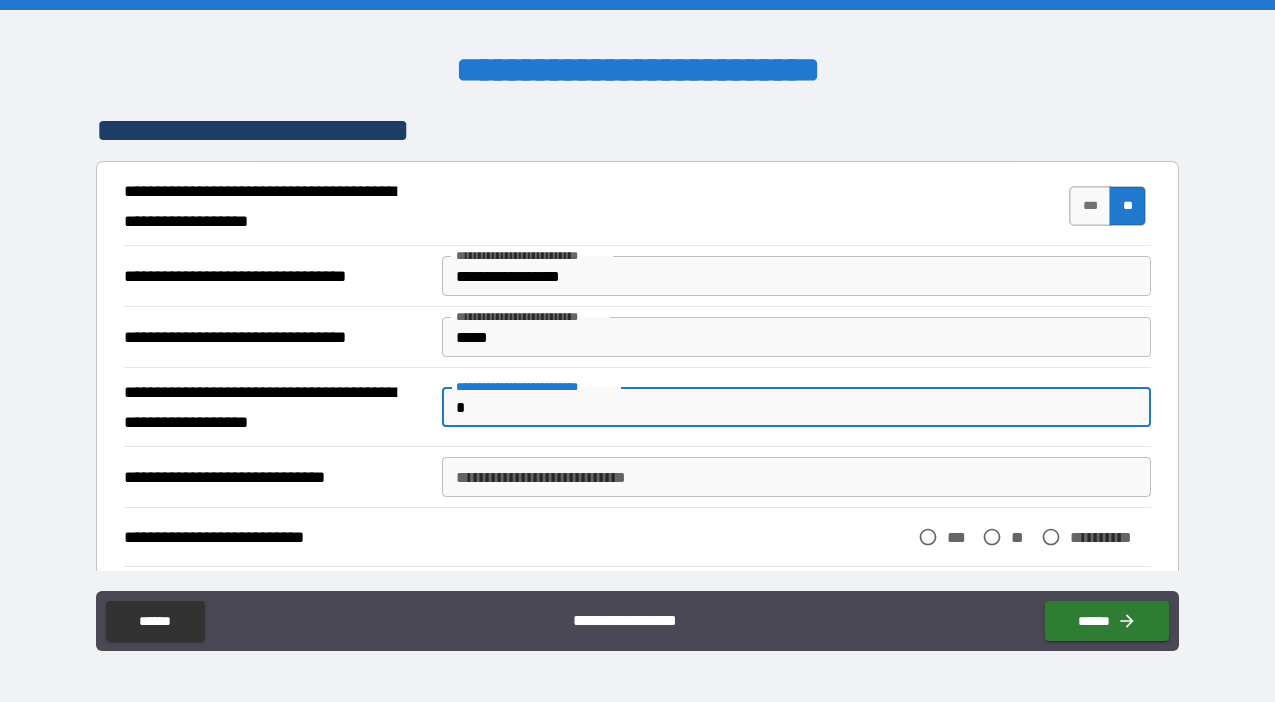 type on "*" 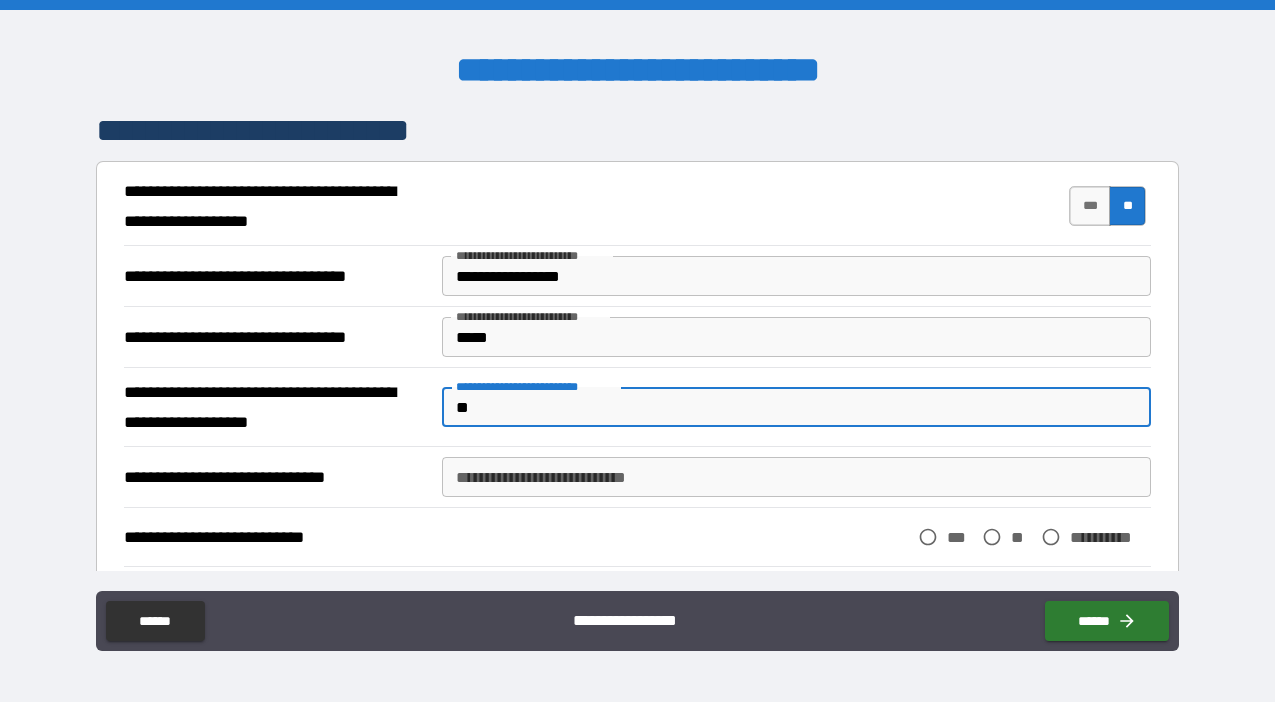 type on "*" 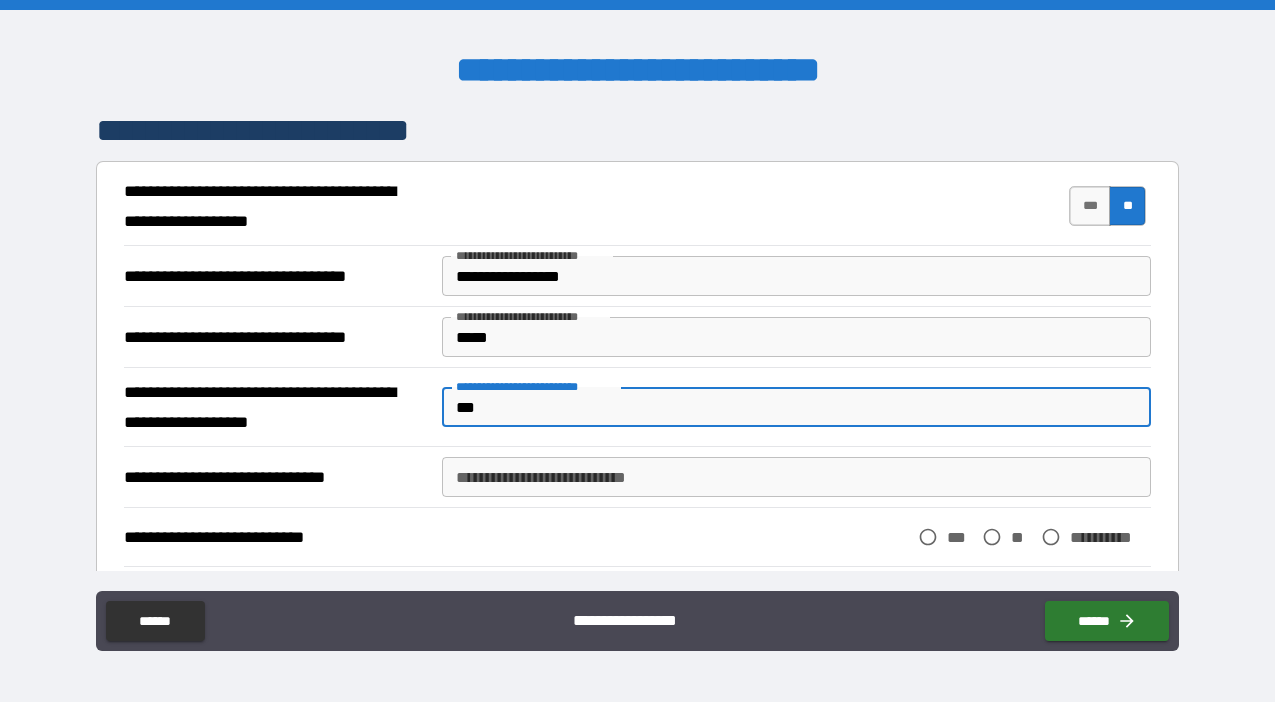 type on "*" 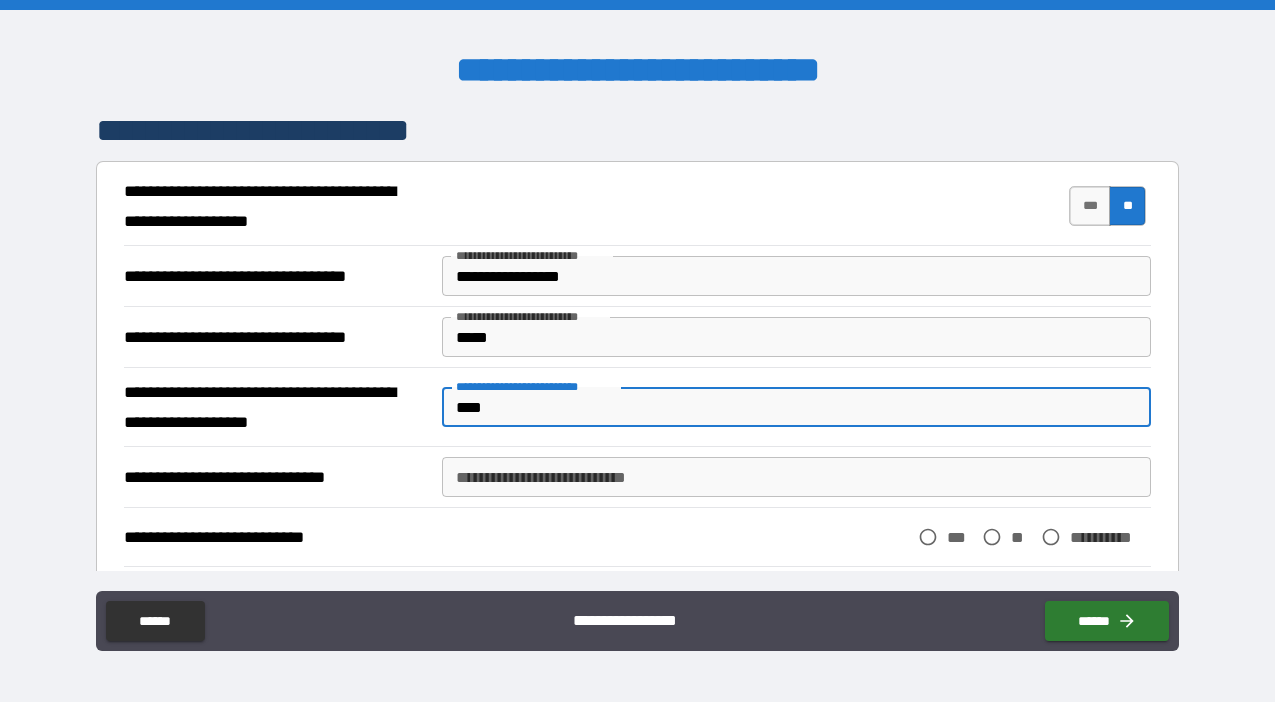 type on "*" 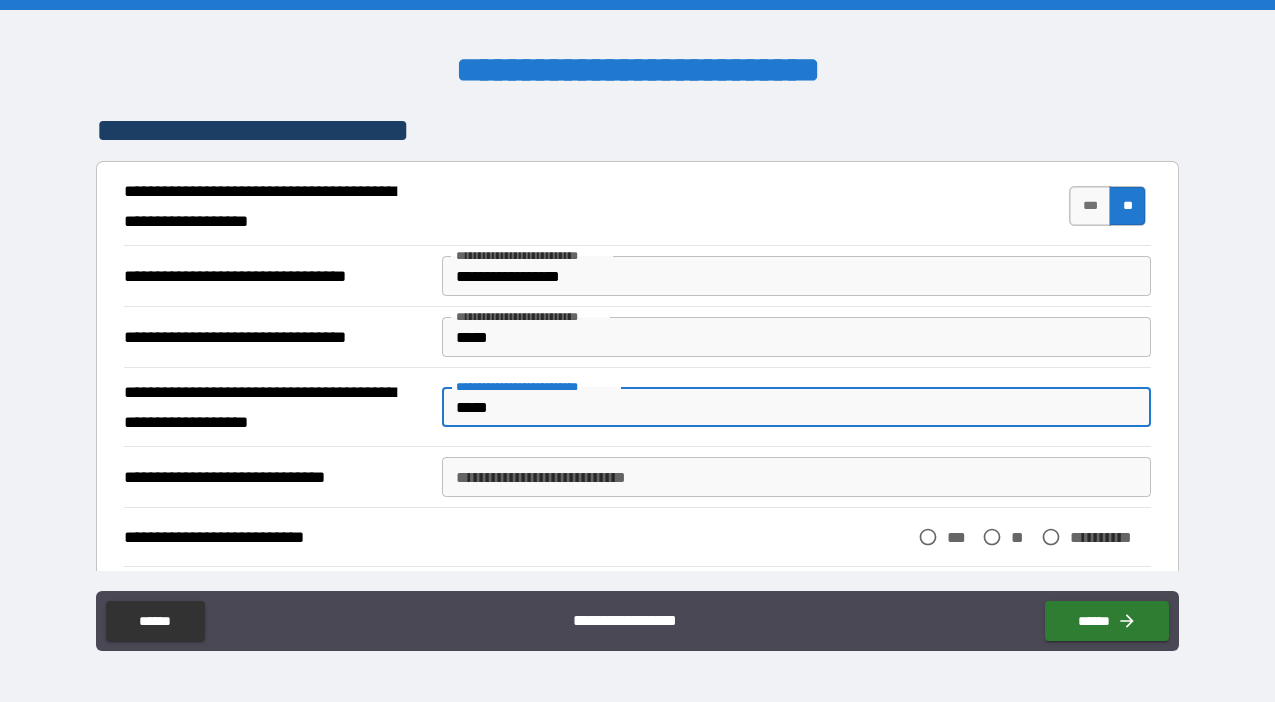 type on "*" 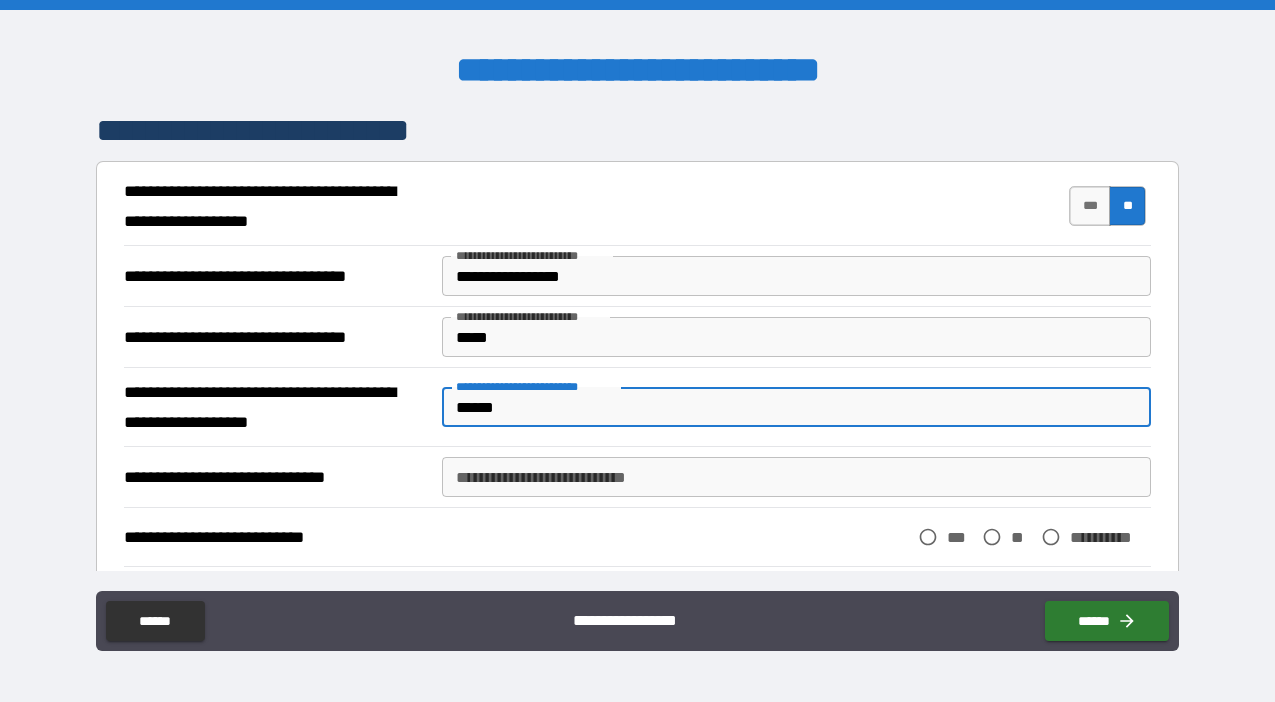 type on "*******" 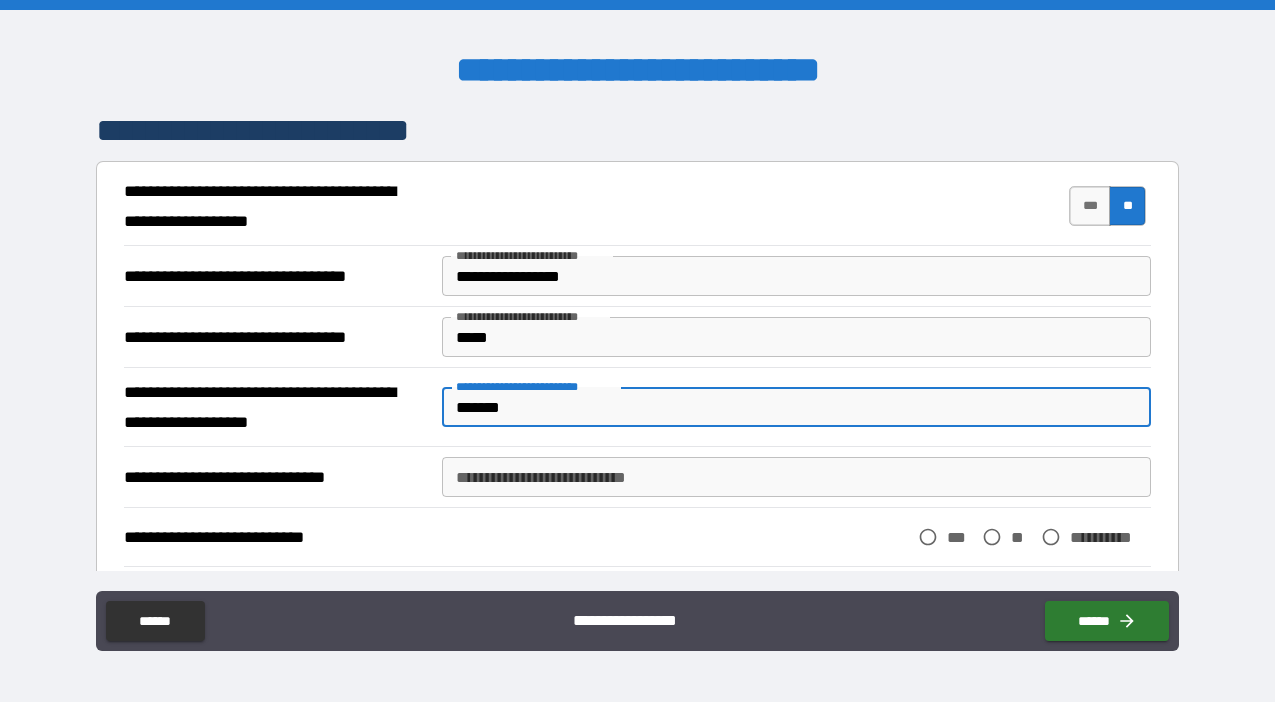 type on "********" 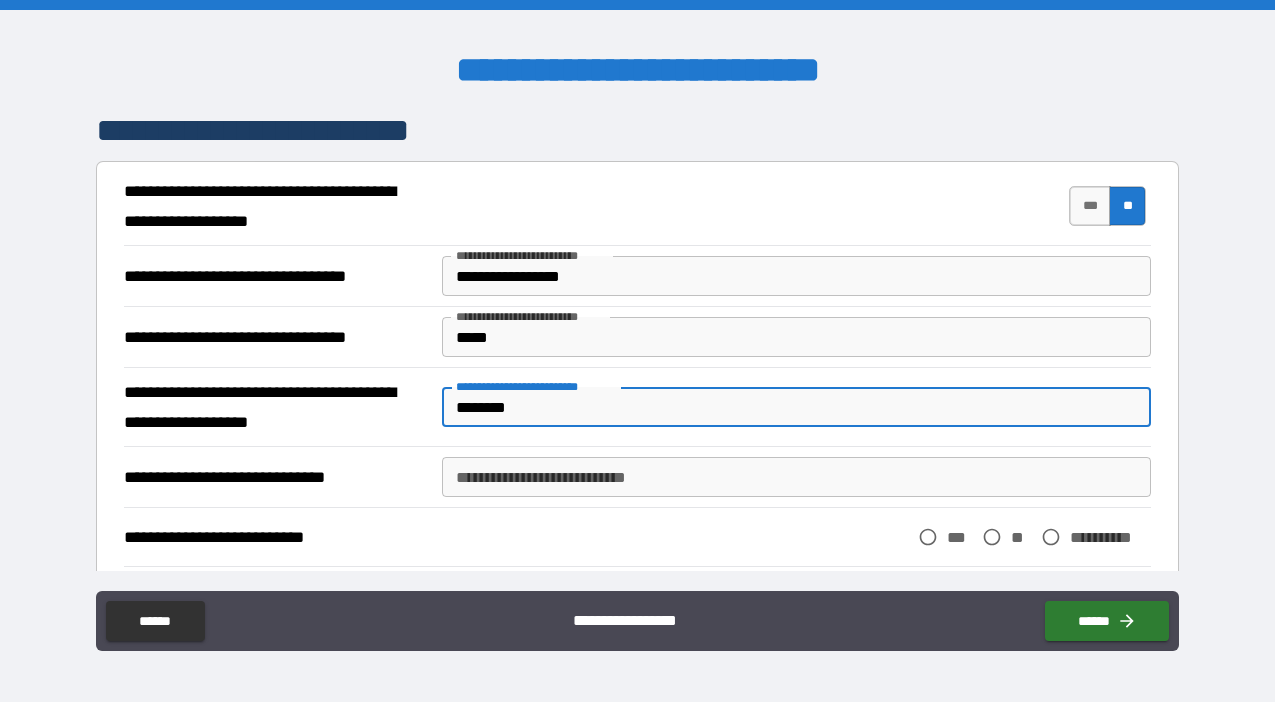 type on "********" 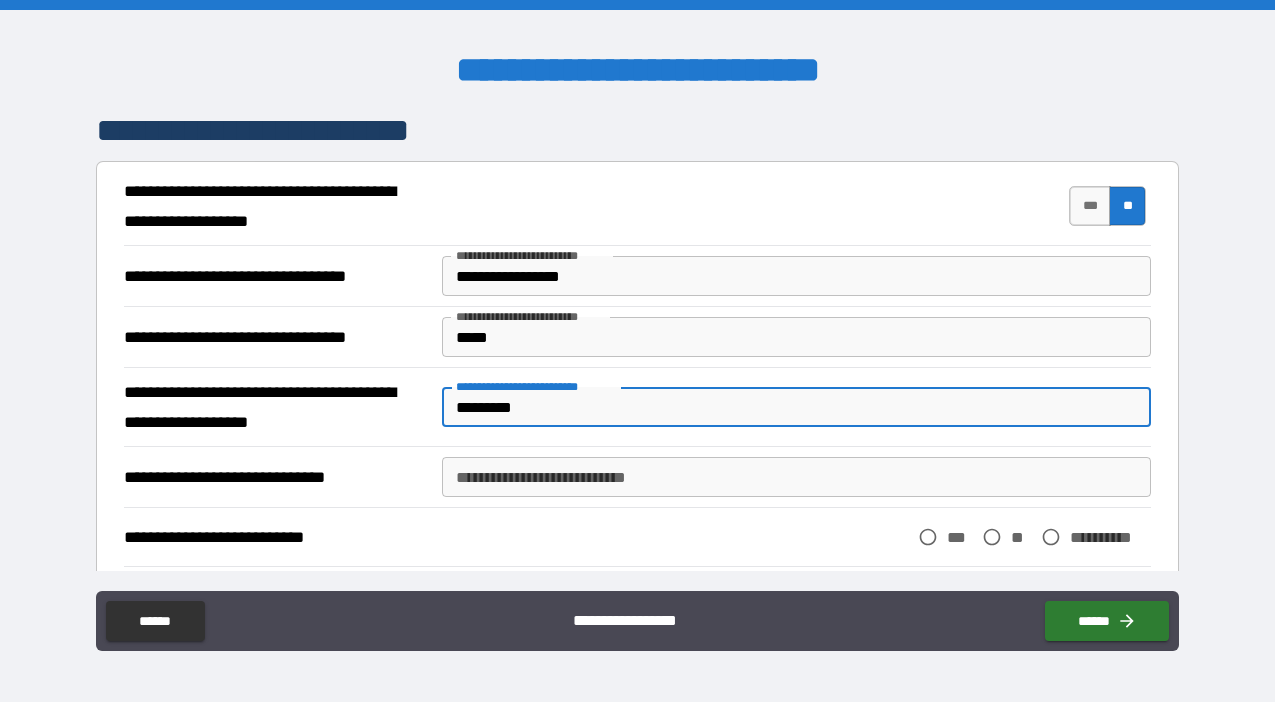 type on "*" 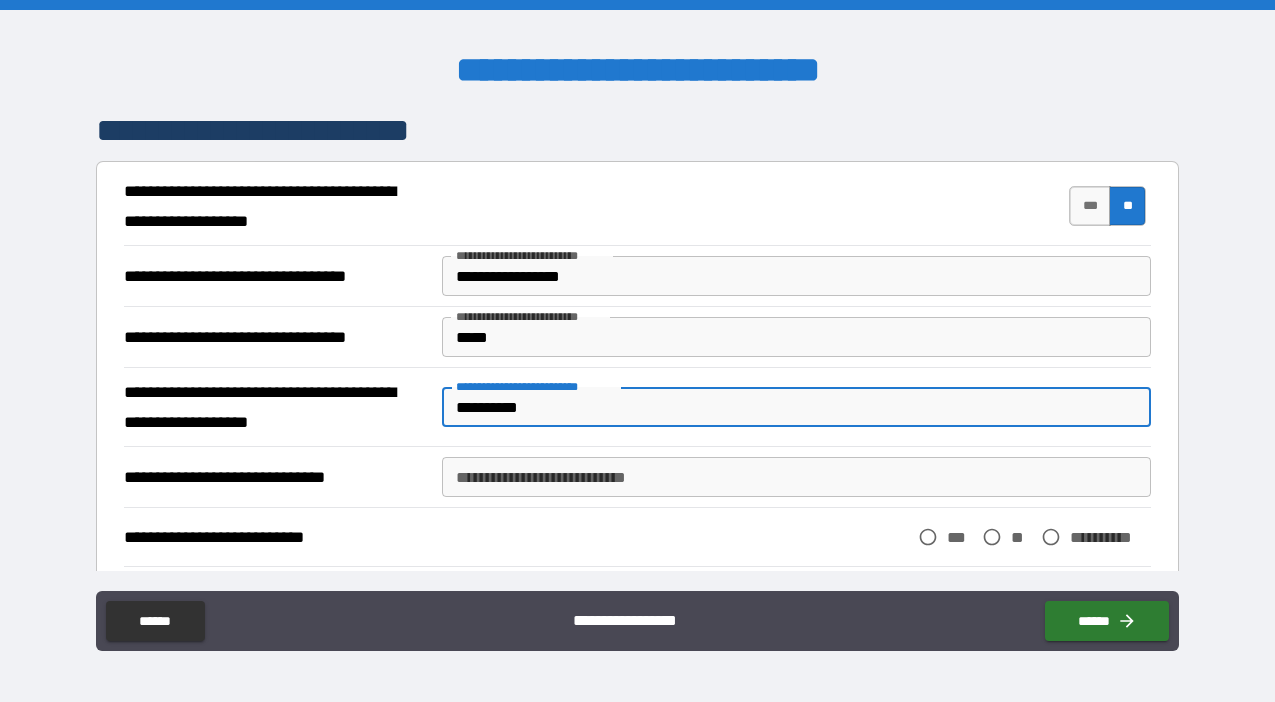 type on "**********" 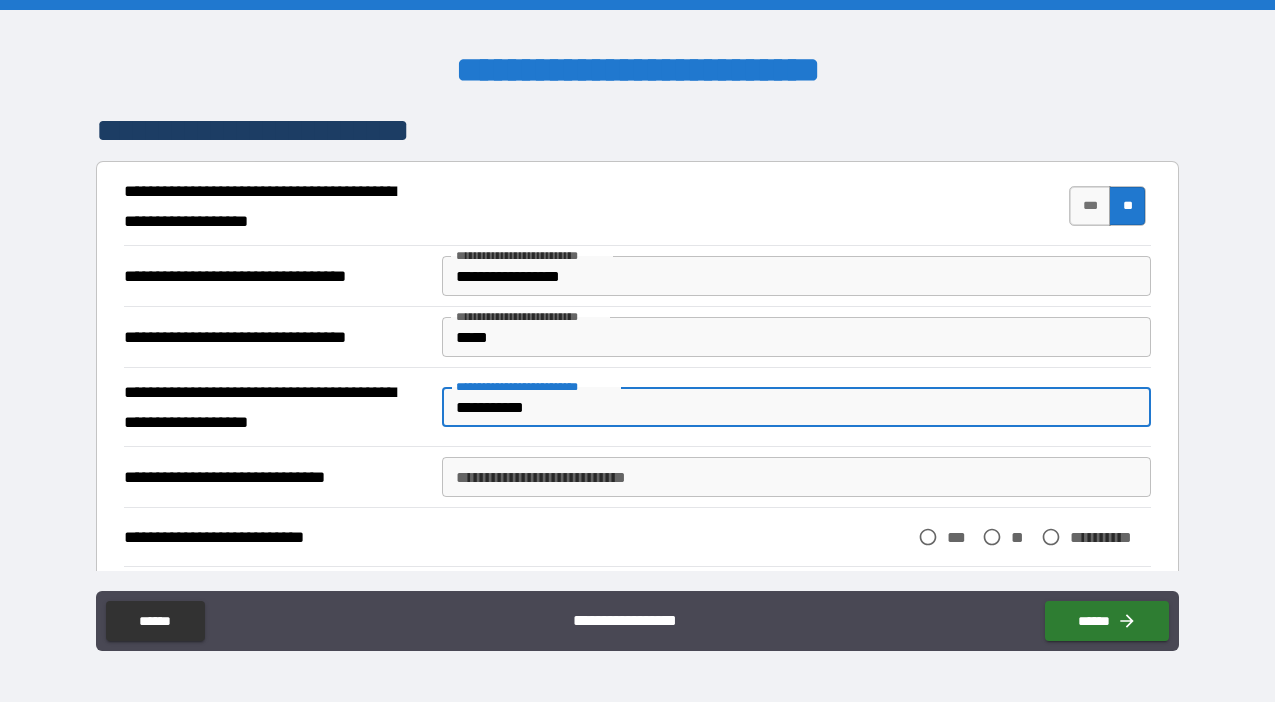 type on "*" 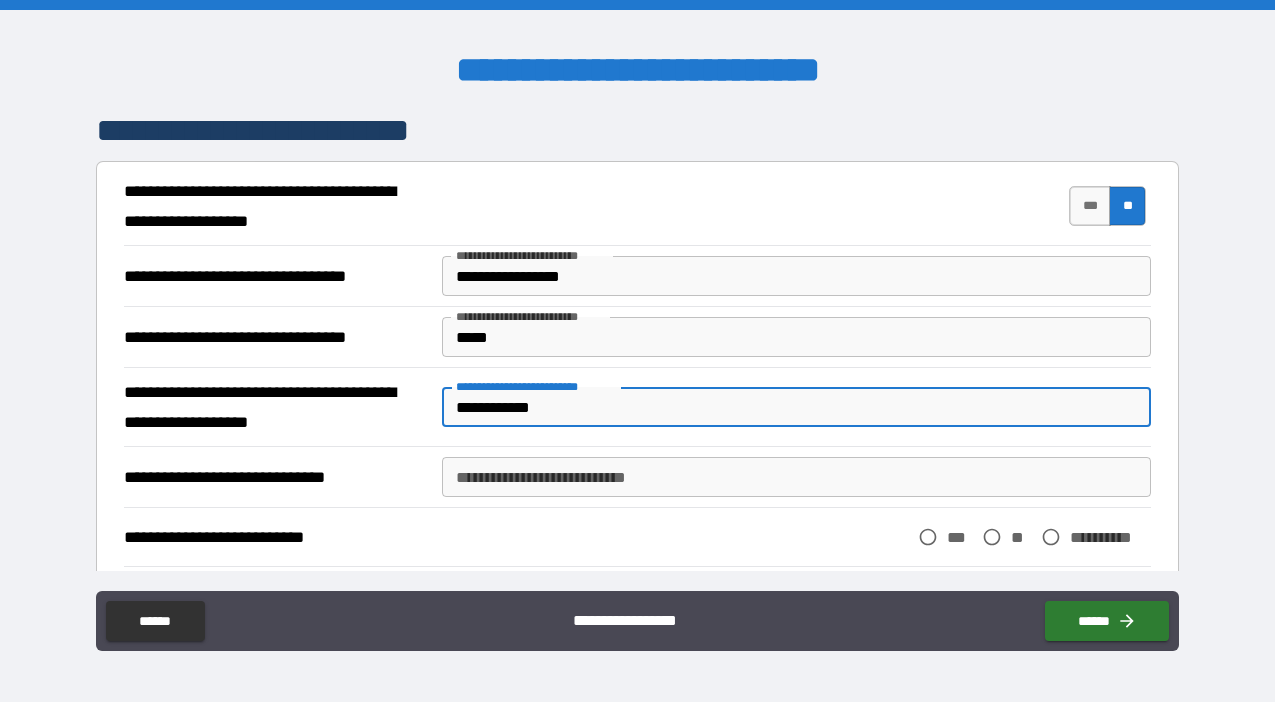 type on "**********" 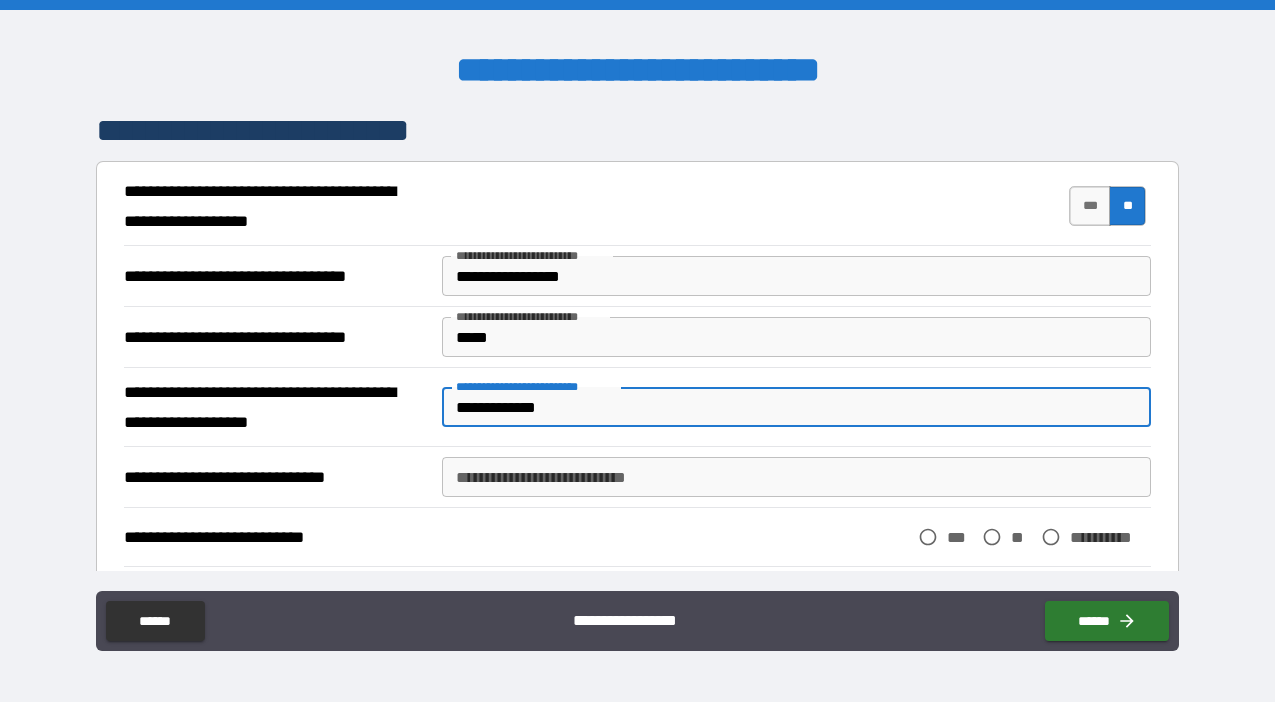 type on "**********" 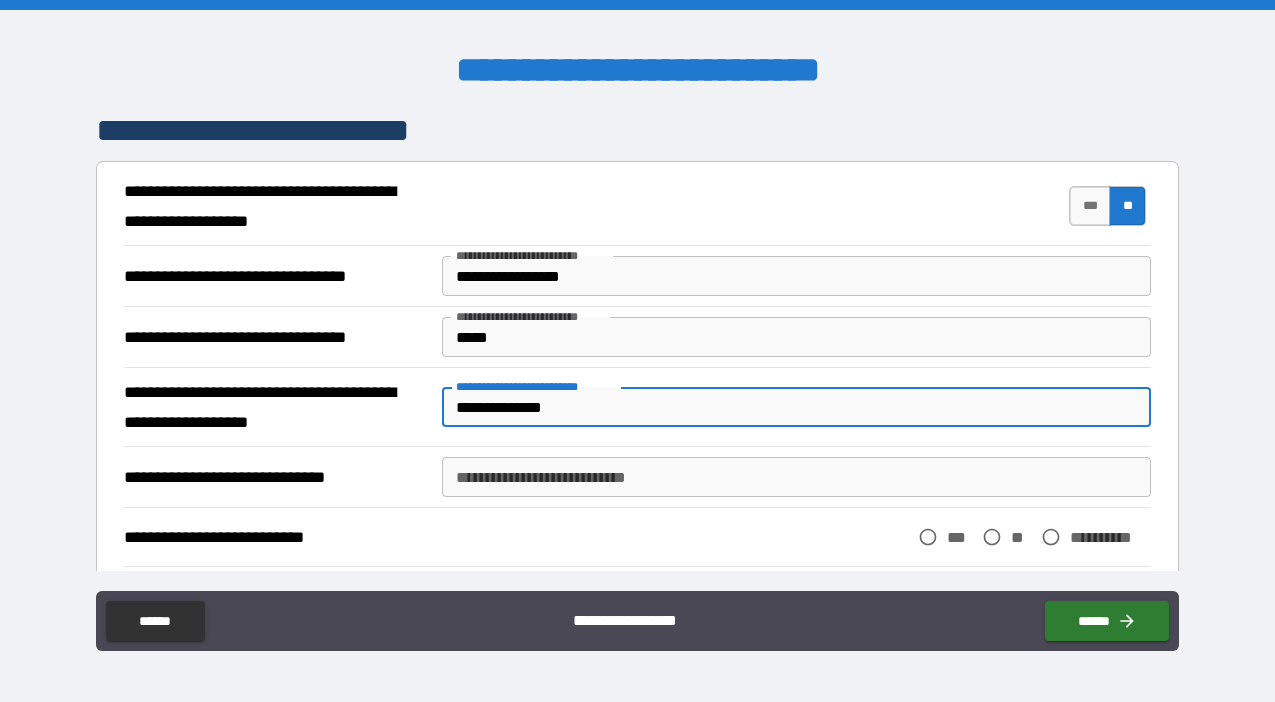 type on "*" 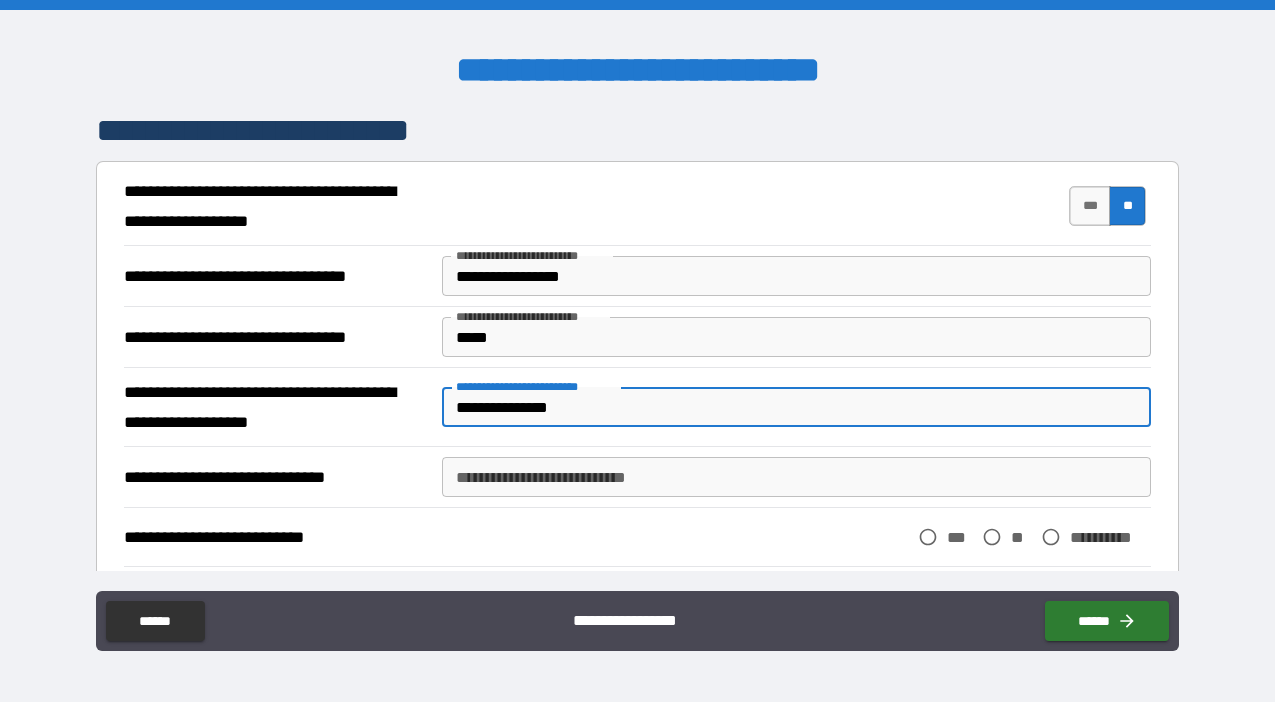 type on "**********" 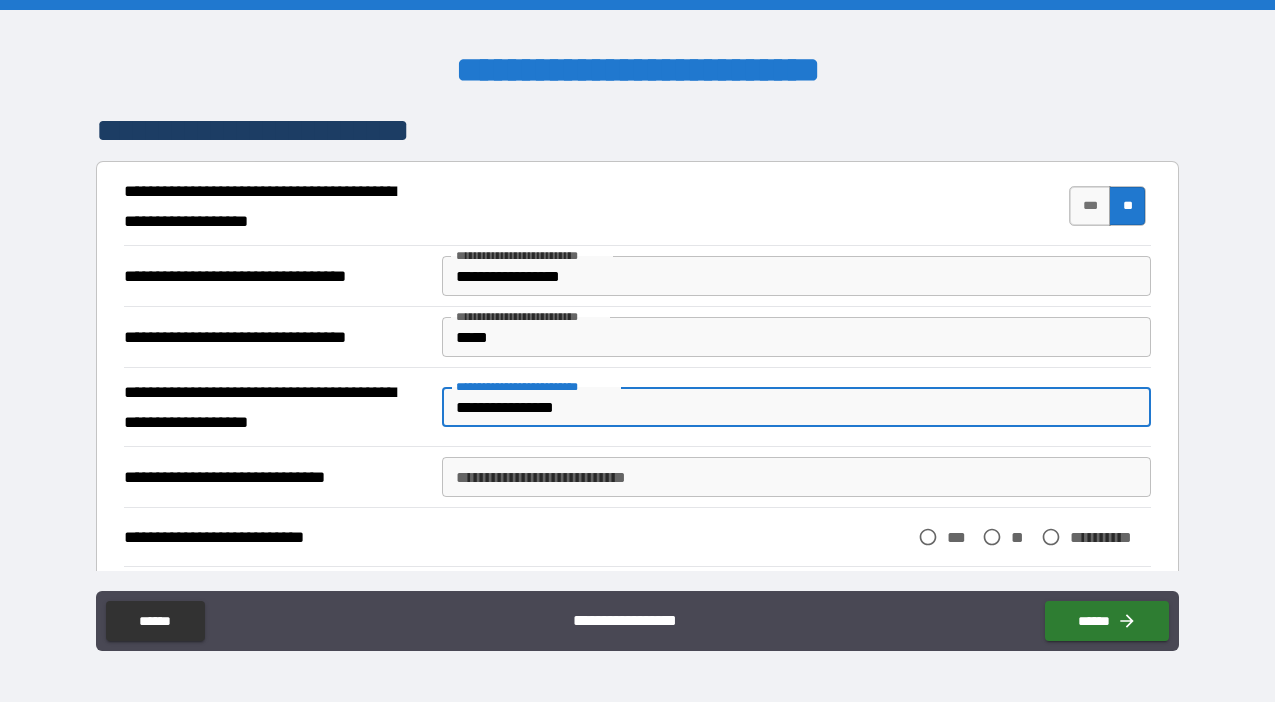 type on "**********" 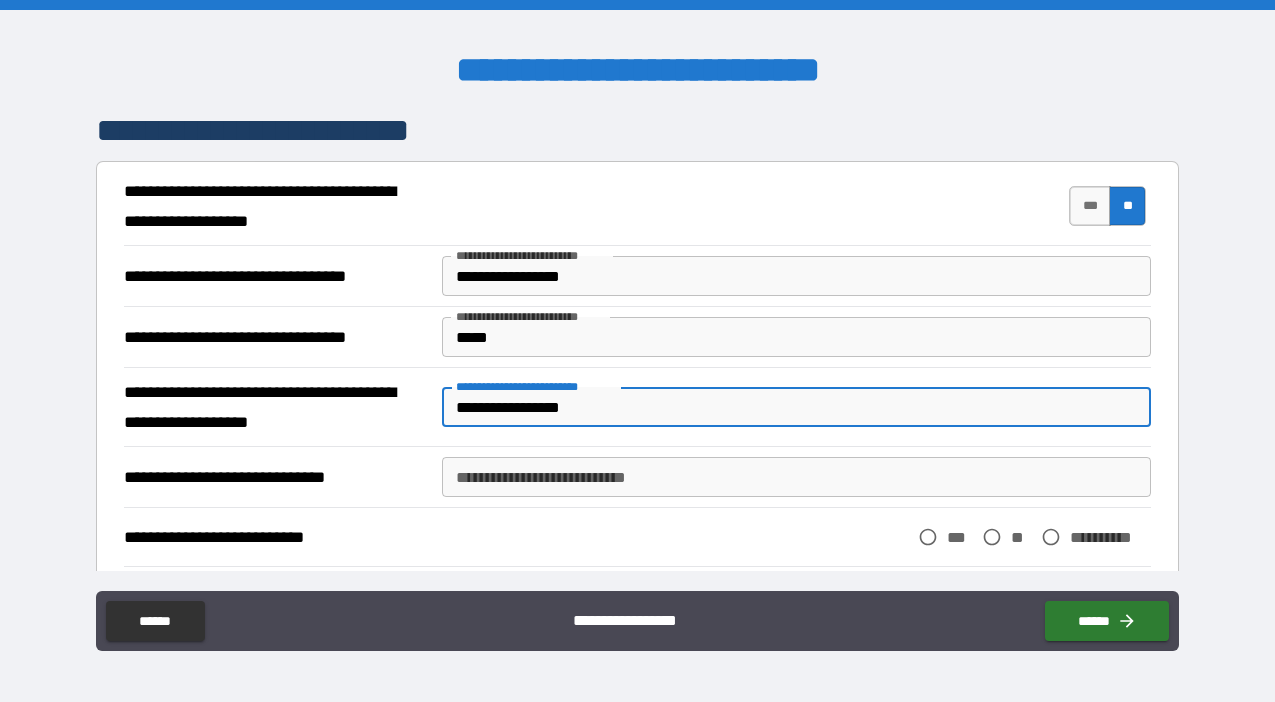type on "**********" 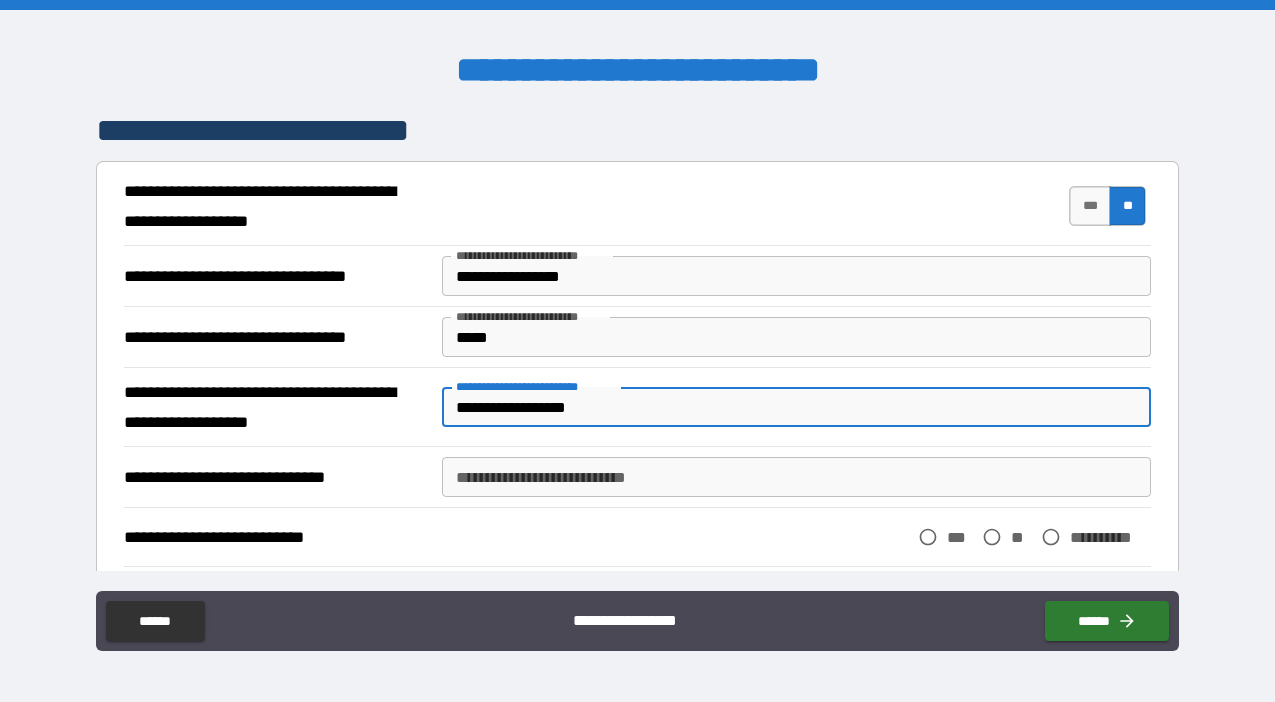 type on "*" 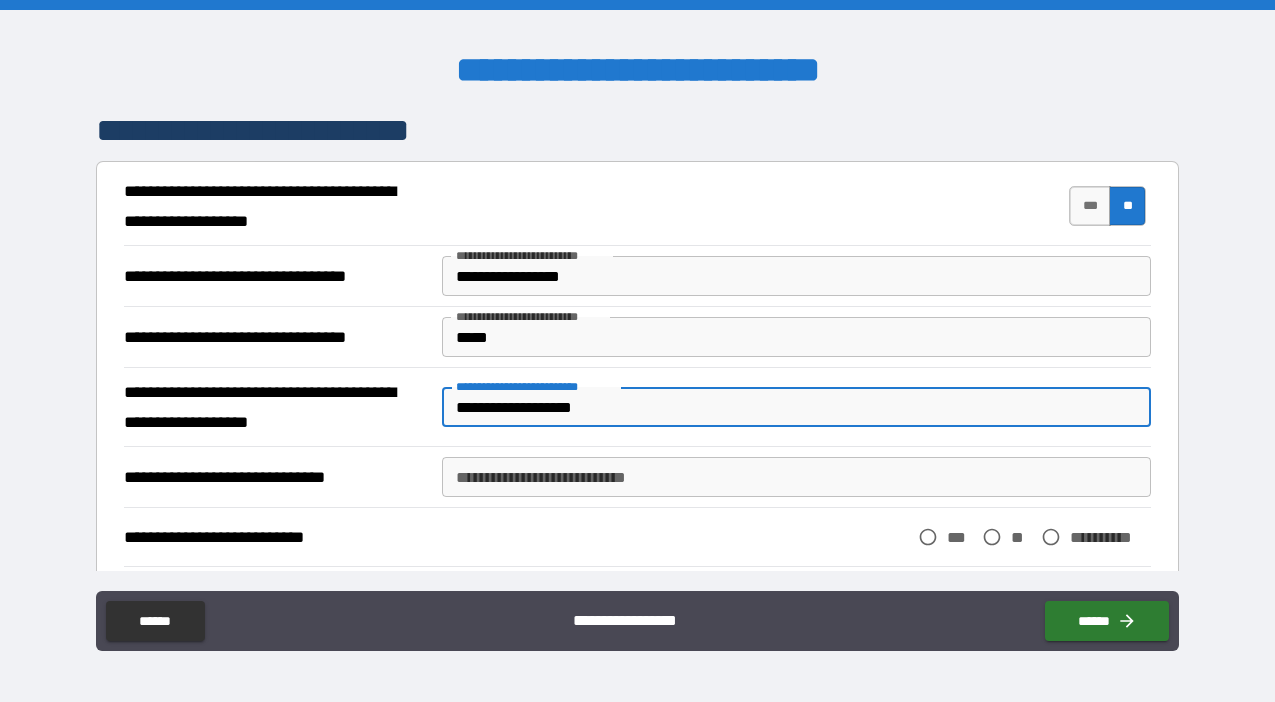 type on "*" 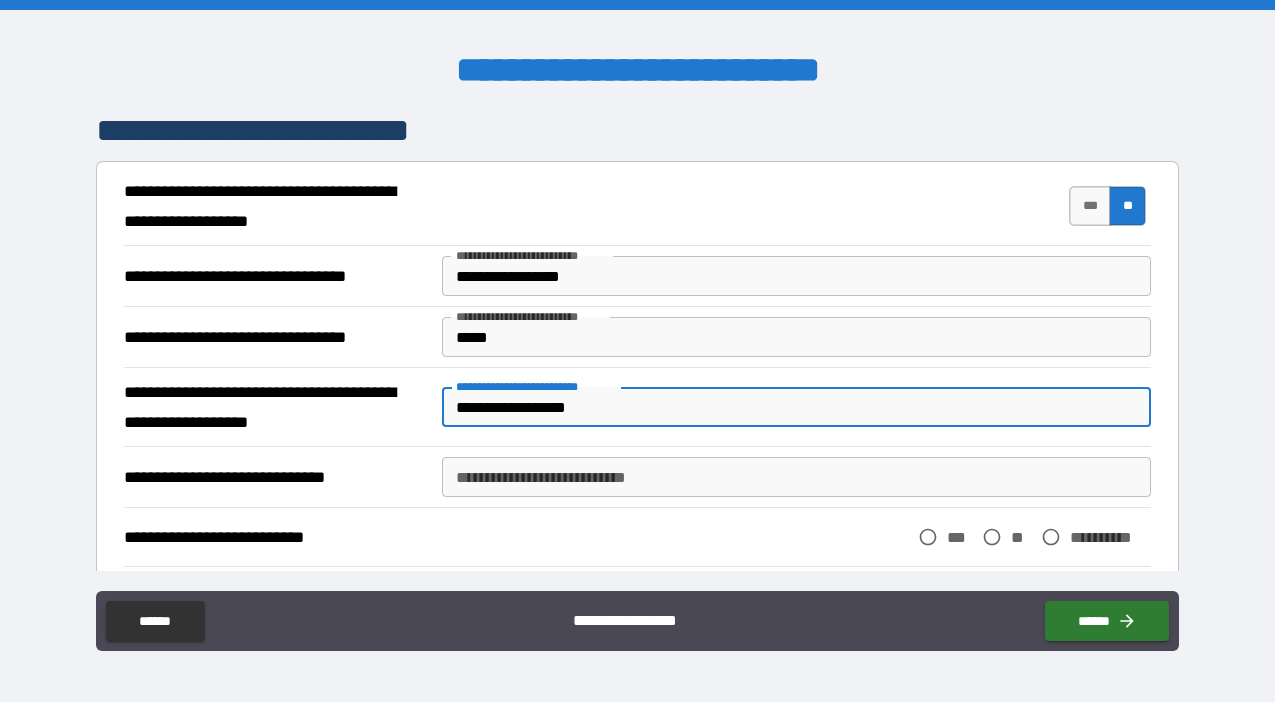 type on "**********" 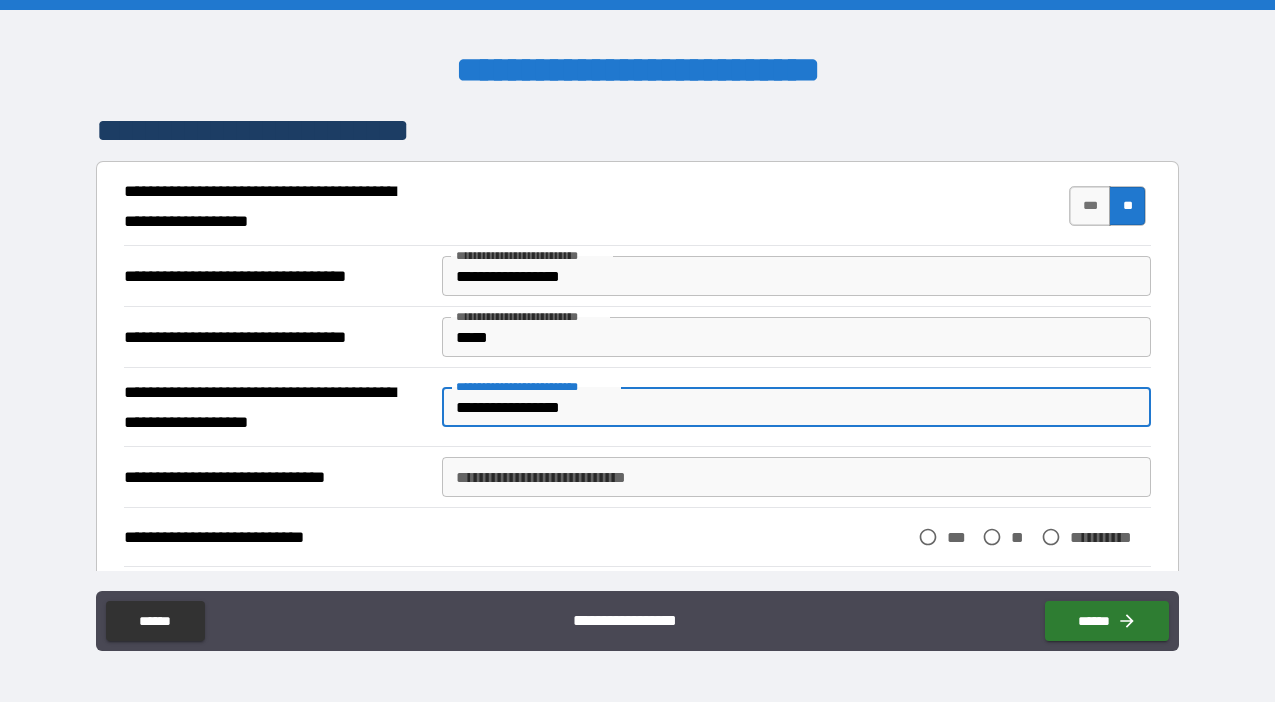 type on "*" 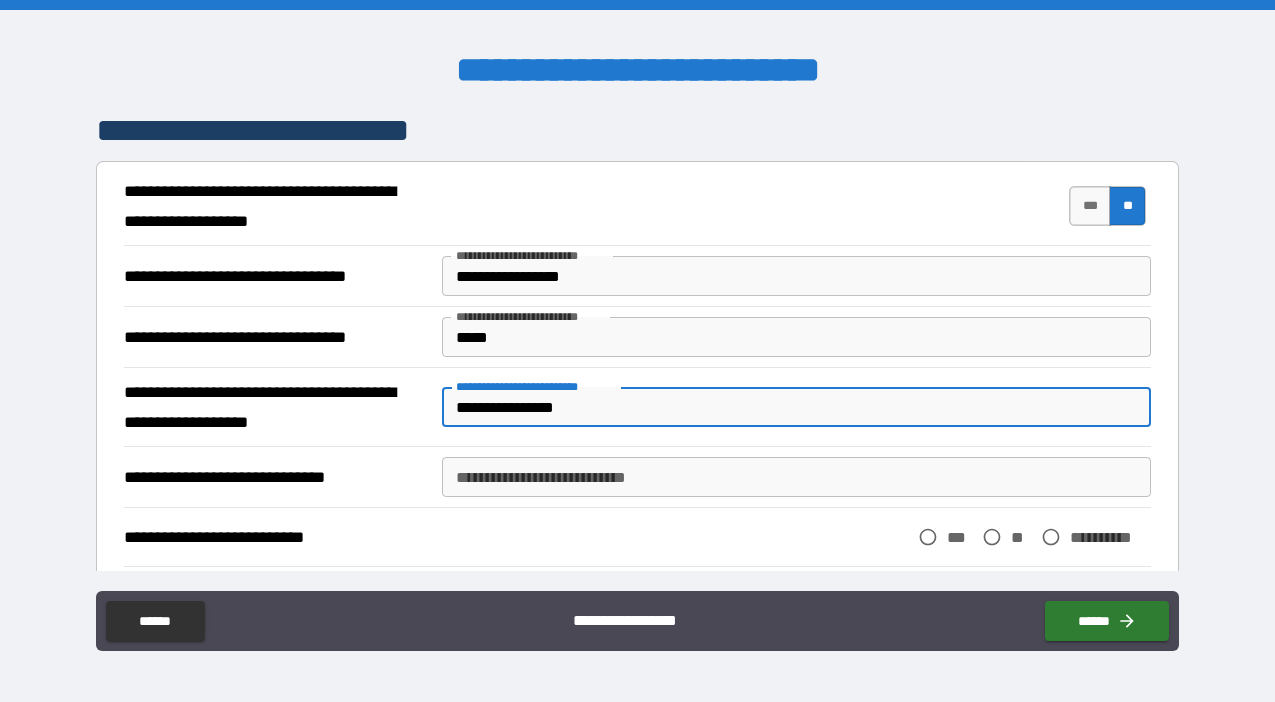 type on "*" 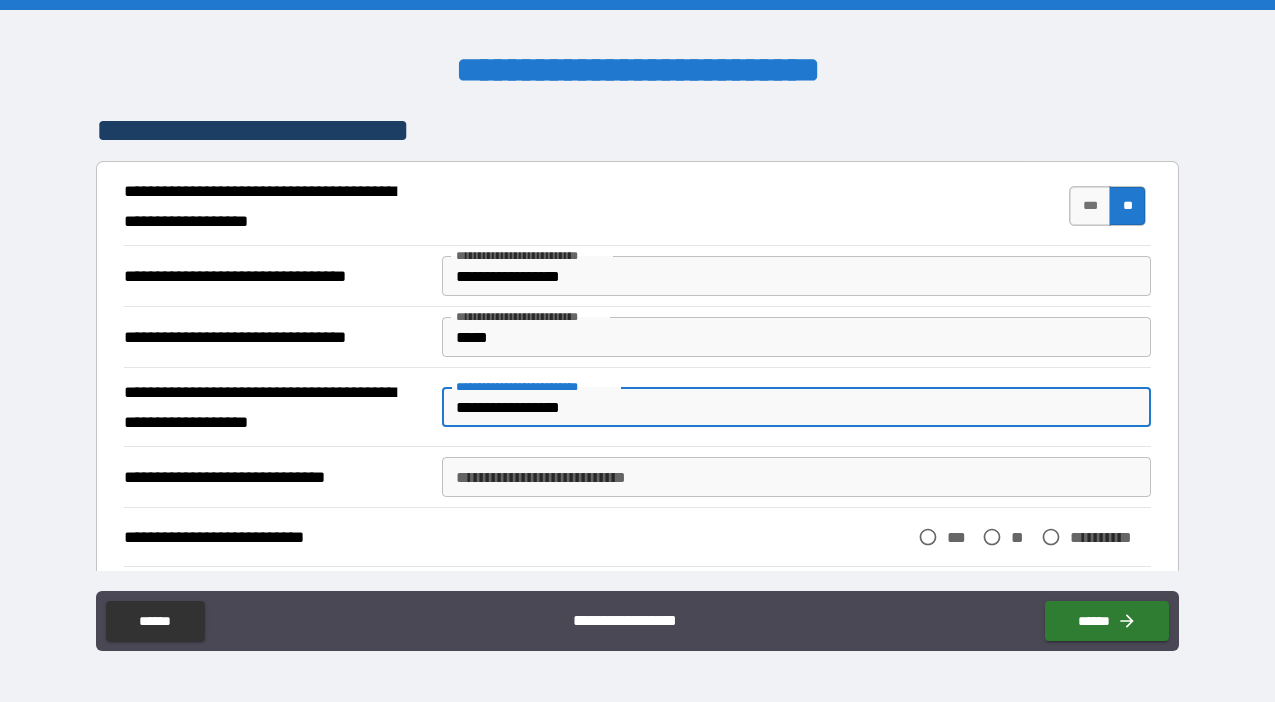 type on "*" 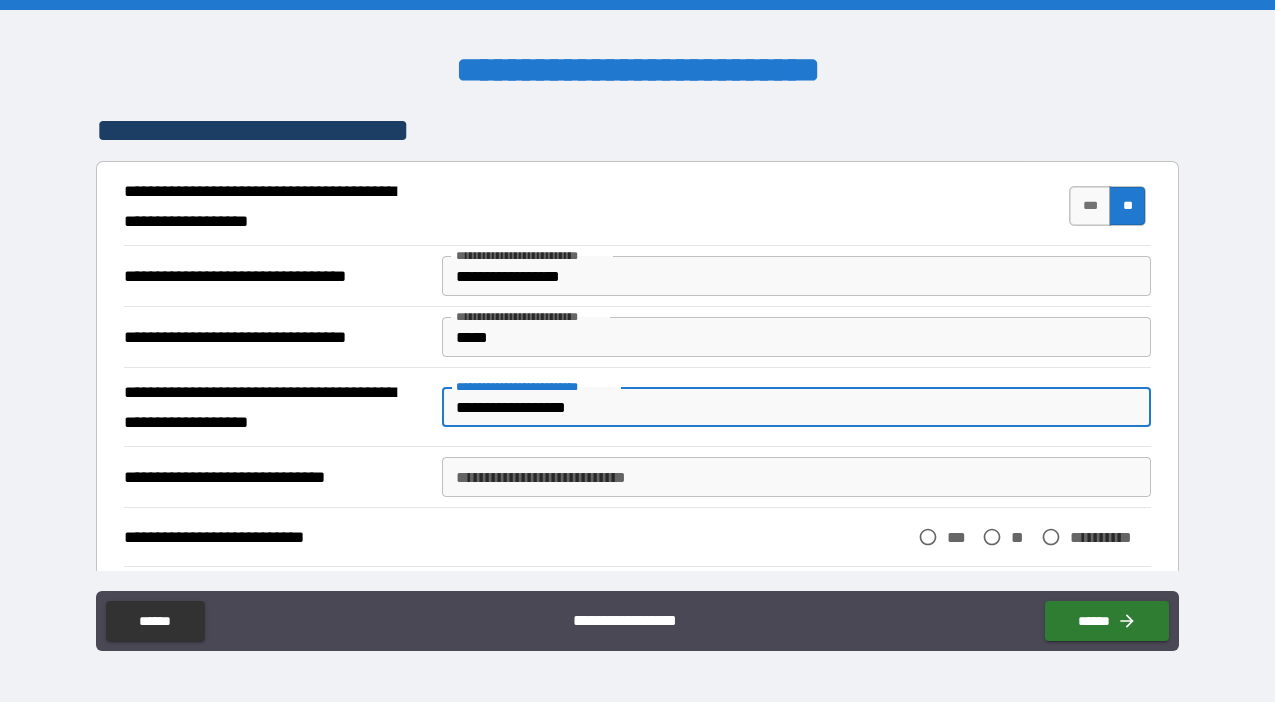 type on "*" 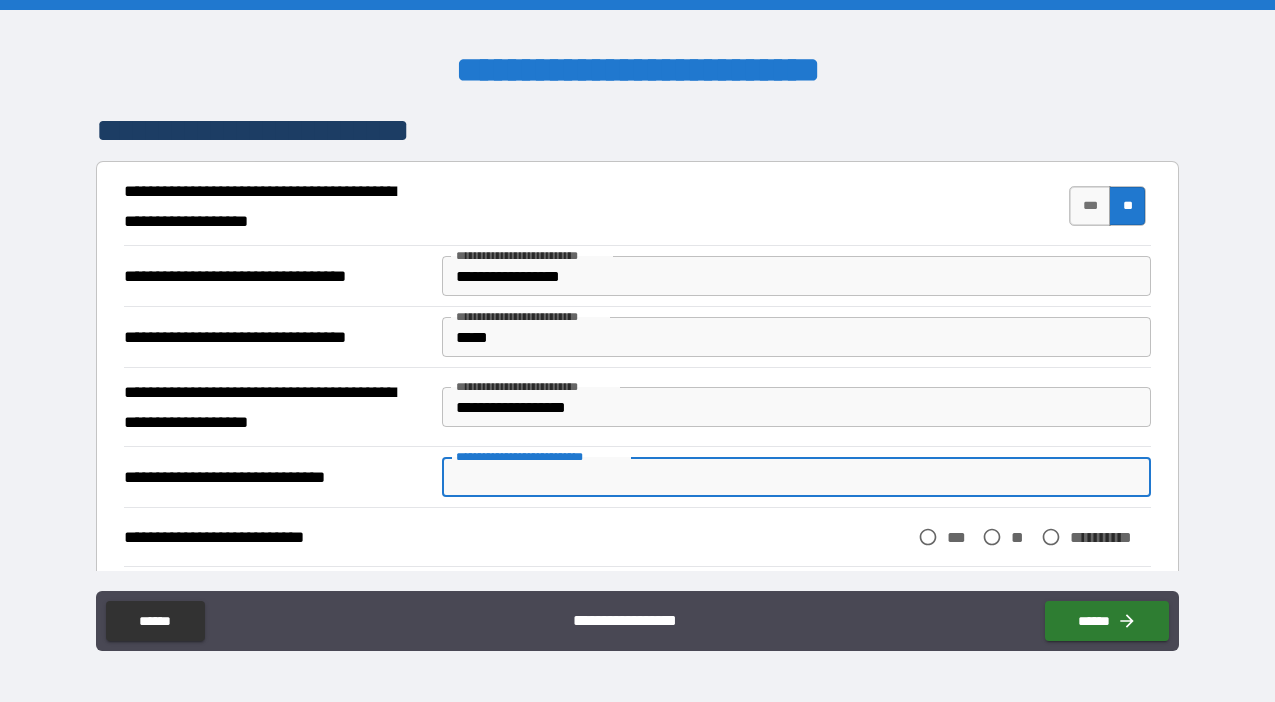 type on "*" 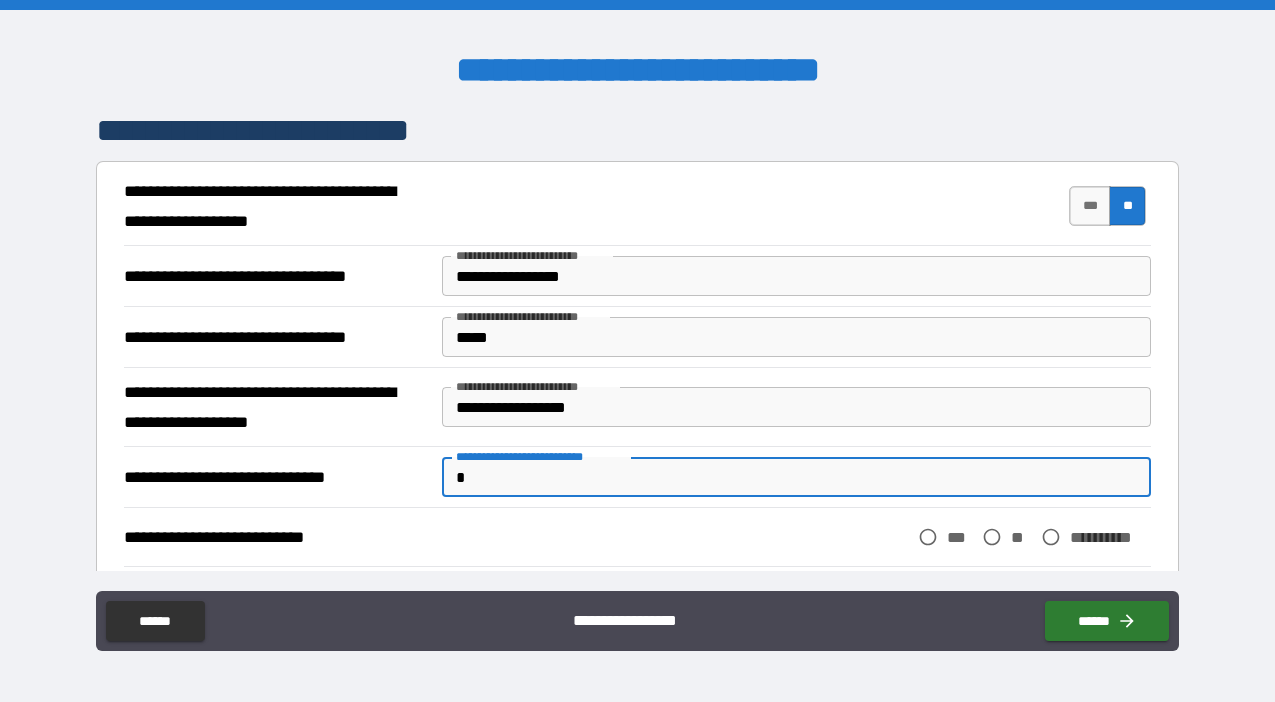 type on "*" 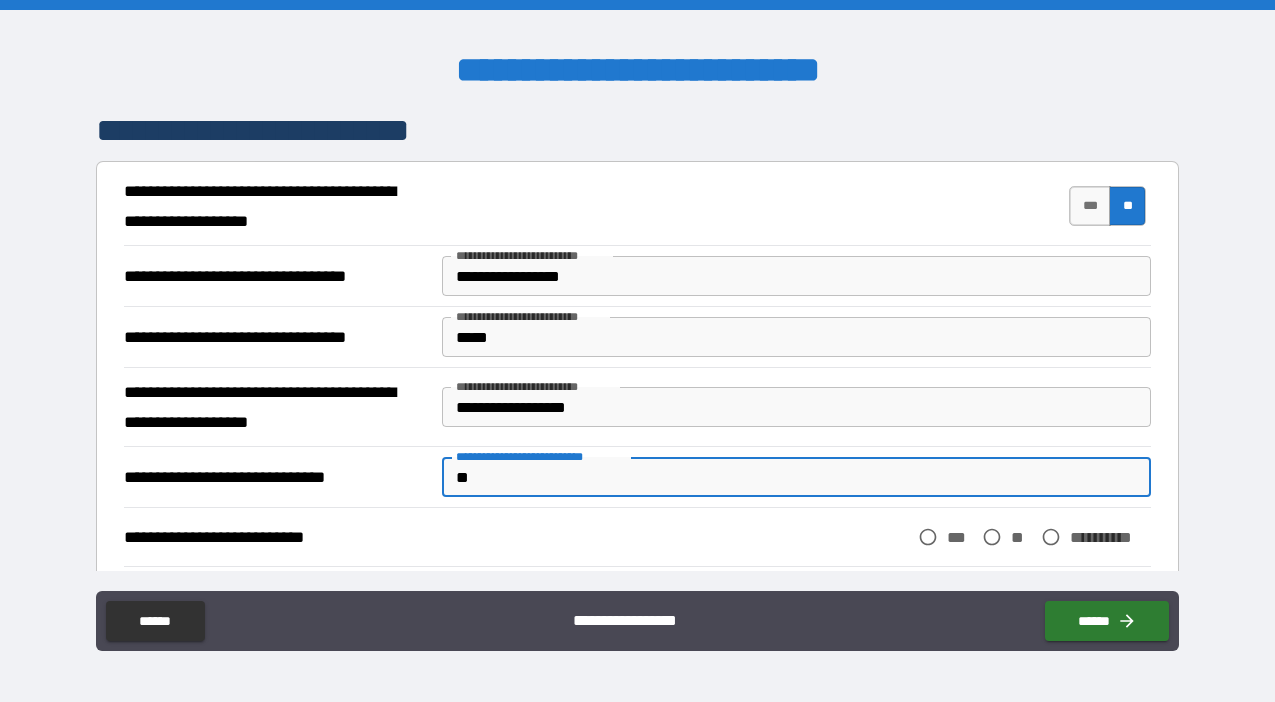 type on "***" 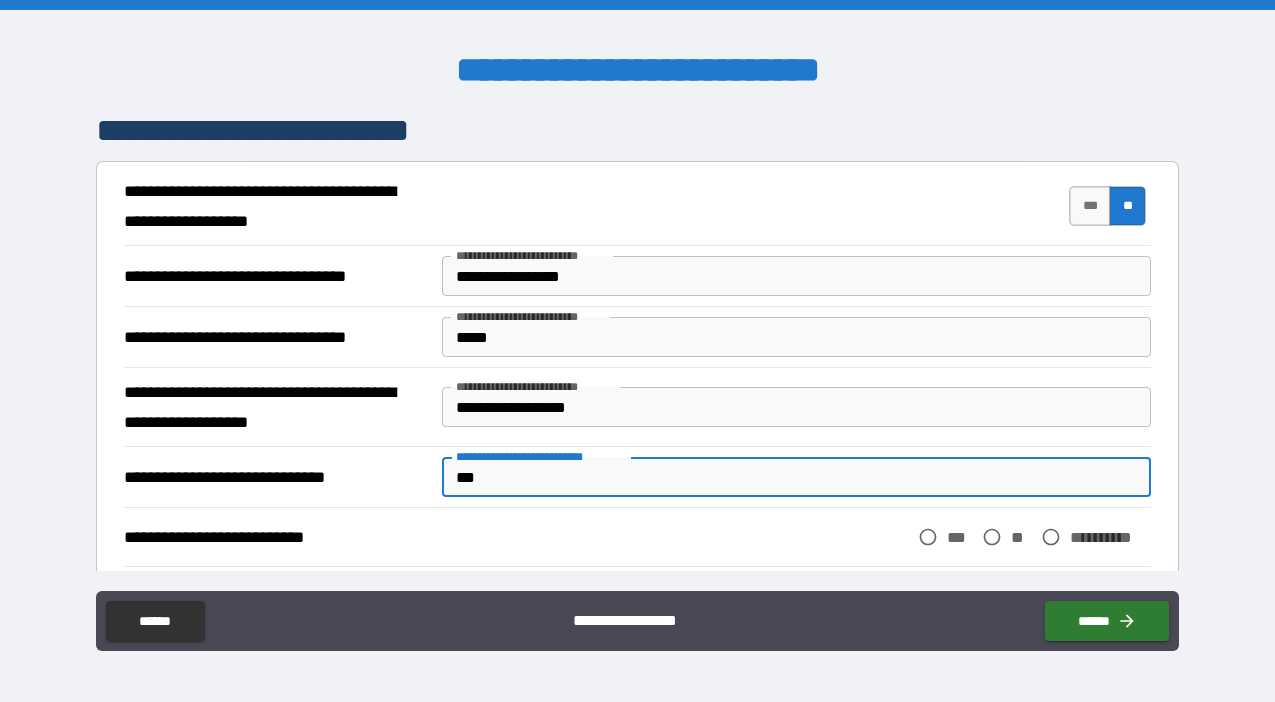 type on "****" 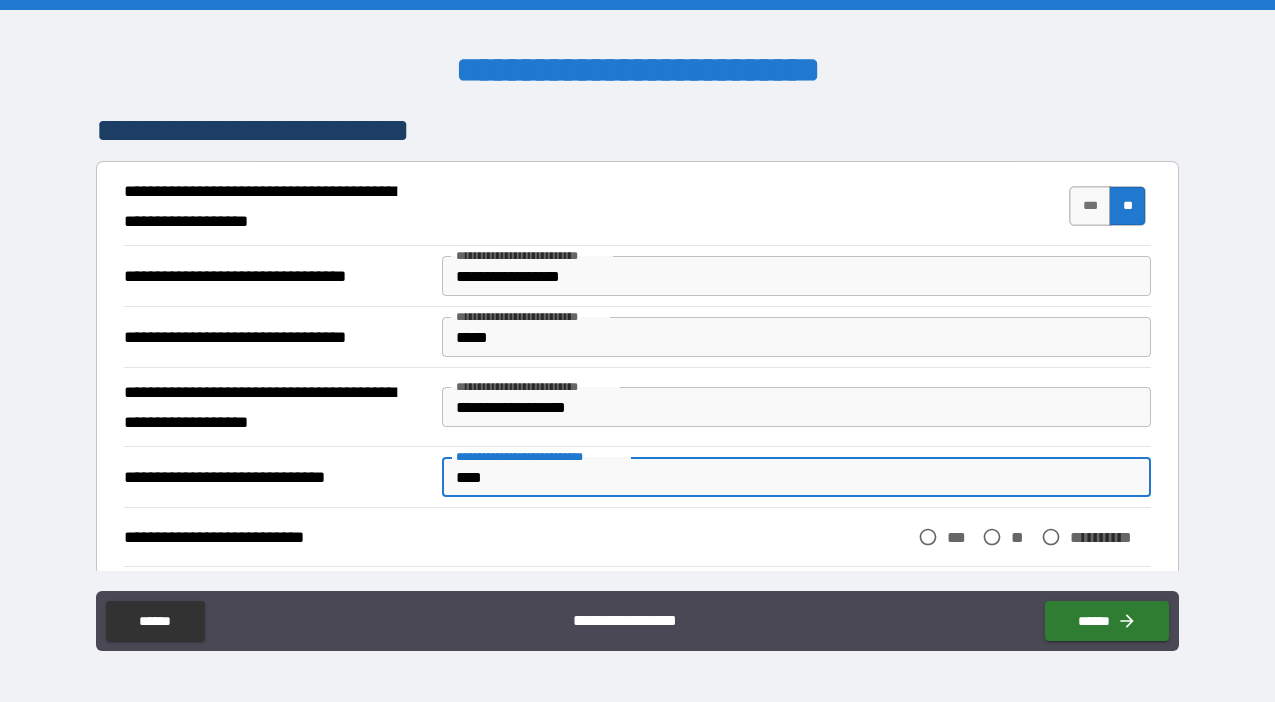 type on "****" 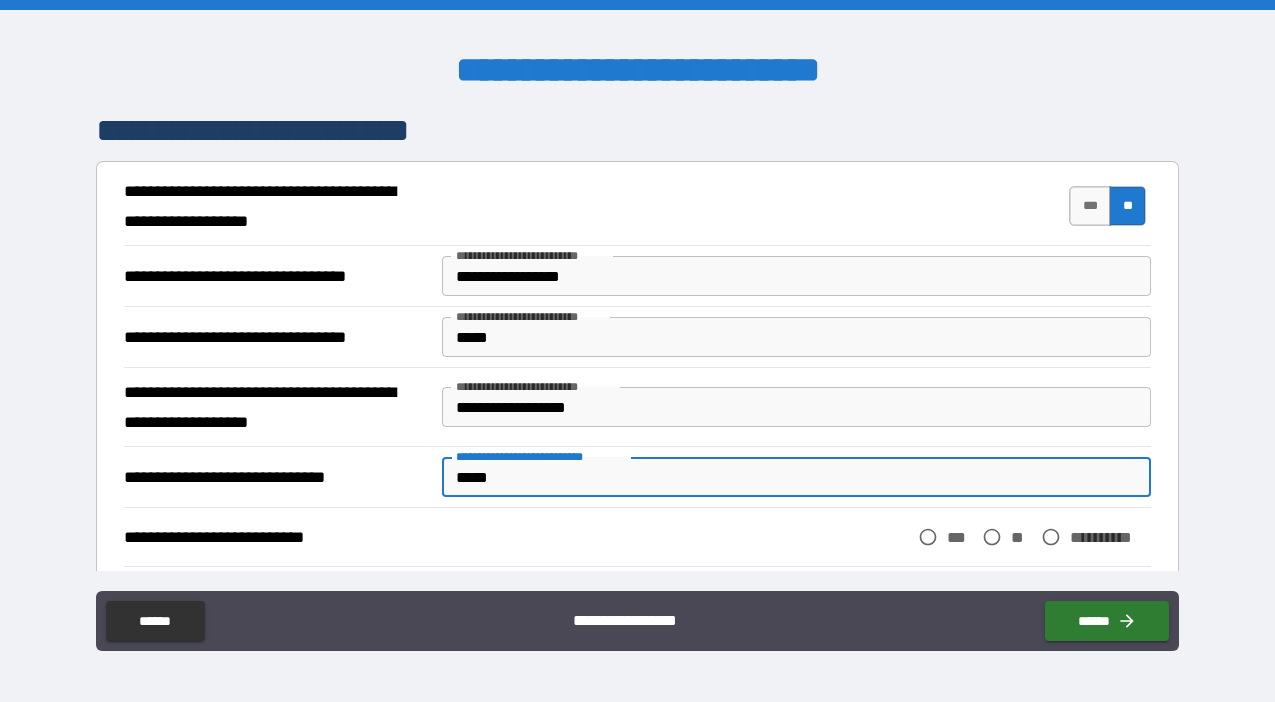 type on "*" 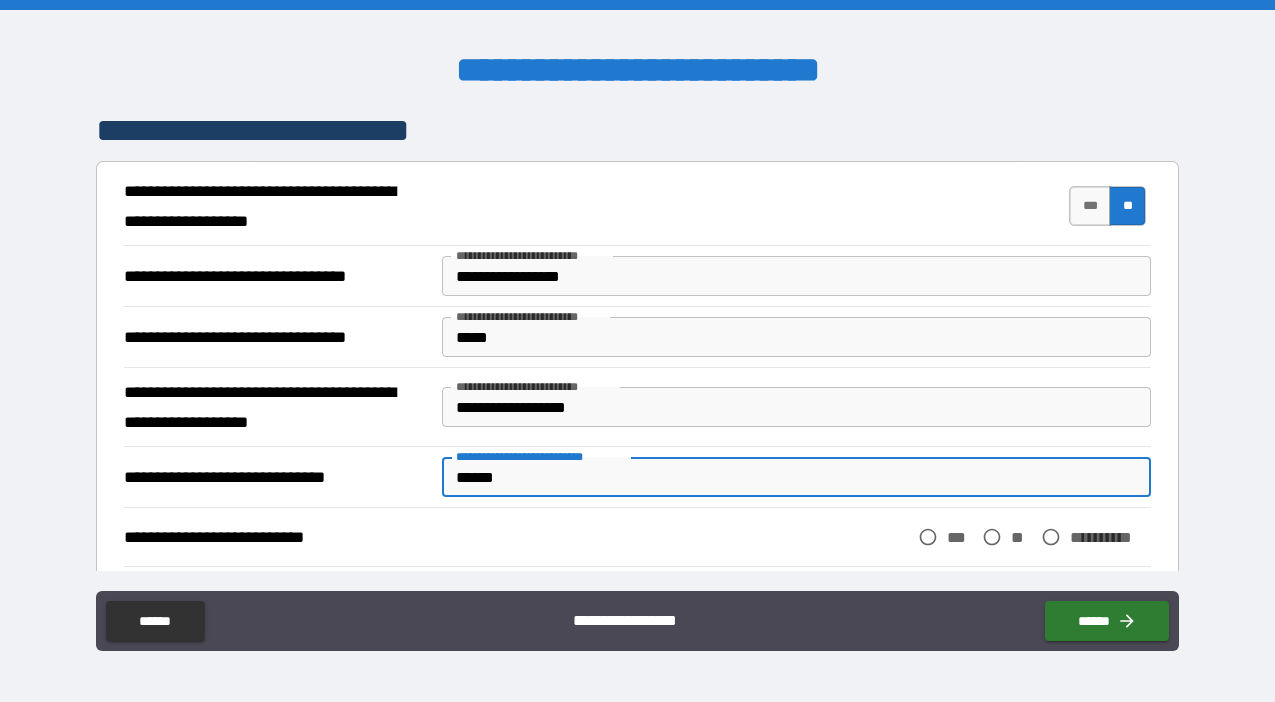 type on "*******" 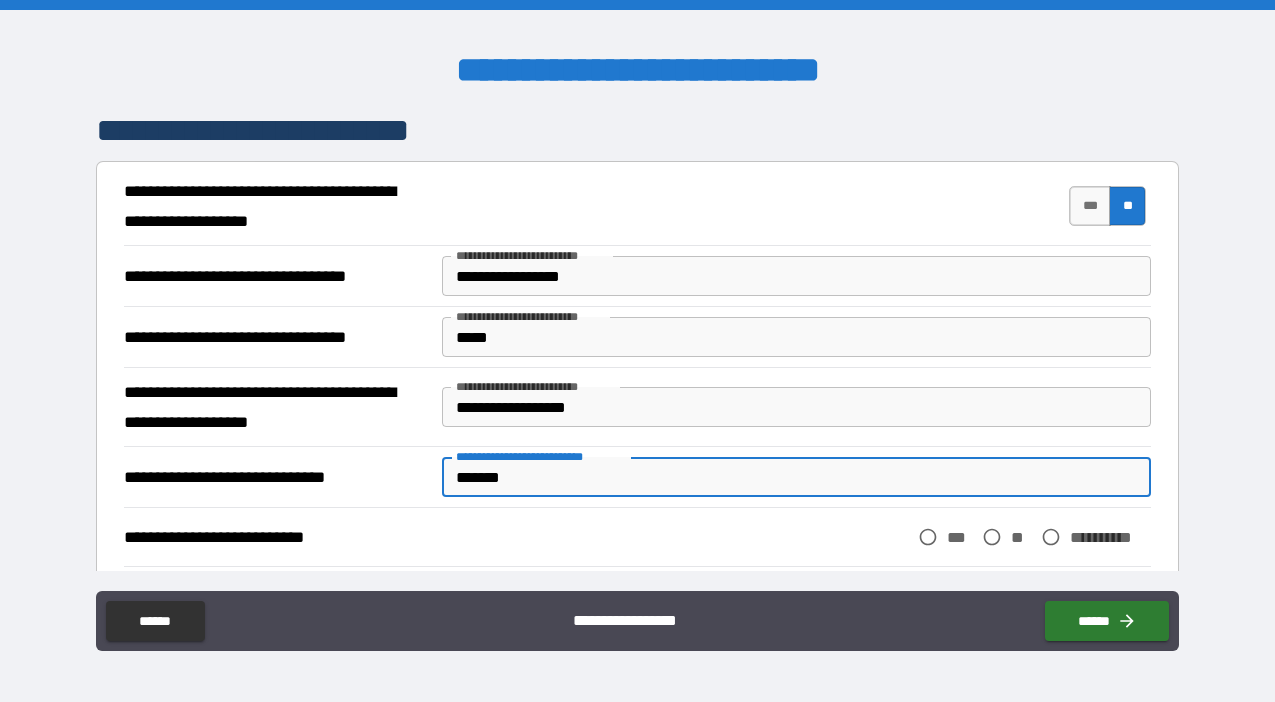 type on "*" 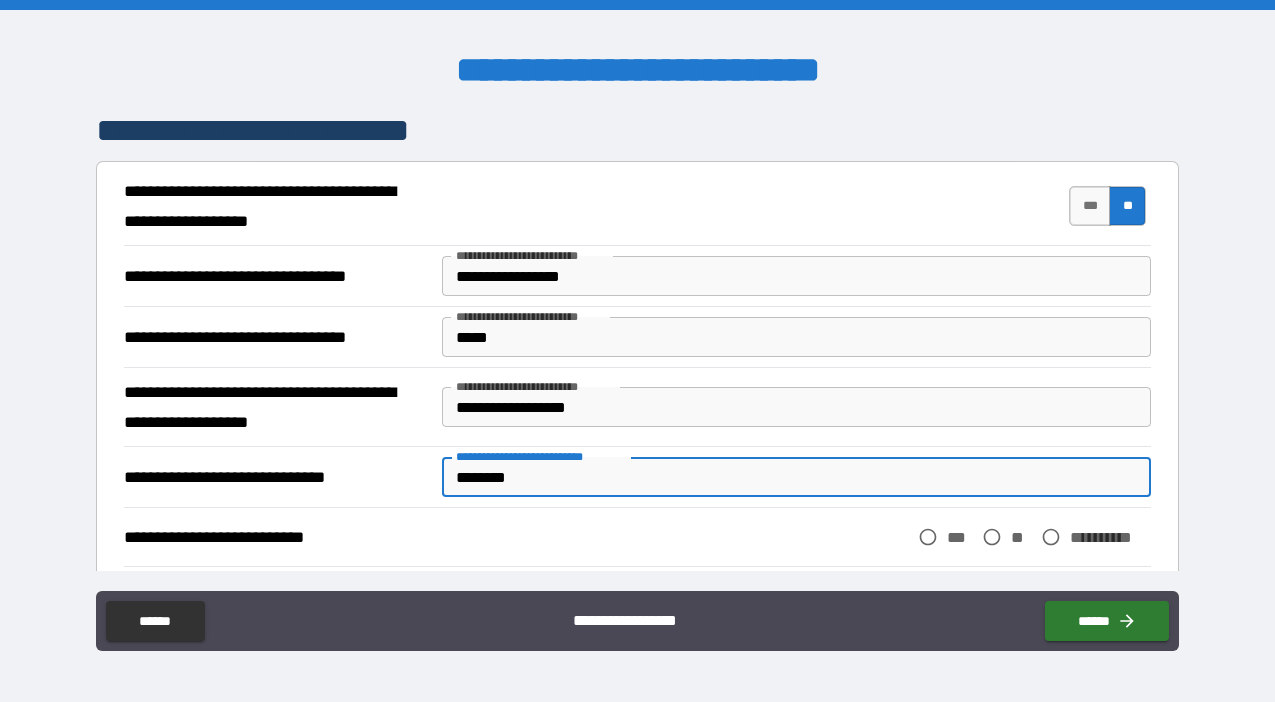 type on "*********" 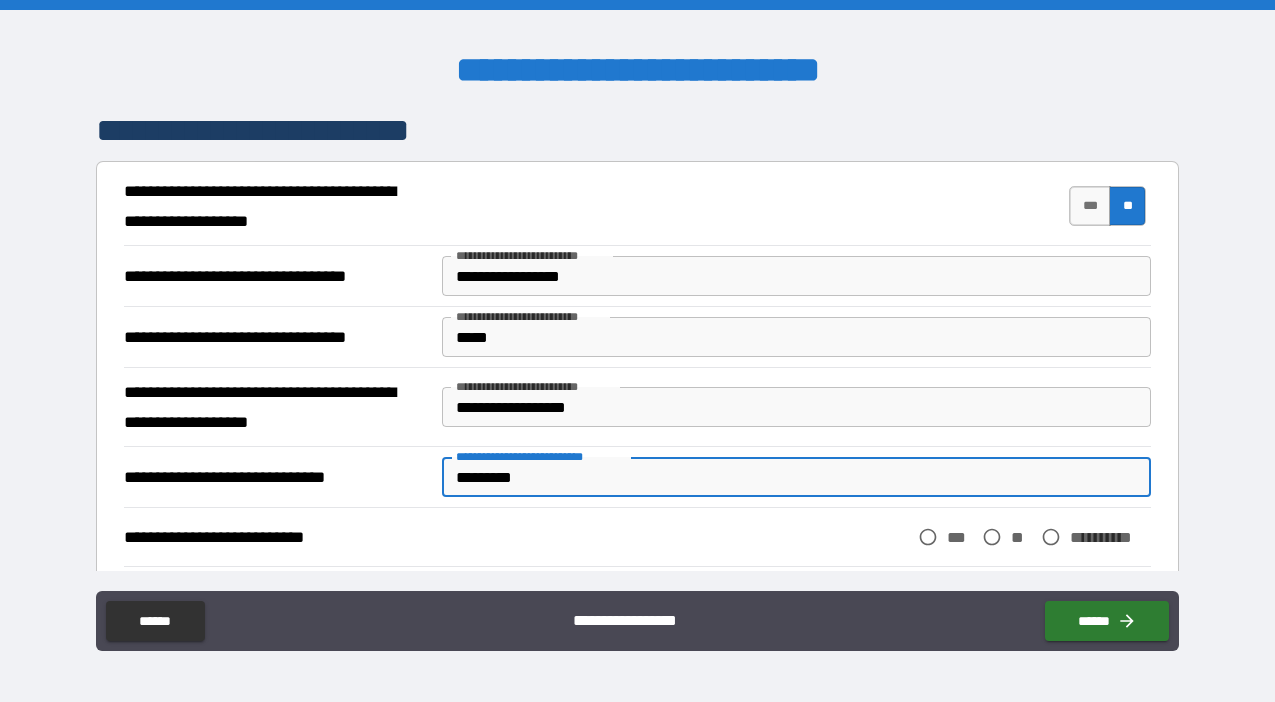 type on "**********" 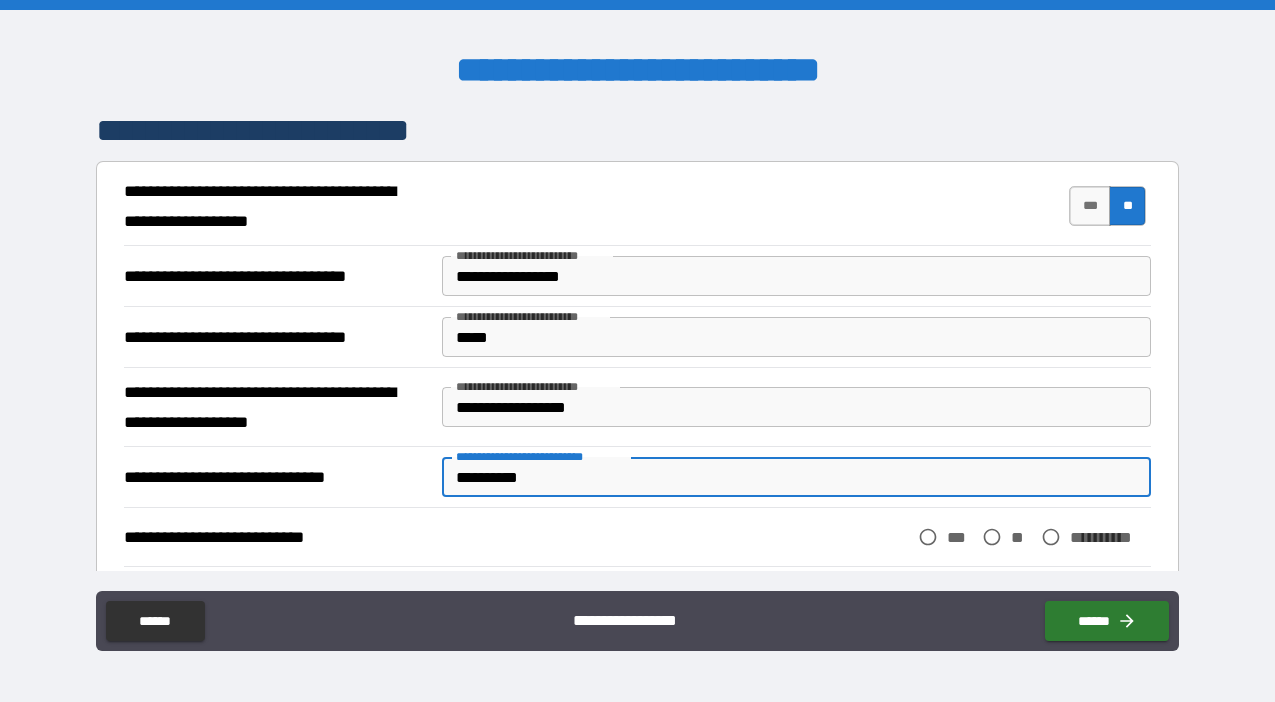 type on "*" 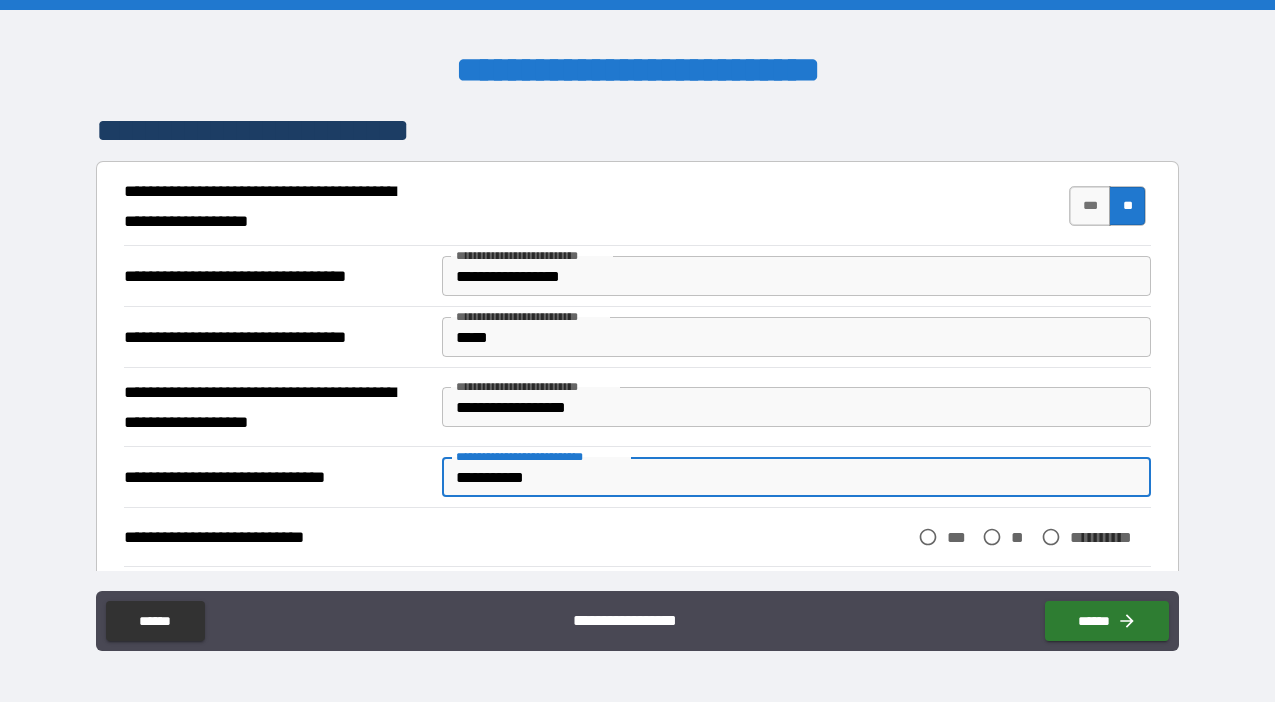 type on "**********" 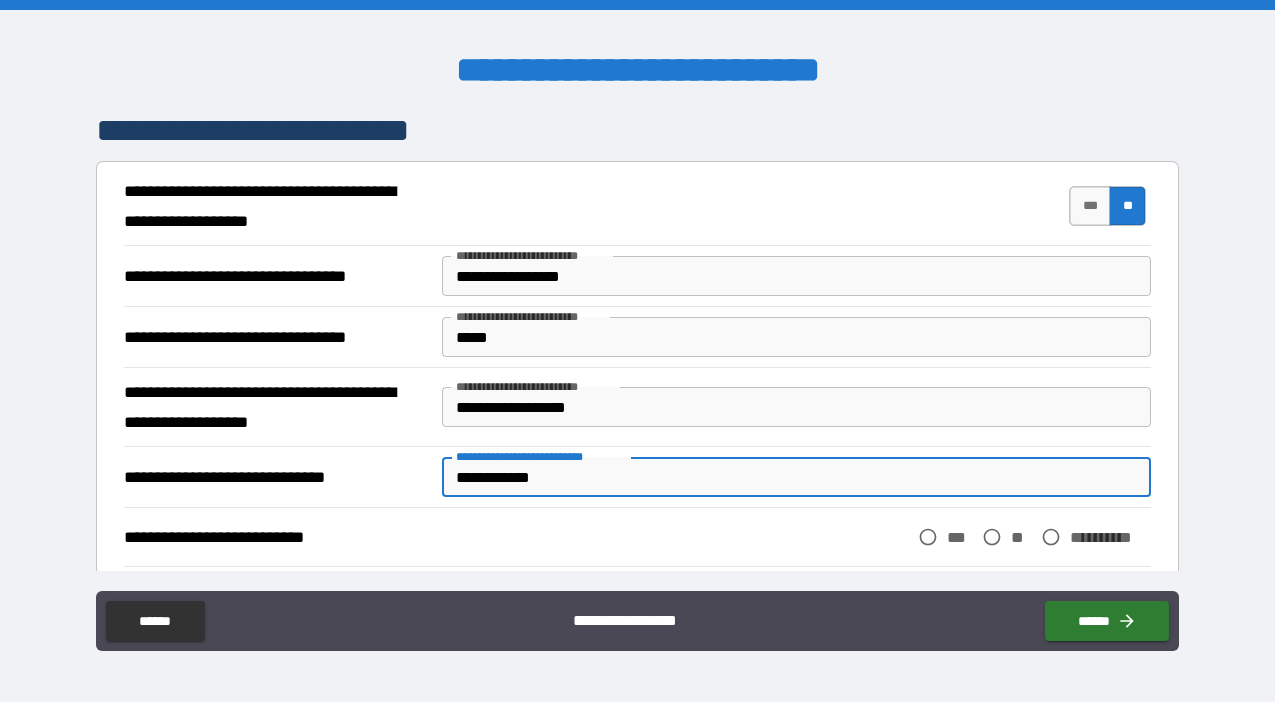 type on "**********" 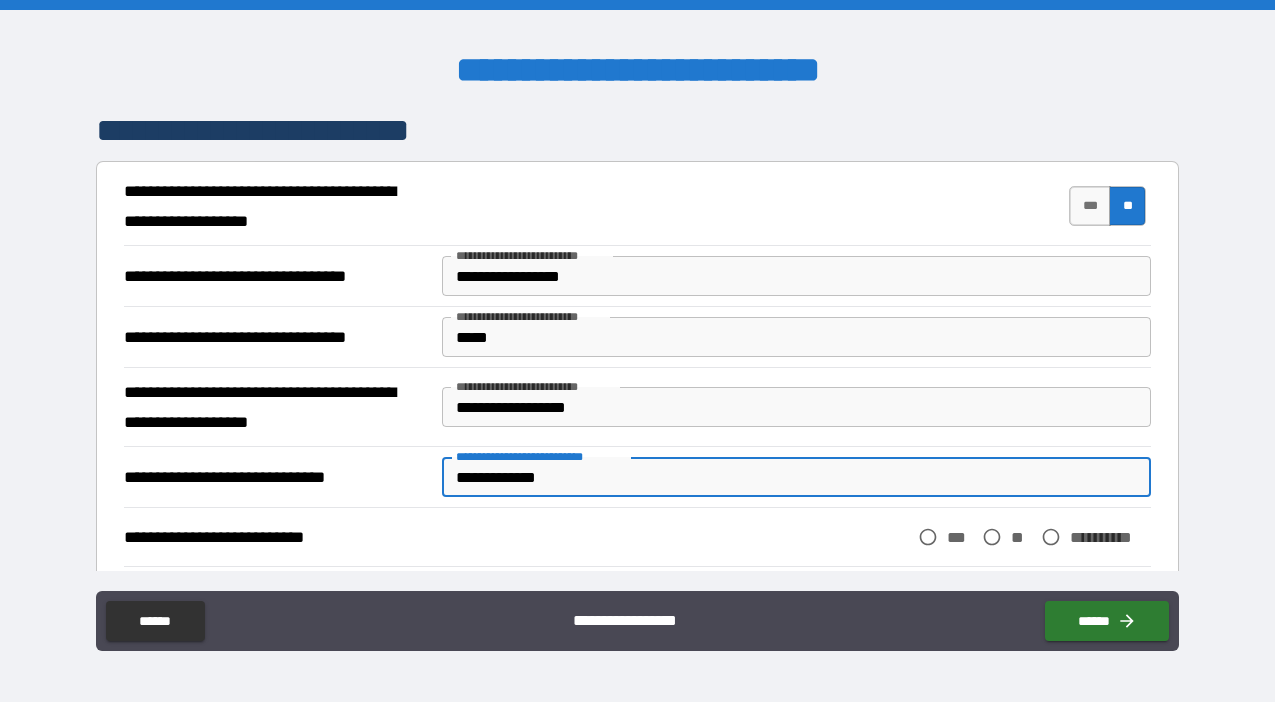 type on "**********" 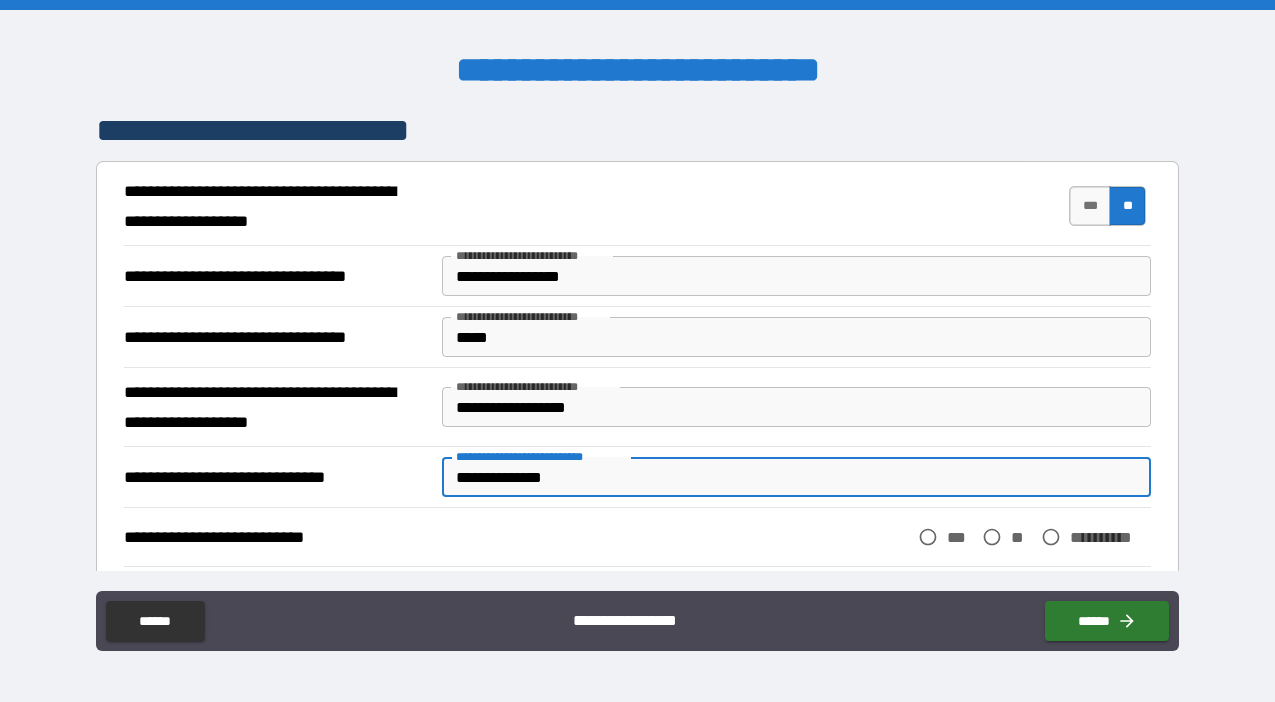 type on "*" 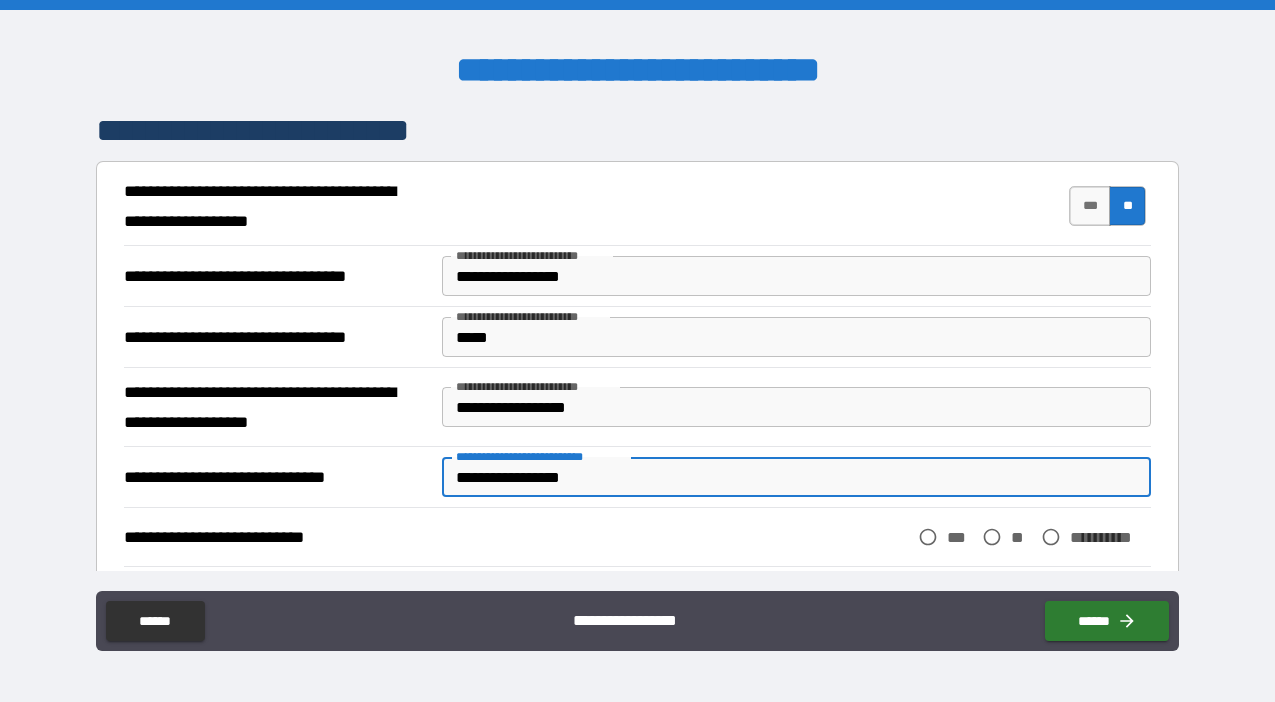 drag, startPoint x: 592, startPoint y: 480, endPoint x: 431, endPoint y: 473, distance: 161.1521 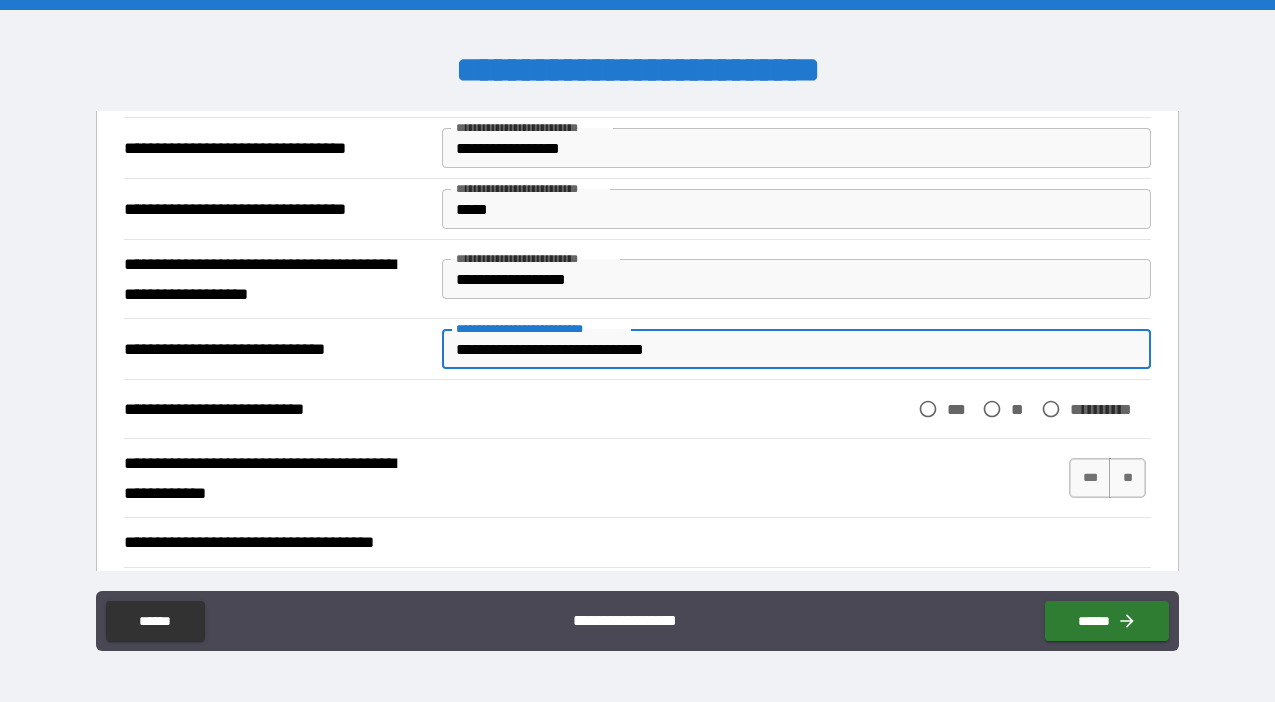 scroll, scrollTop: 529, scrollLeft: 0, axis: vertical 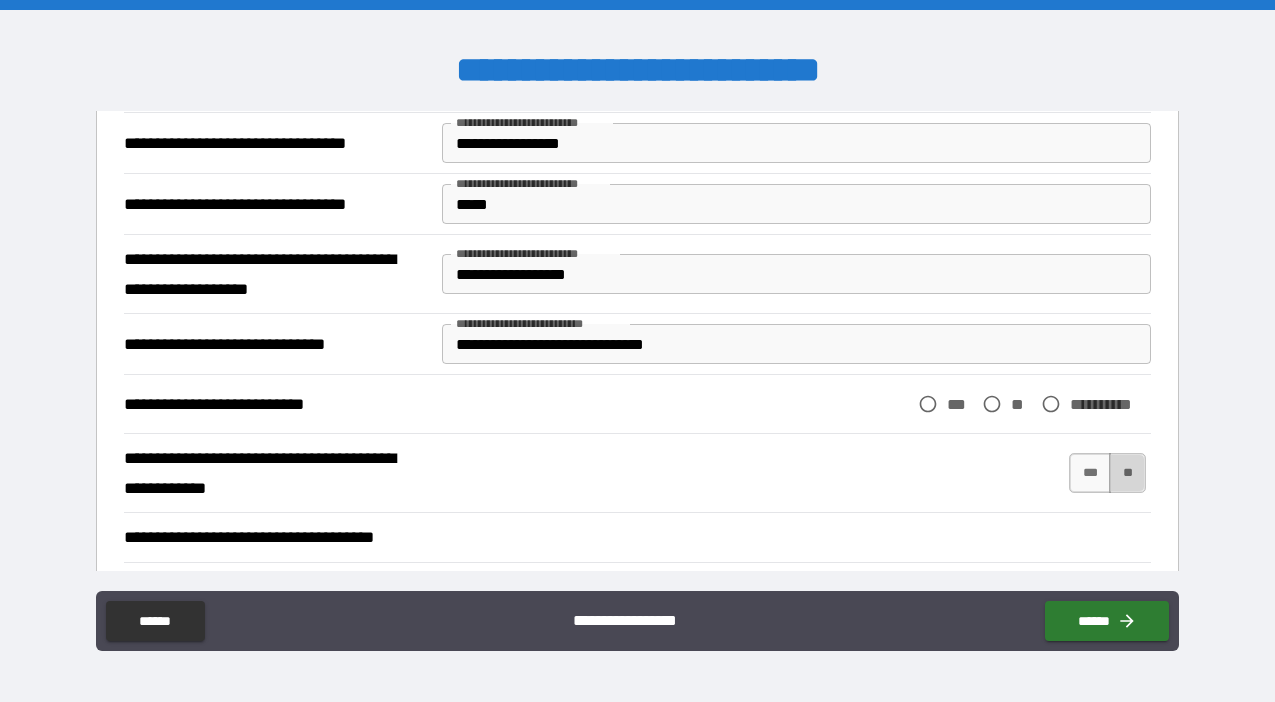 click on "**" at bounding box center [1127, 473] 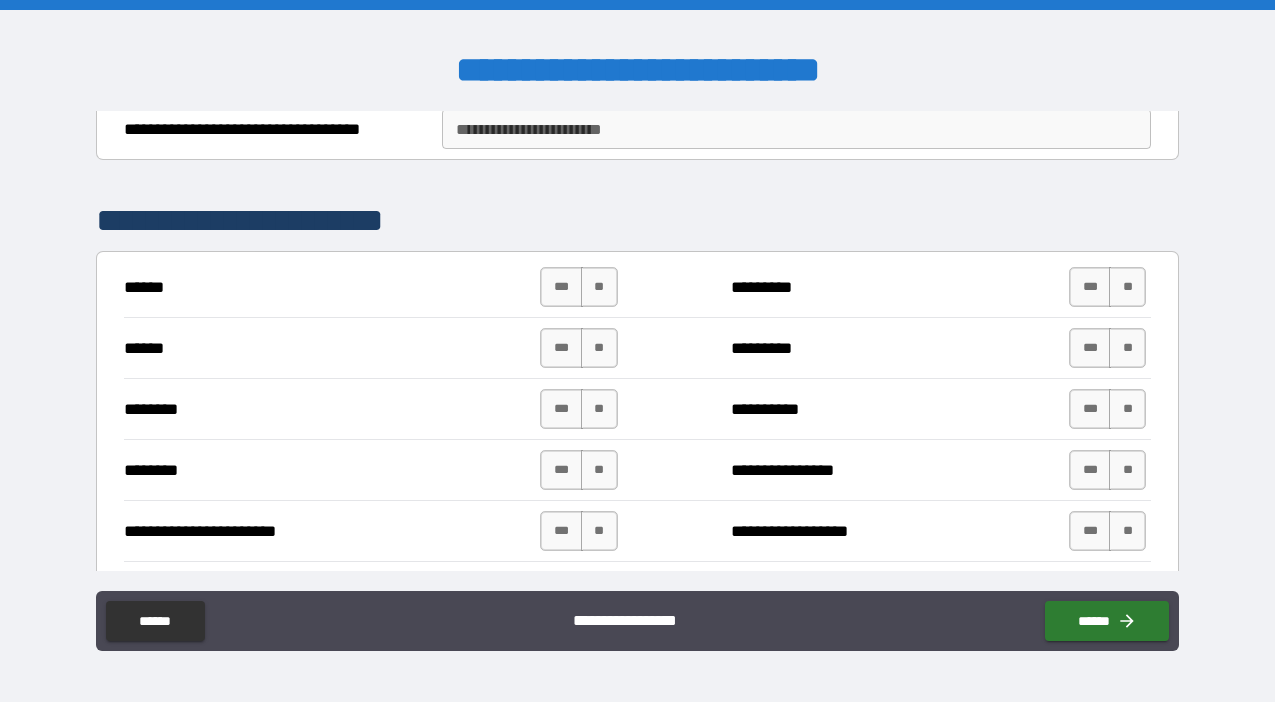 scroll, scrollTop: 1059, scrollLeft: 0, axis: vertical 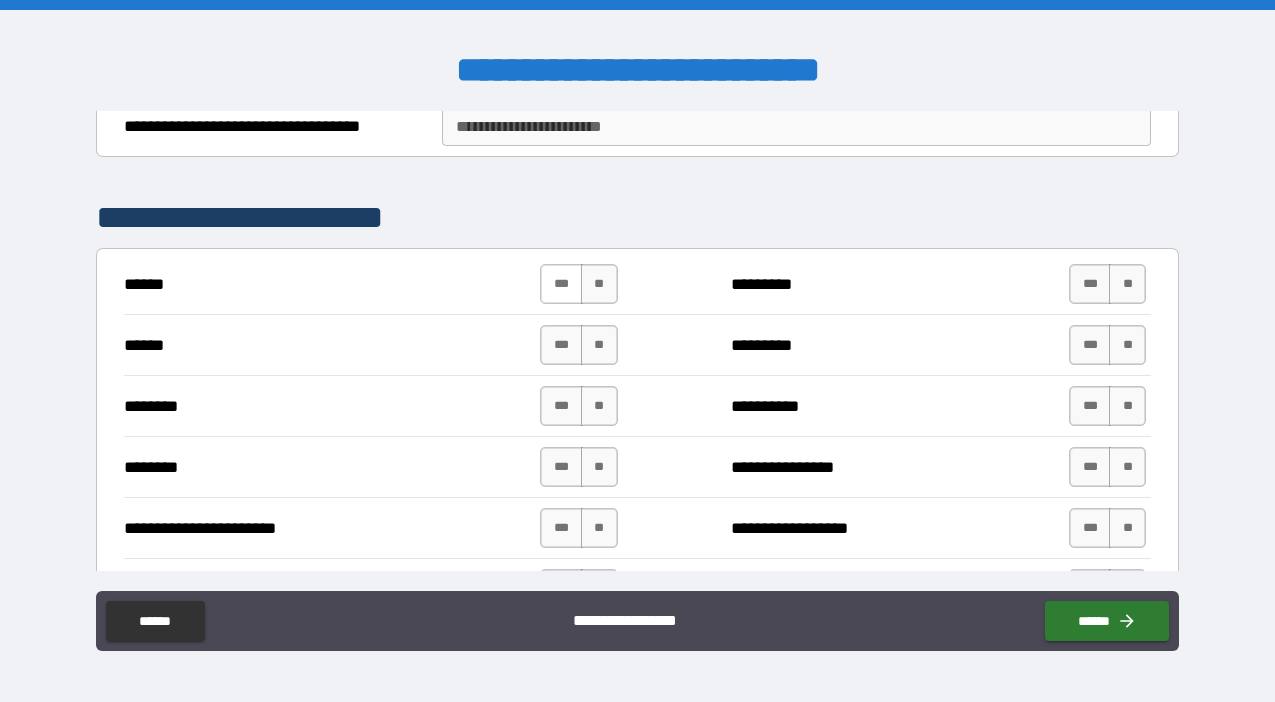 click on "***" at bounding box center (561, 284) 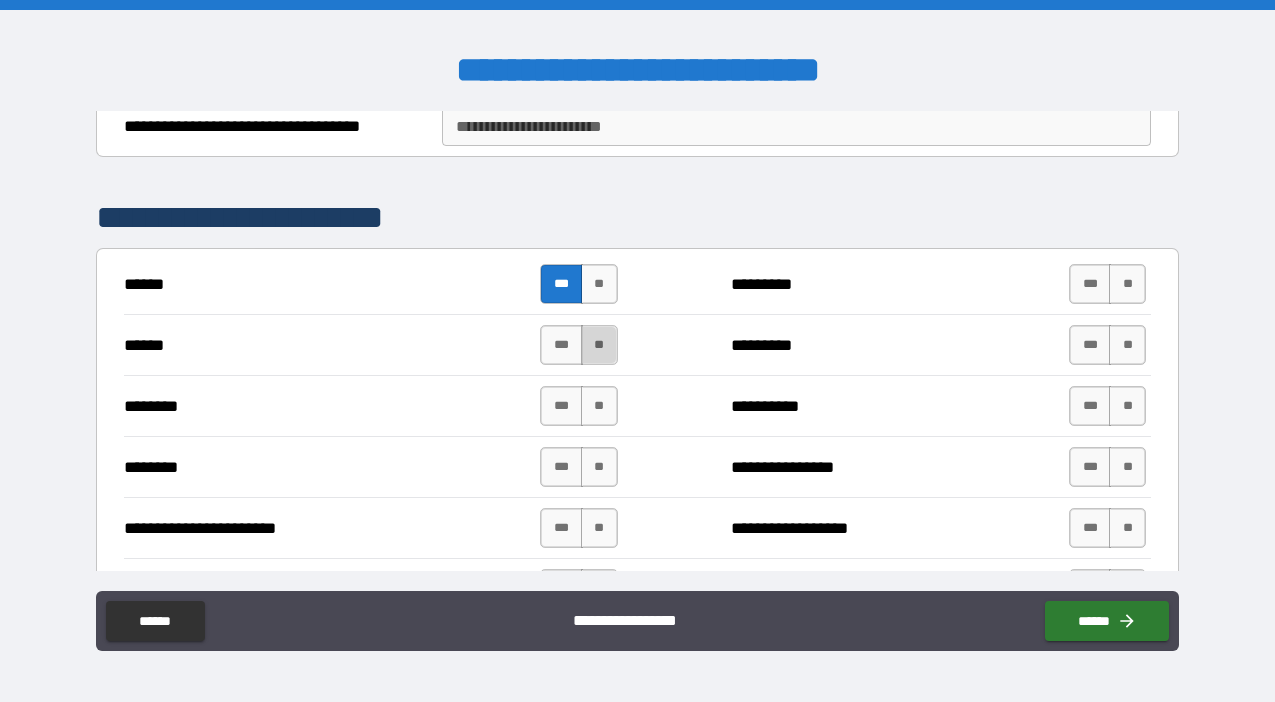 click on "**" at bounding box center [599, 345] 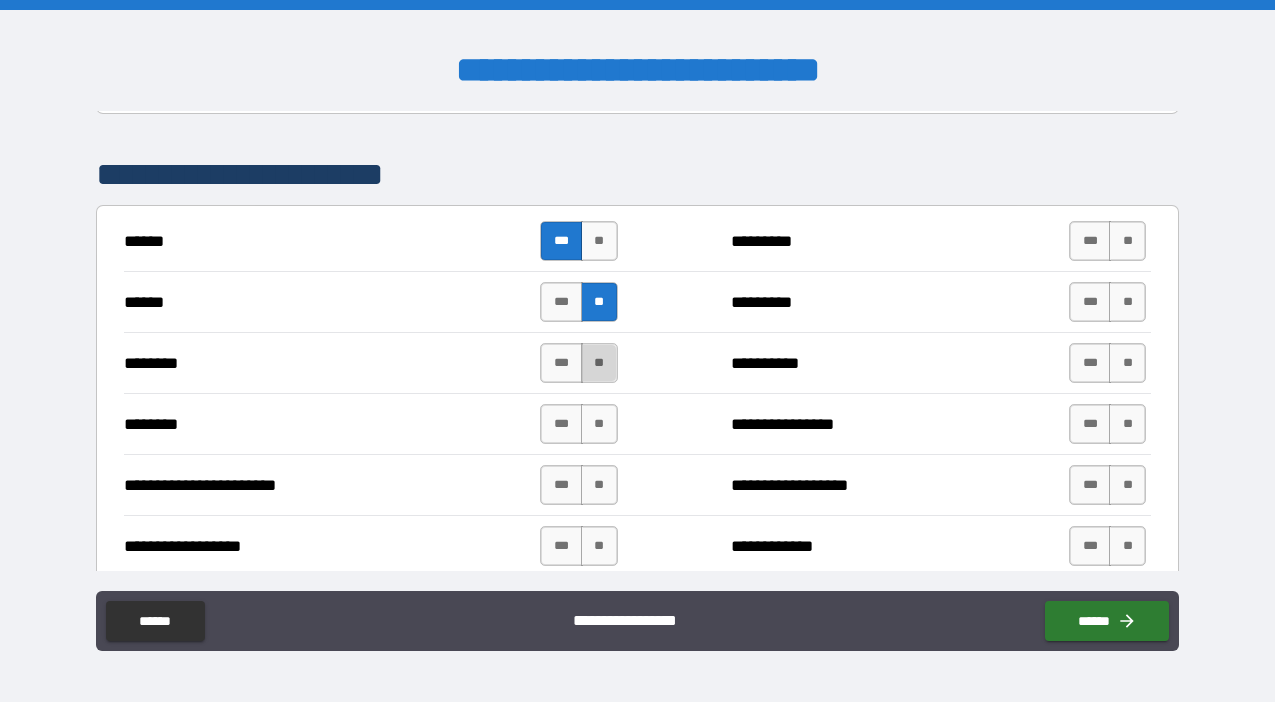 click on "**" at bounding box center (599, 363) 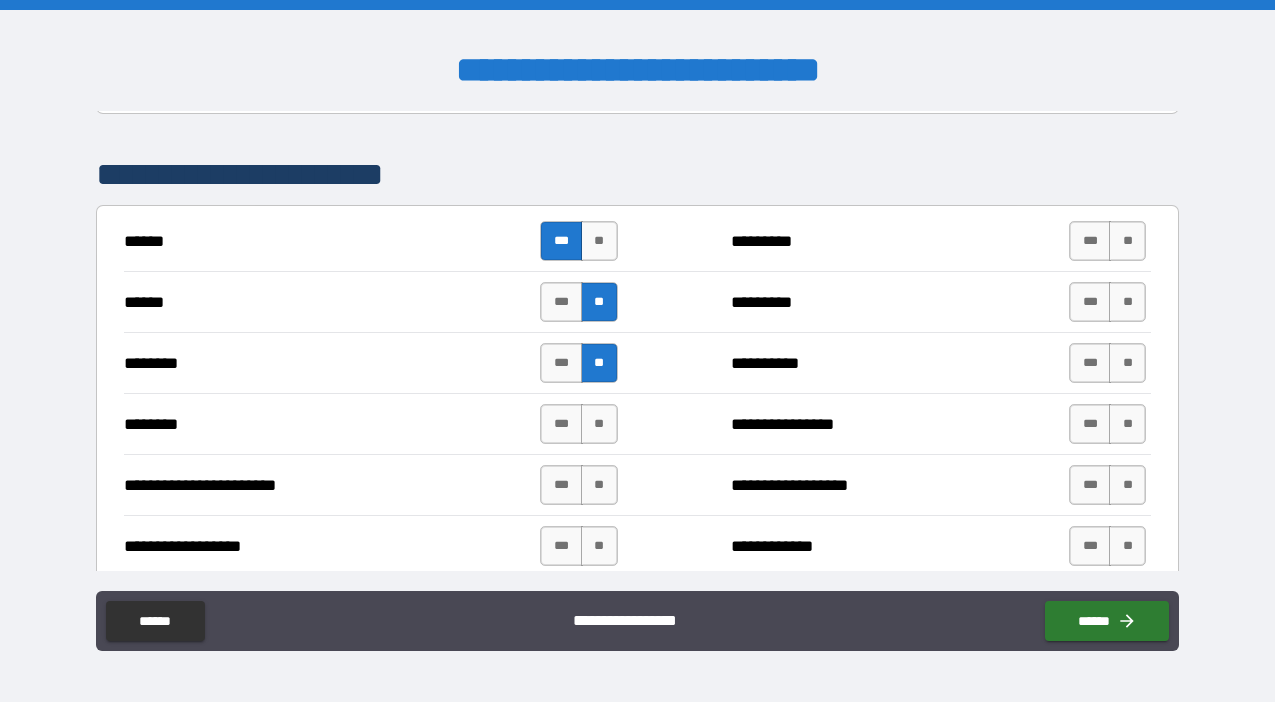 scroll, scrollTop: 1146, scrollLeft: 0, axis: vertical 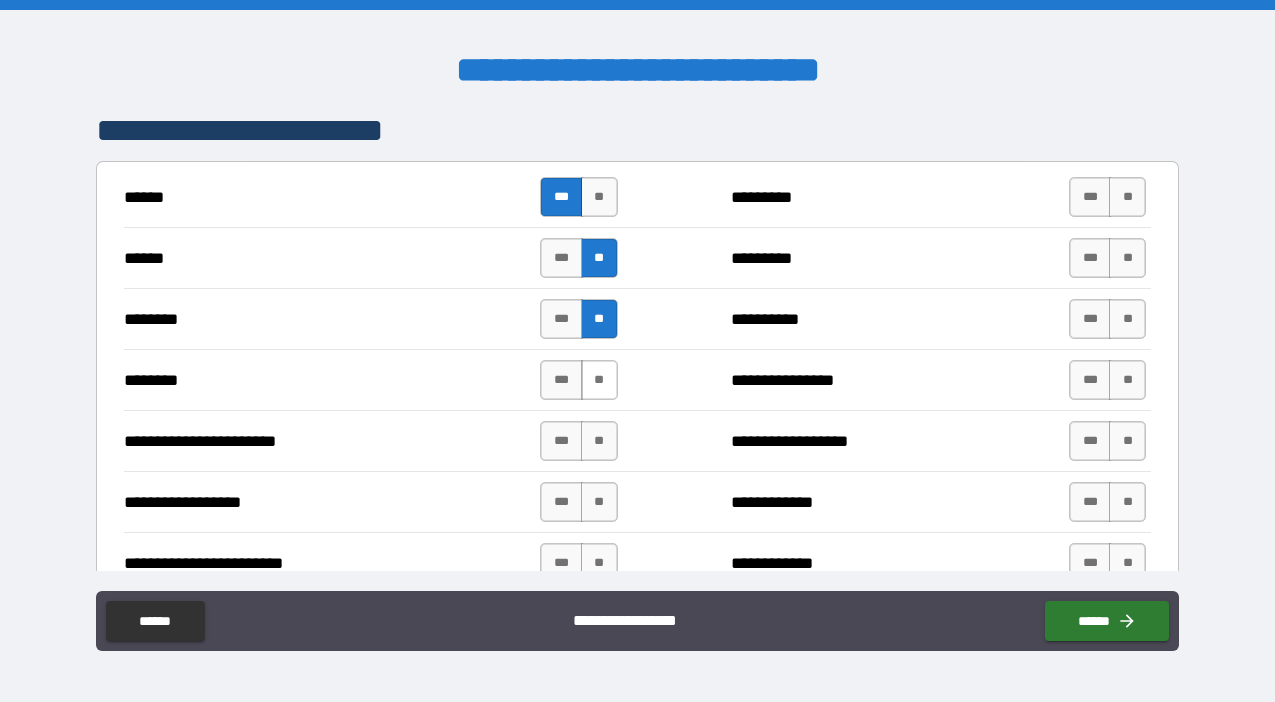 click on "**" at bounding box center (599, 380) 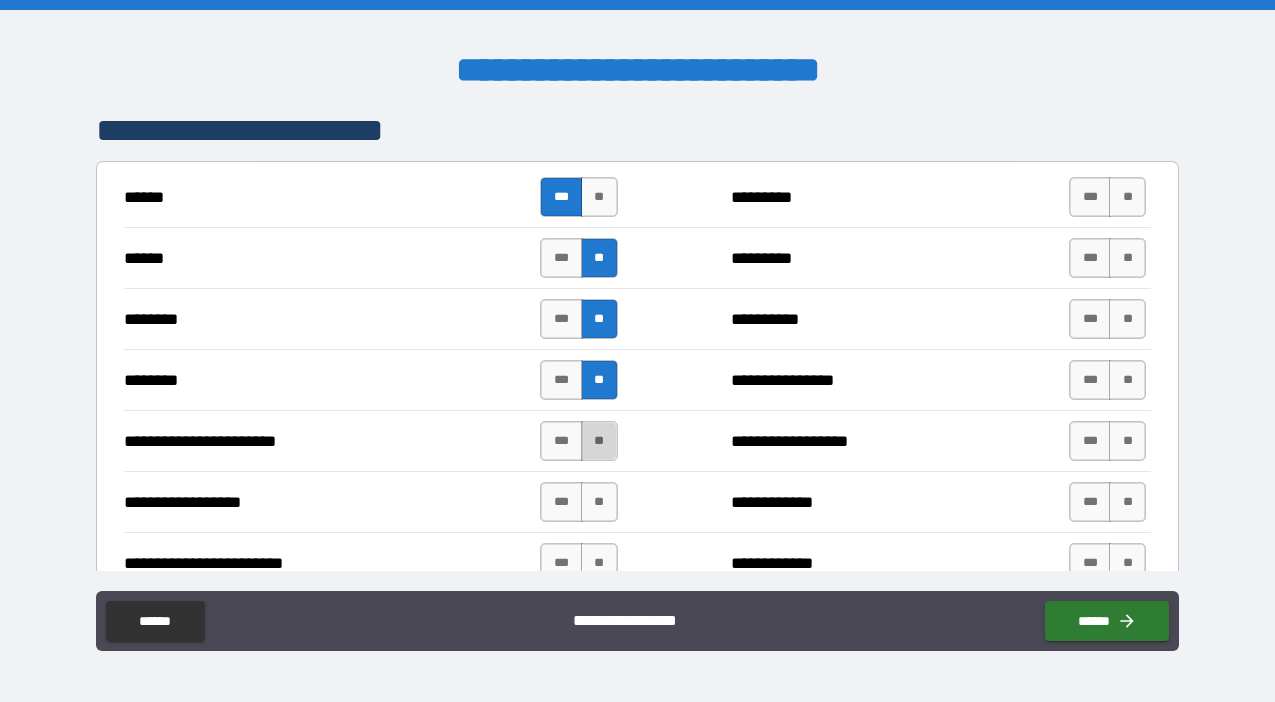 click on "**" at bounding box center (599, 441) 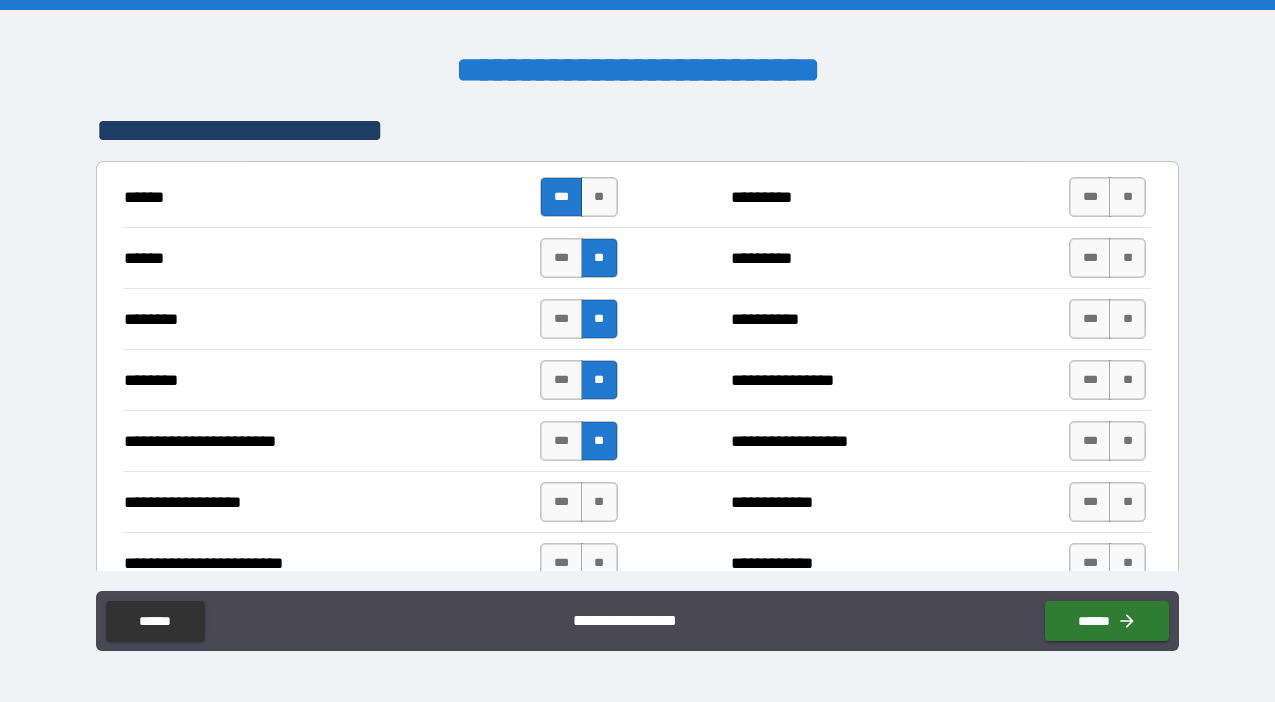 scroll, scrollTop: 1213, scrollLeft: 0, axis: vertical 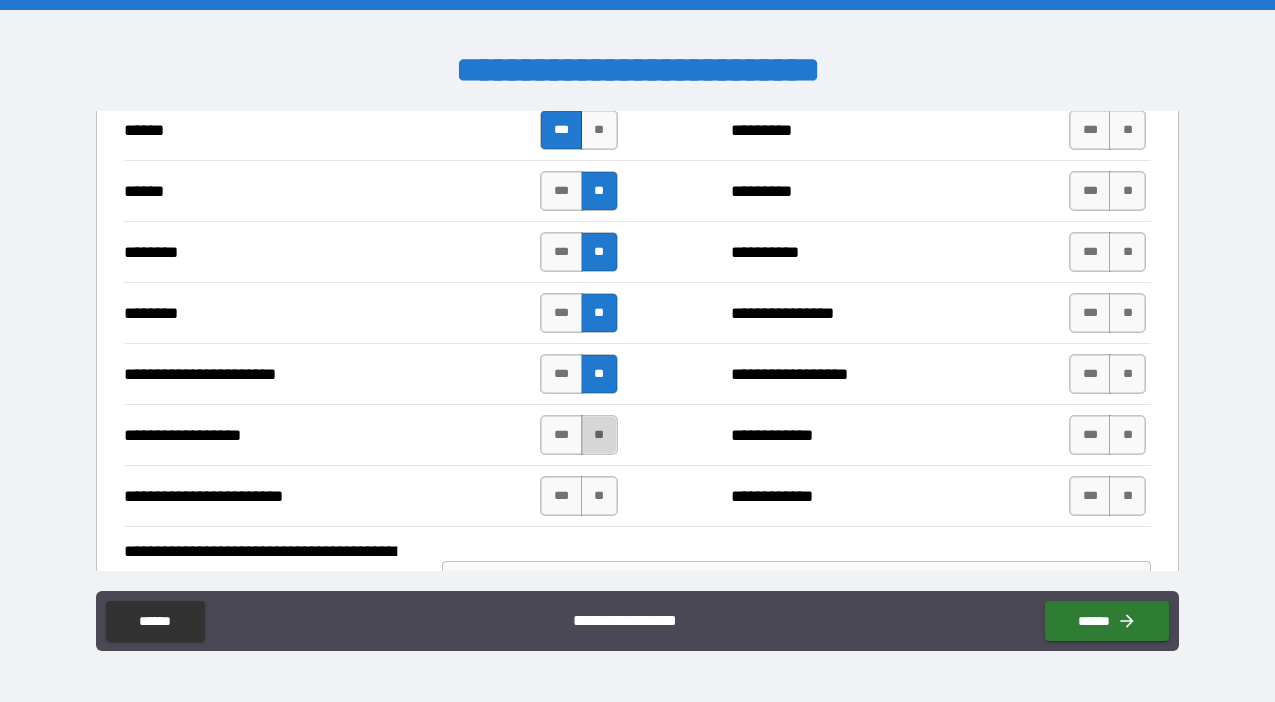 click on "**" at bounding box center [599, 435] 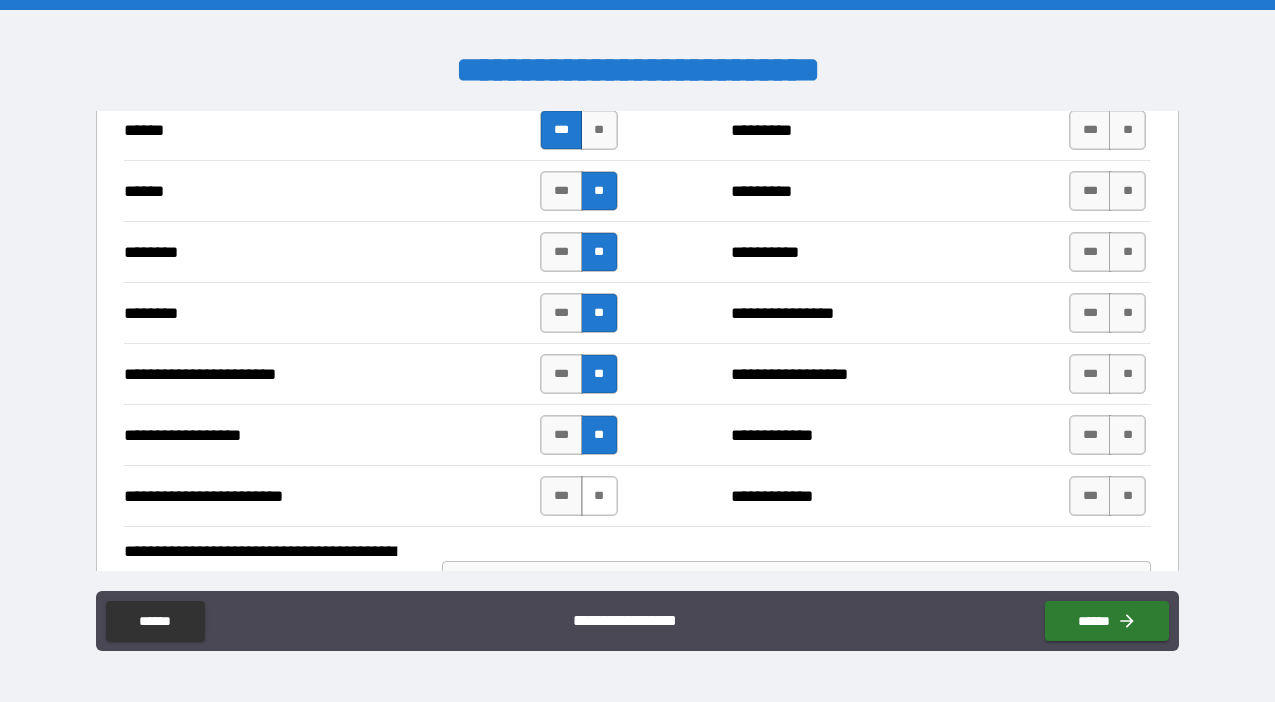 click on "**" at bounding box center (599, 496) 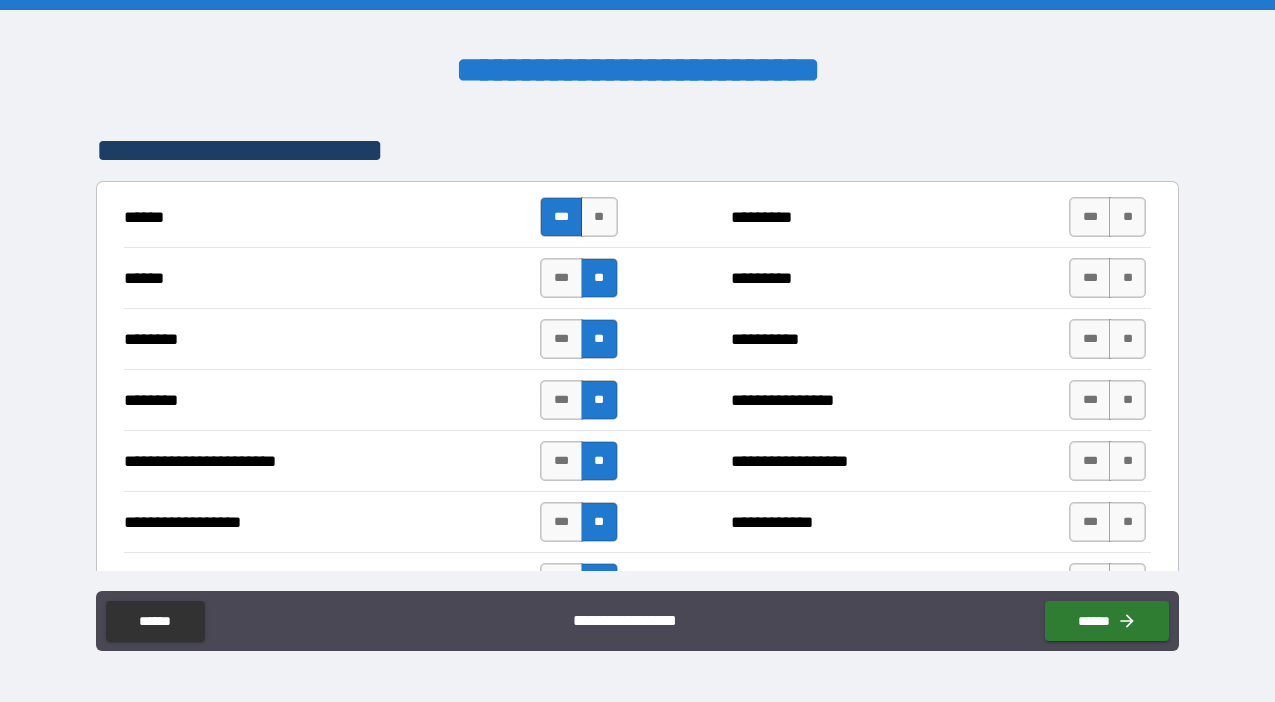 scroll, scrollTop: 1124, scrollLeft: 0, axis: vertical 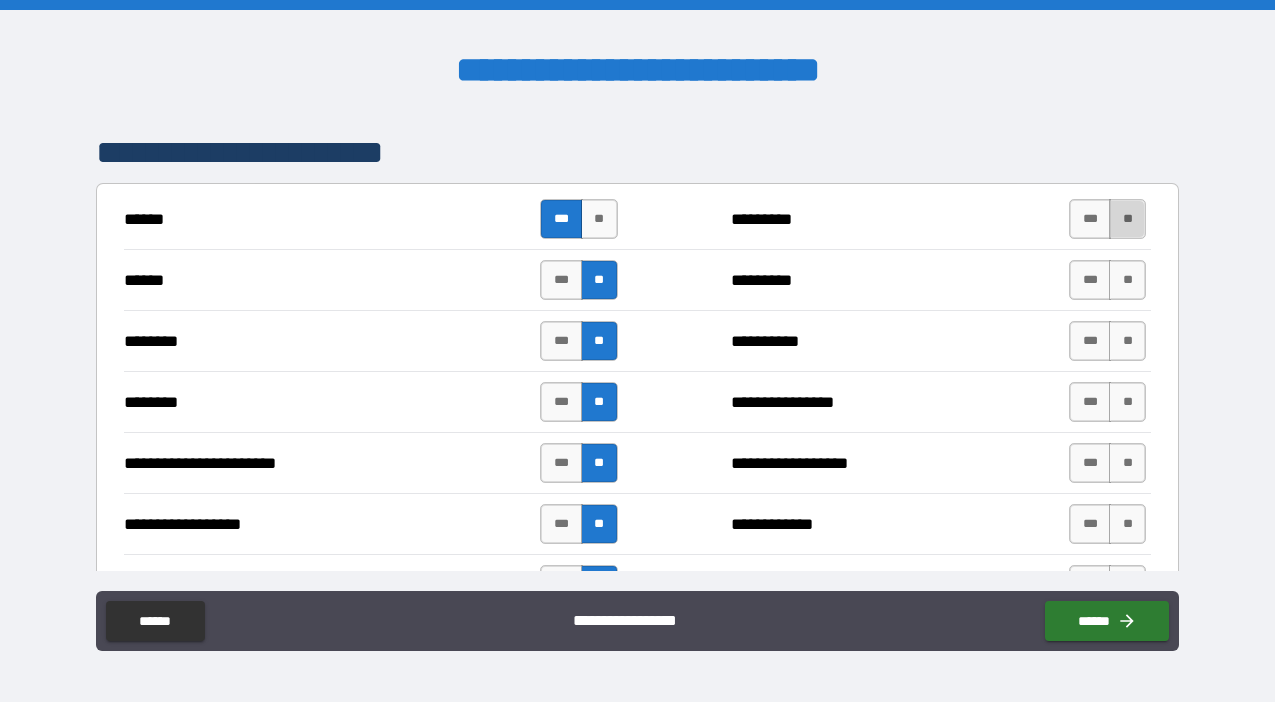 click on "**" at bounding box center [1127, 219] 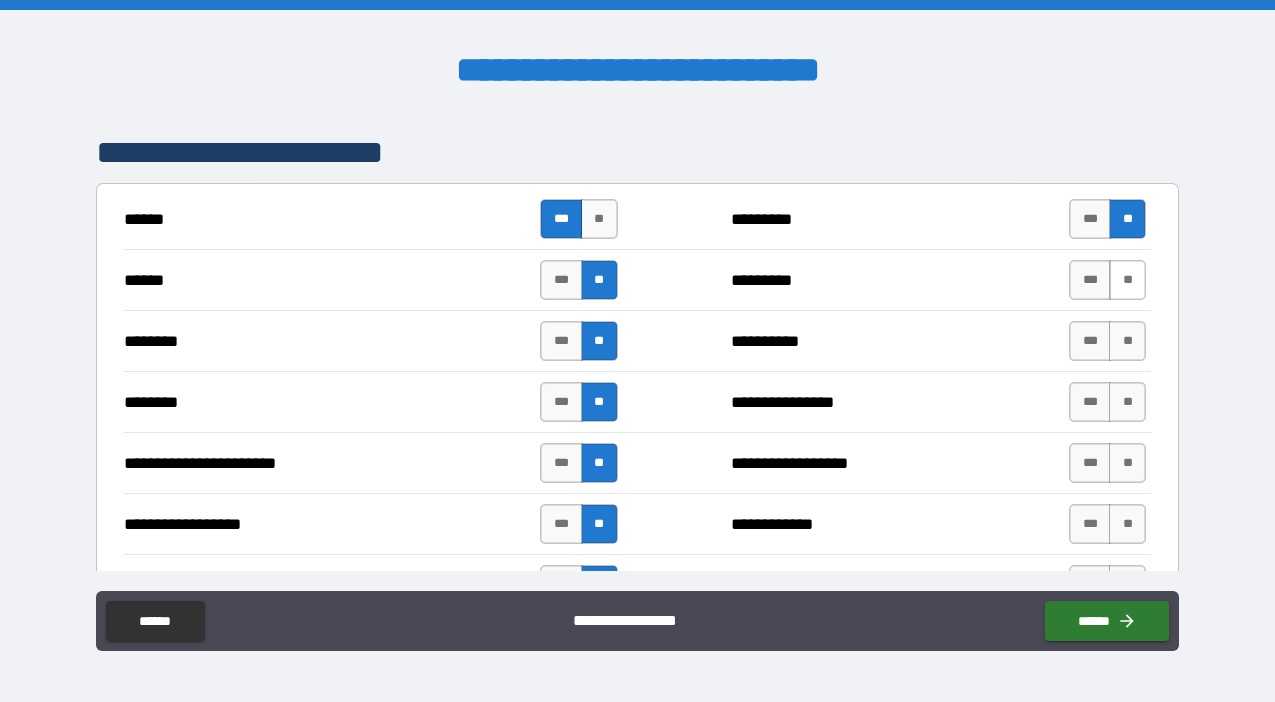 click on "**" at bounding box center [1127, 280] 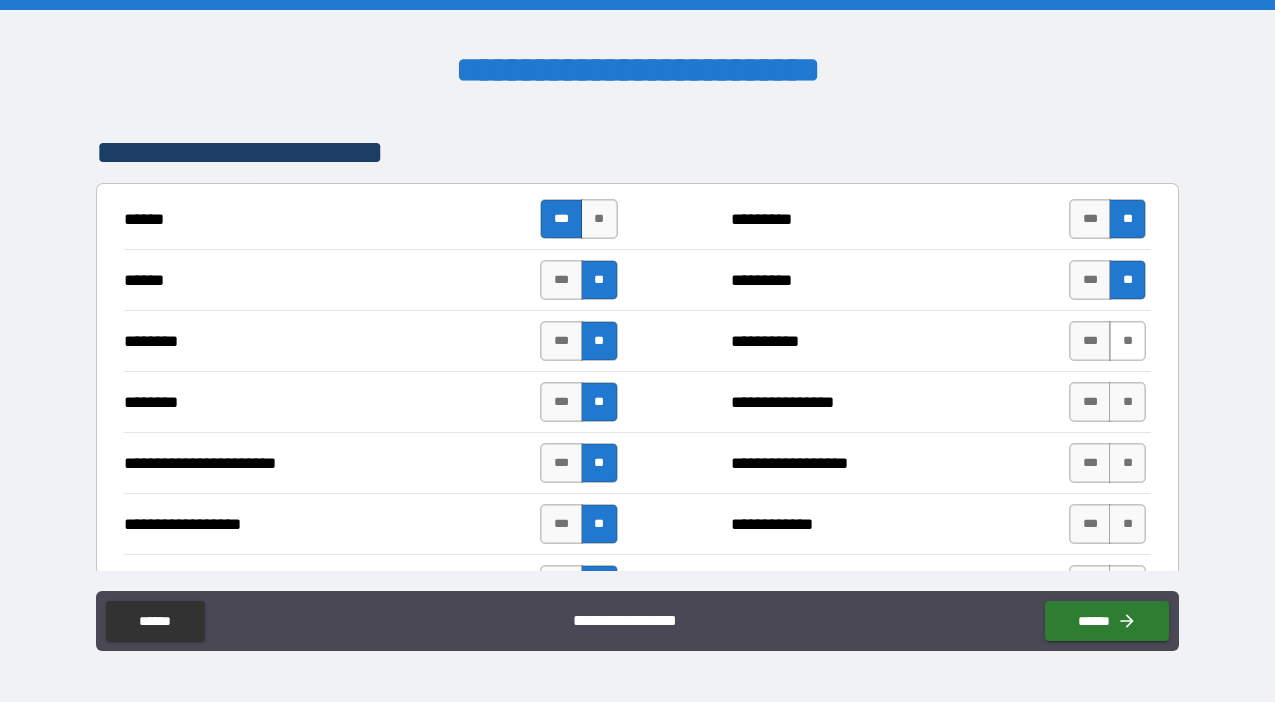 click on "**" at bounding box center (1127, 341) 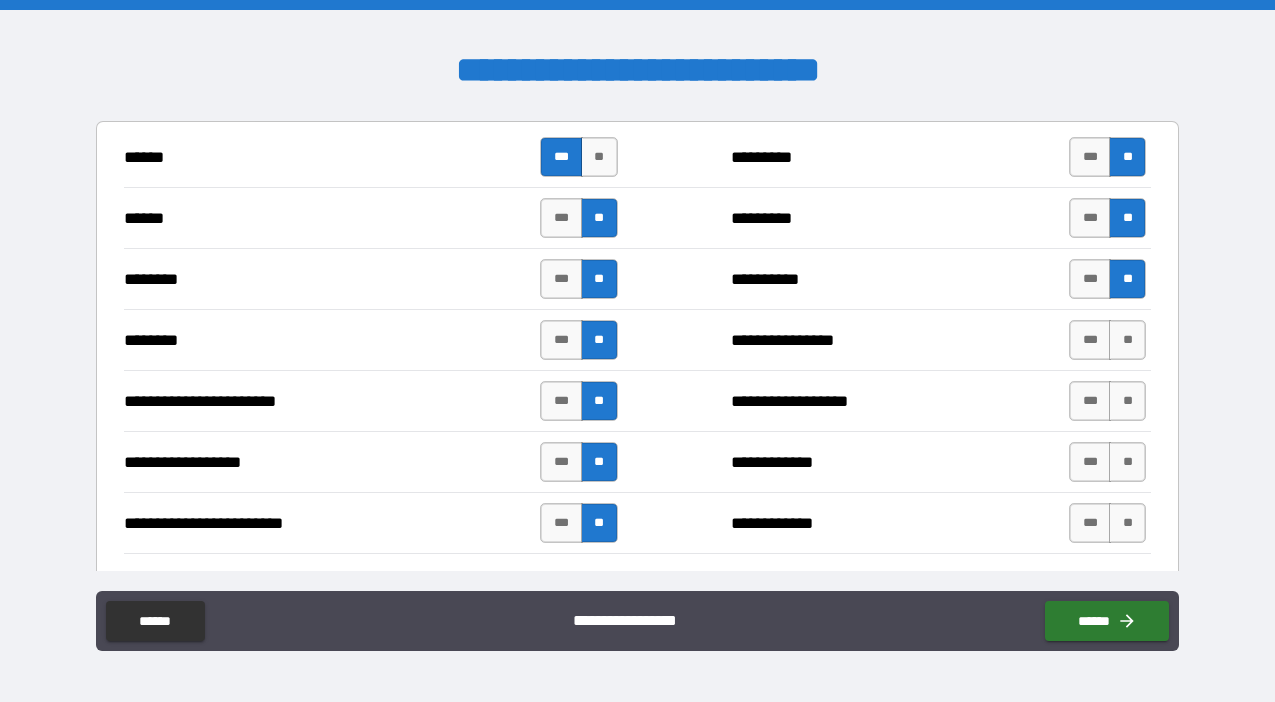scroll, scrollTop: 1194, scrollLeft: 0, axis: vertical 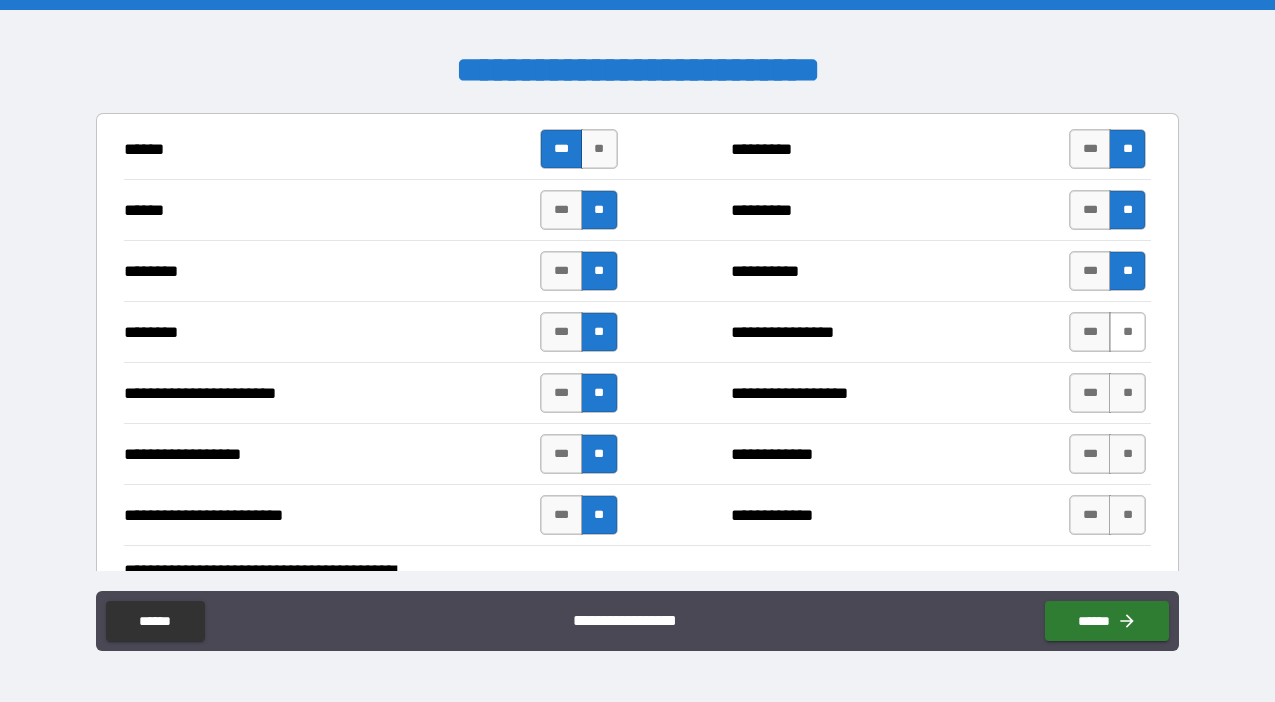 click on "**" at bounding box center (1127, 332) 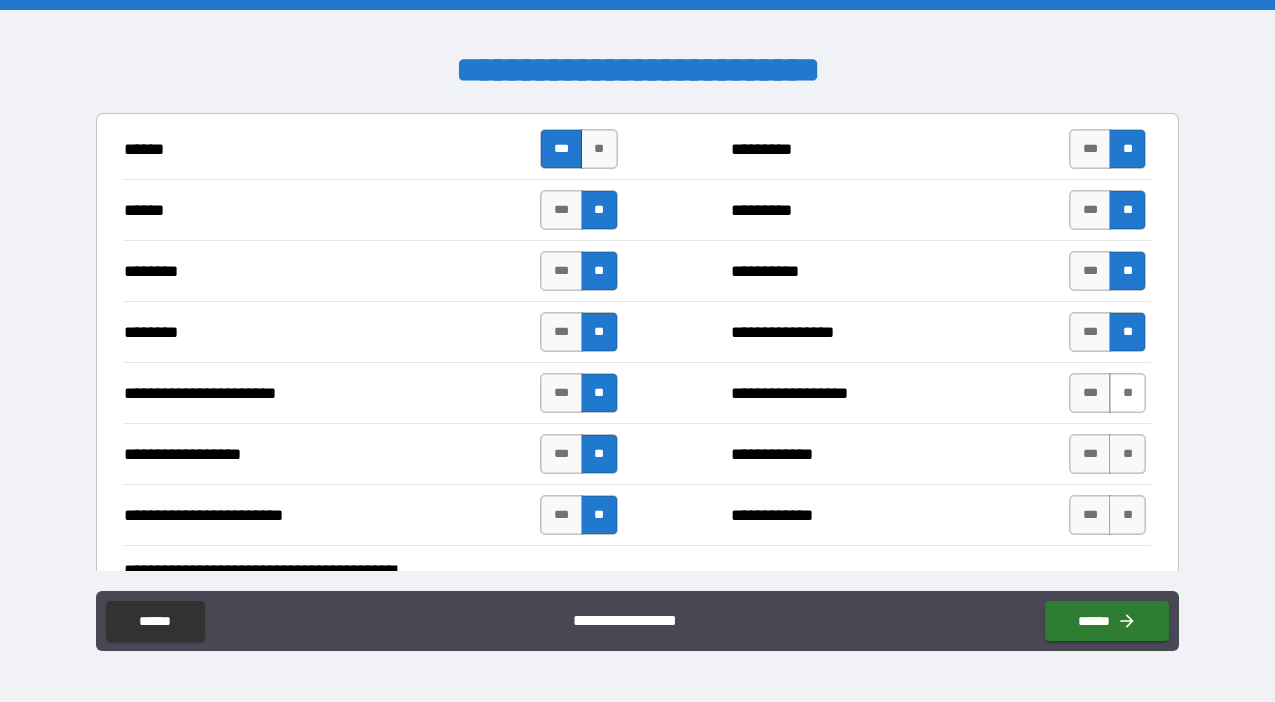 click on "**" at bounding box center [1127, 393] 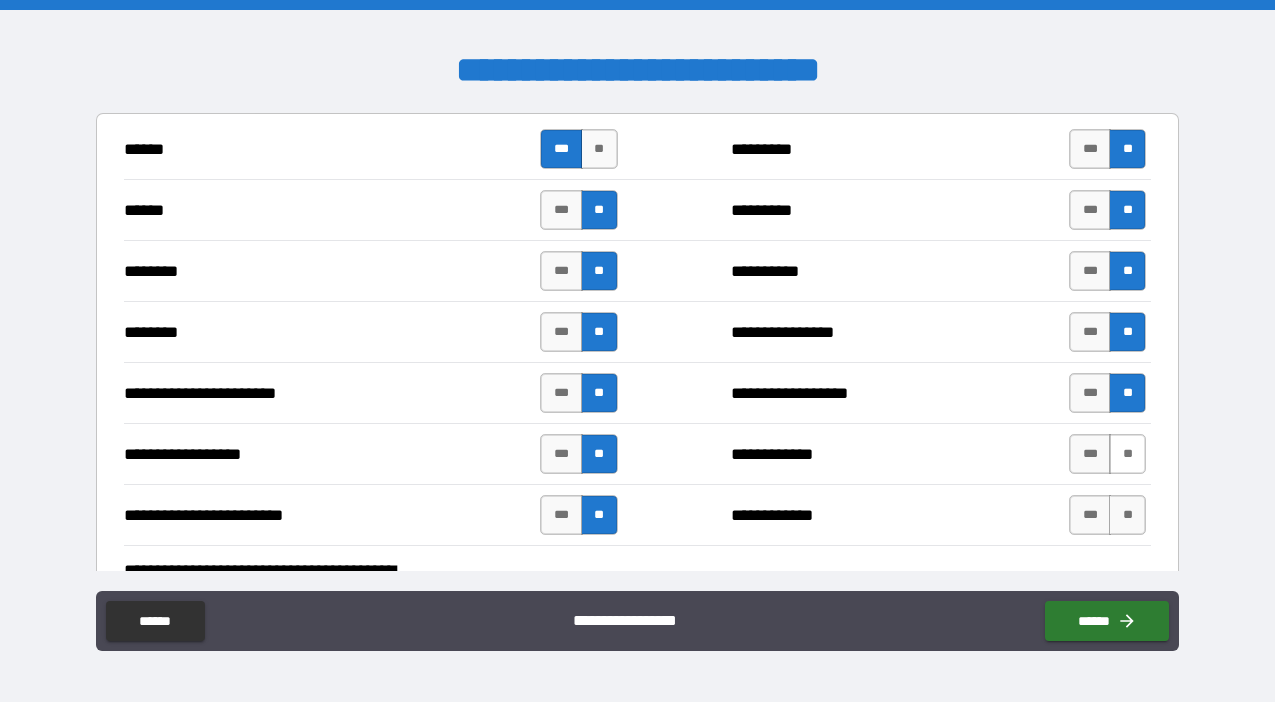 click on "**" at bounding box center [1127, 454] 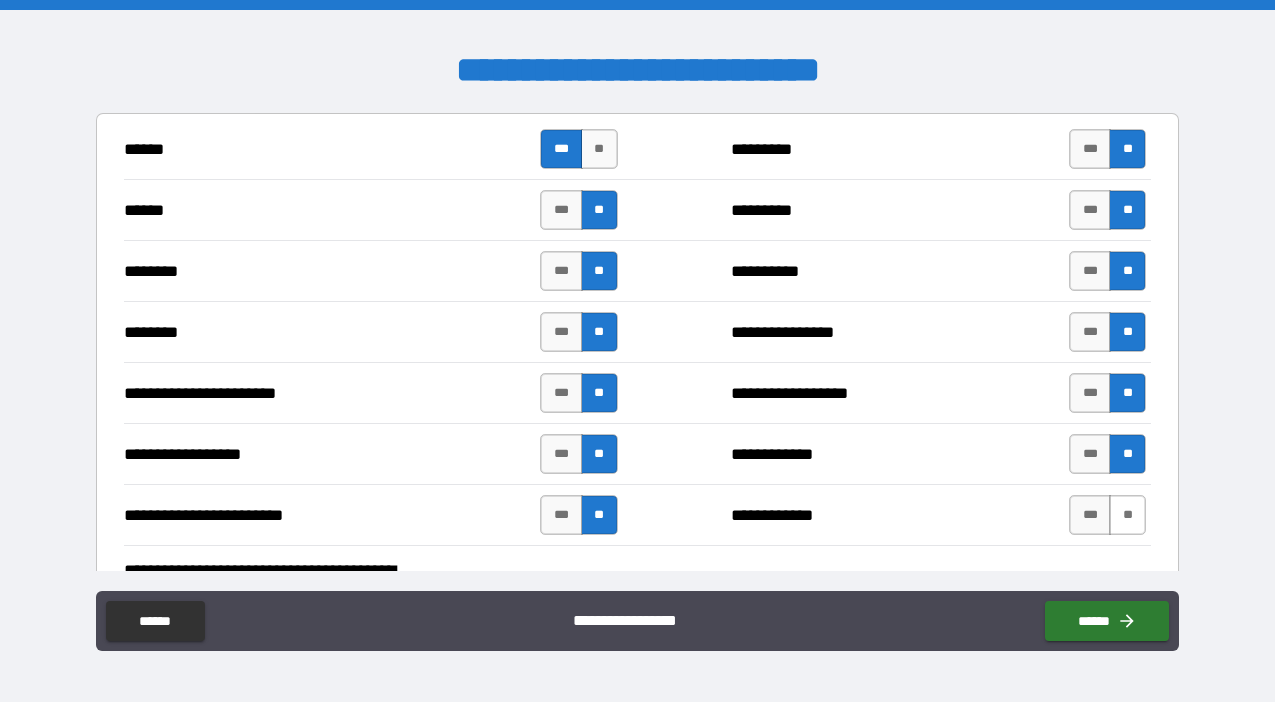 click on "**" at bounding box center [1127, 515] 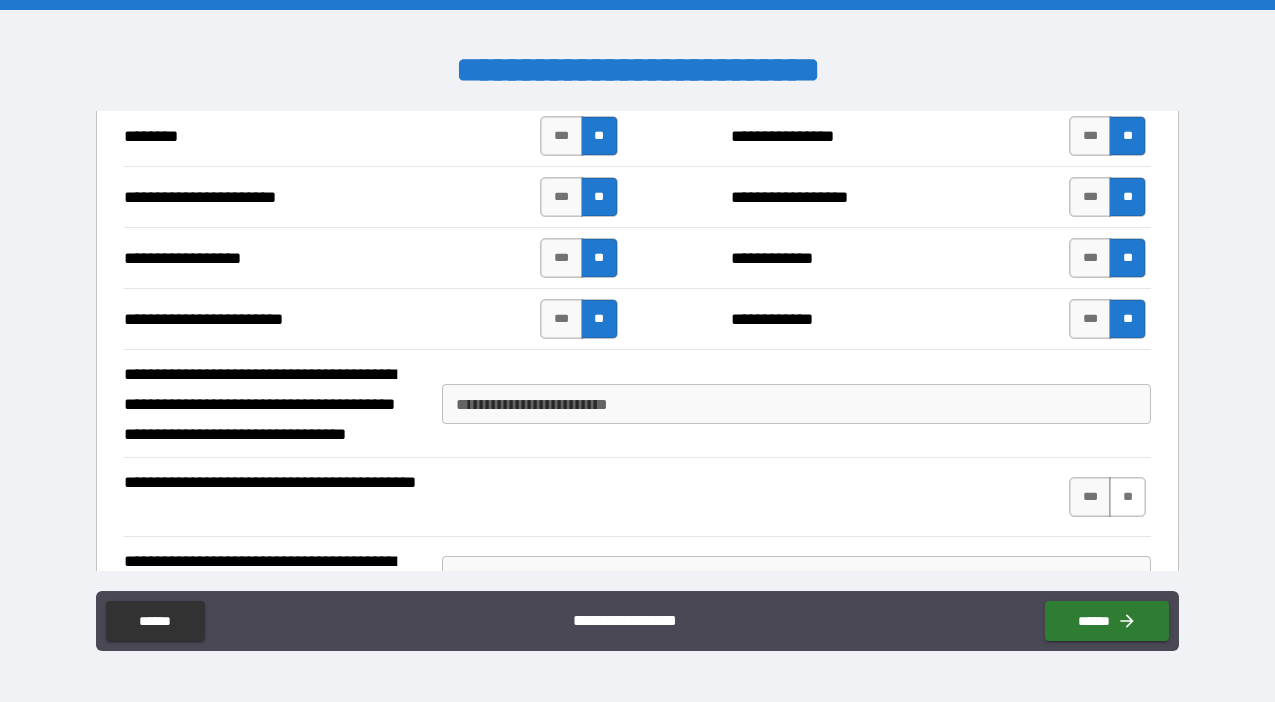 scroll, scrollTop: 1446, scrollLeft: 0, axis: vertical 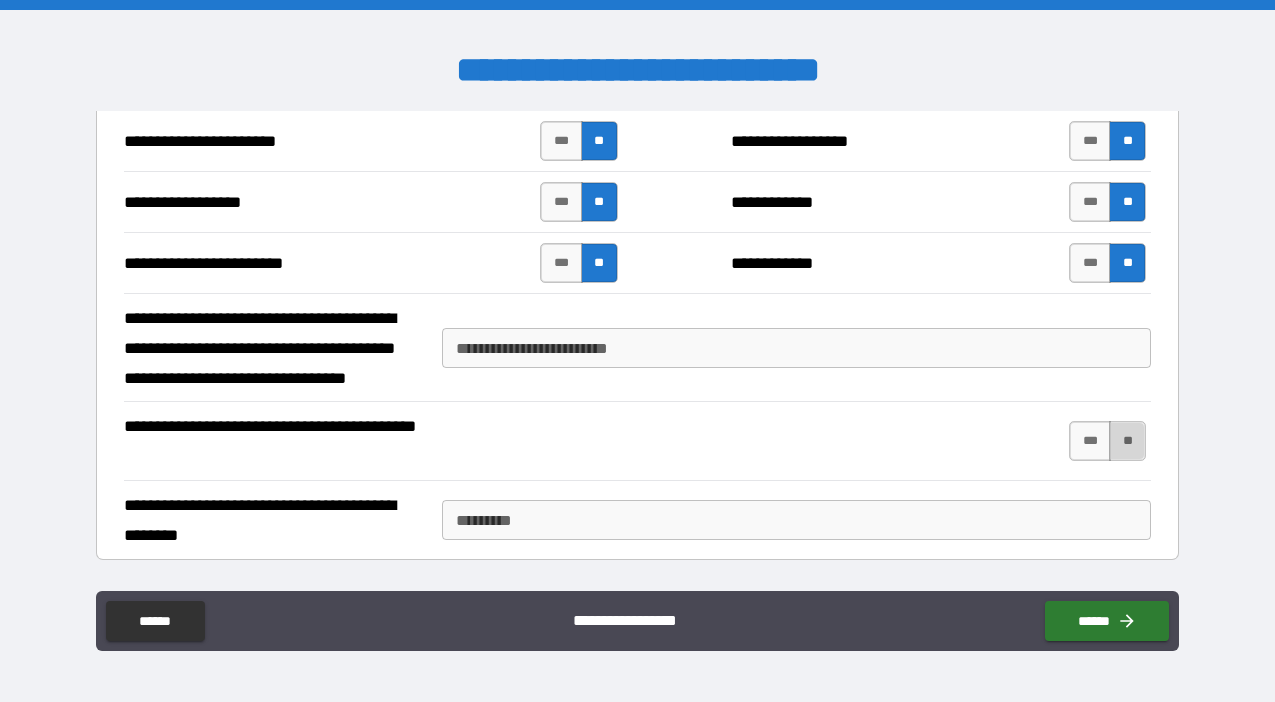 click on "**" at bounding box center [1127, 441] 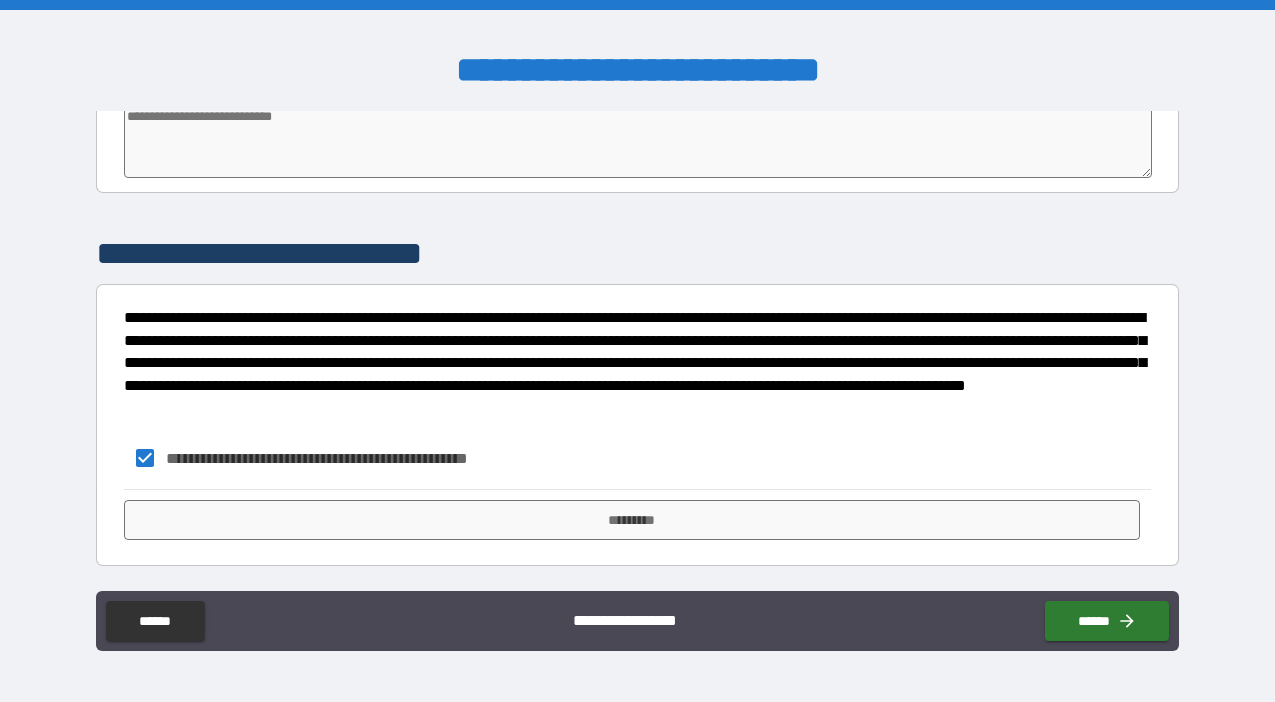 scroll, scrollTop: 1988, scrollLeft: 0, axis: vertical 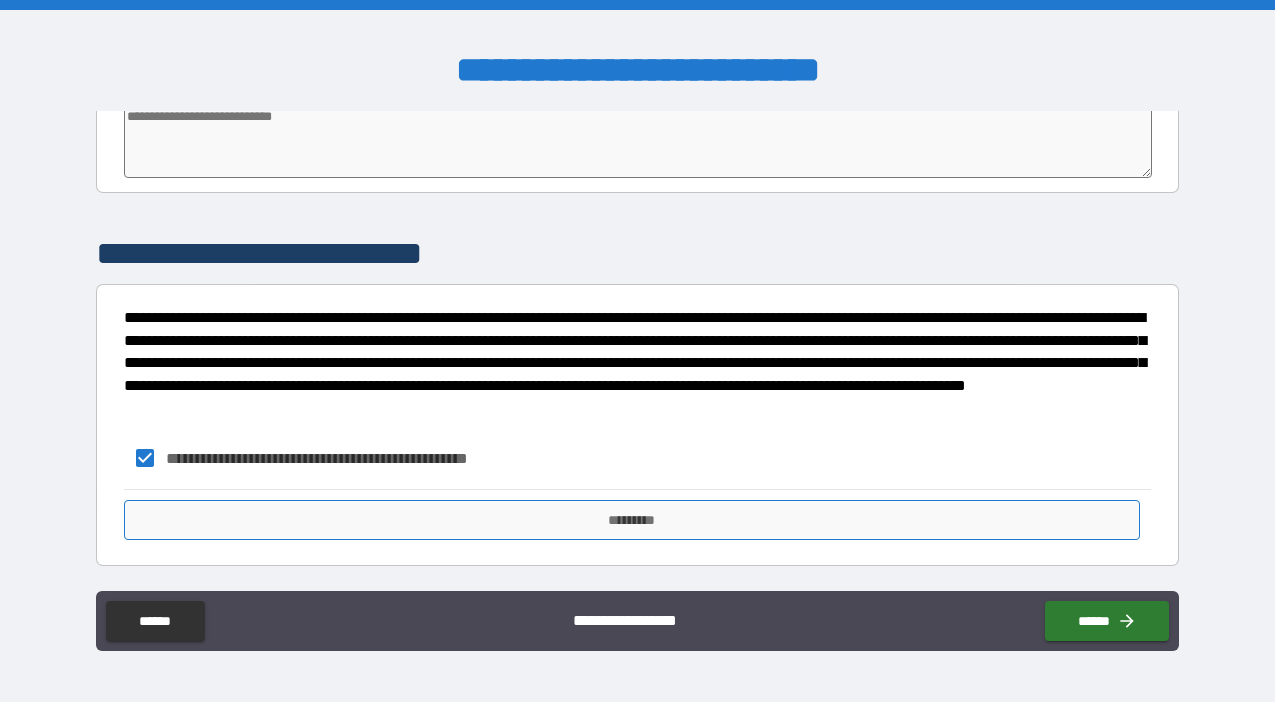 click on "*********" at bounding box center (632, 520) 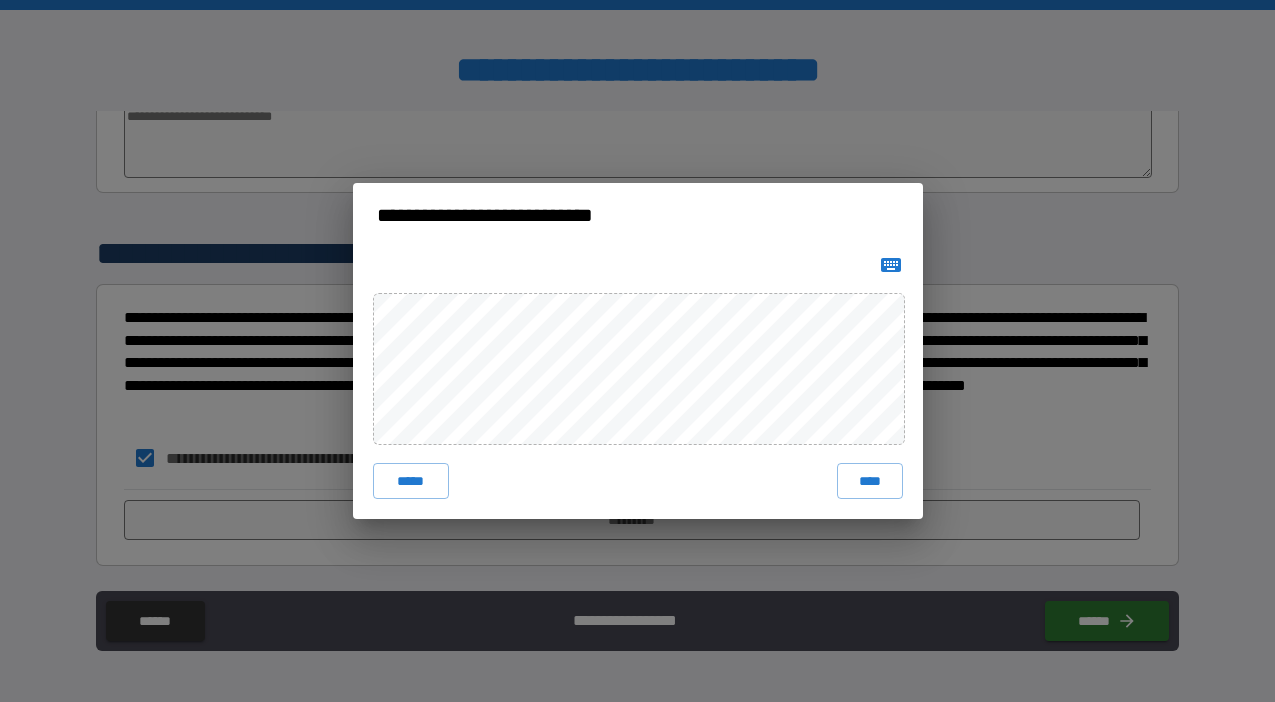 click at bounding box center [891, 265] 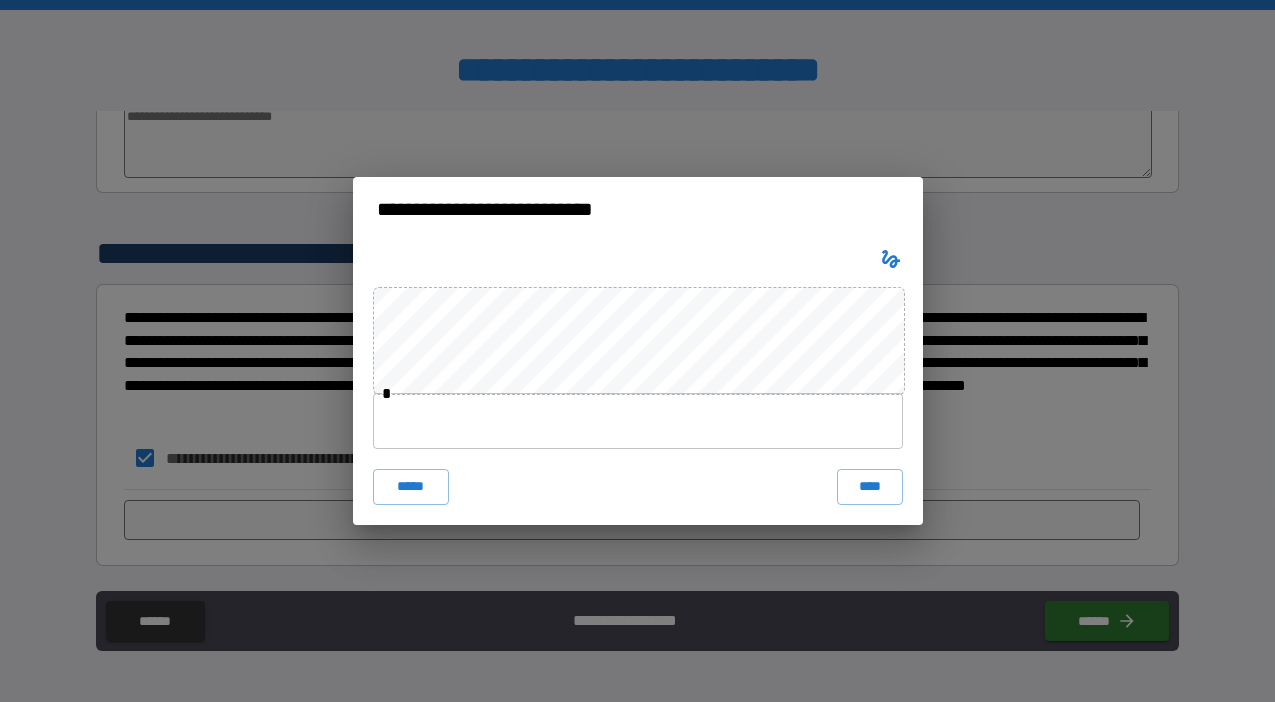 click at bounding box center [638, 421] 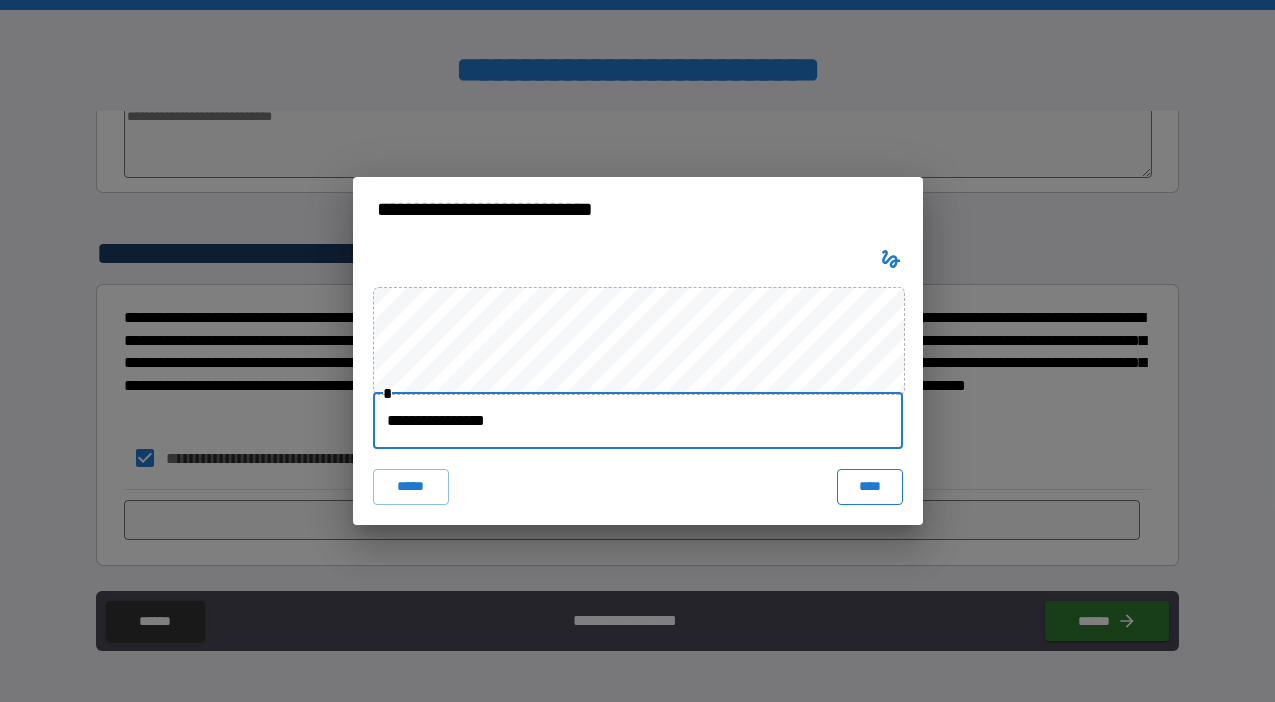 click on "****" at bounding box center [870, 487] 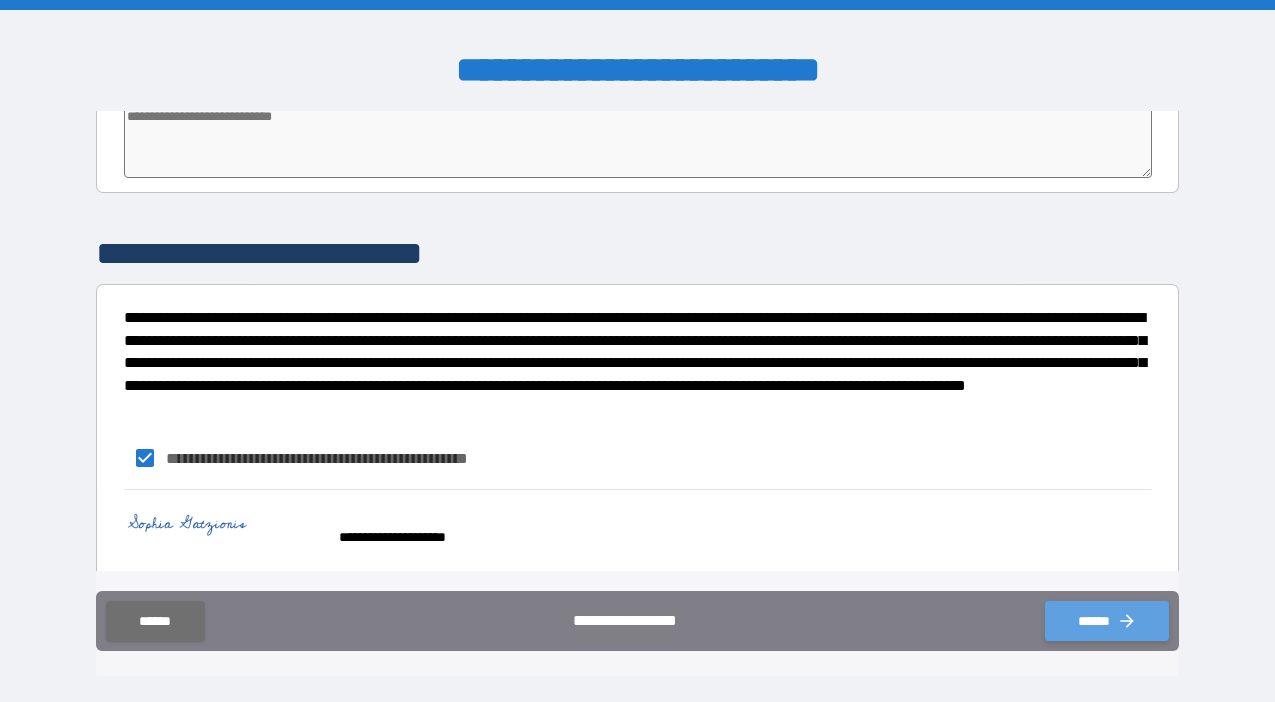 click on "******" at bounding box center [1107, 621] 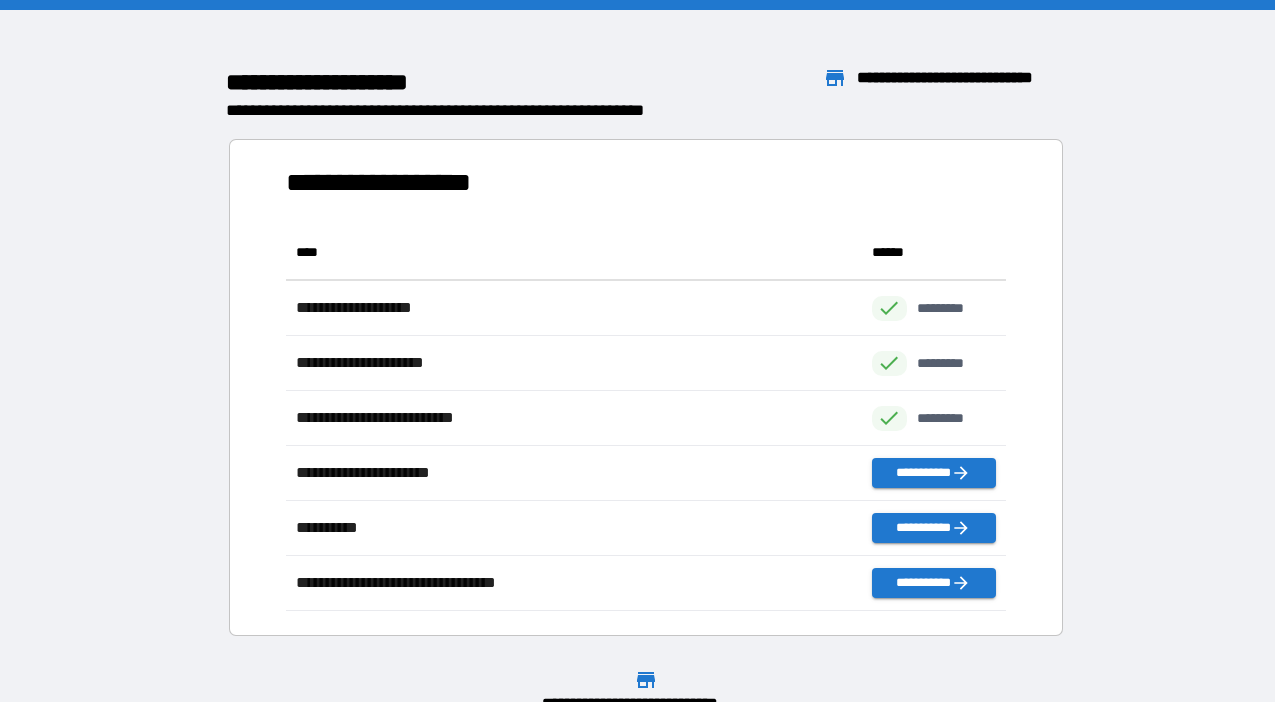 scroll, scrollTop: 1, scrollLeft: 1, axis: both 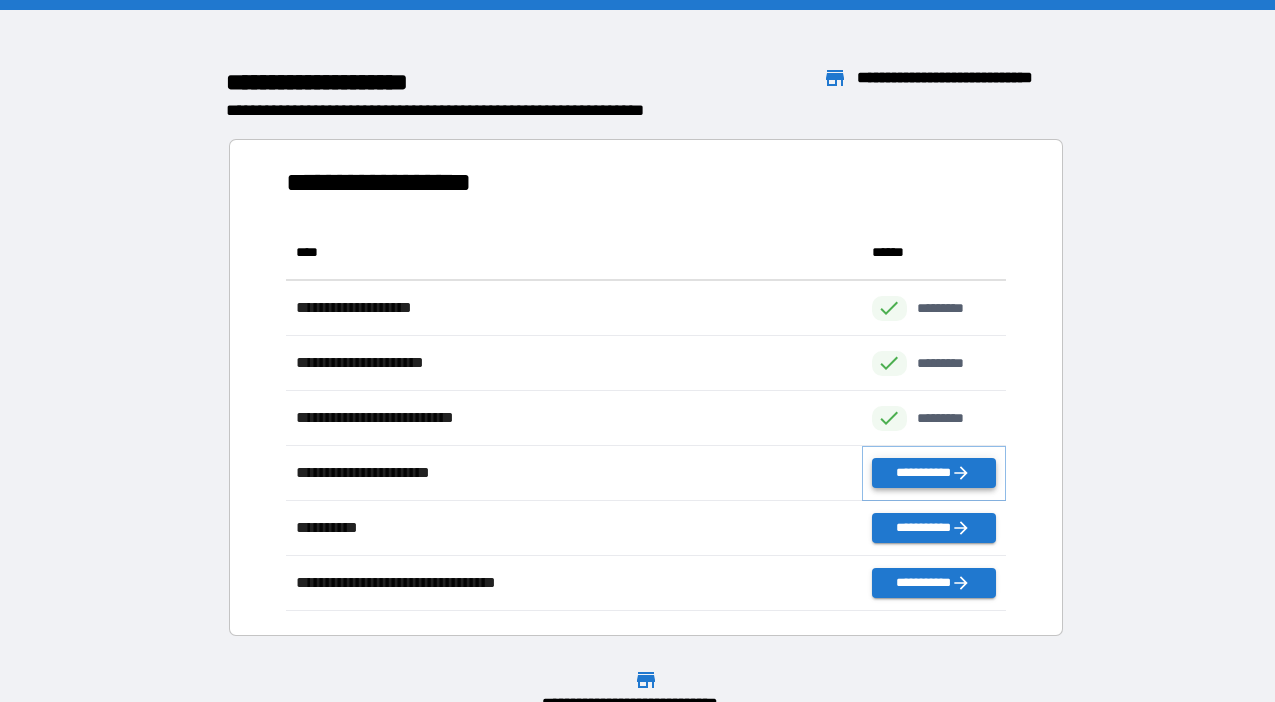 click on "**********" at bounding box center (934, 473) 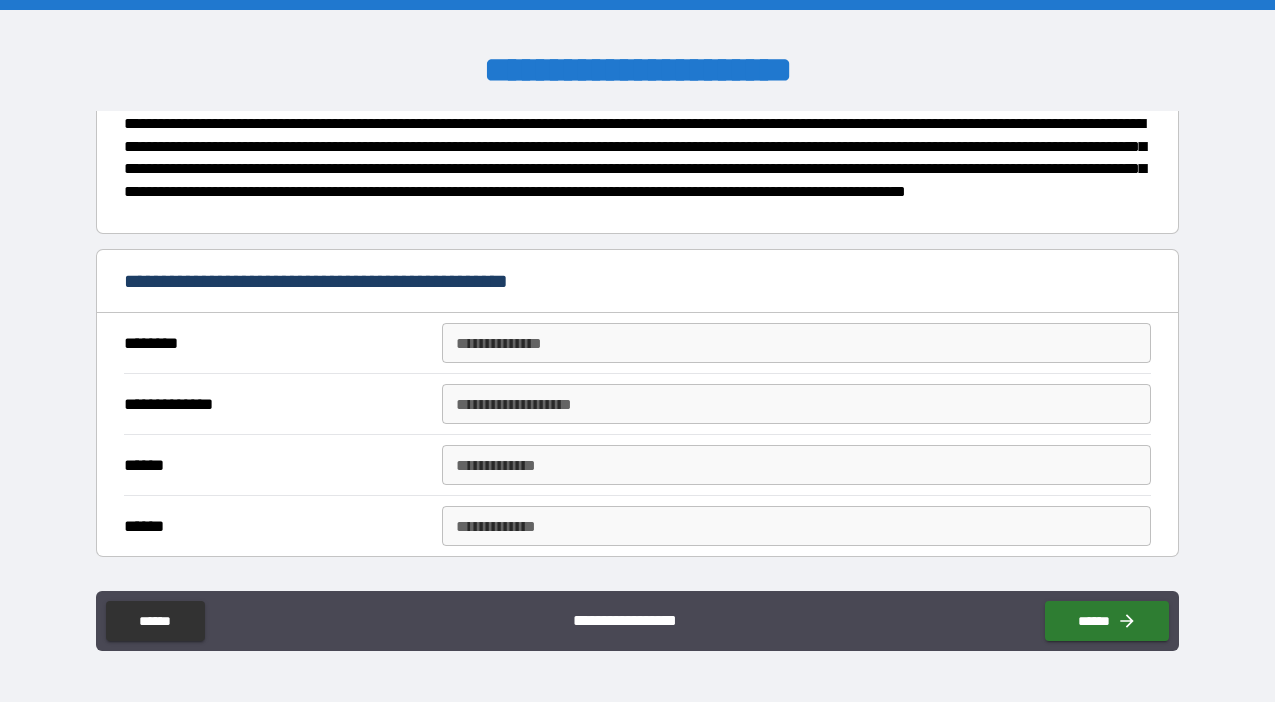 scroll, scrollTop: 100, scrollLeft: 0, axis: vertical 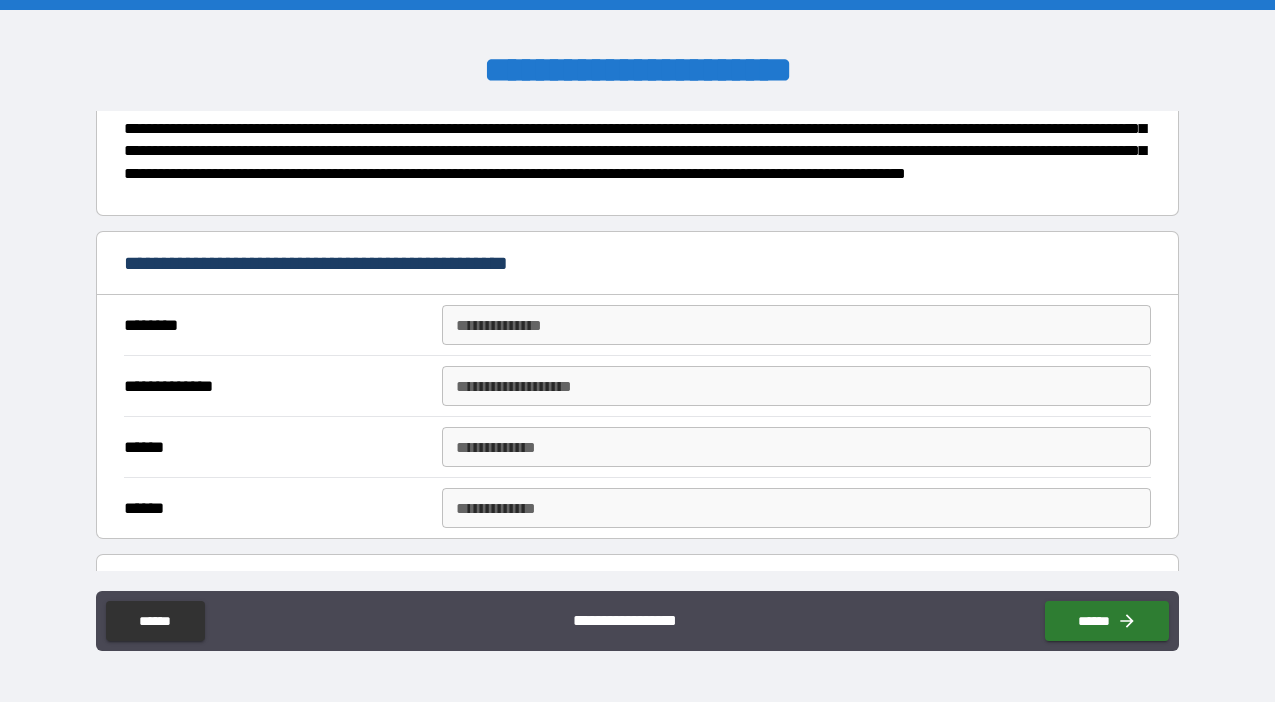 click on "**********" at bounding box center (796, 325) 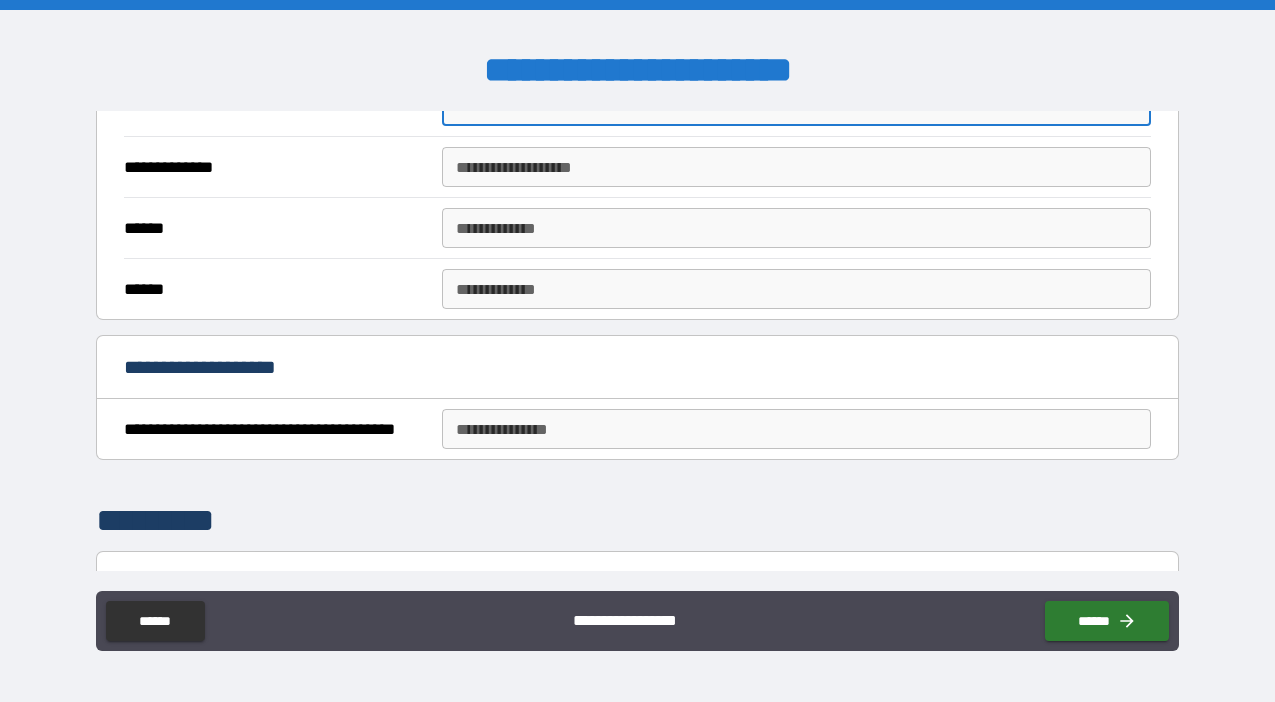 scroll, scrollTop: 320, scrollLeft: 0, axis: vertical 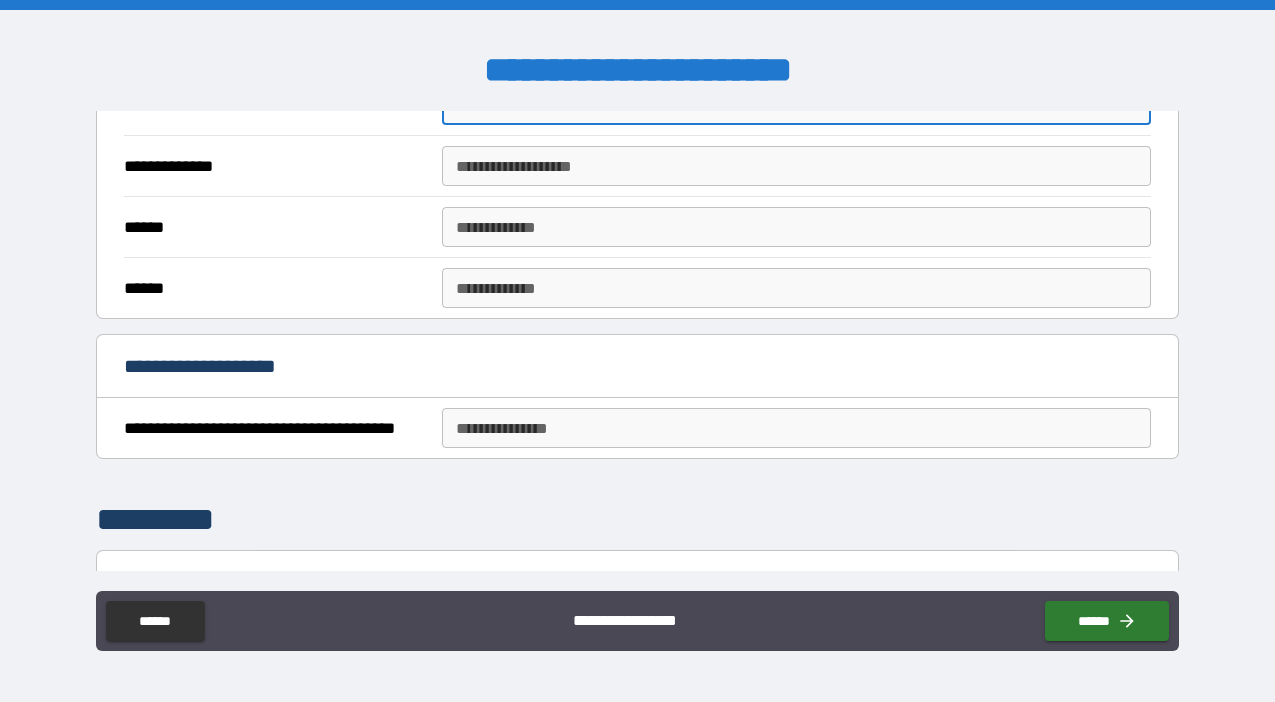 click on "**********" at bounding box center [796, 428] 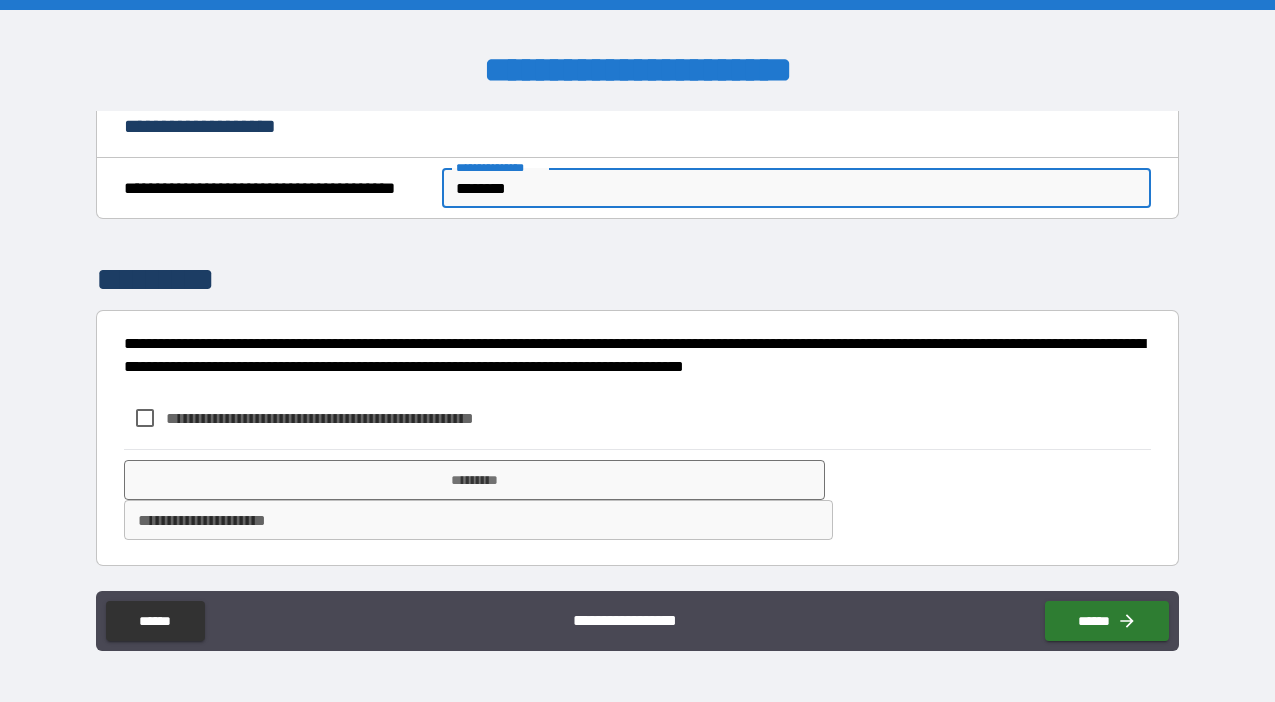 scroll, scrollTop: 560, scrollLeft: 0, axis: vertical 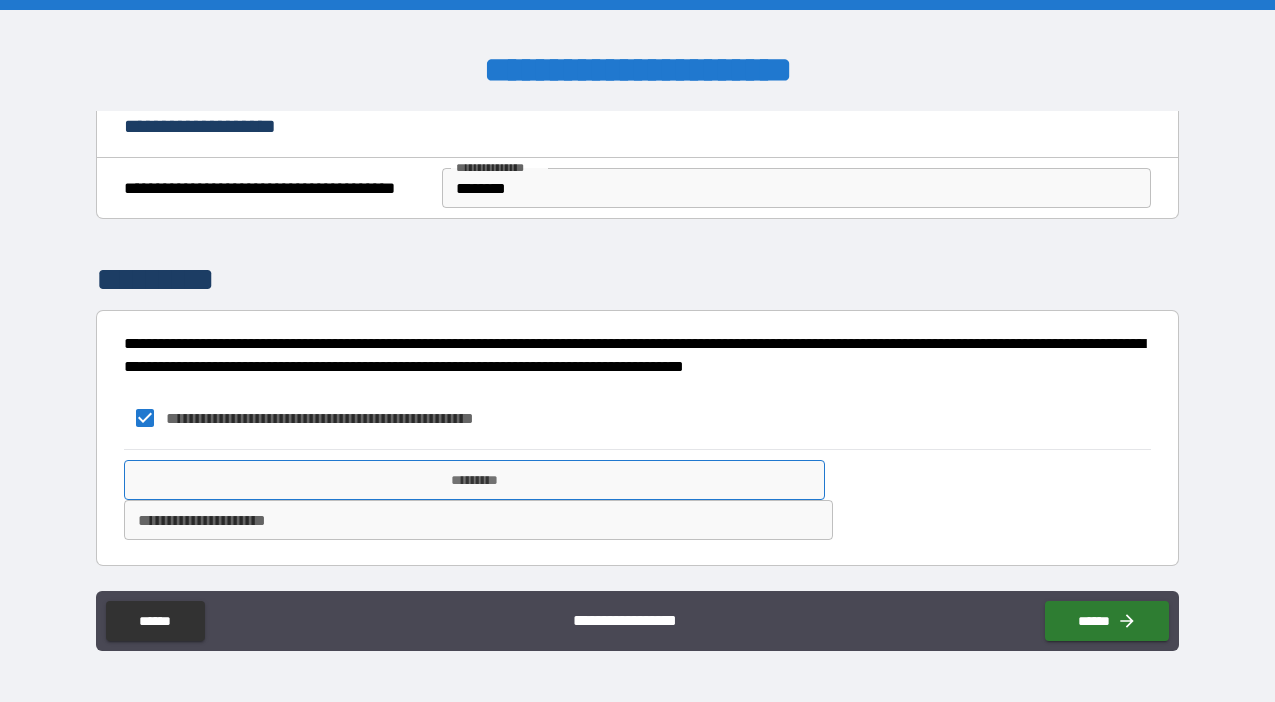 click on "*********" at bounding box center (474, 480) 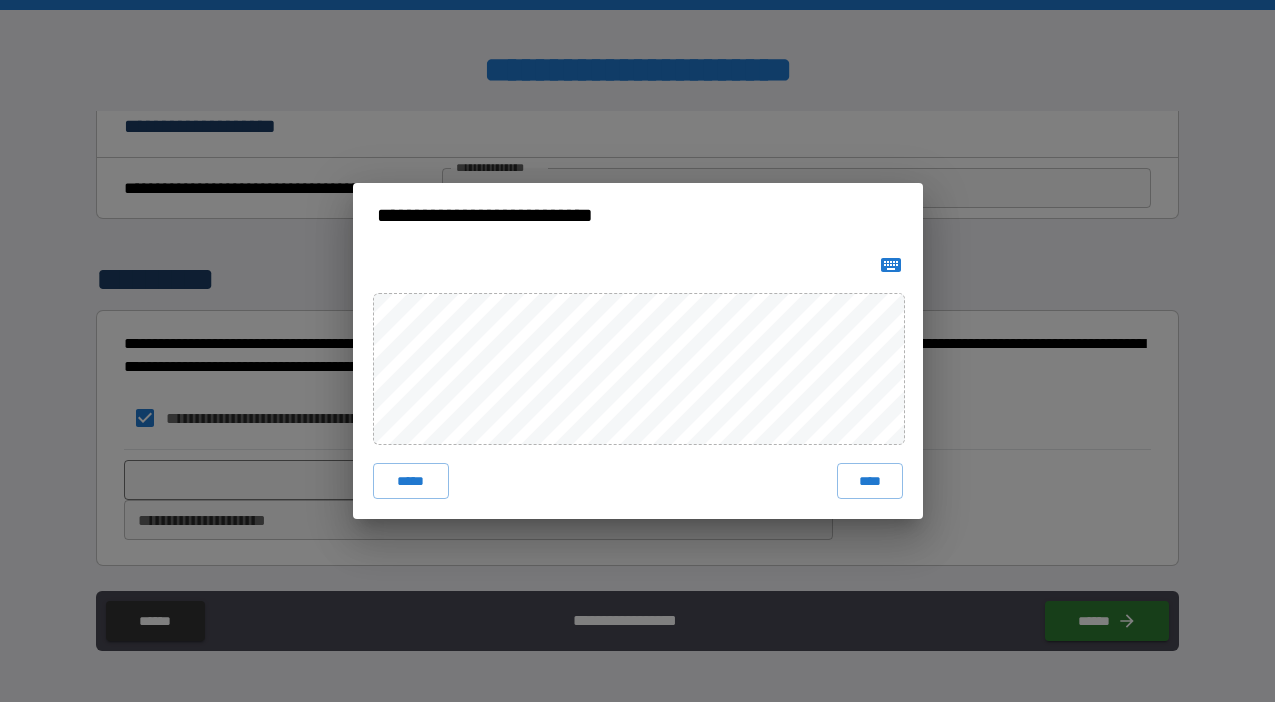 click 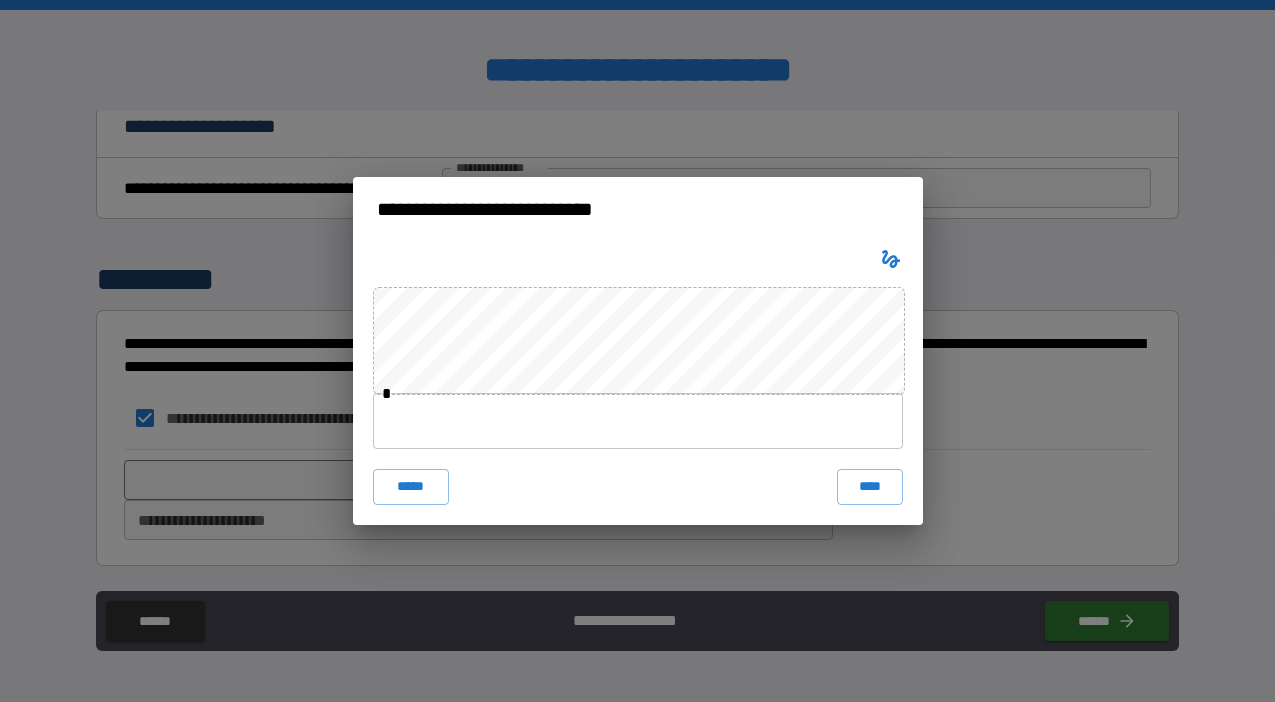 click at bounding box center (638, 421) 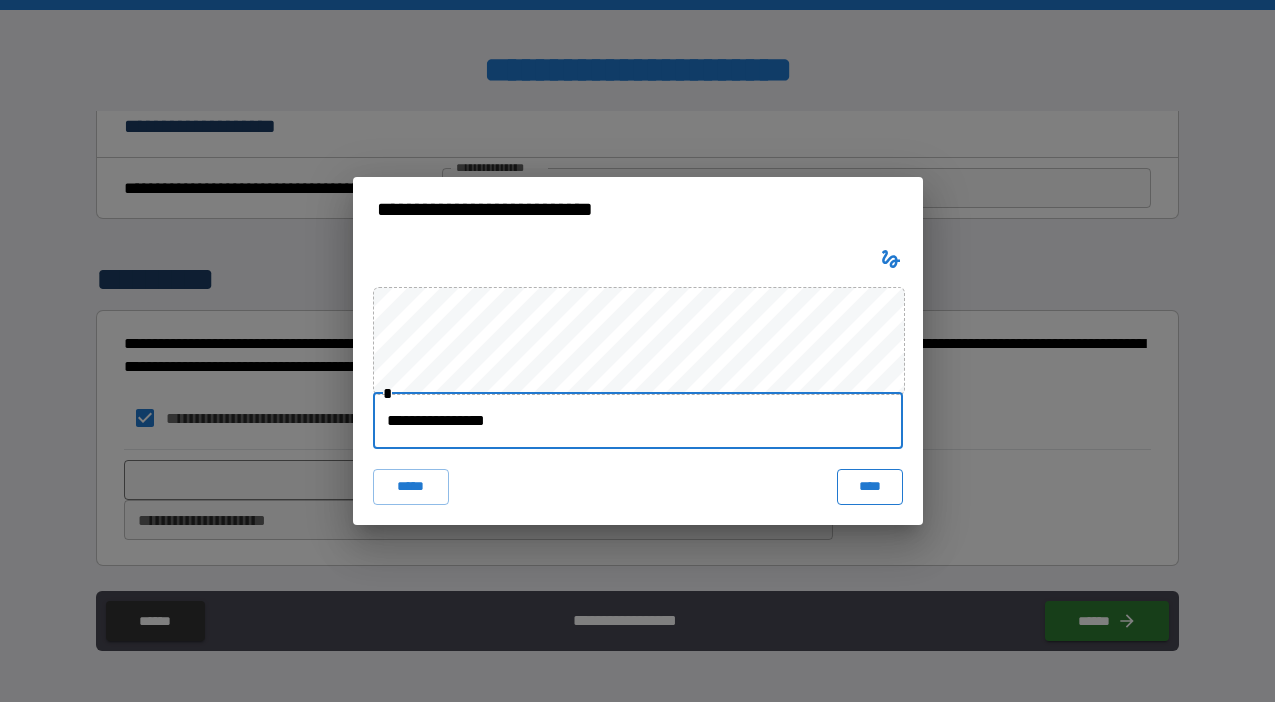 click on "****" at bounding box center [870, 487] 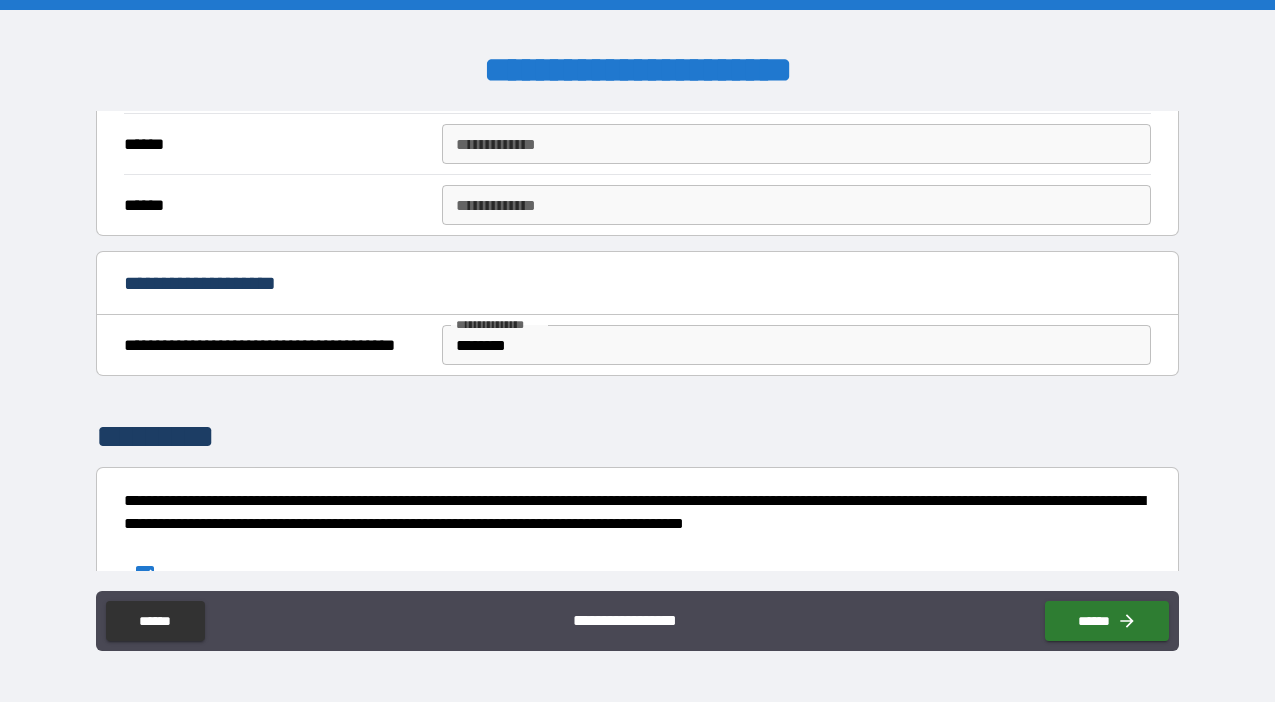 scroll, scrollTop: 577, scrollLeft: 0, axis: vertical 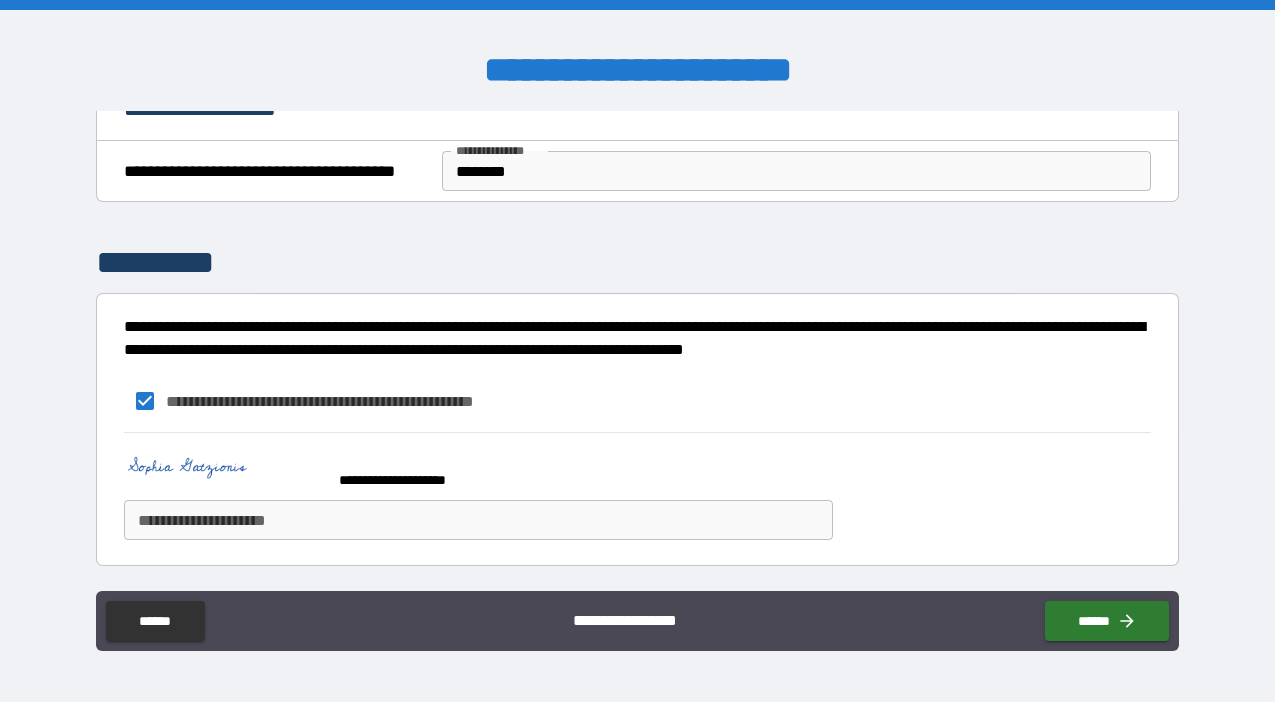 click on "**********" at bounding box center [478, 520] 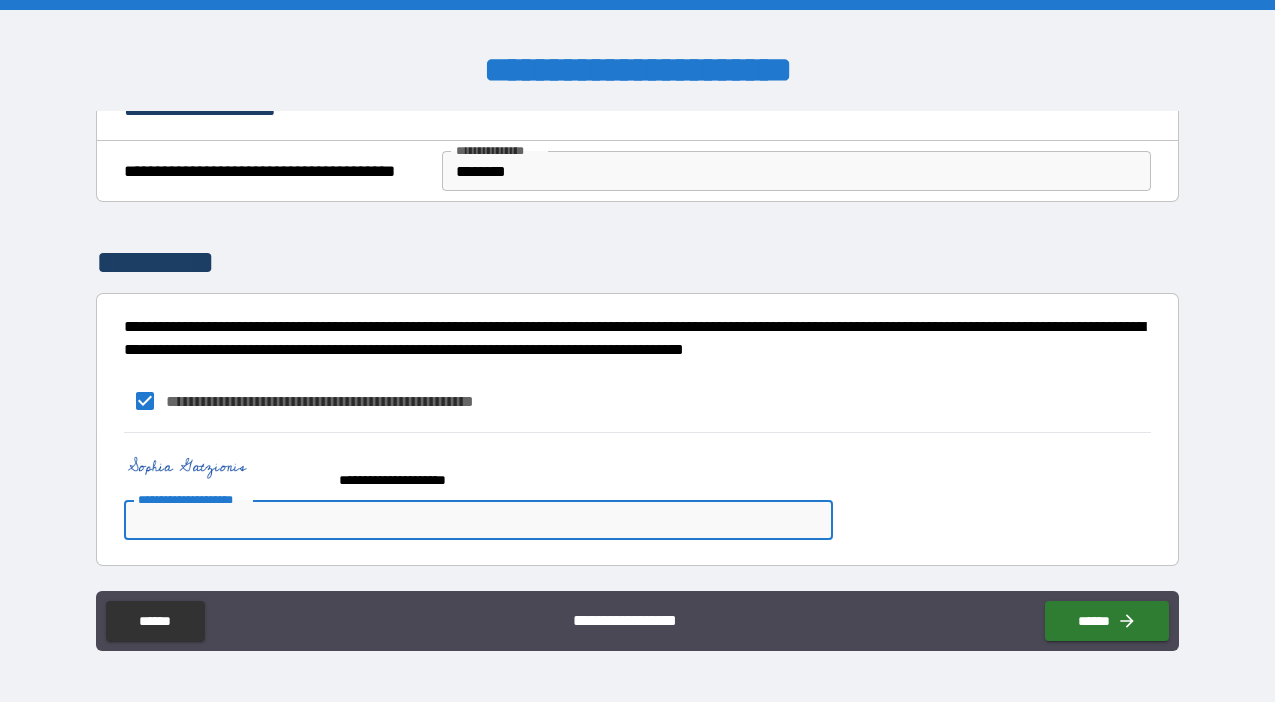 click on "**********" at bounding box center (478, 520) 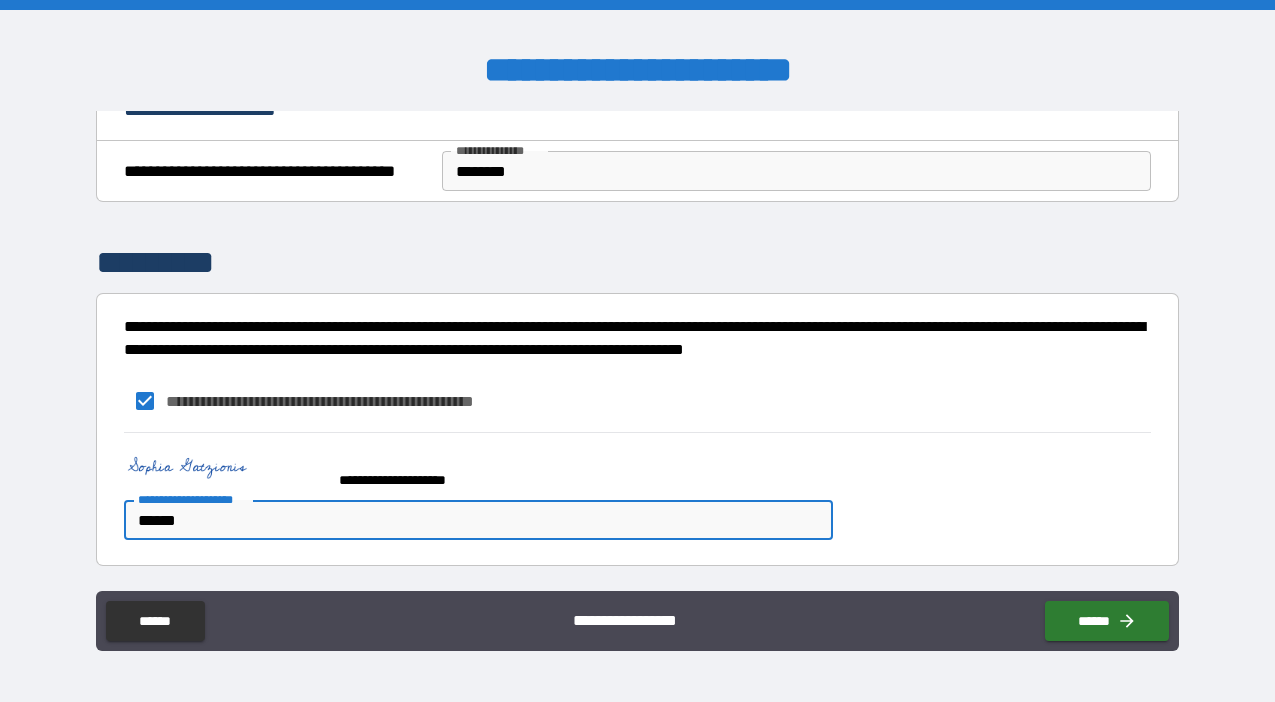 click on "**********" at bounding box center (638, 621) 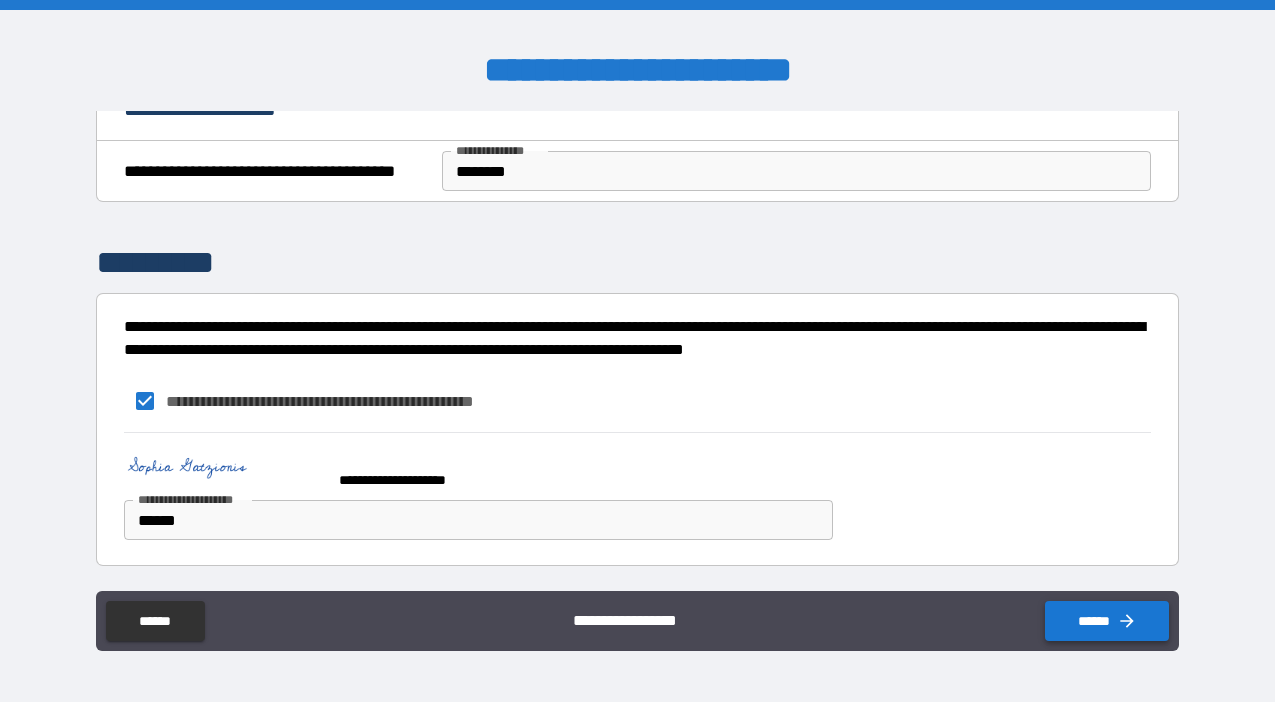 click on "******" at bounding box center (1107, 621) 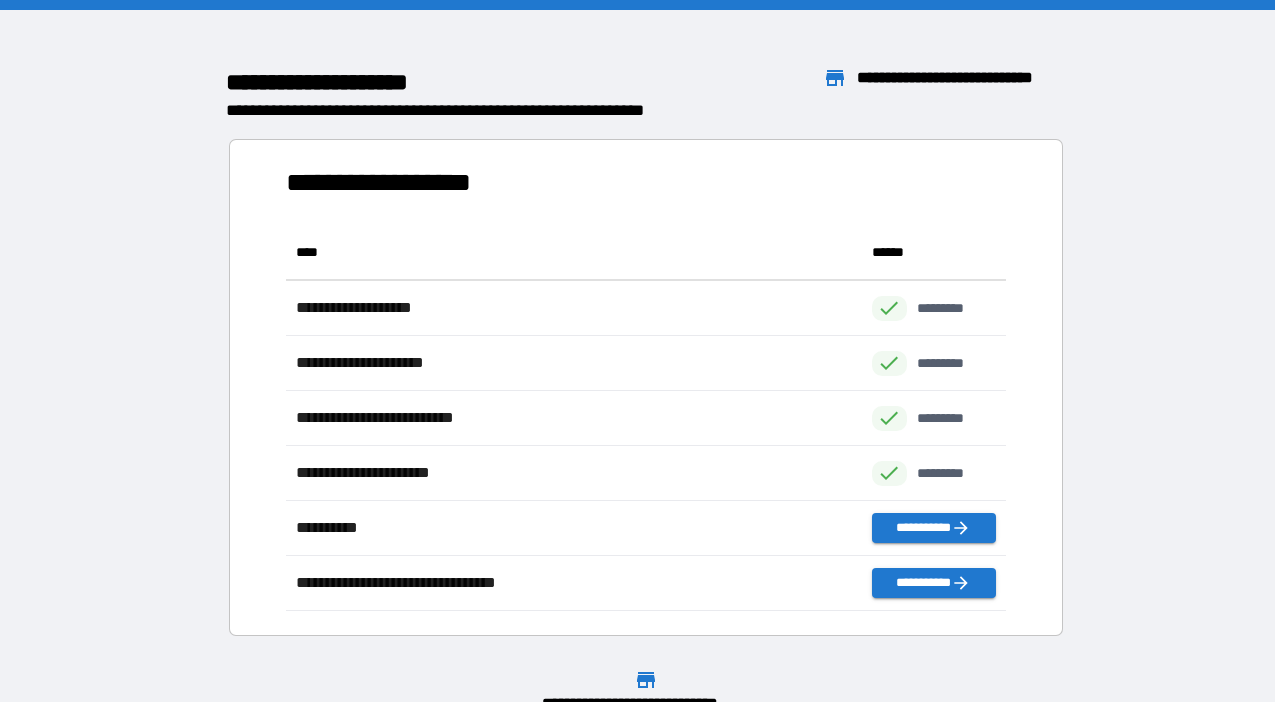 scroll, scrollTop: 386, scrollLeft: 720, axis: both 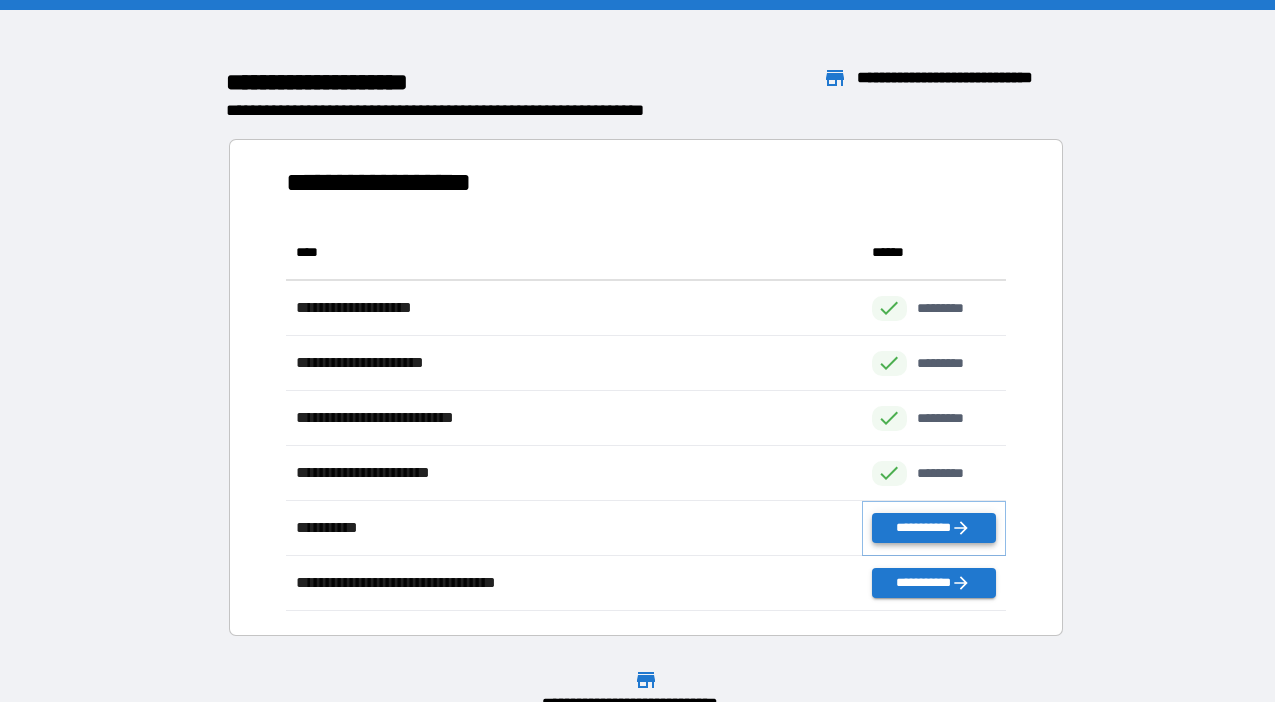 click on "**********" at bounding box center (934, 528) 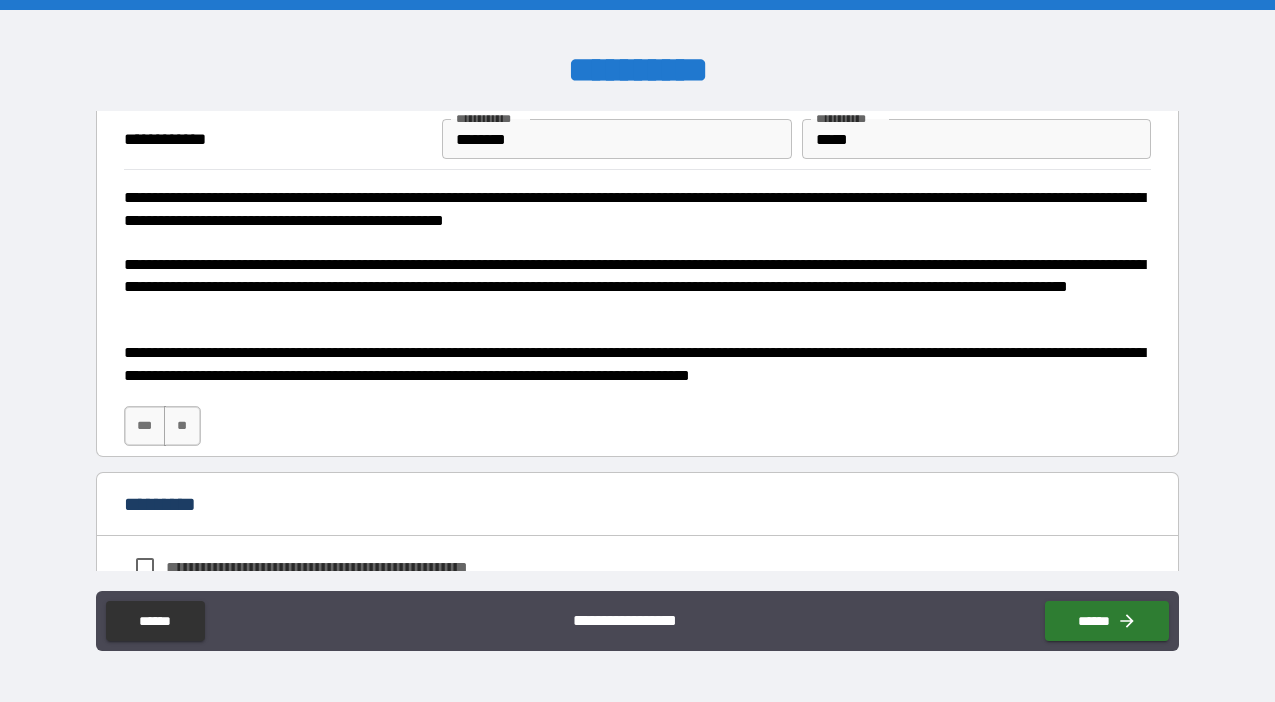scroll, scrollTop: 133, scrollLeft: 0, axis: vertical 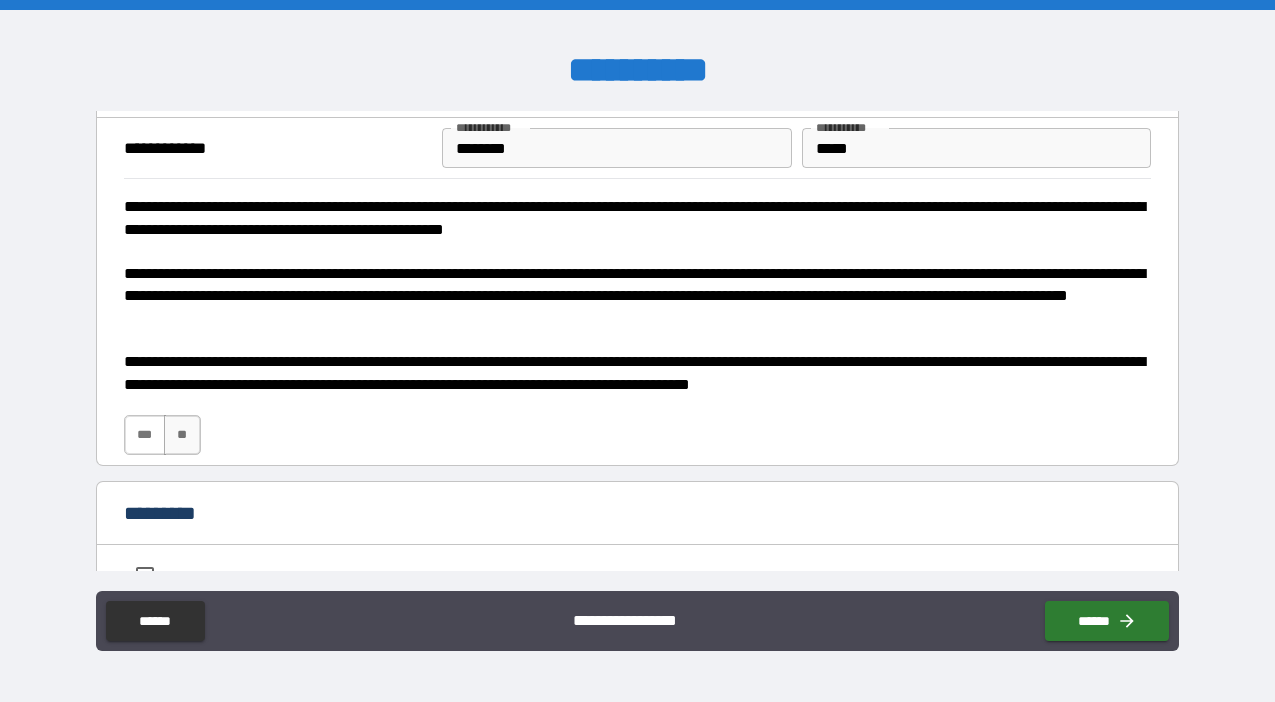 click on "***" at bounding box center (145, 435) 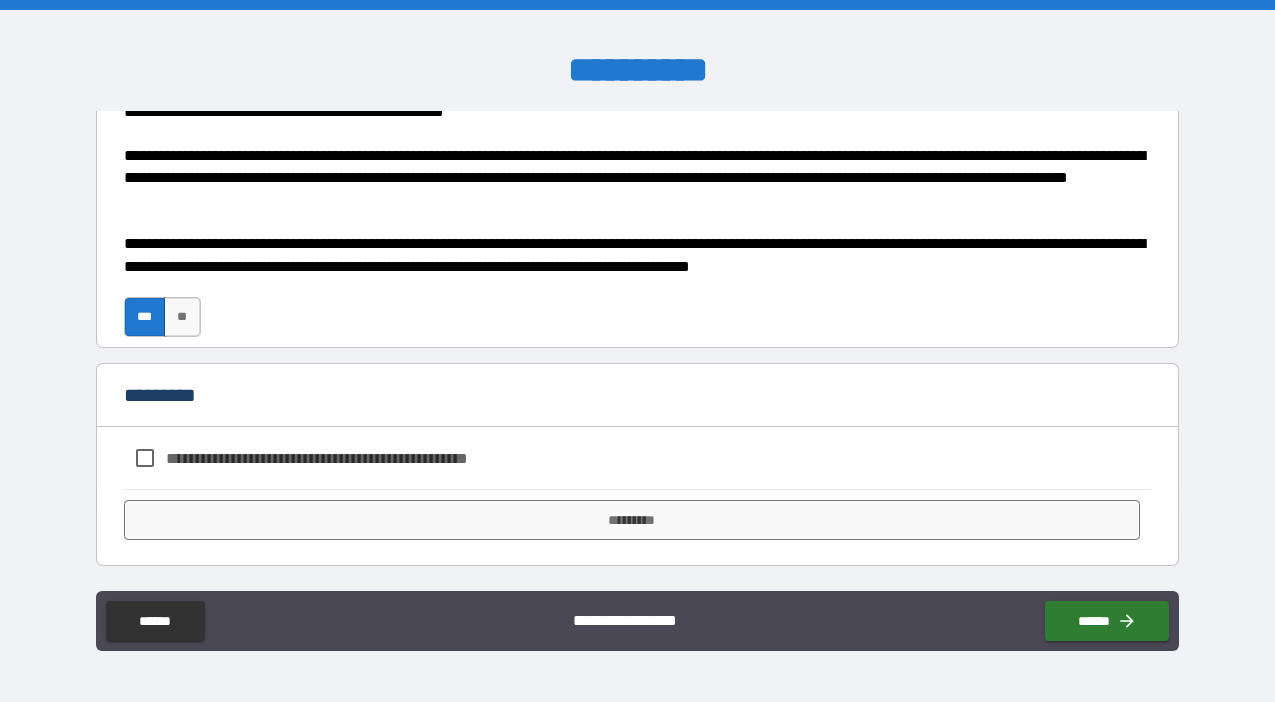 scroll, scrollTop: 250, scrollLeft: 0, axis: vertical 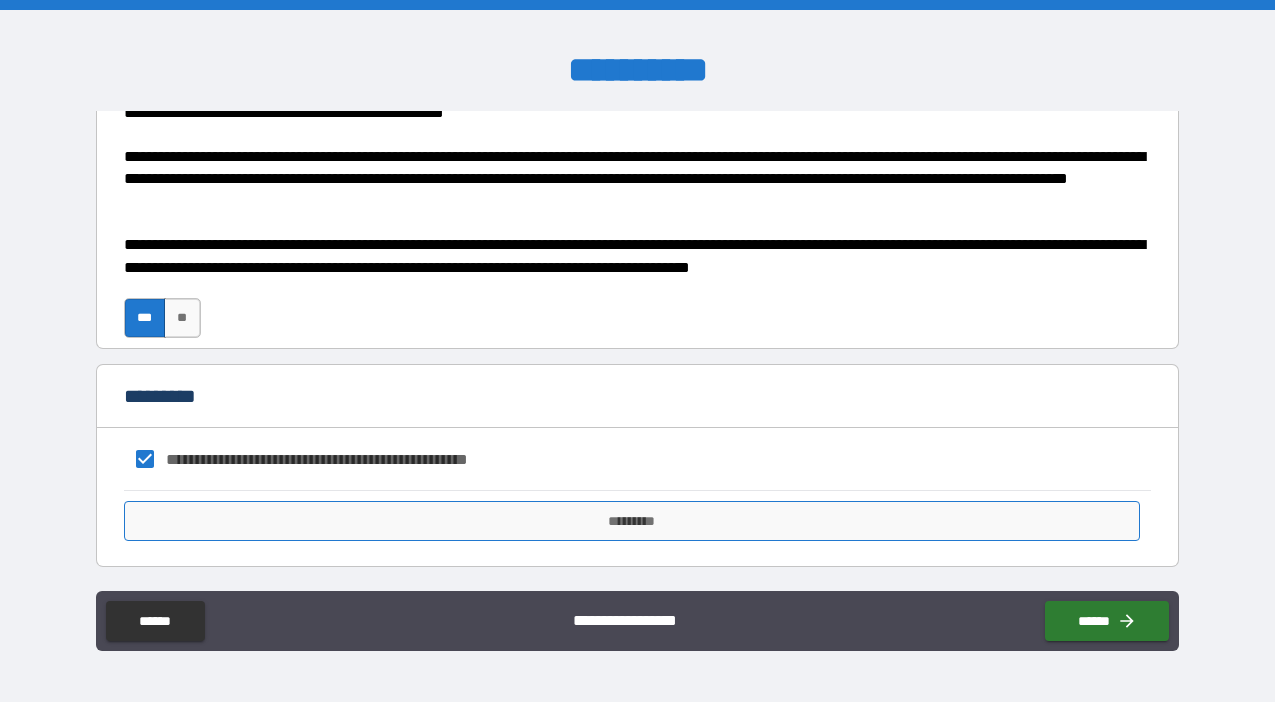 click on "*********" at bounding box center [632, 521] 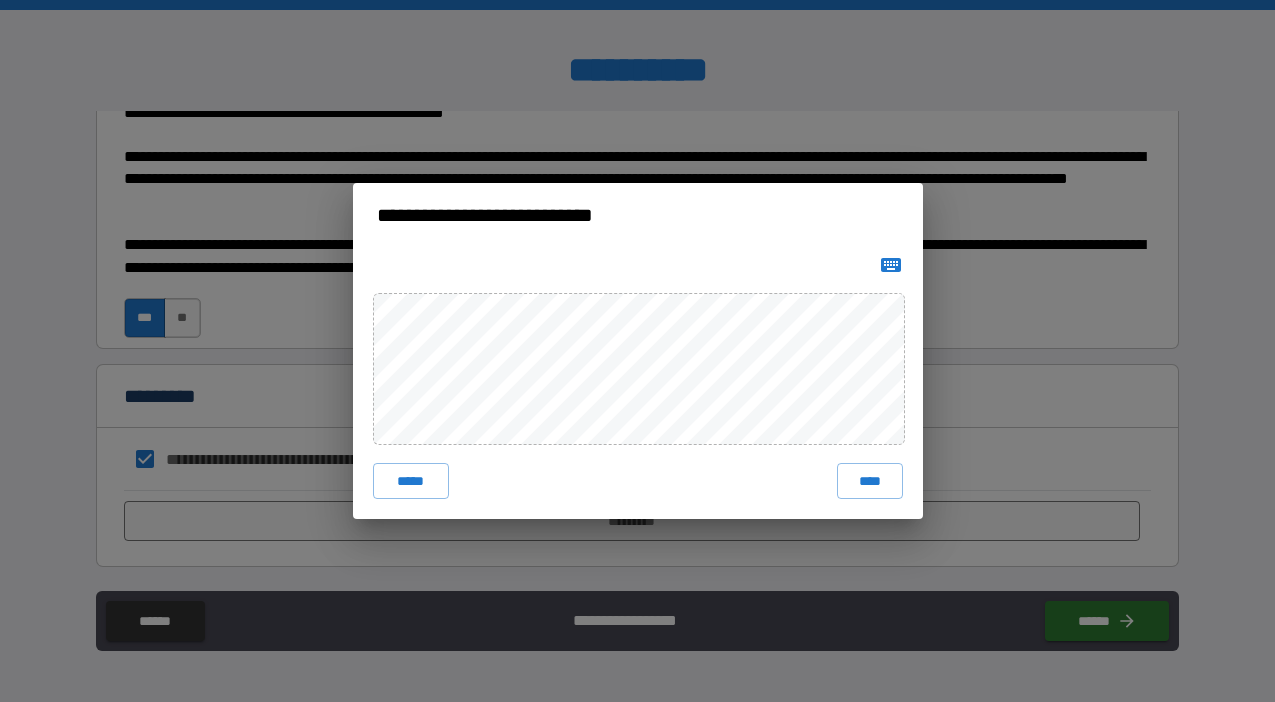 click 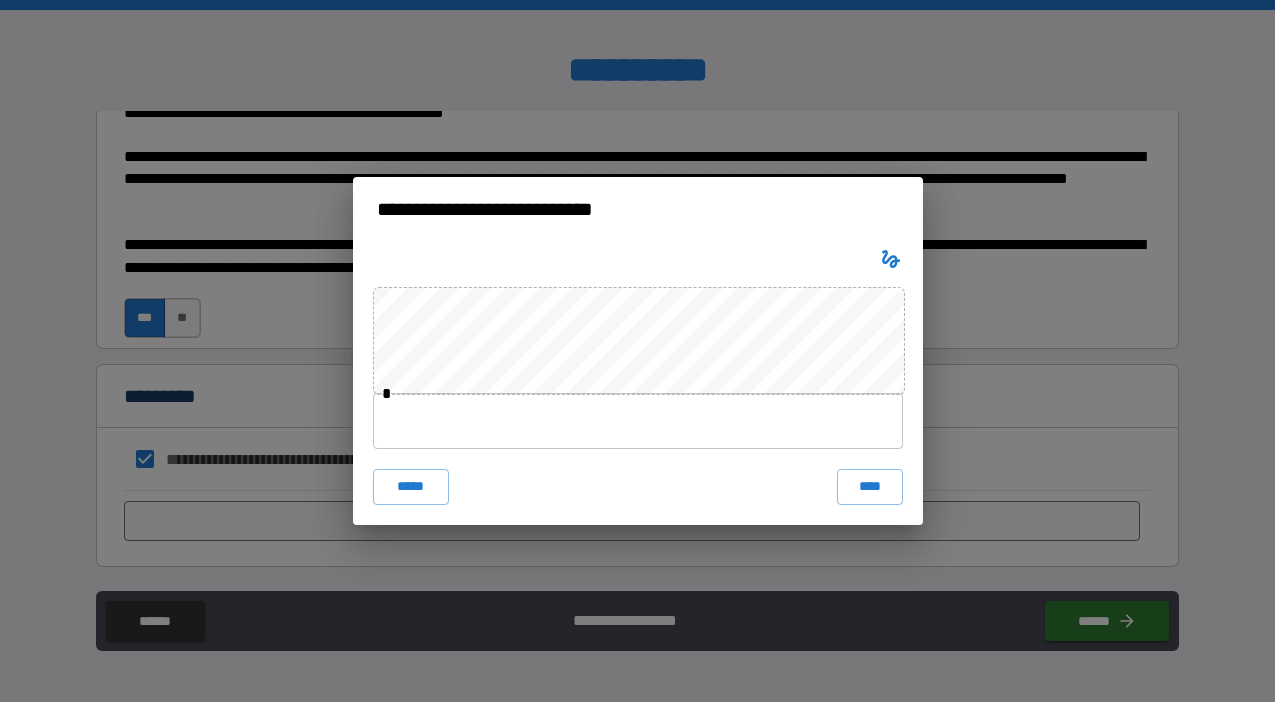 click at bounding box center [638, 421] 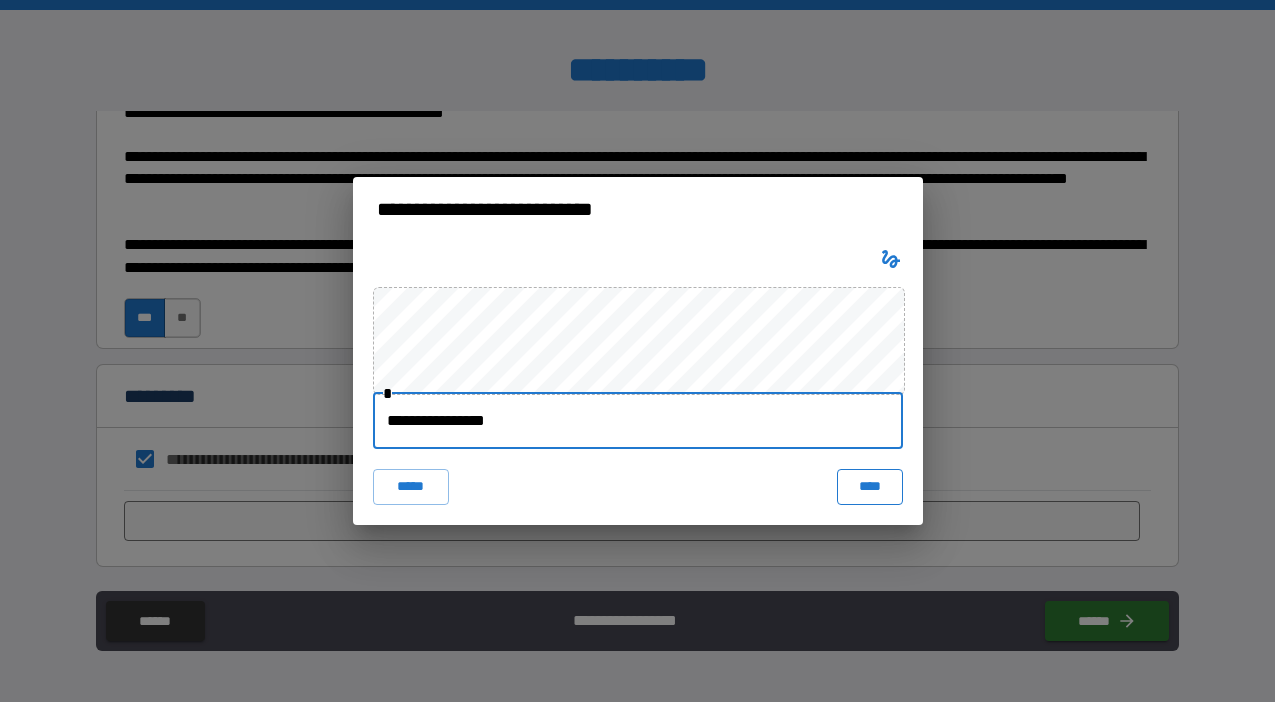 click on "****" at bounding box center [870, 487] 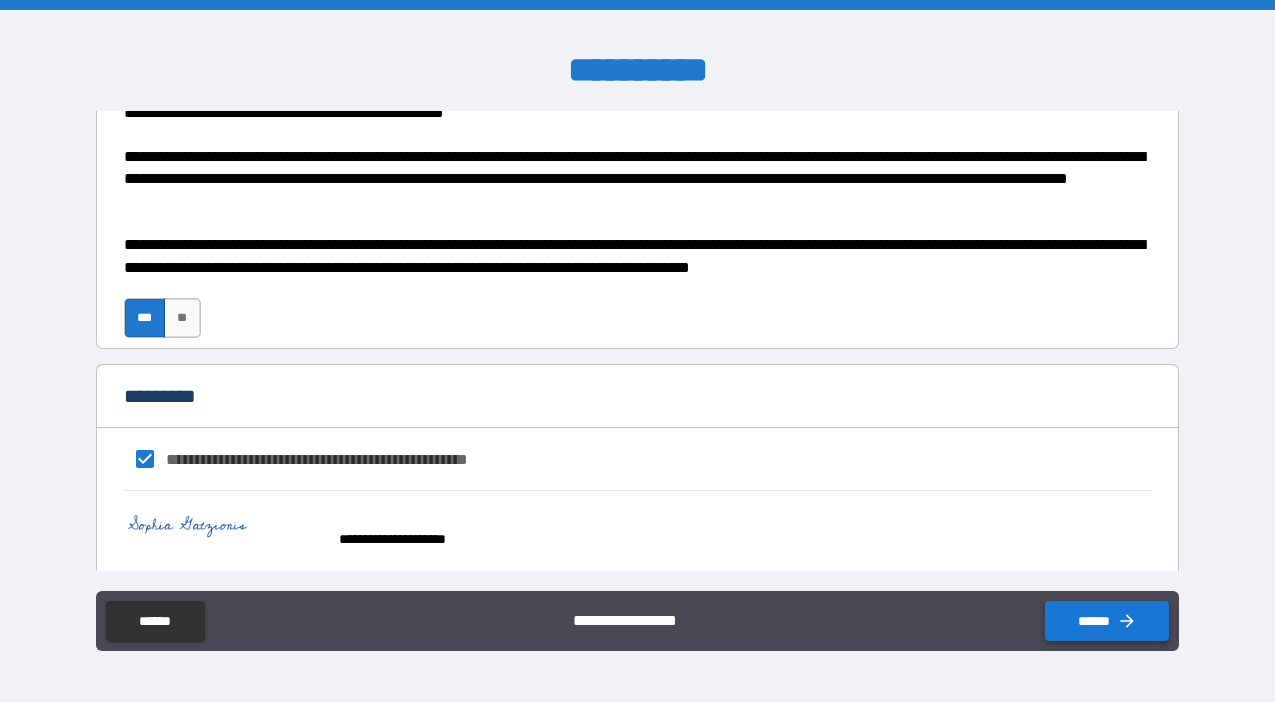 click on "******" at bounding box center (1107, 621) 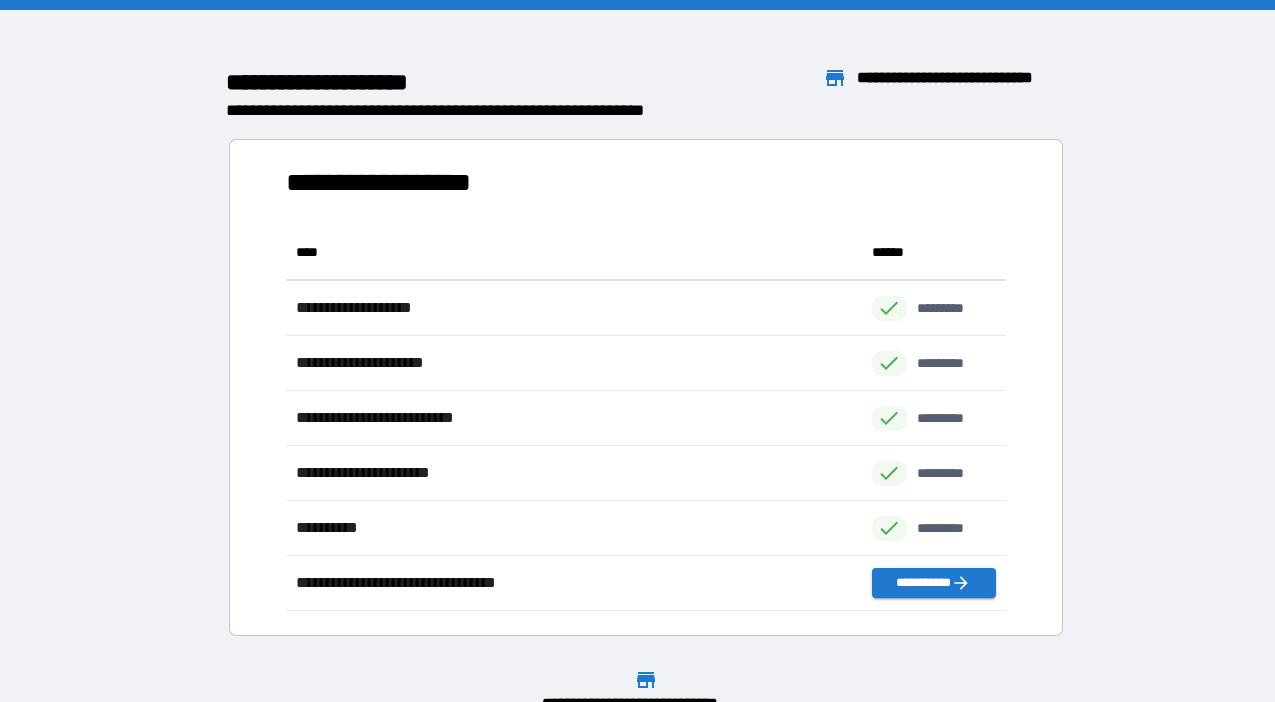 scroll, scrollTop: 1, scrollLeft: 1, axis: both 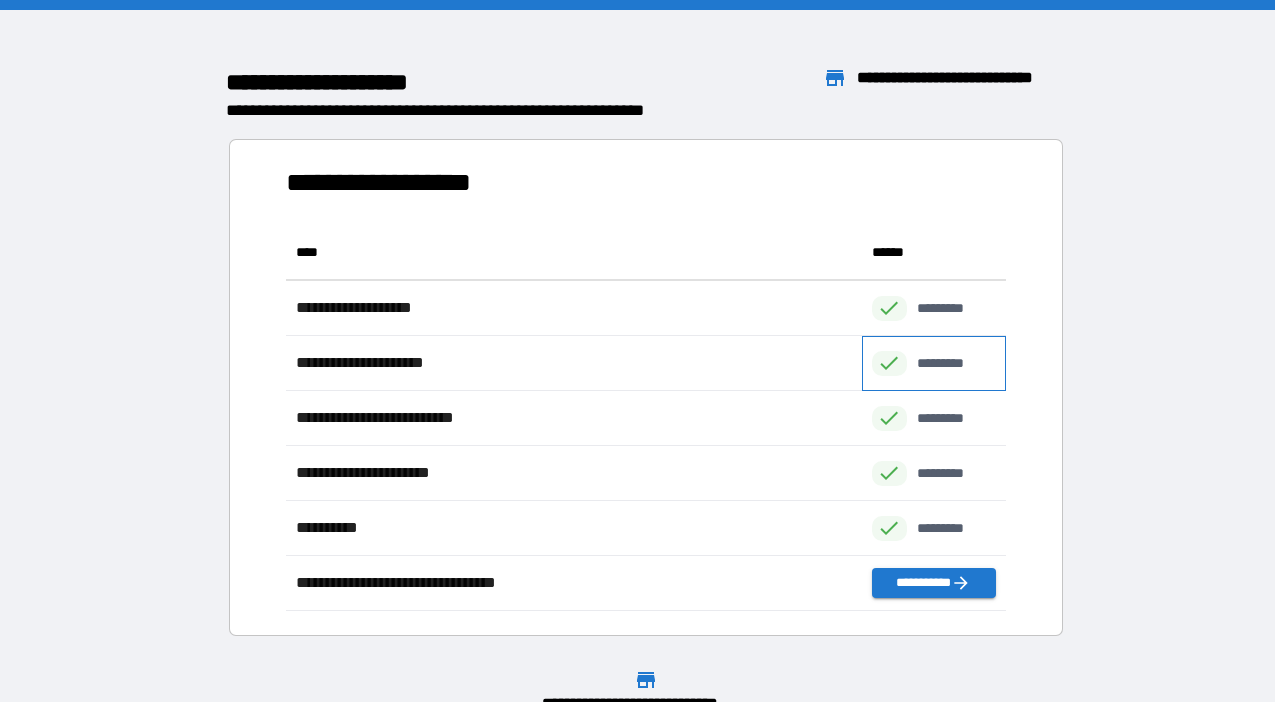 click on "*********" at bounding box center [951, 363] 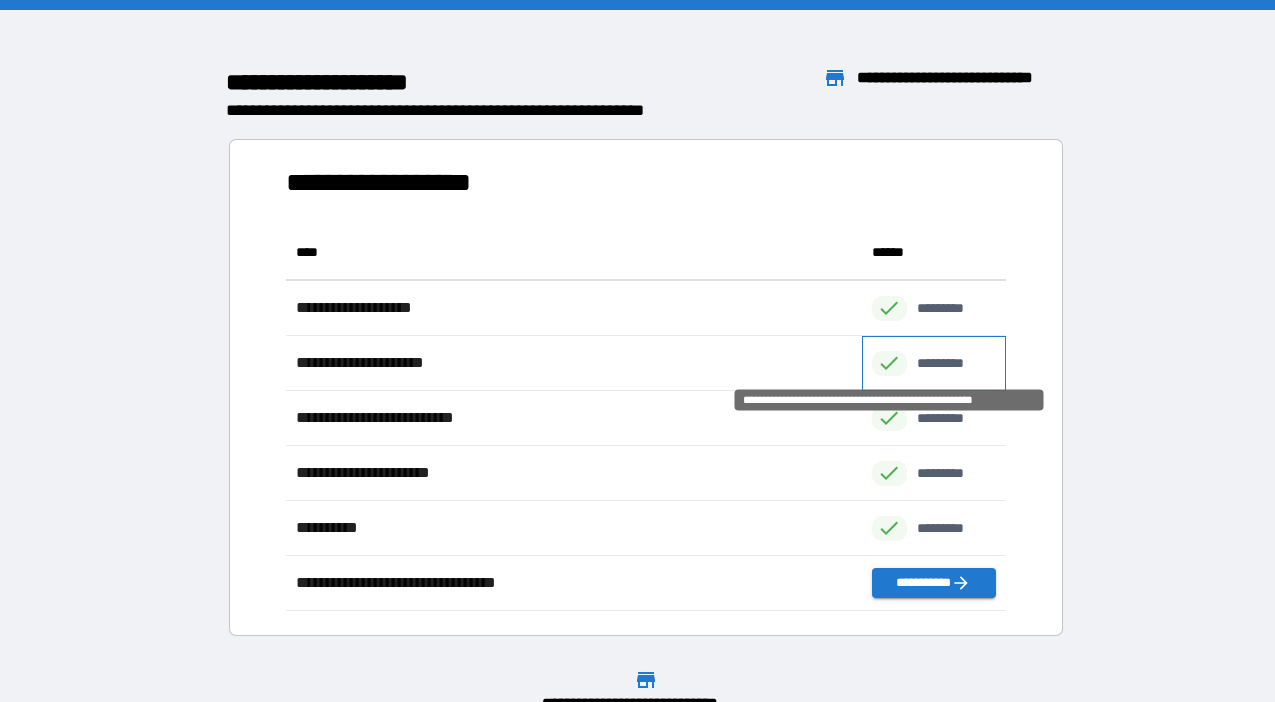 click 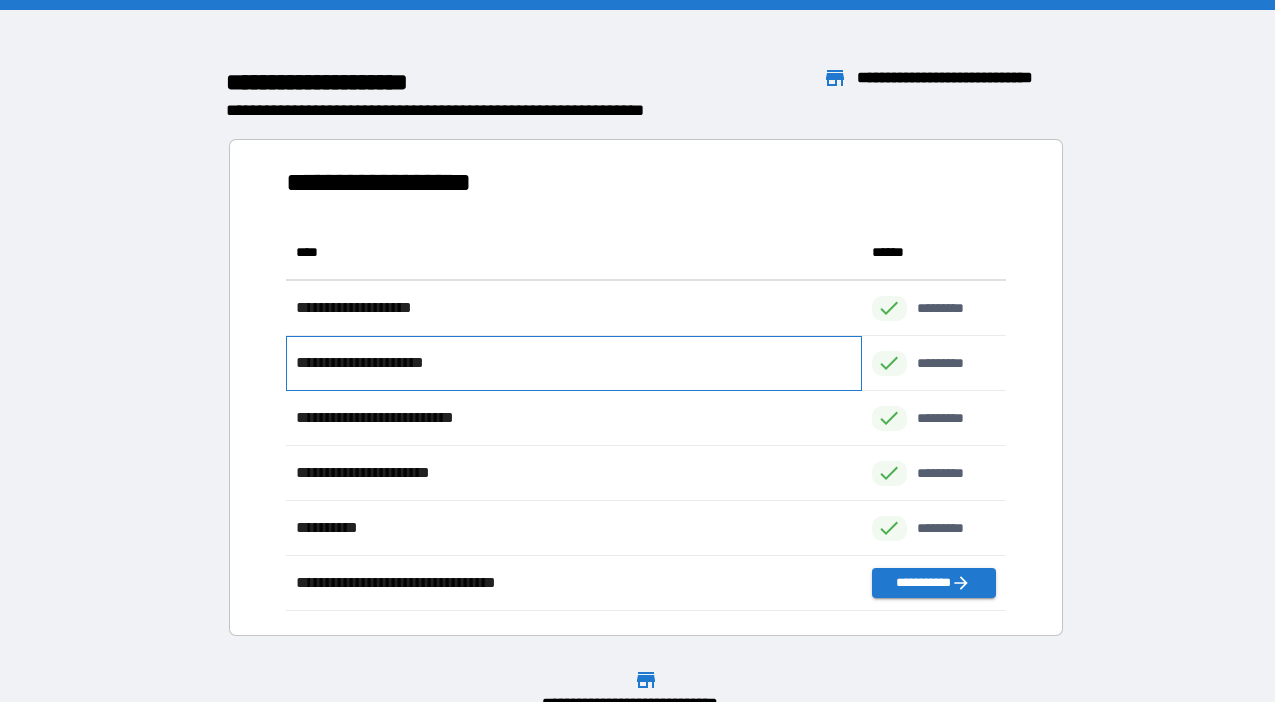 click on "**********" at bounding box center (574, 363) 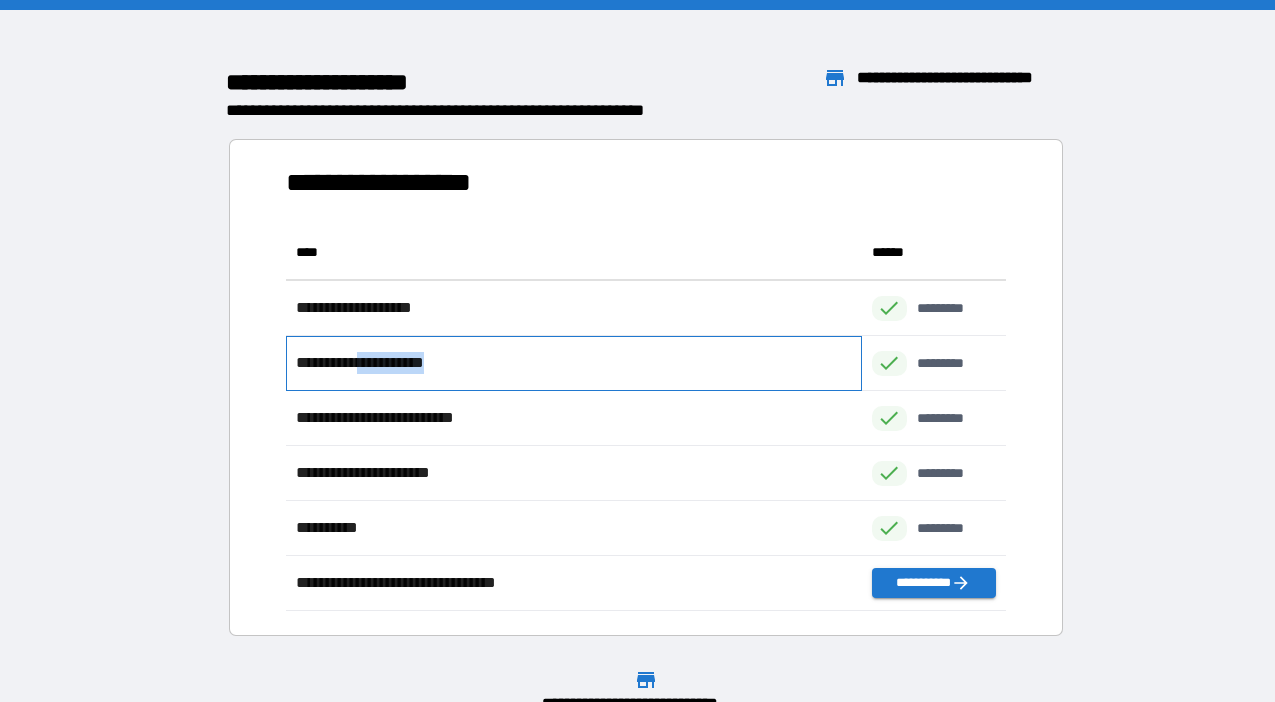 click on "**********" at bounding box center (376, 363) 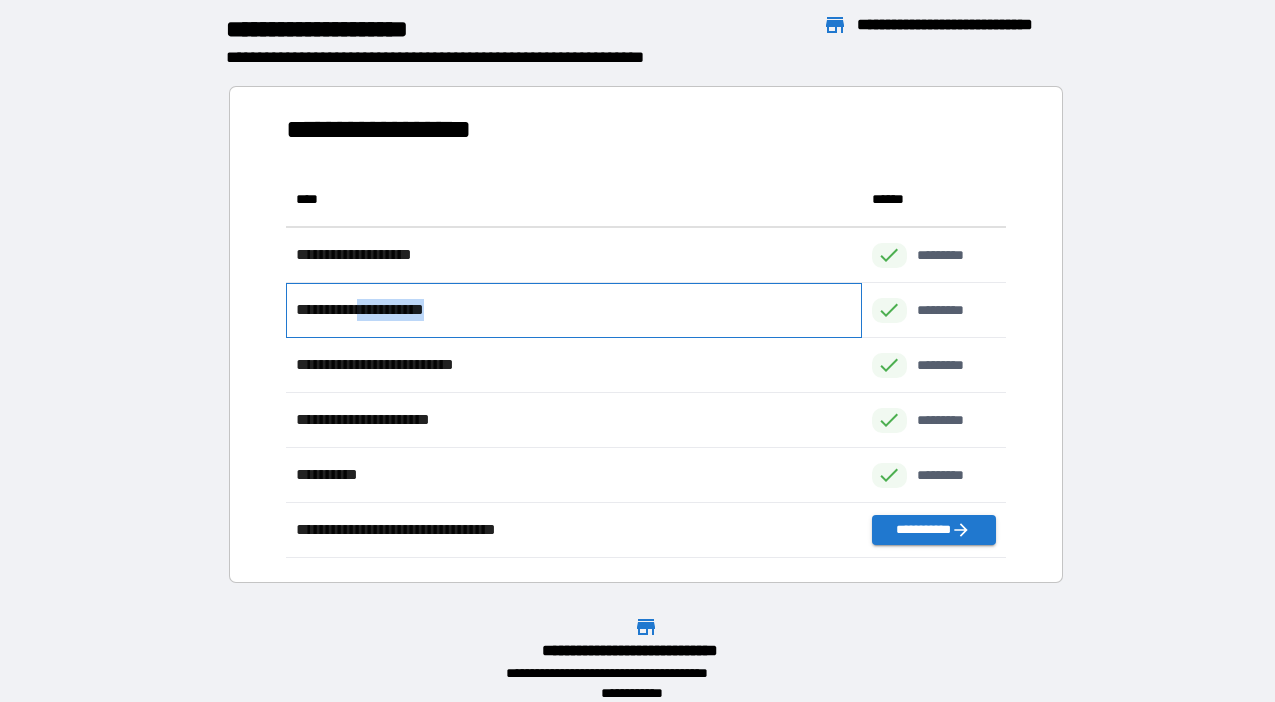 scroll, scrollTop: 55, scrollLeft: 0, axis: vertical 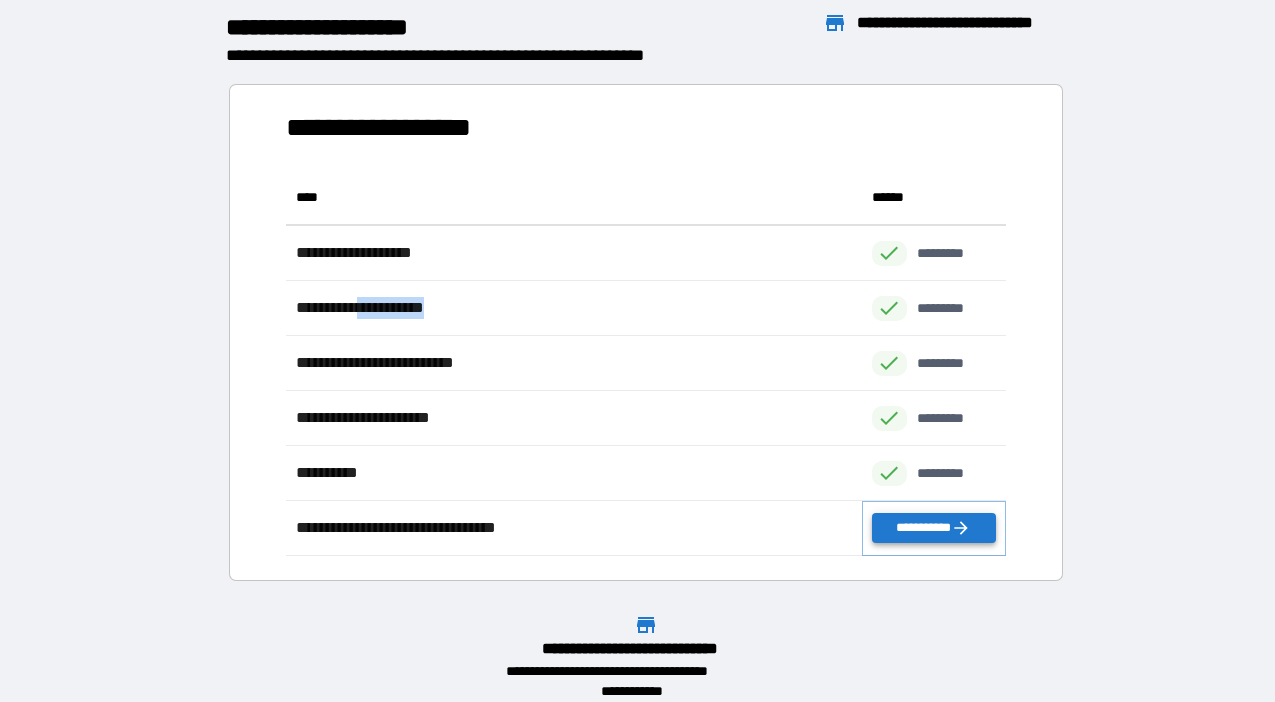 click on "**********" at bounding box center (934, 528) 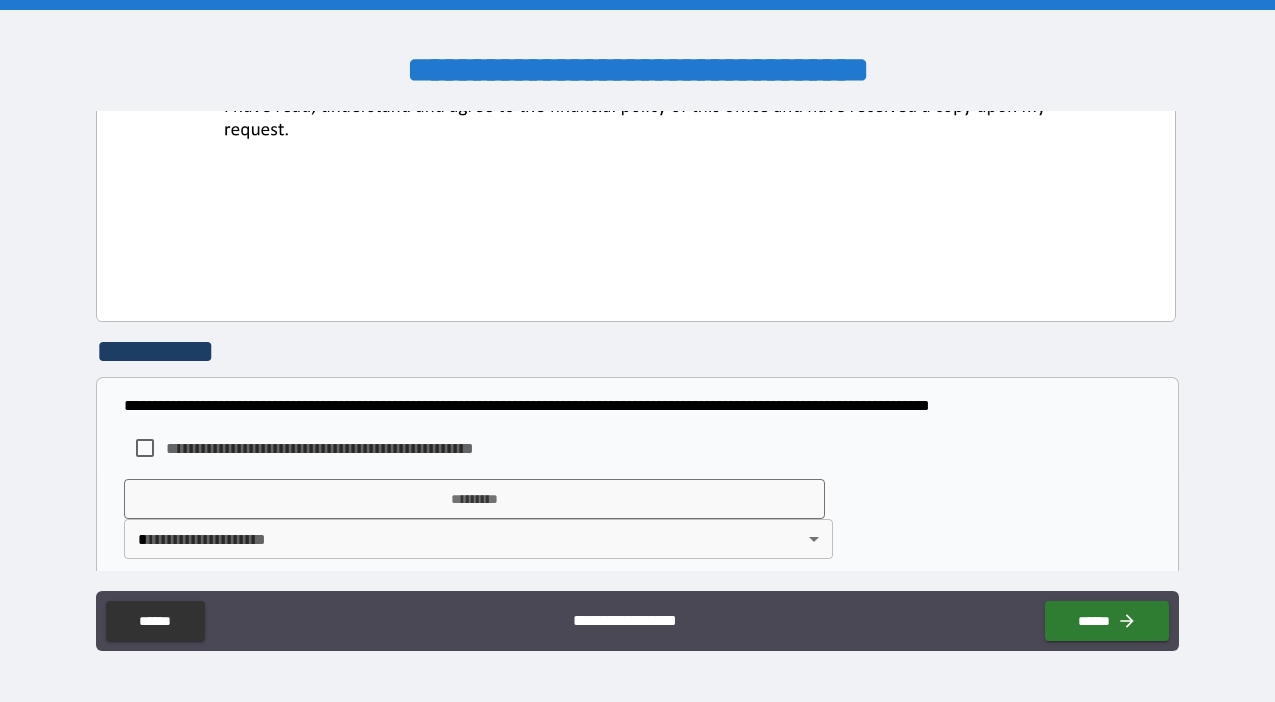 scroll, scrollTop: 1216, scrollLeft: 0, axis: vertical 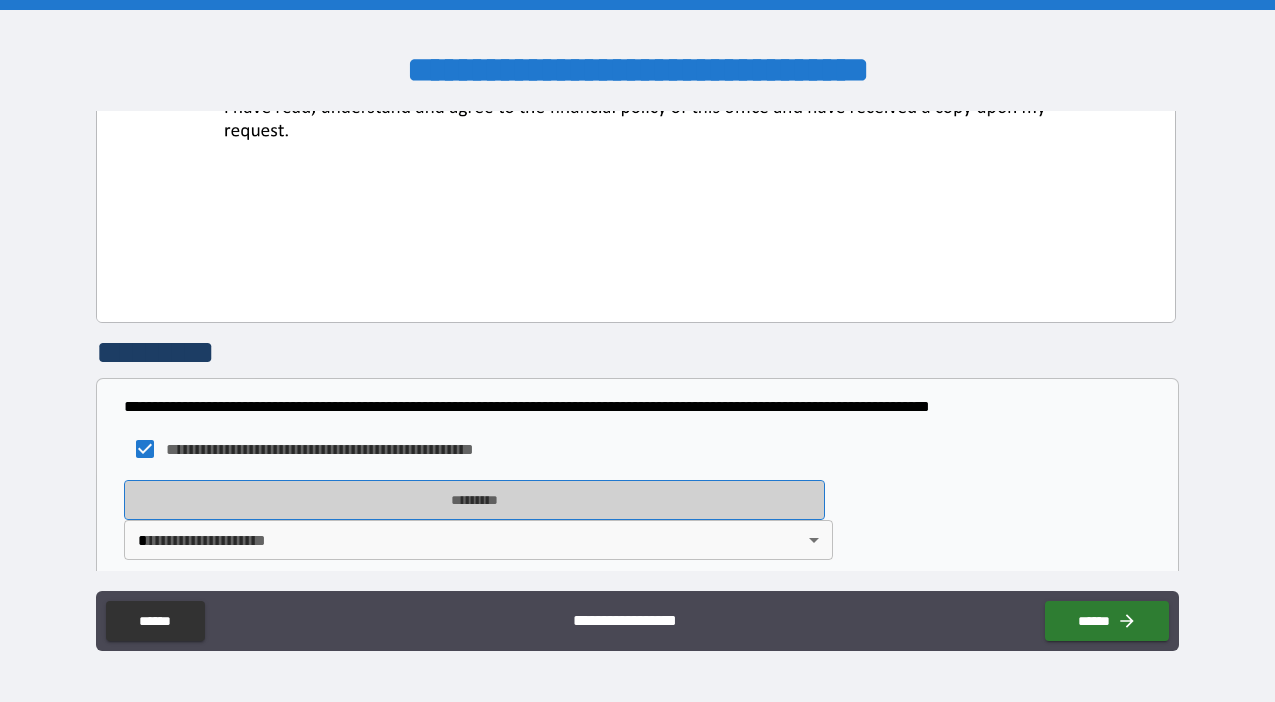 click on "*********" at bounding box center (474, 500) 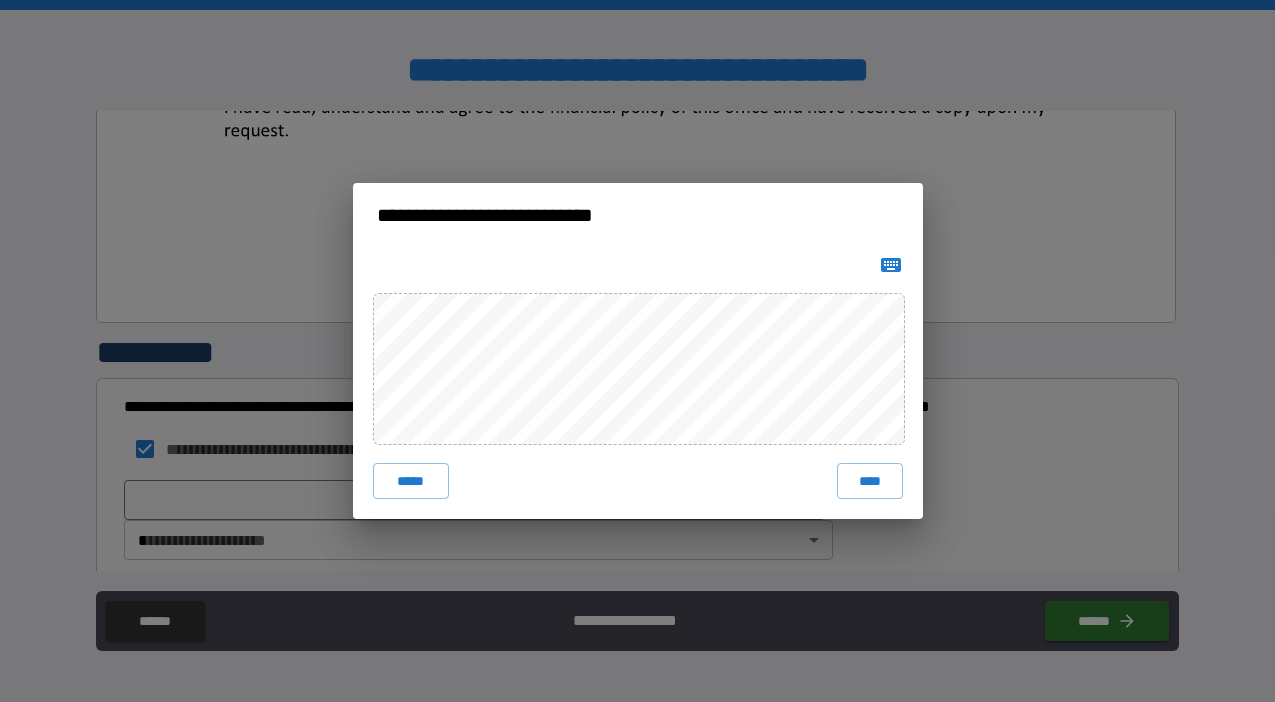 click 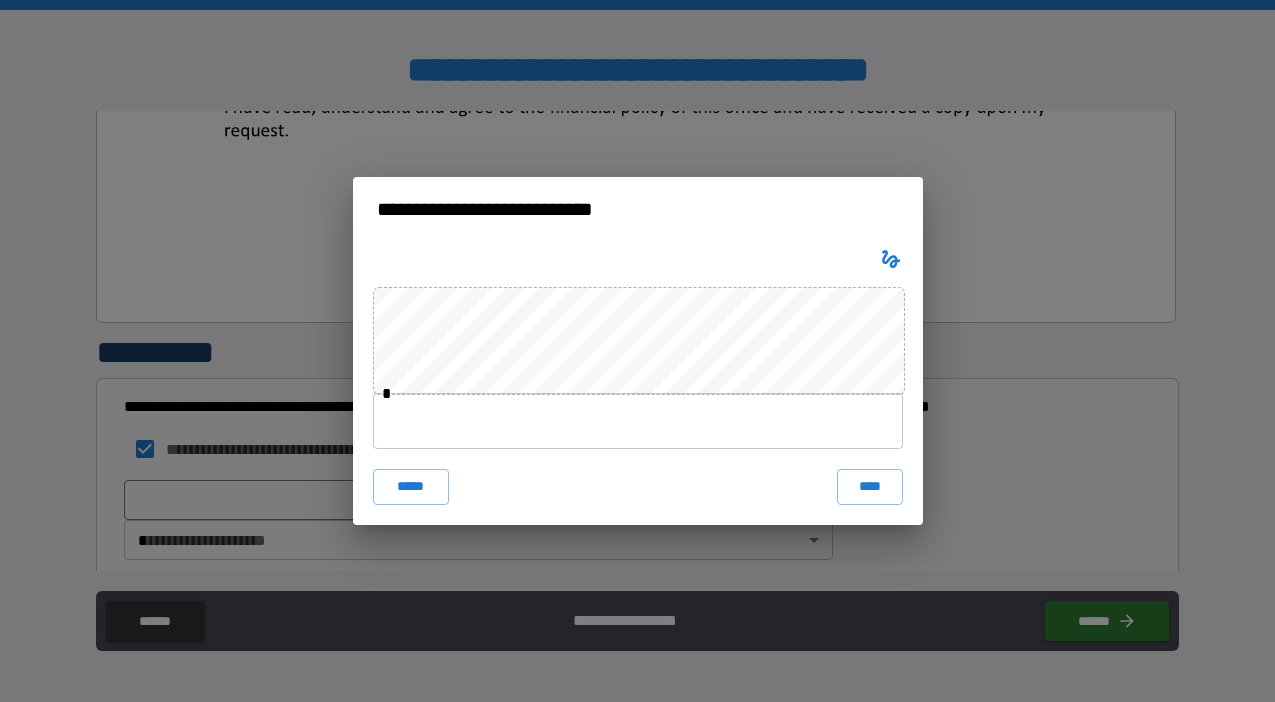 click at bounding box center (638, 421) 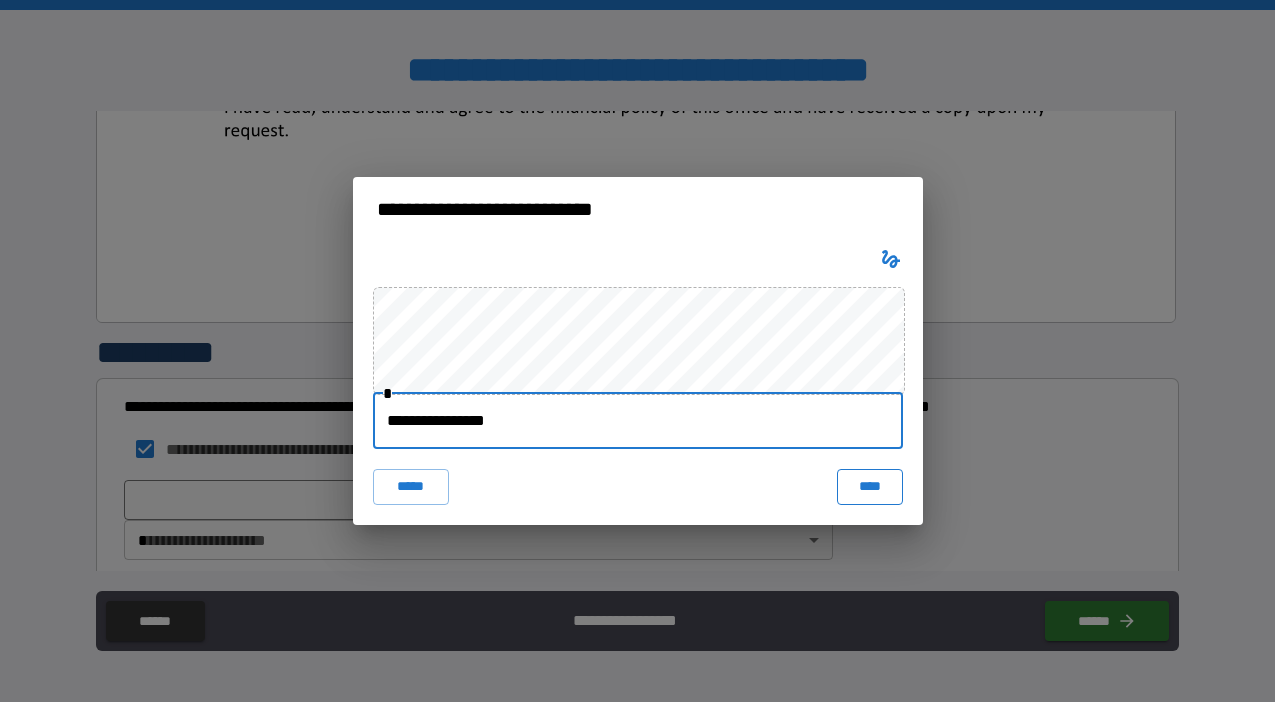 click on "****" at bounding box center [870, 487] 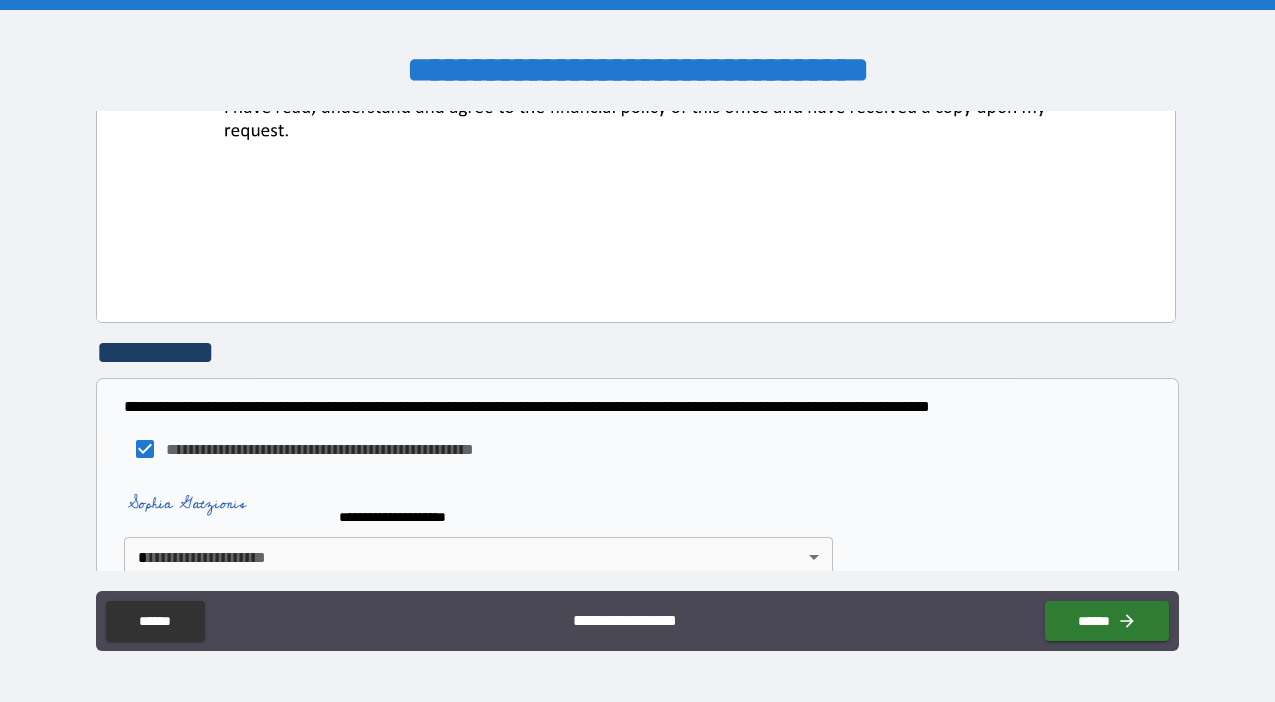 click on "**********" at bounding box center [637, 351] 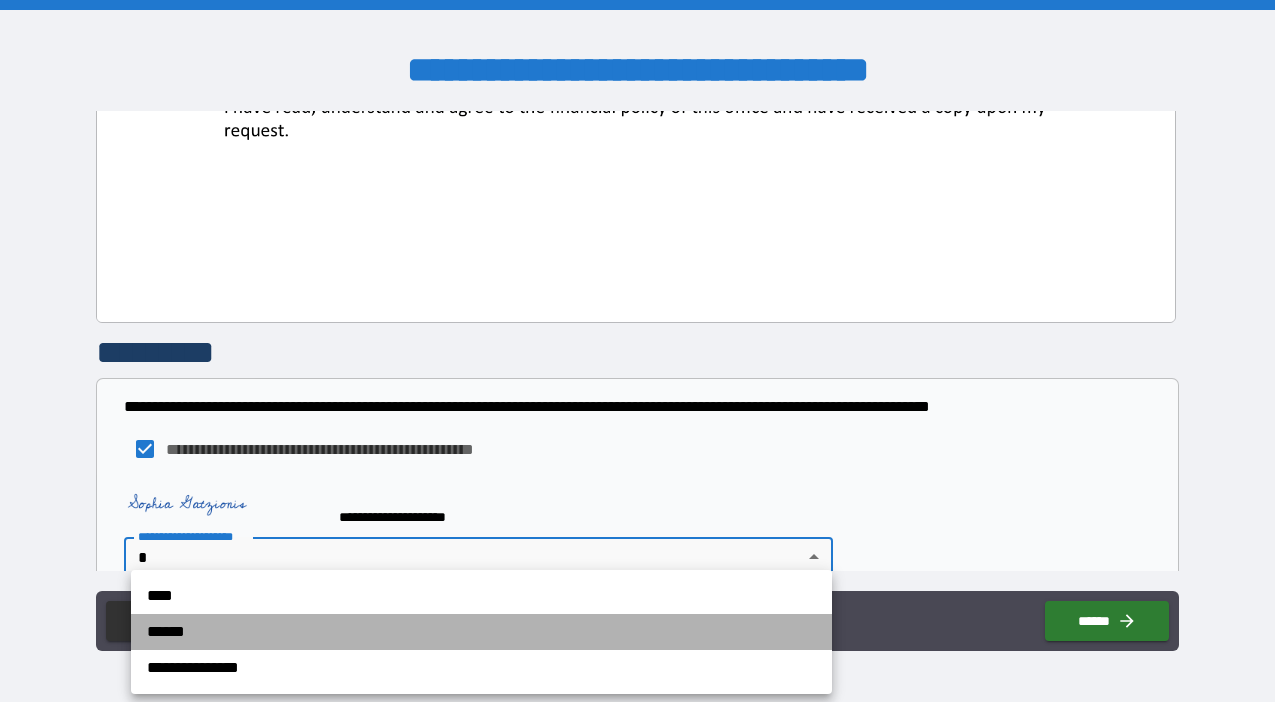 click on "******" at bounding box center (481, 632) 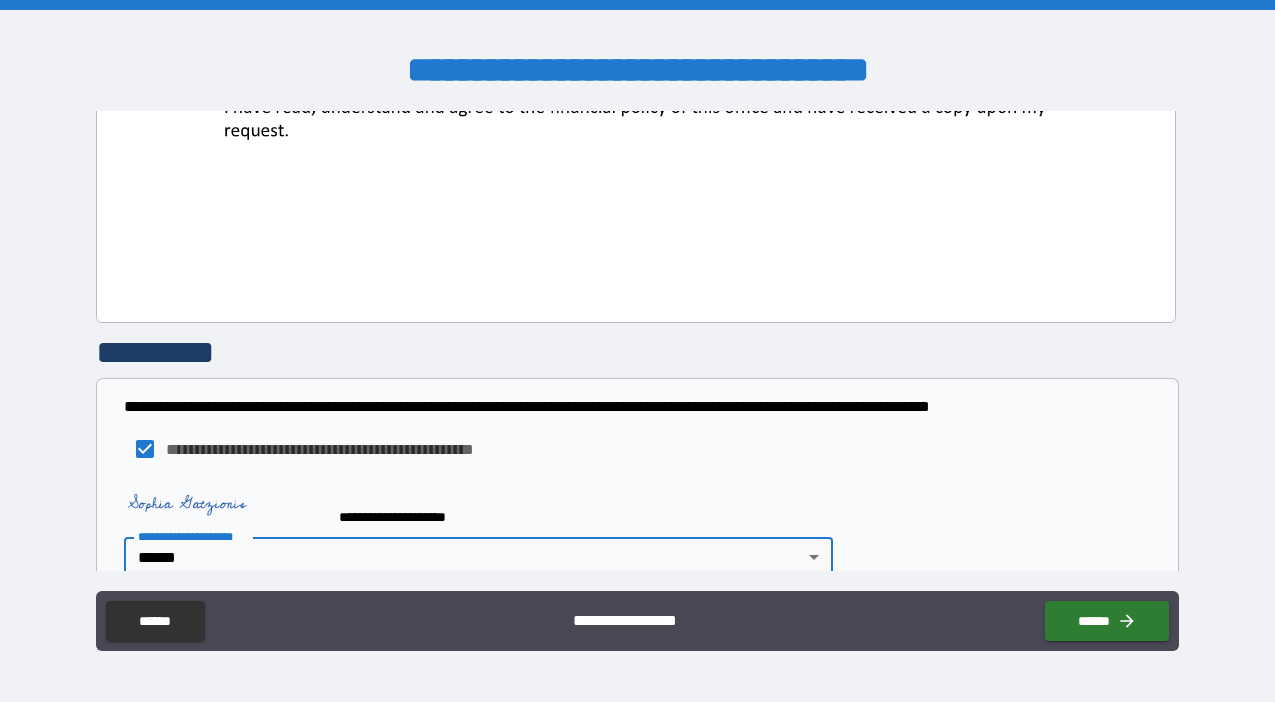 click on "**********" at bounding box center [637, 351] 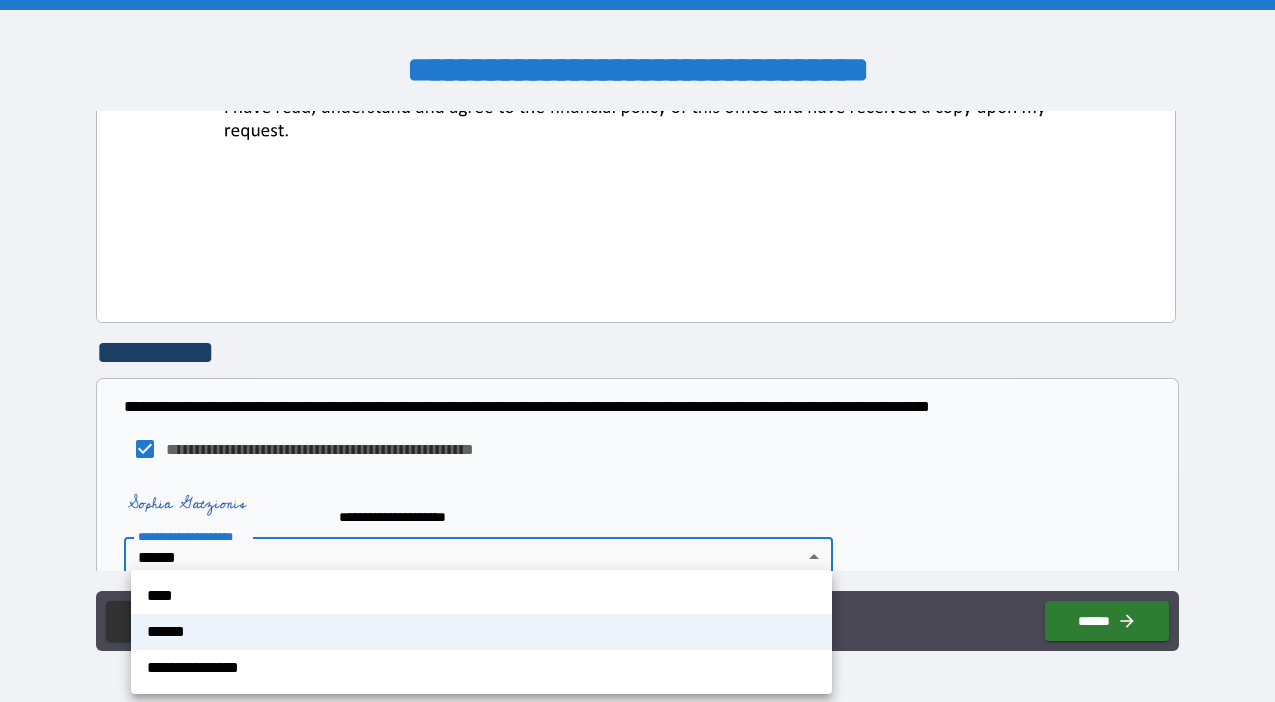 click on "**********" at bounding box center (481, 668) 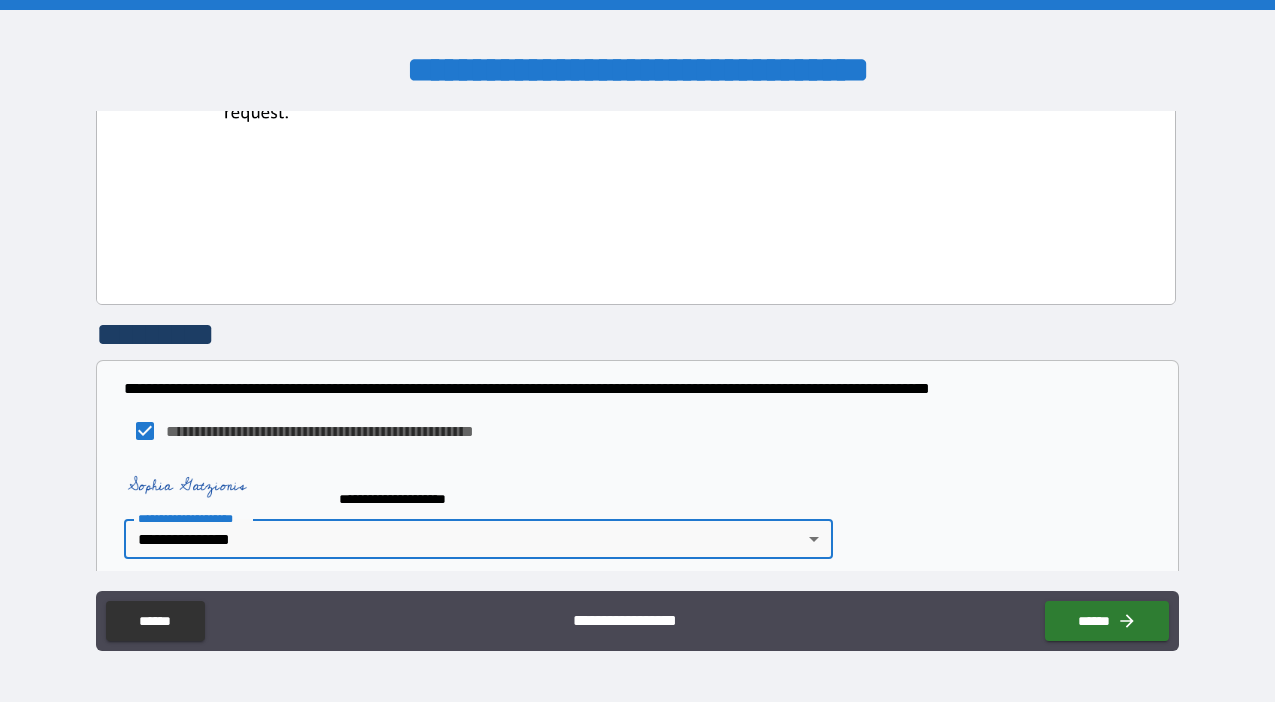 scroll, scrollTop: 1233, scrollLeft: 0, axis: vertical 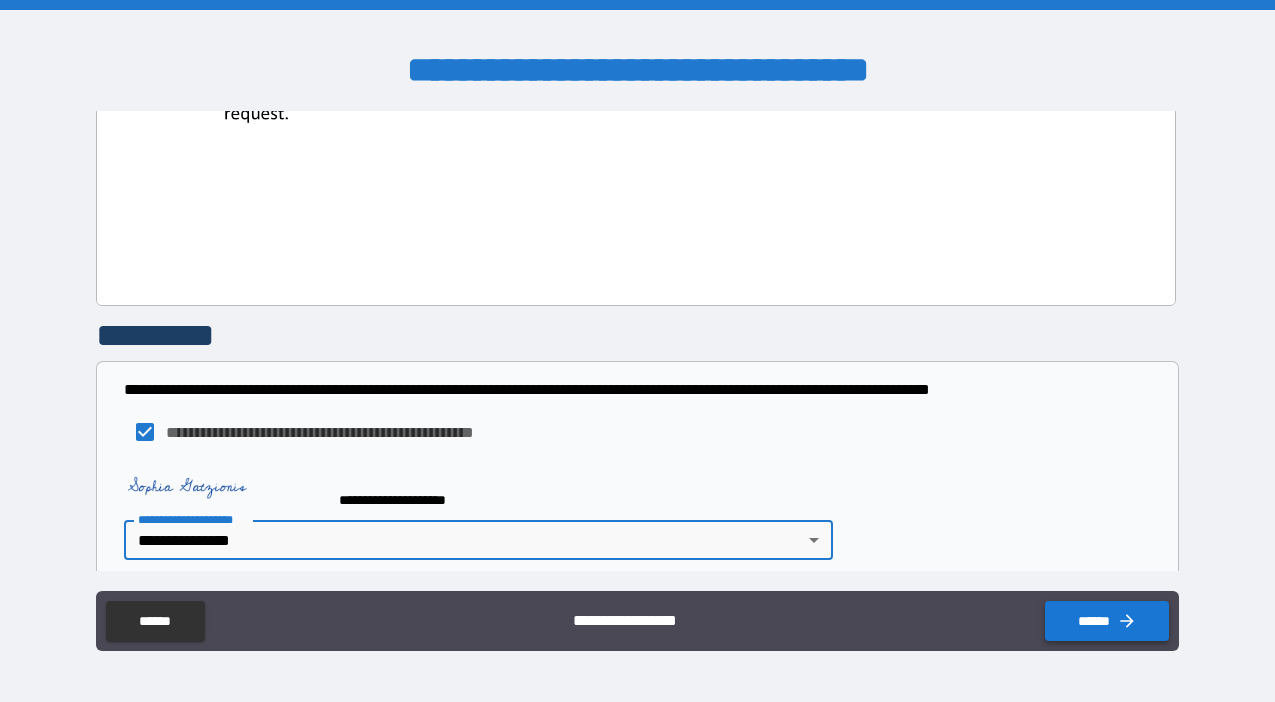 click on "******" at bounding box center (1107, 621) 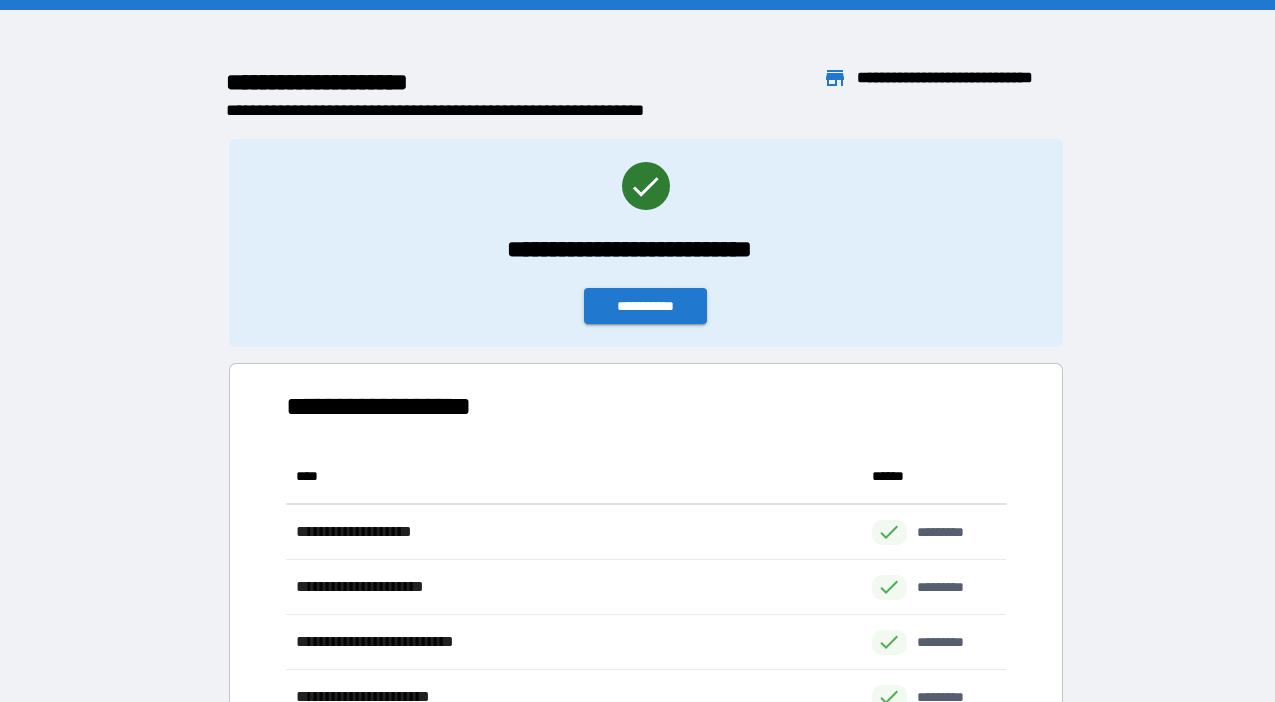 scroll, scrollTop: 1, scrollLeft: 1, axis: both 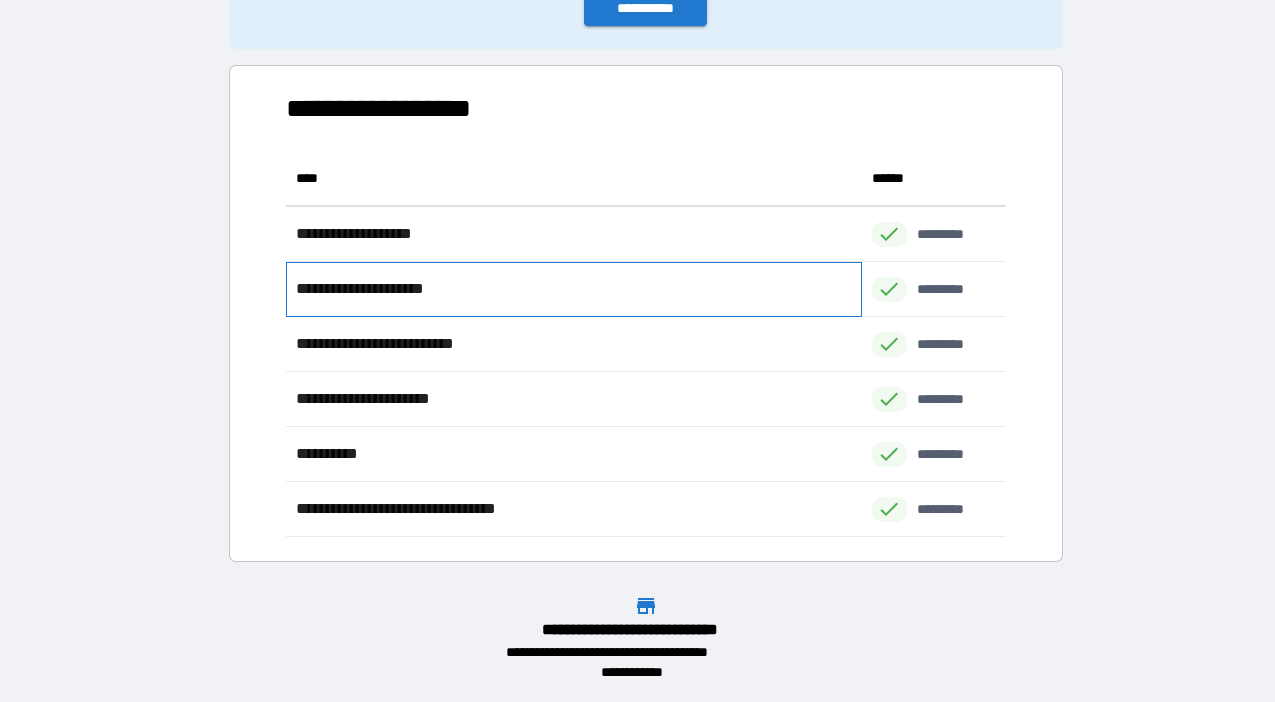 click on "**********" at bounding box center (376, 289) 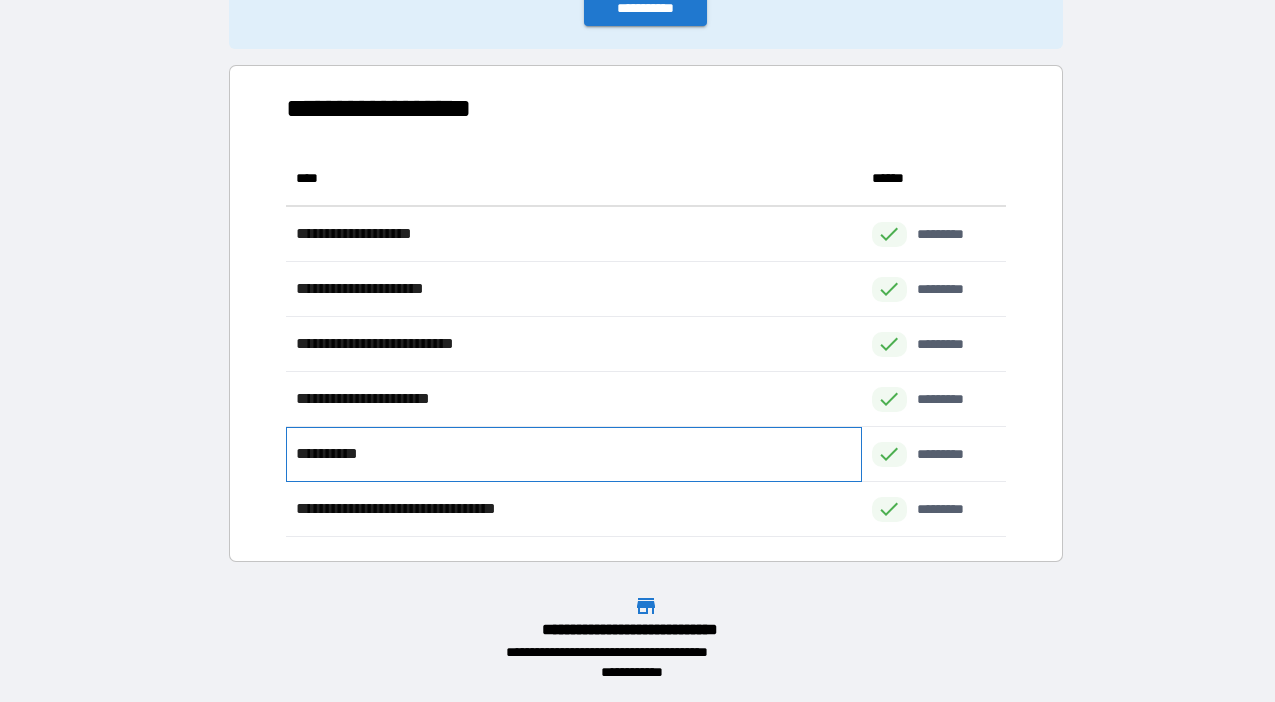 click on "**********" at bounding box center (340, 454) 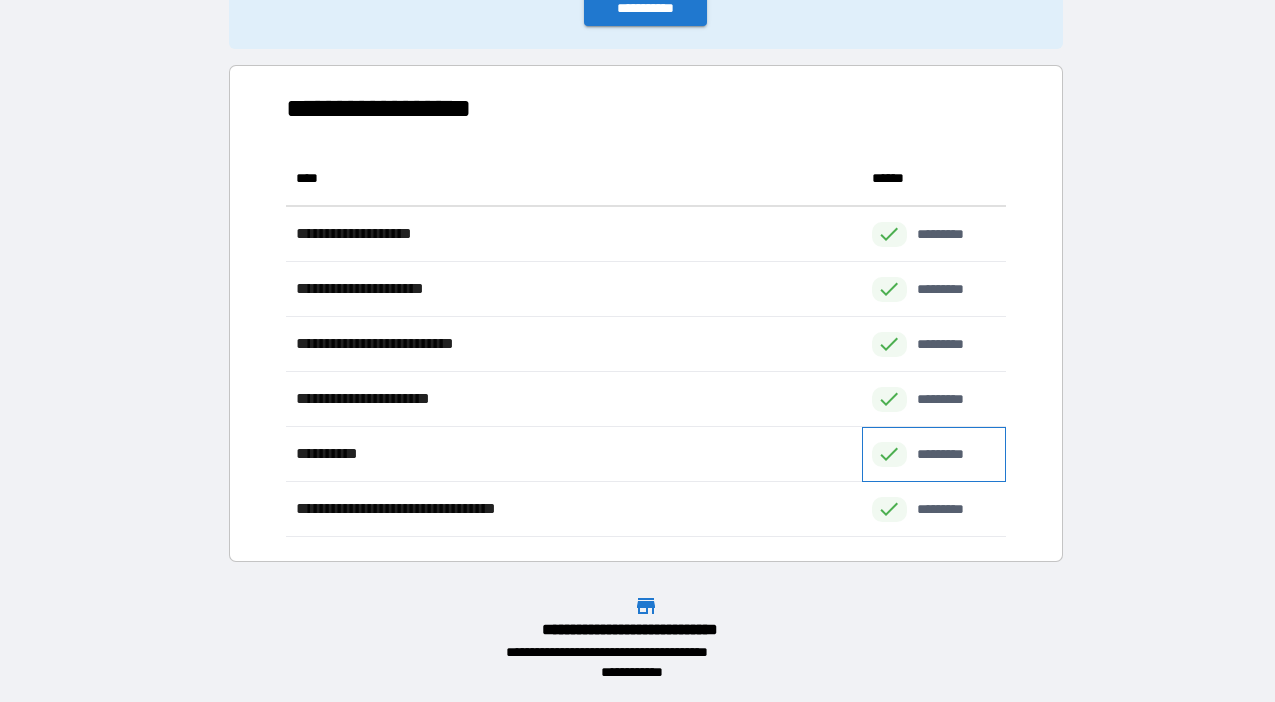click on "*********" at bounding box center (951, 454) 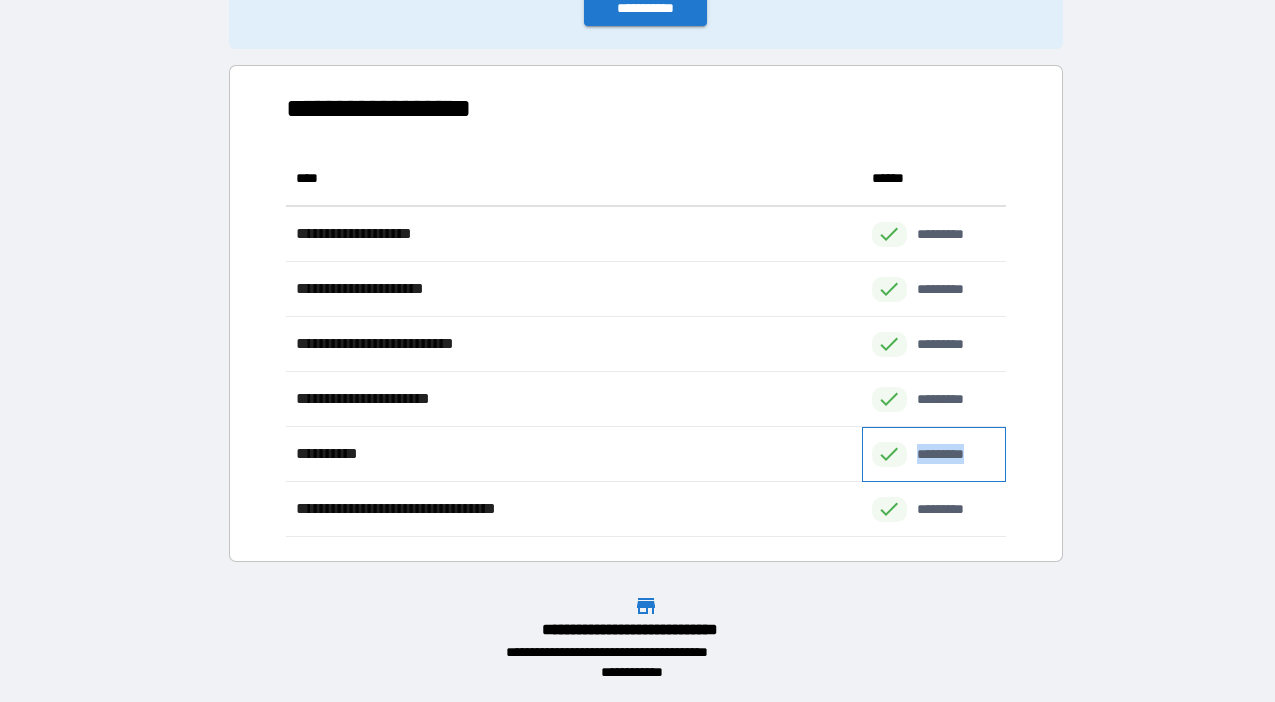 click on "*********" at bounding box center (951, 454) 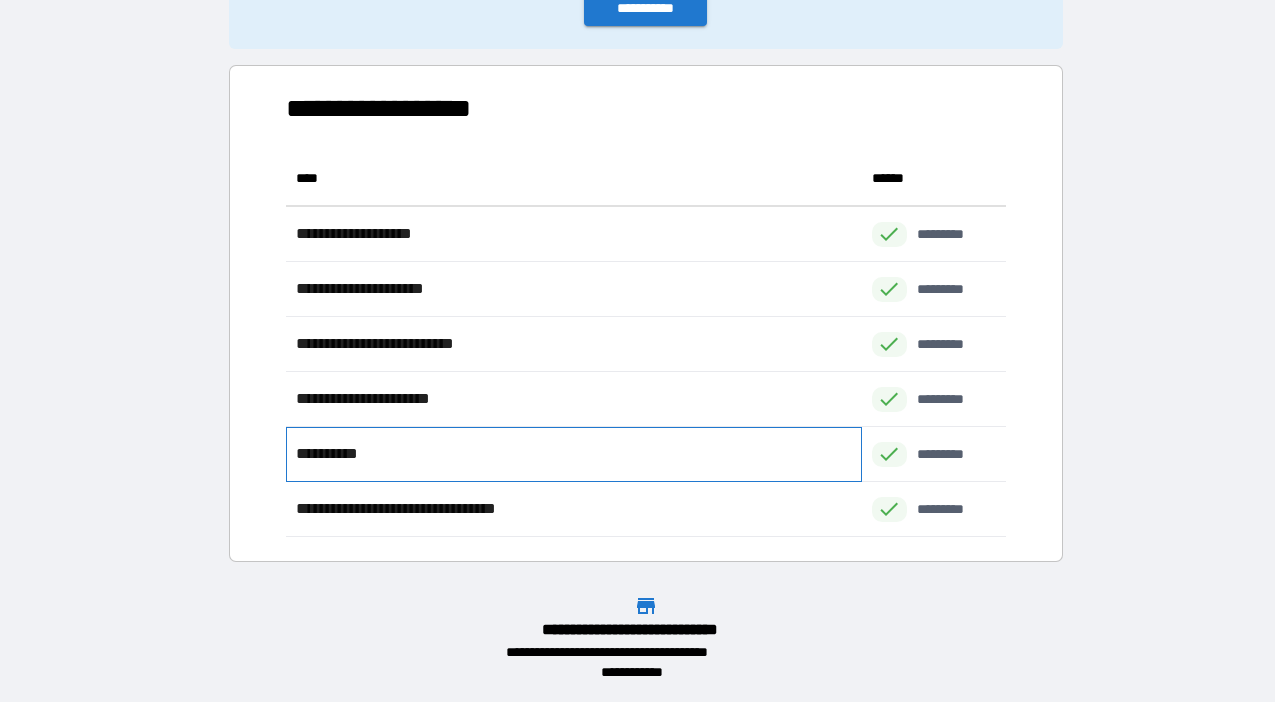 click on "**********" at bounding box center [340, 454] 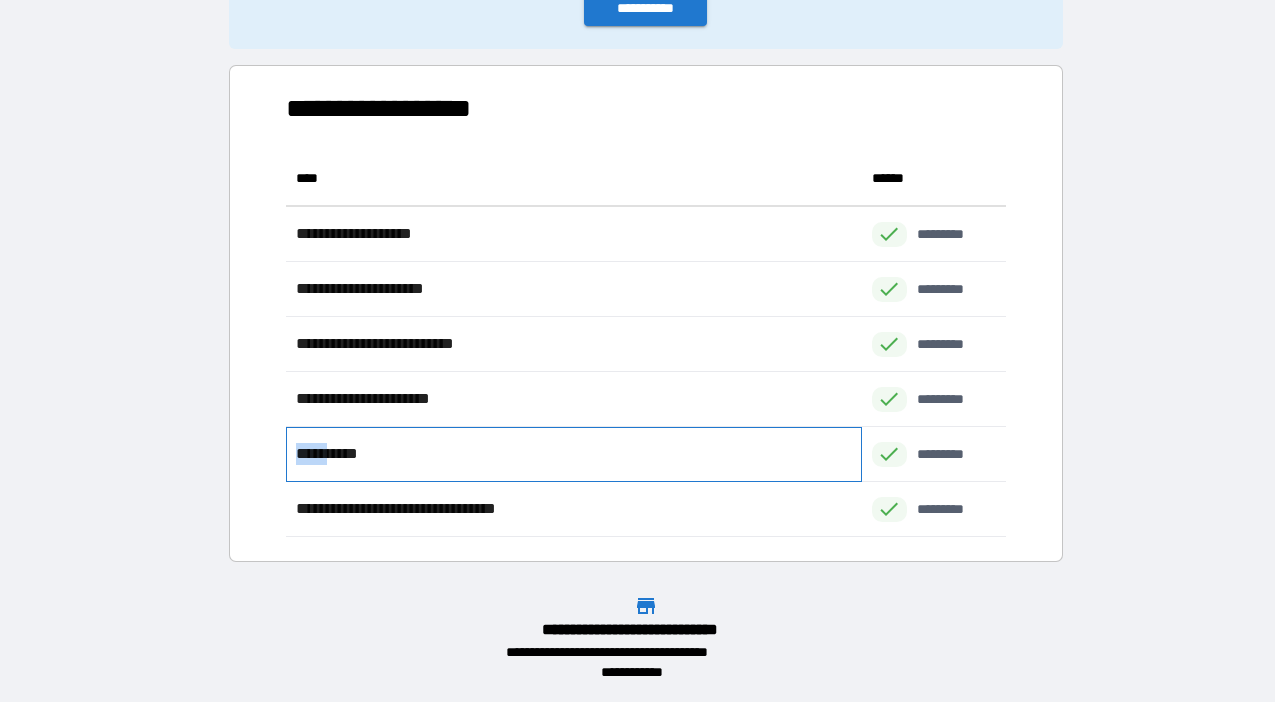 click on "**********" at bounding box center (340, 454) 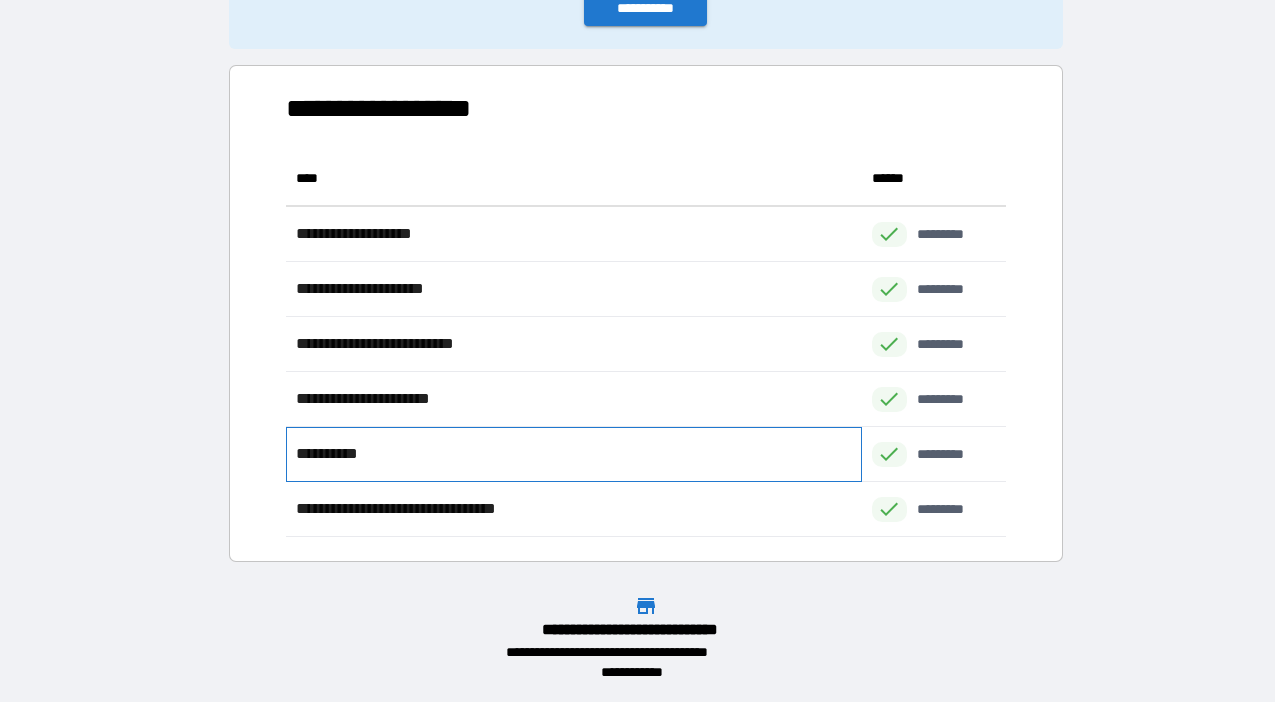 click on "**********" at bounding box center (574, 454) 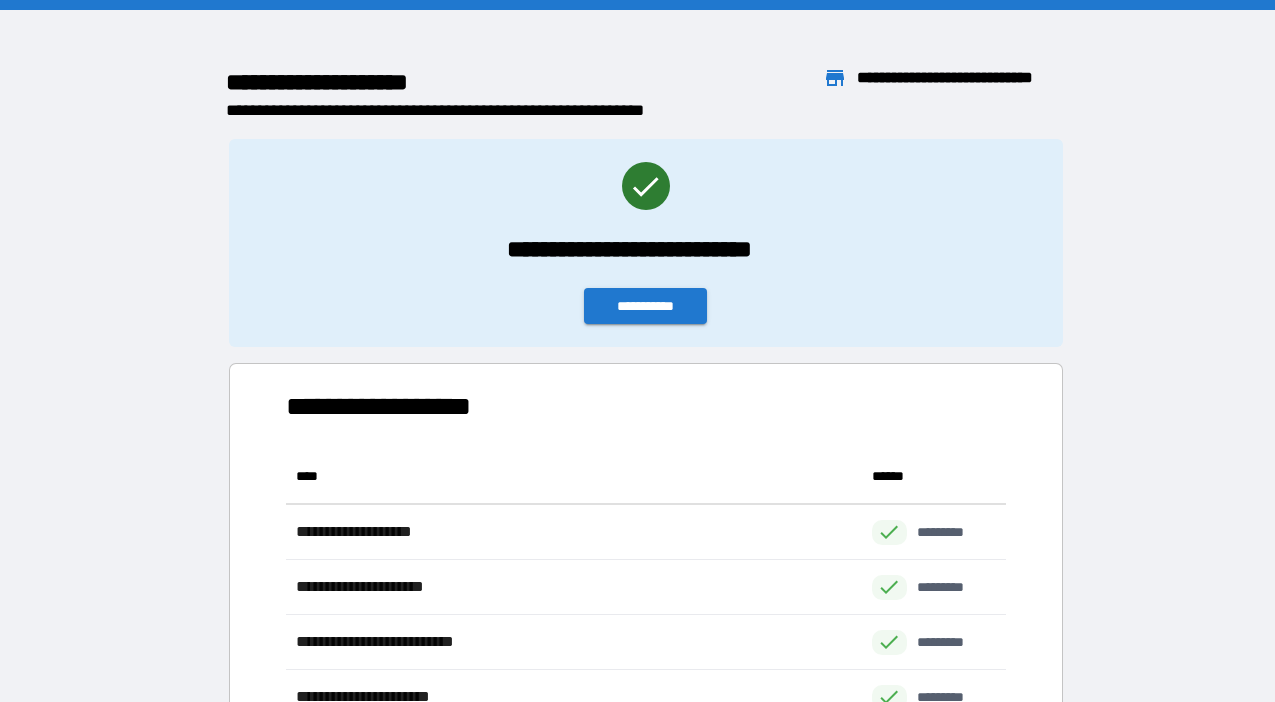 scroll, scrollTop: 0, scrollLeft: 0, axis: both 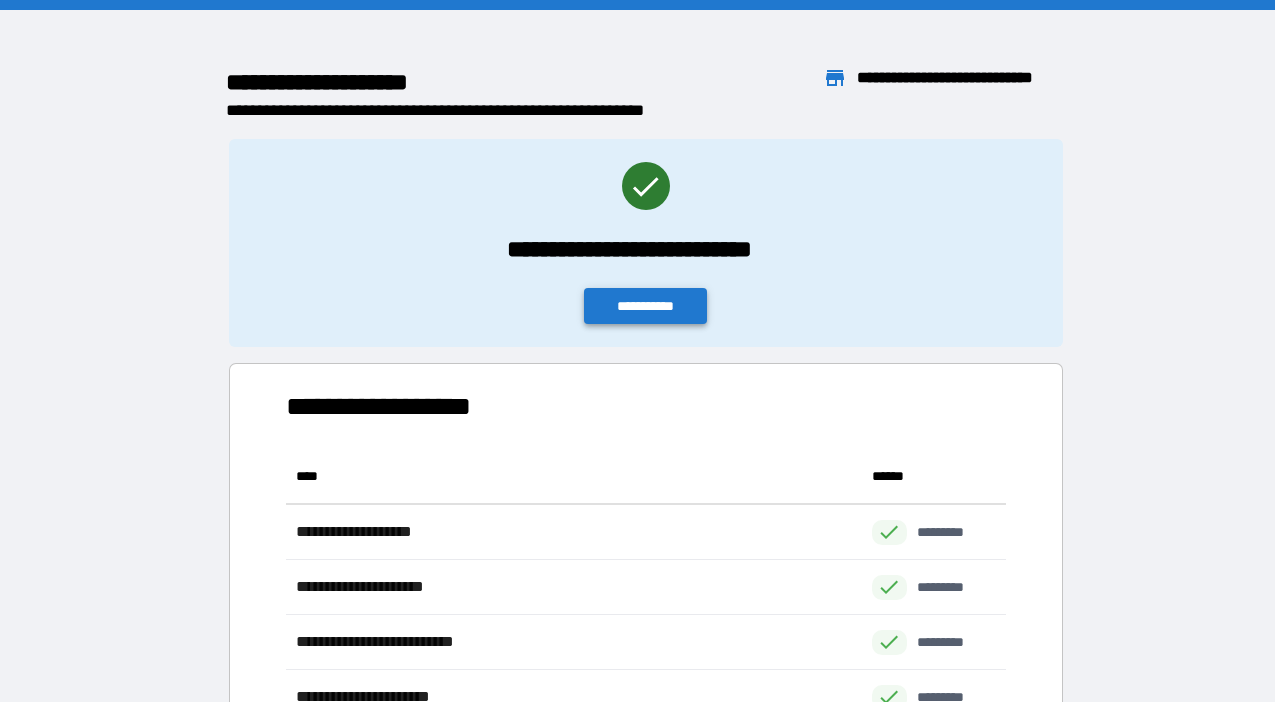 click on "**********" at bounding box center (646, 306) 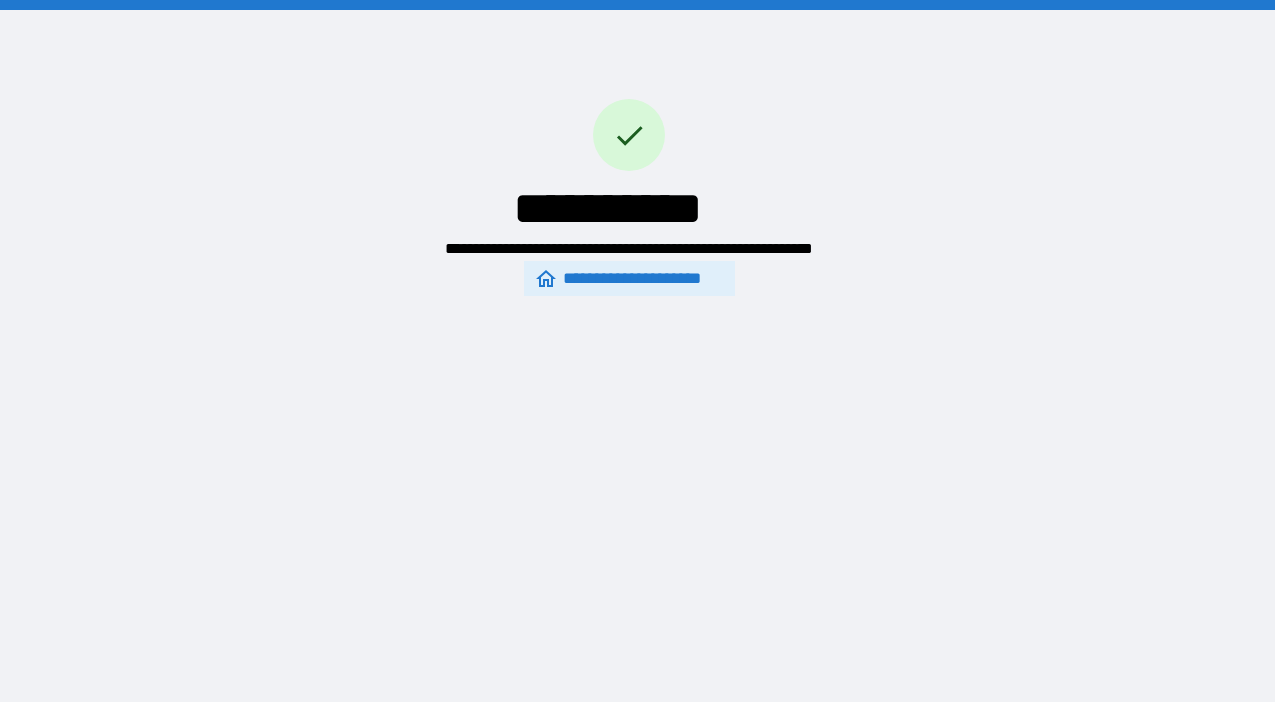 click on "**********" at bounding box center [630, 278] 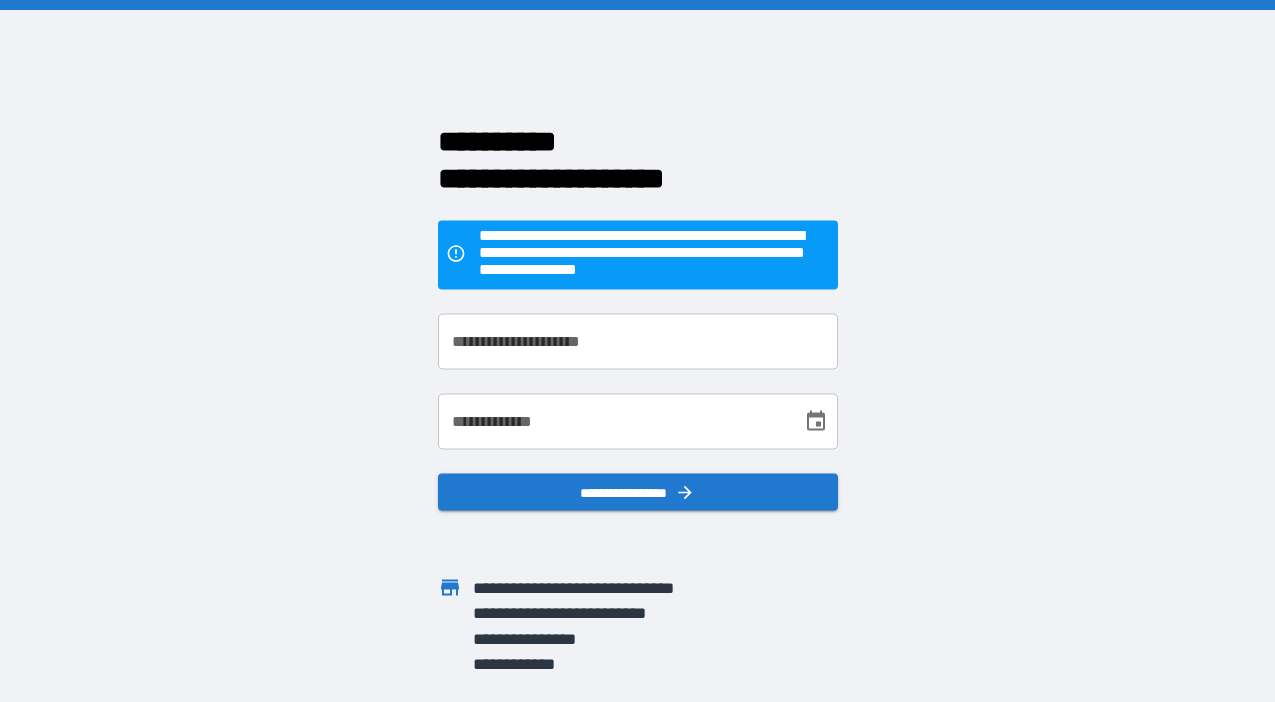 click on "**********" at bounding box center [638, 342] 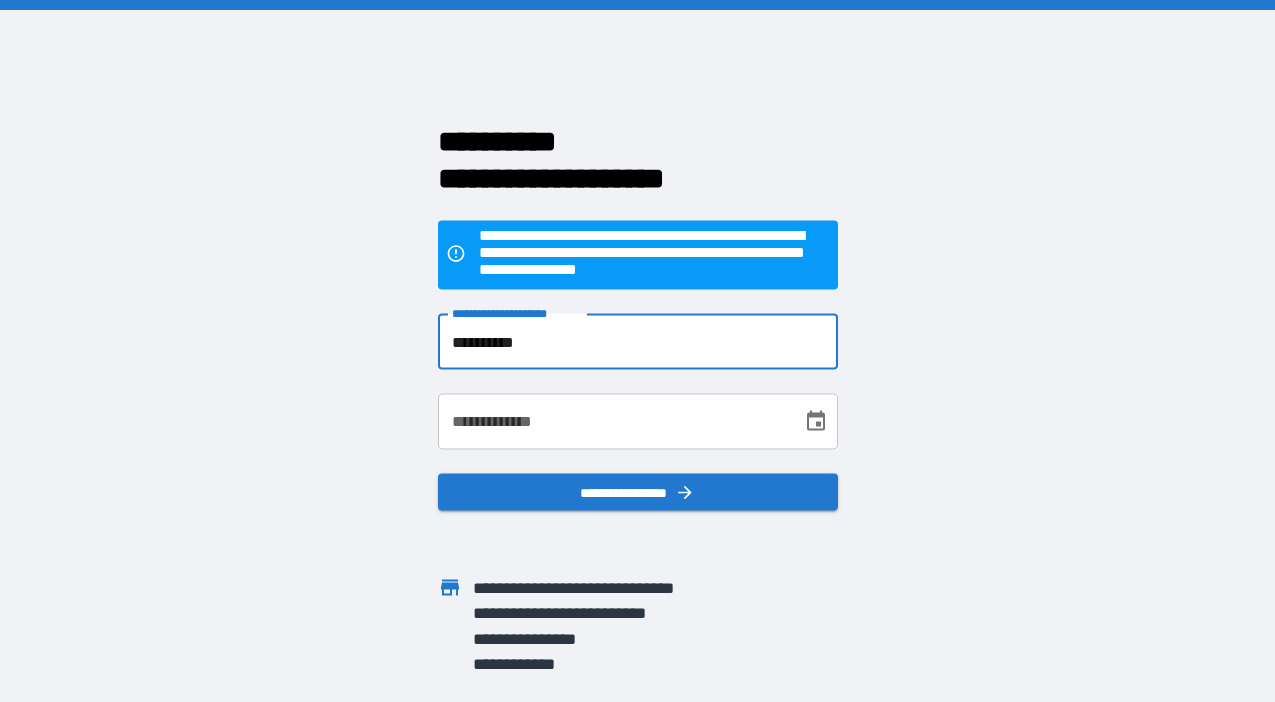 click on "**********" at bounding box center [613, 422] 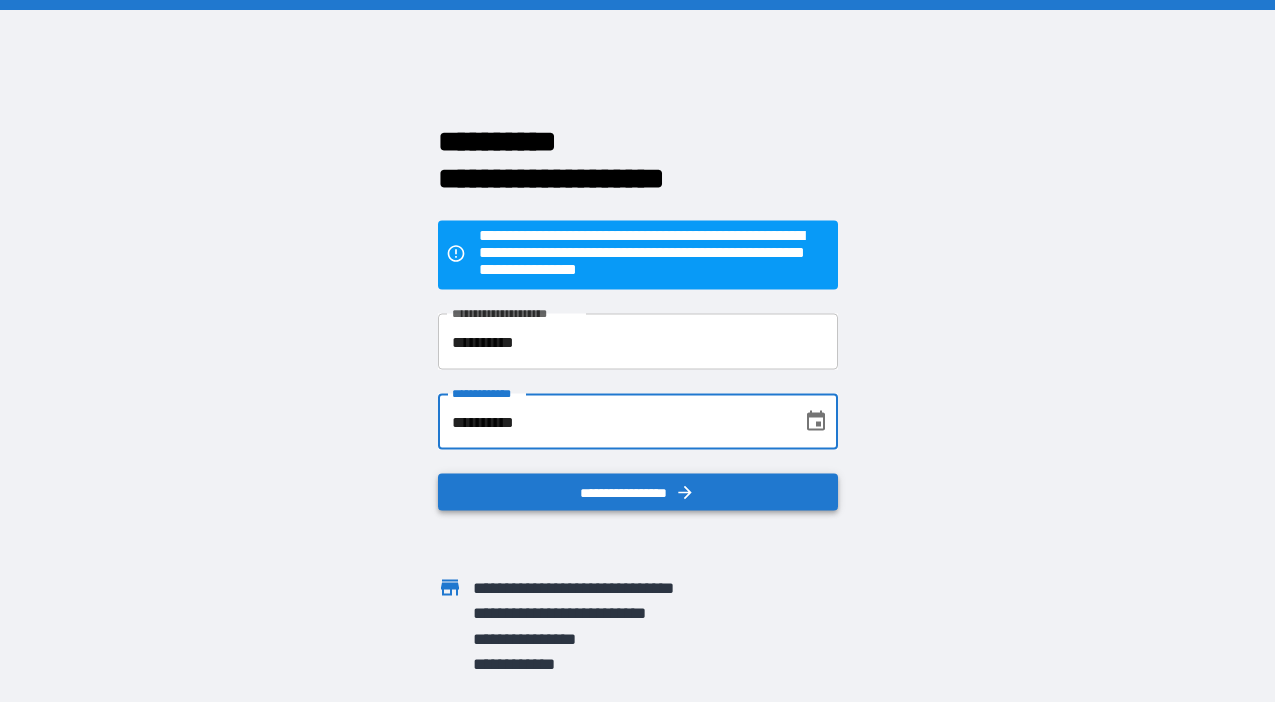 click on "**********" at bounding box center [638, 492] 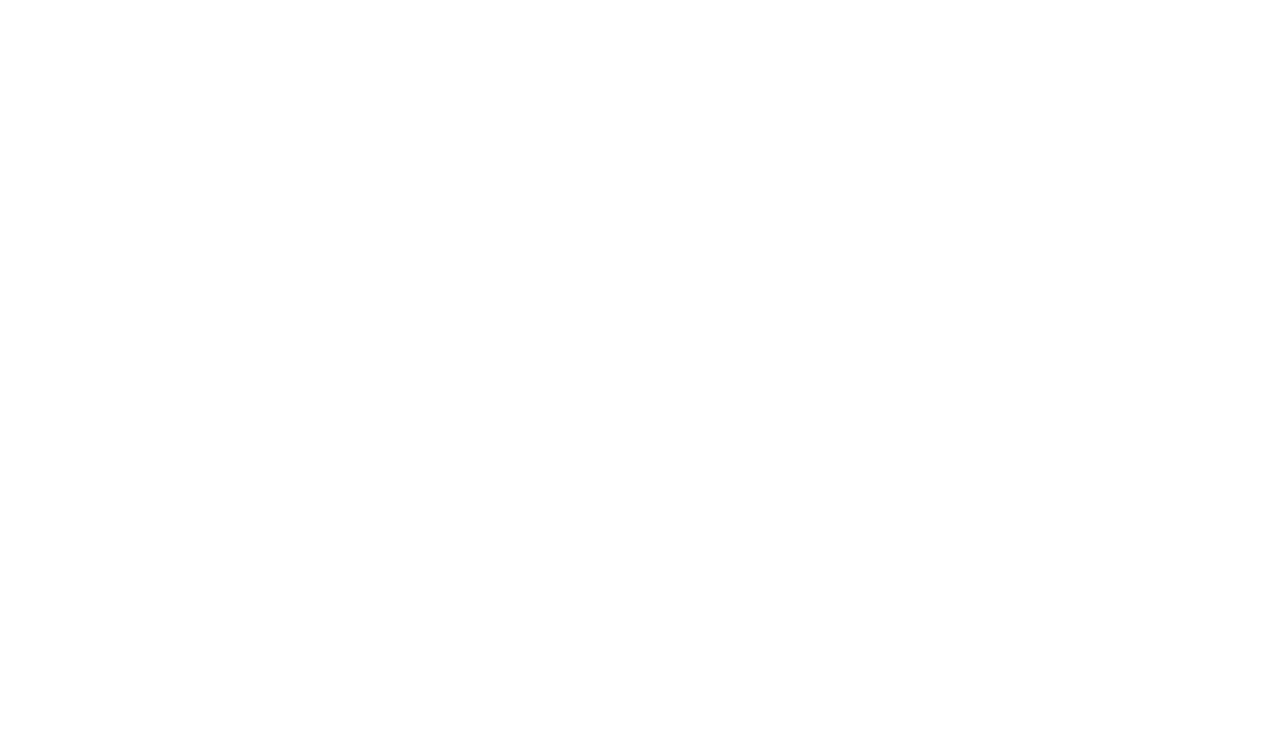 scroll, scrollTop: 0, scrollLeft: 0, axis: both 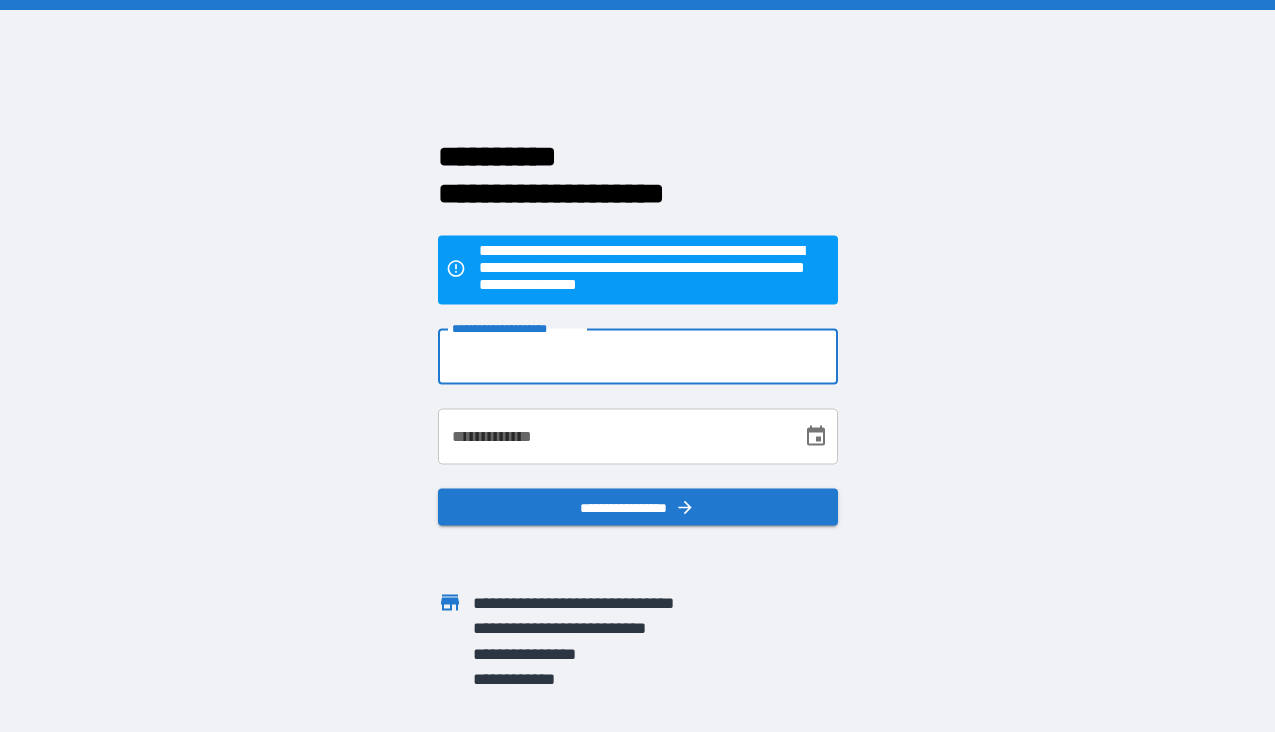 click on "**********" at bounding box center (638, 357) 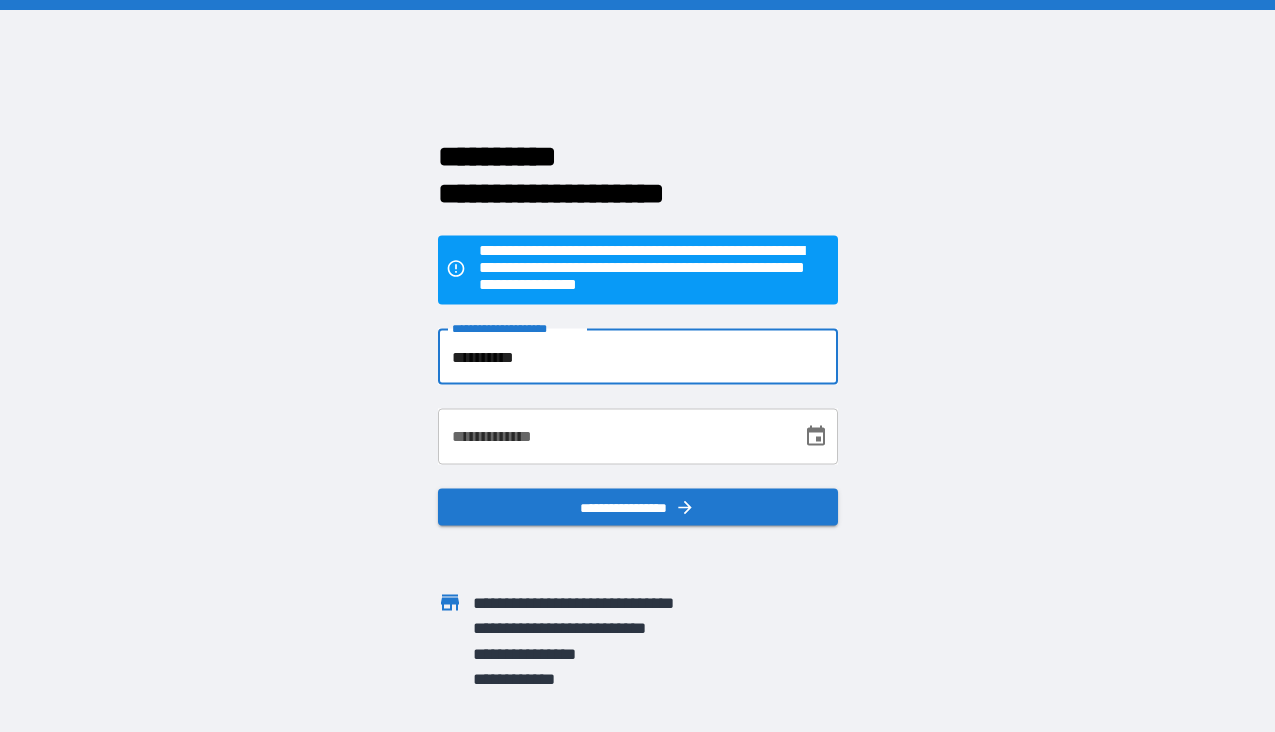 type on "**********" 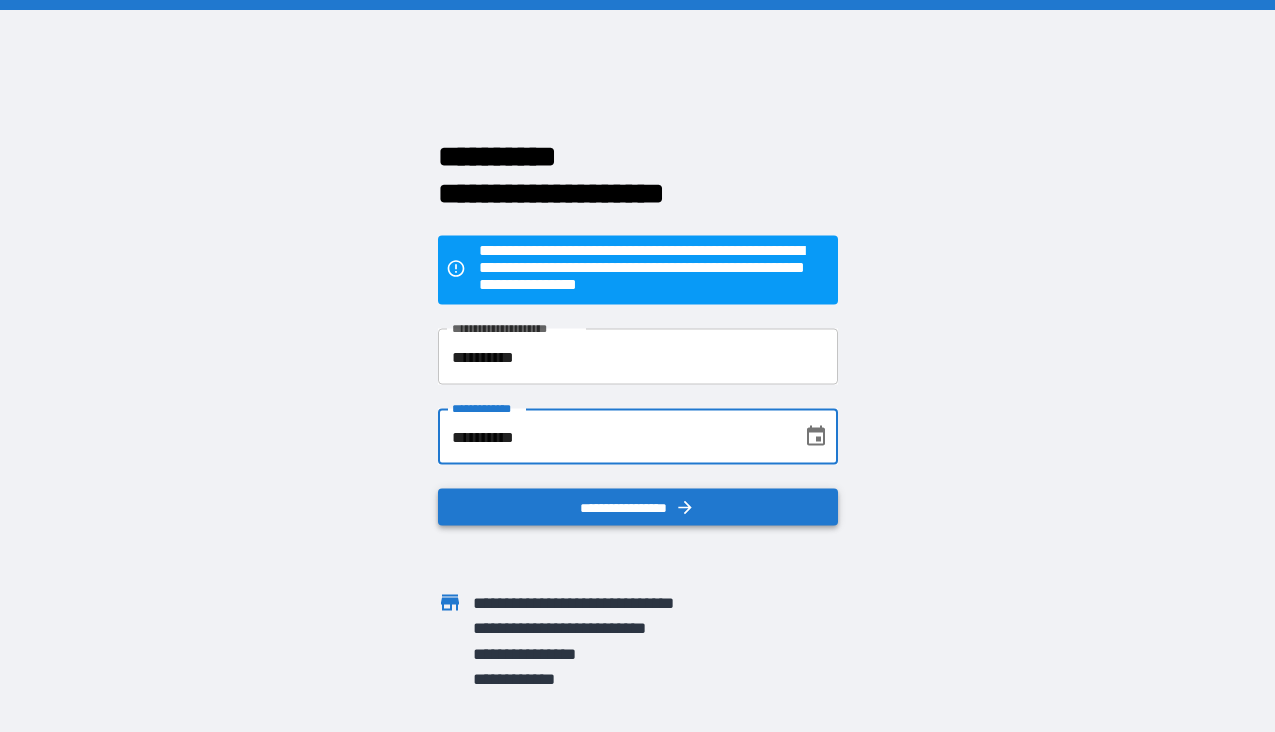 type on "**********" 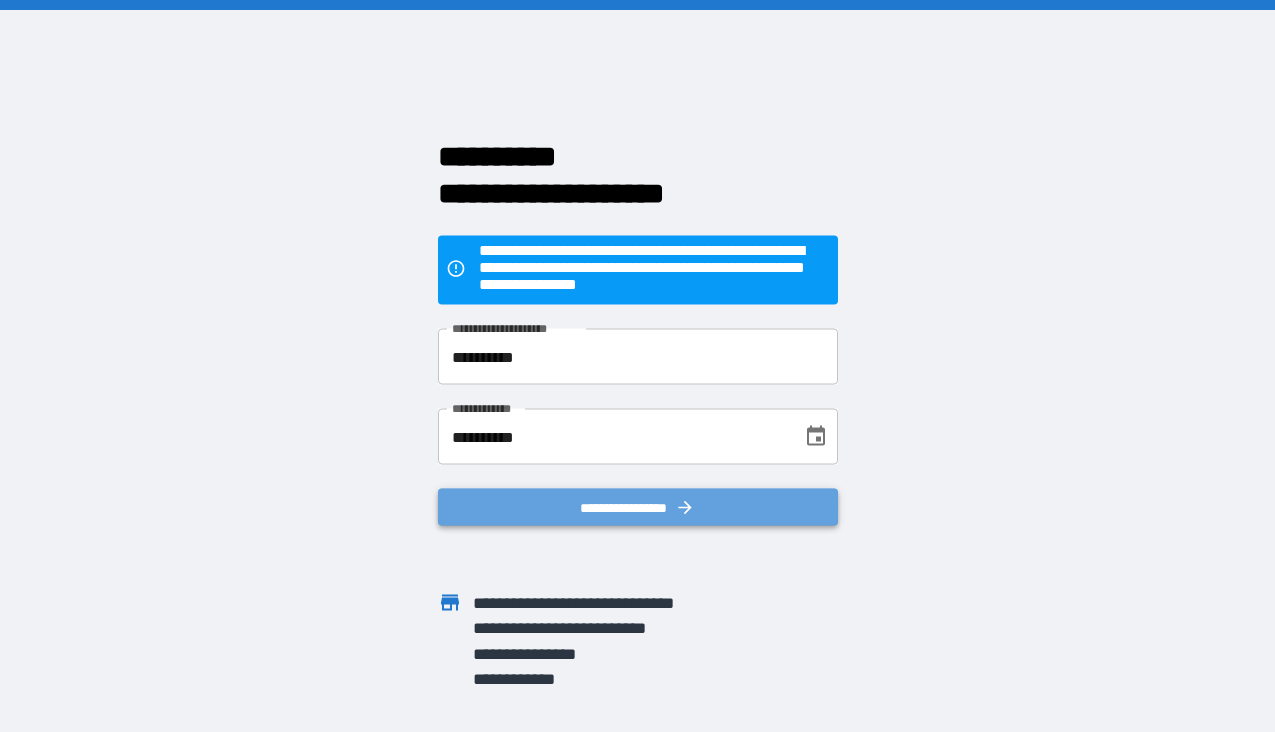 click on "**********" at bounding box center (638, 507) 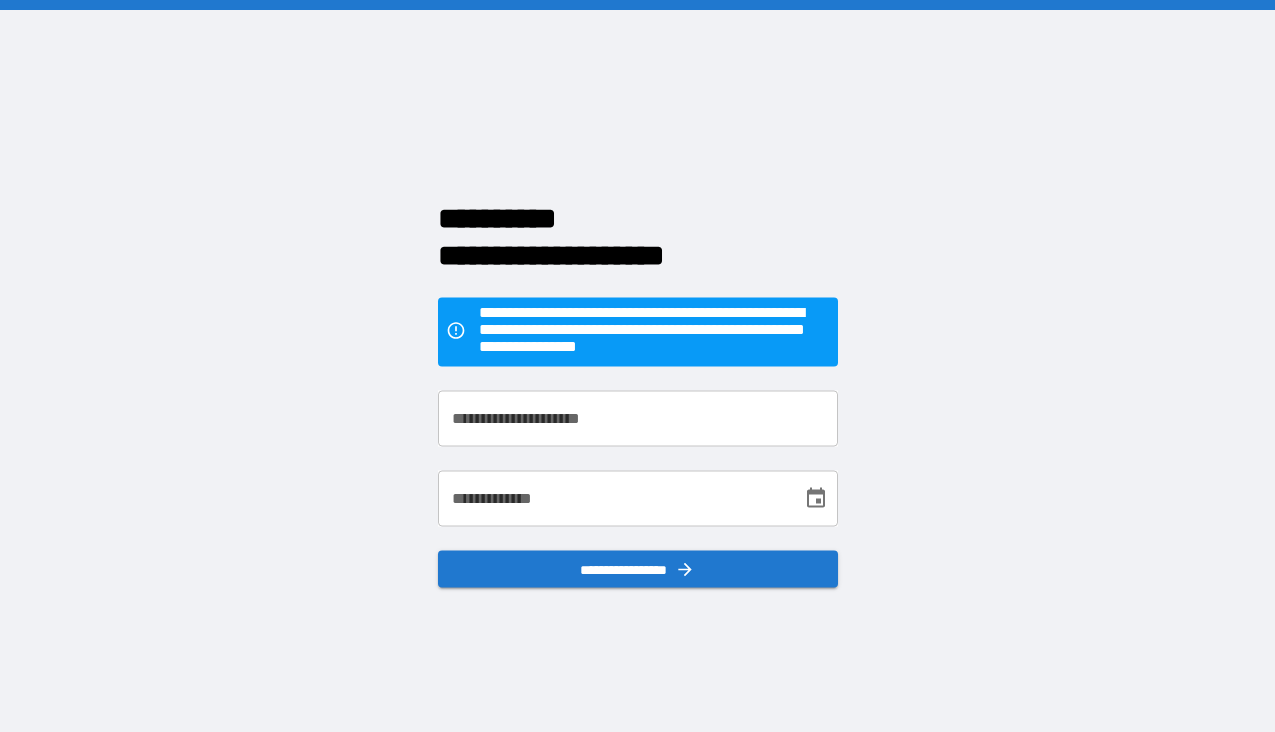 scroll, scrollTop: 0, scrollLeft: 0, axis: both 